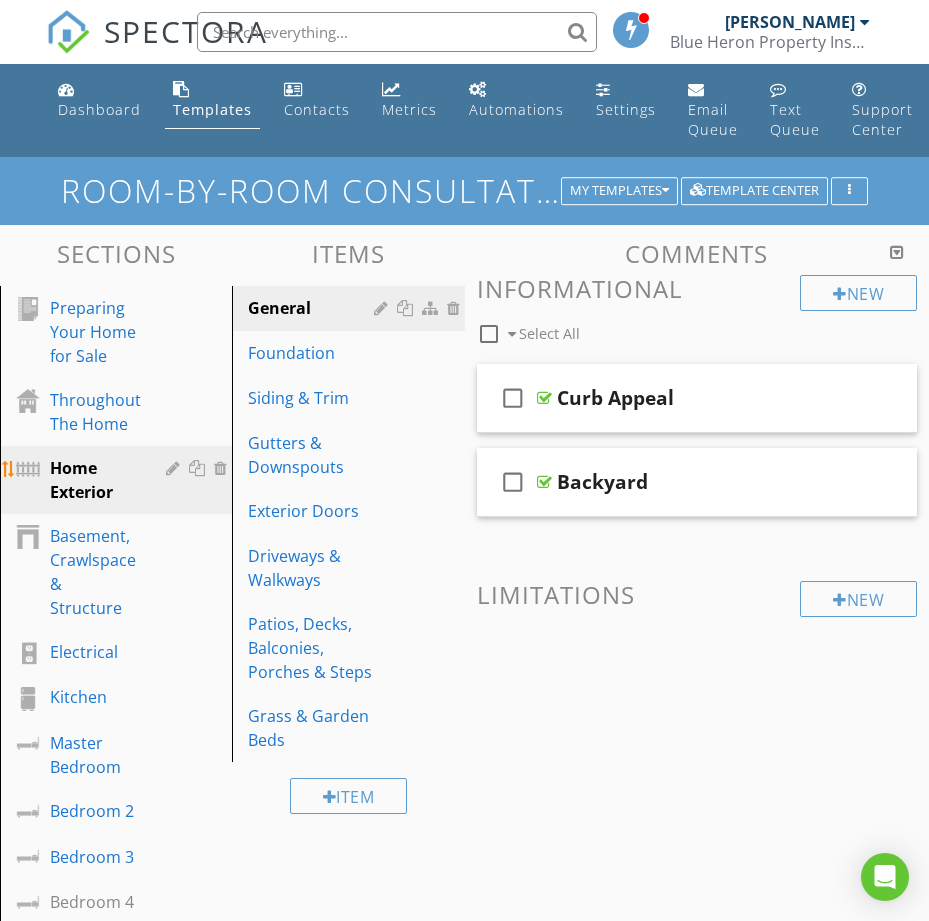 scroll, scrollTop: 0, scrollLeft: 0, axis: both 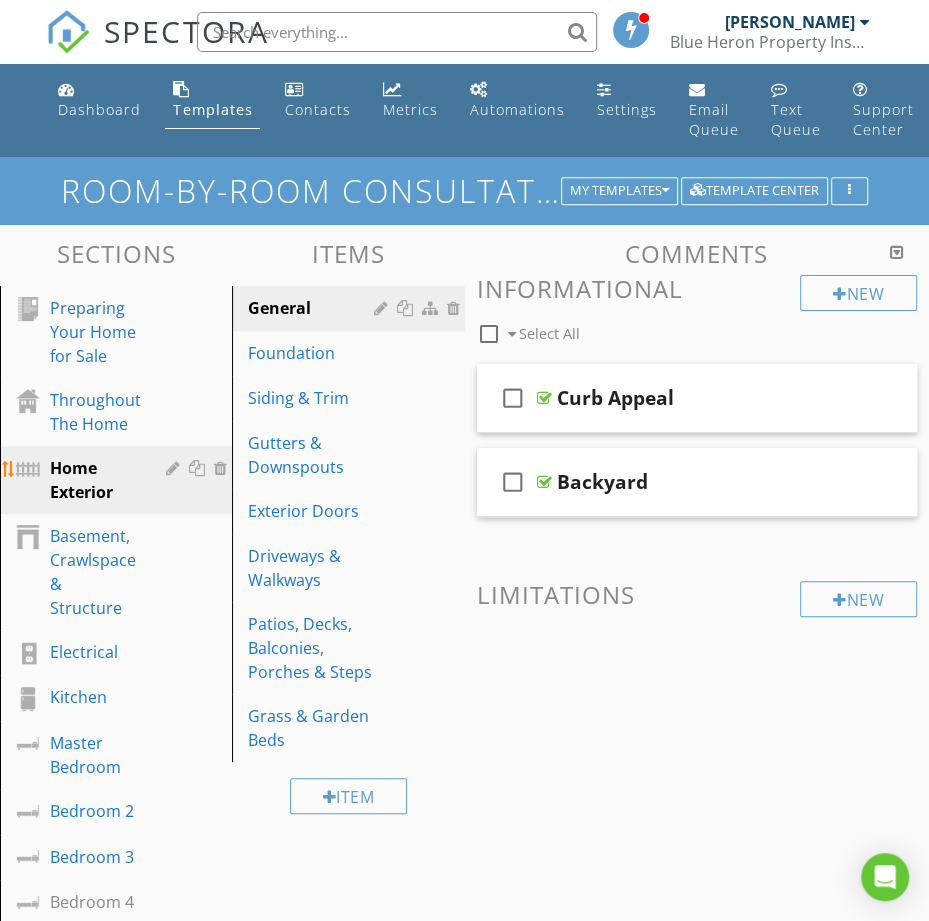 click at bounding box center [199, 468] 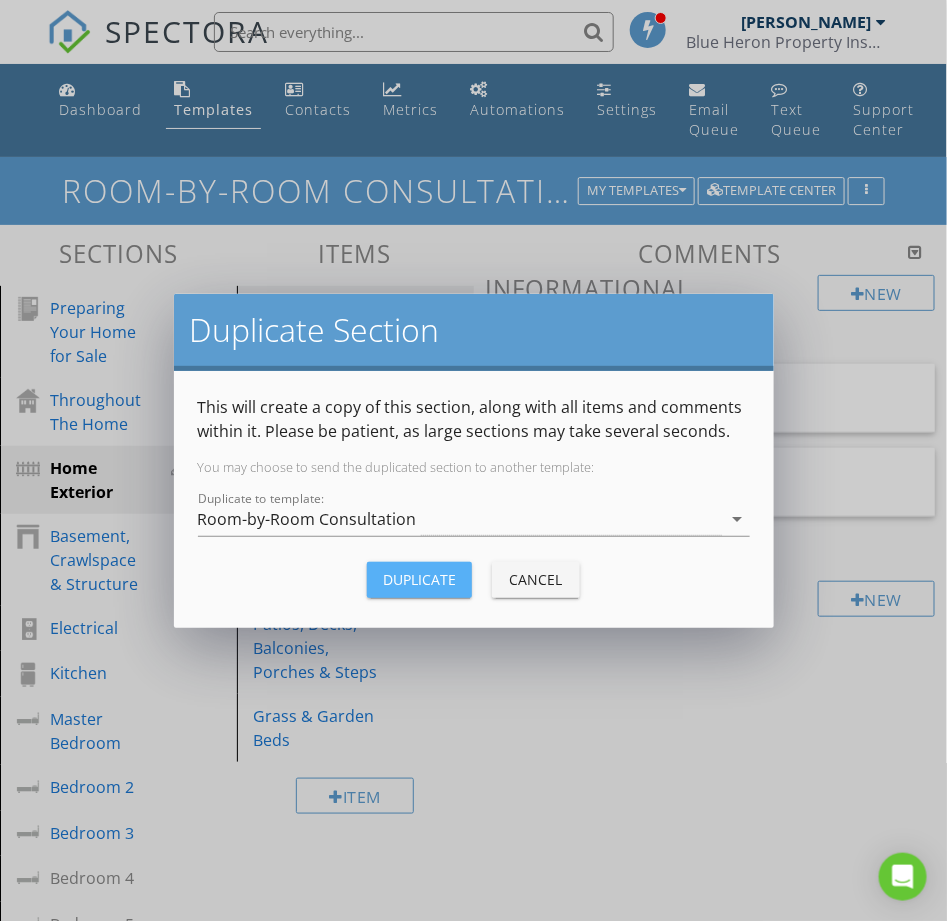 click on "Duplicate" at bounding box center [419, 580] 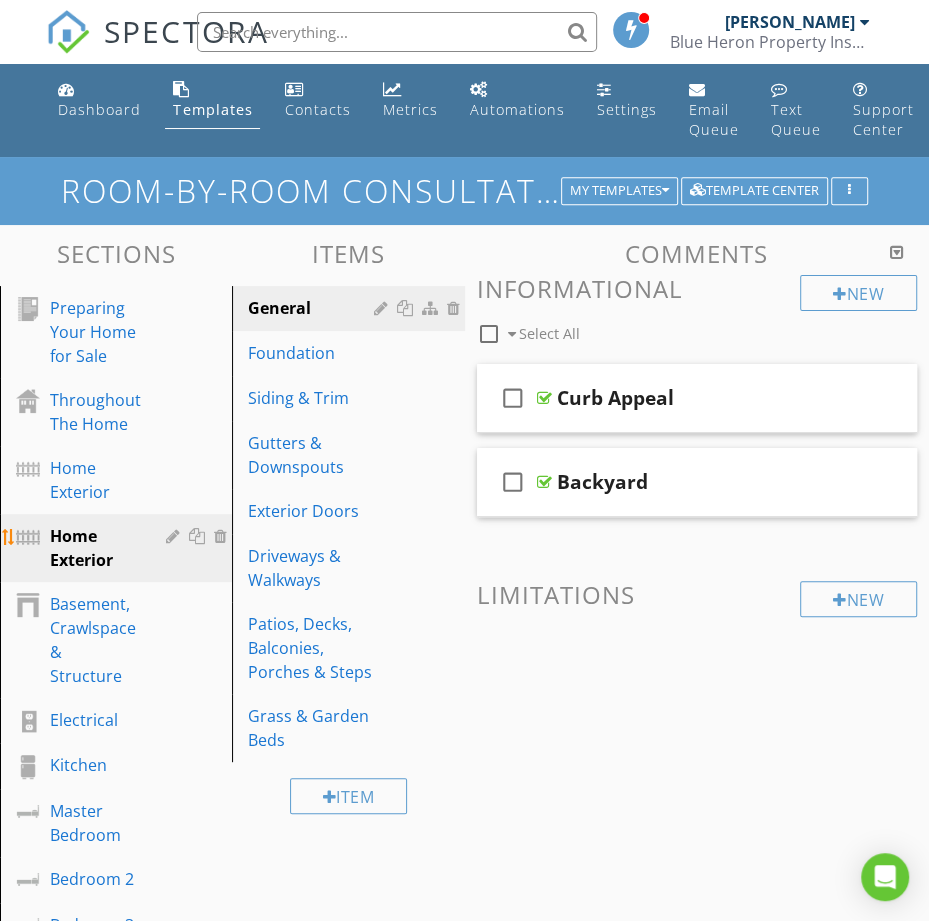 click at bounding box center (175, 536) 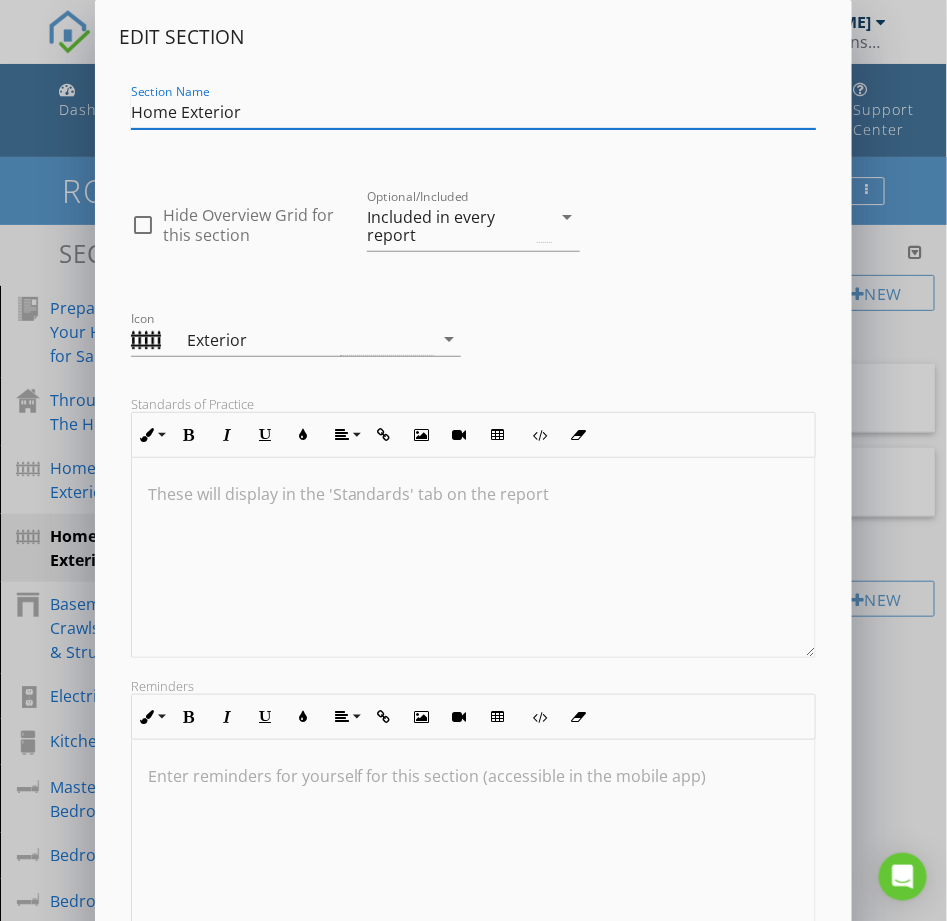 drag, startPoint x: 269, startPoint y: 107, endPoint x: 113, endPoint y: 111, distance: 156.05127 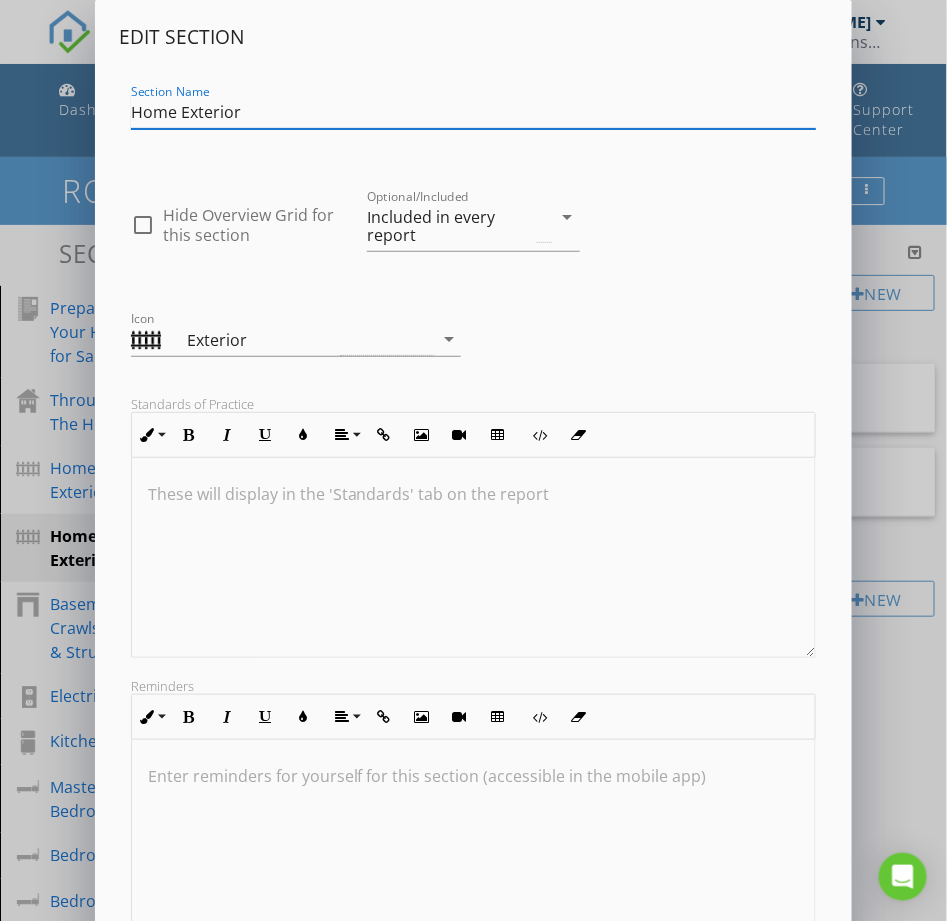click on "Edit Section   Section Name Home Exterior     check_box_outline_blank Hide Overview Grid for this section     Optional/Included Included in every report arrow_drop_down   Icon   Exterior   arrow_drop_down     Standards of Practice   Inline Style XLarge Large Normal Small Light Small/Light Bold Italic Underline Colors Align Align Left Align Center Align Right Align Justify Insert Link Insert Image Insert Video Insert Table Code View Clear Formatting Ordered List Unordered List These will display in the 'Standards' tab on the report   Reminders   Inline Style XLarge Large Normal Small Light Small/Light Bold Italic Underline Colors Align Align Left Align Center Align Right Align Justify Insert Link Insert Image Insert Video Insert Table Code View Clear Formatting Ordered List Unordered List Enter reminders for yourself for this section (accessible in the mobile app)
Save" at bounding box center [474, 532] 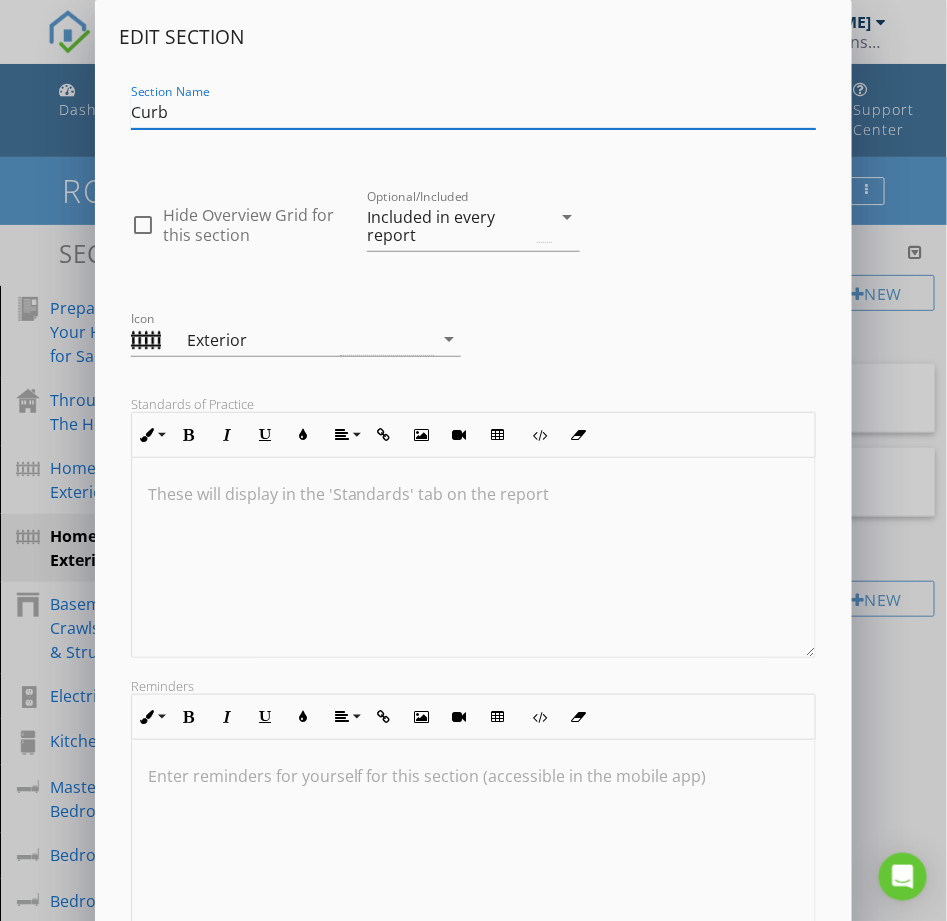 type on "Curb Appeal" 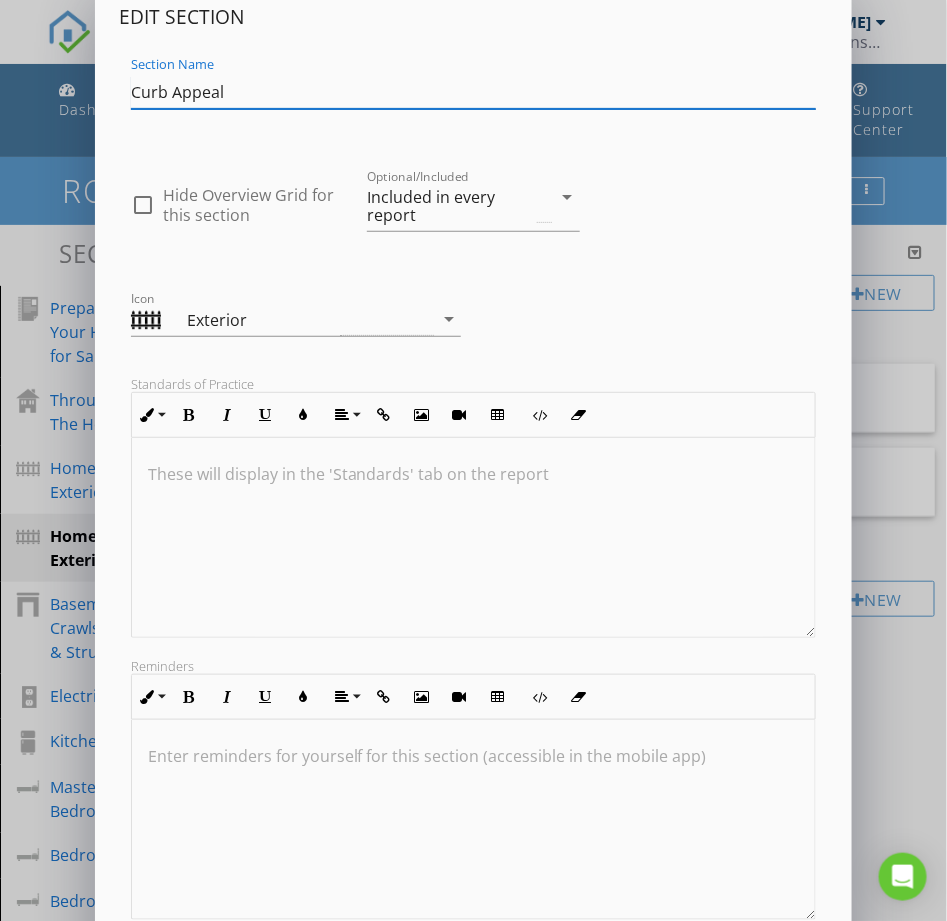 scroll, scrollTop: 0, scrollLeft: 0, axis: both 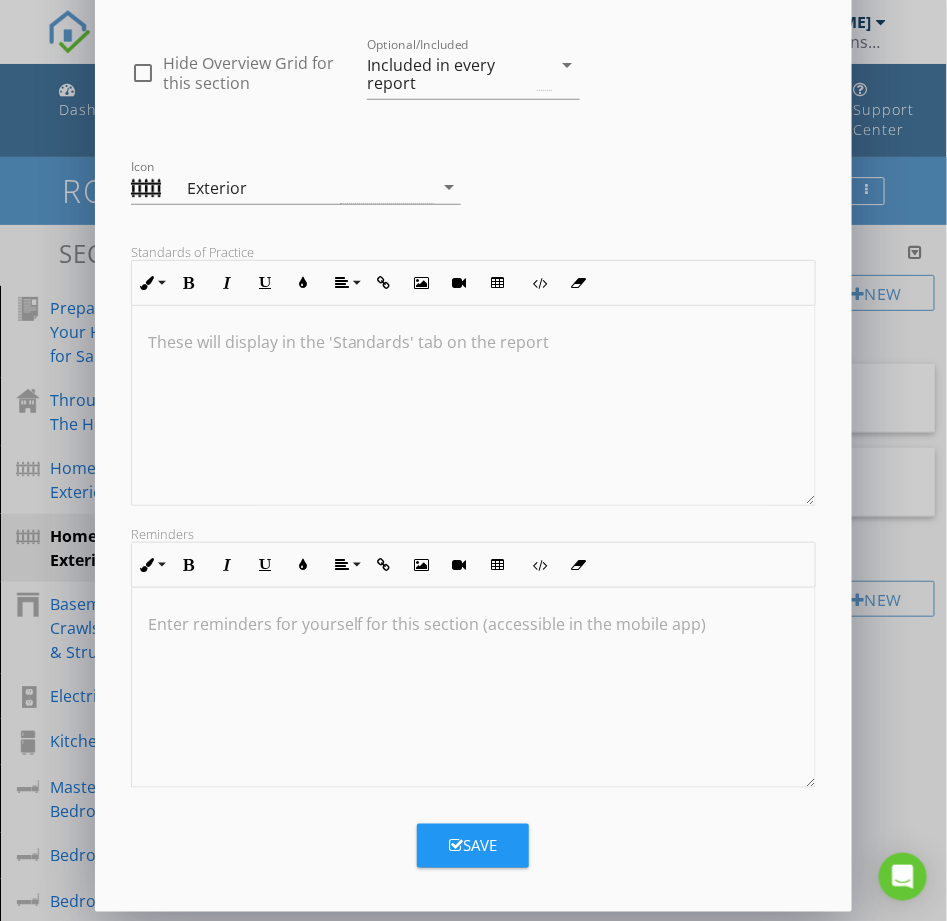 click on "Save" at bounding box center [473, 846] 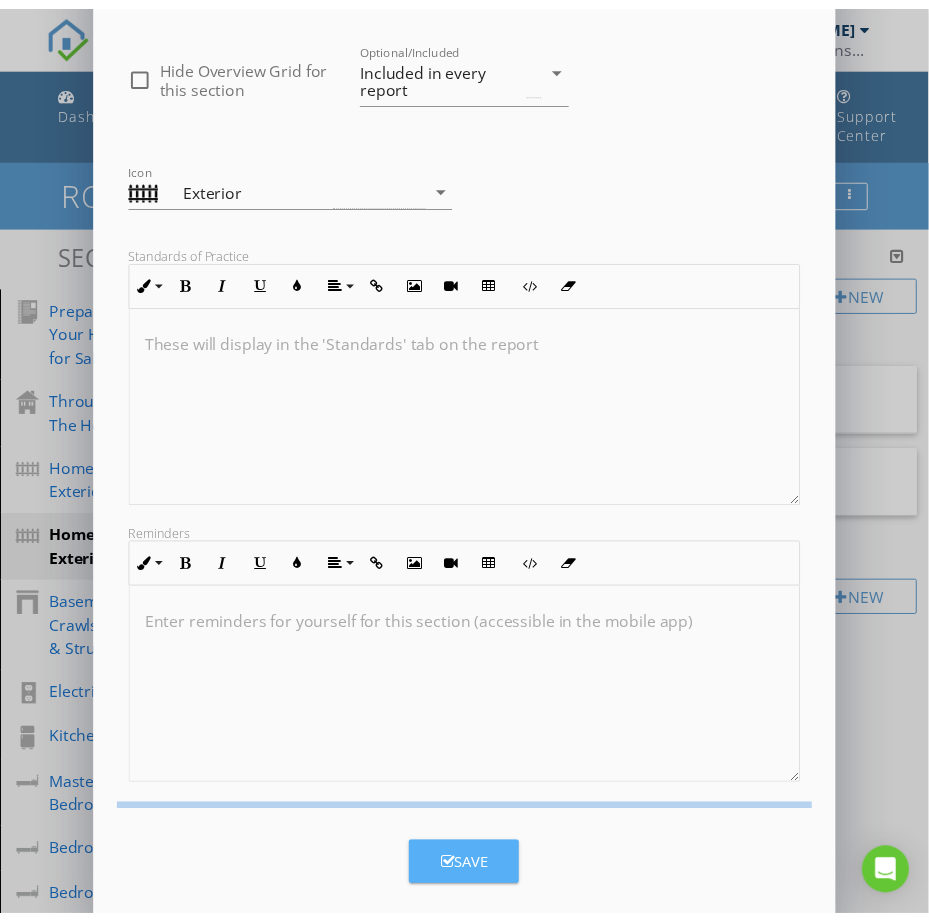 scroll, scrollTop: 0, scrollLeft: 0, axis: both 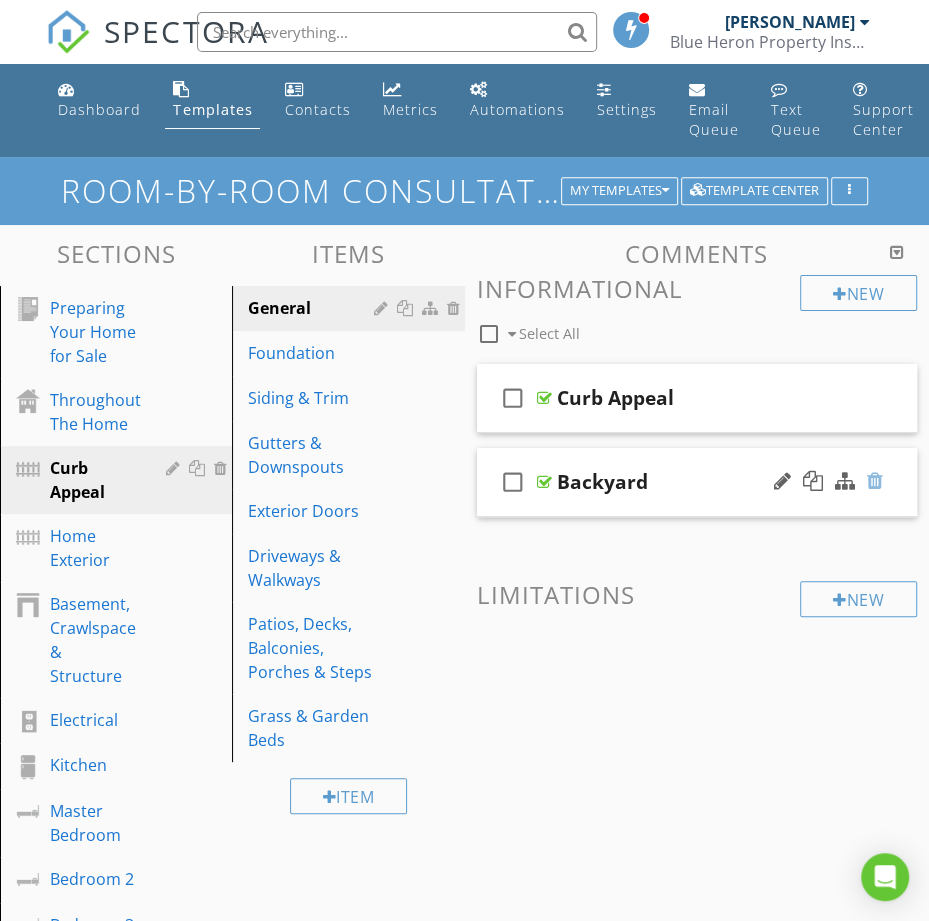 click at bounding box center [875, 481] 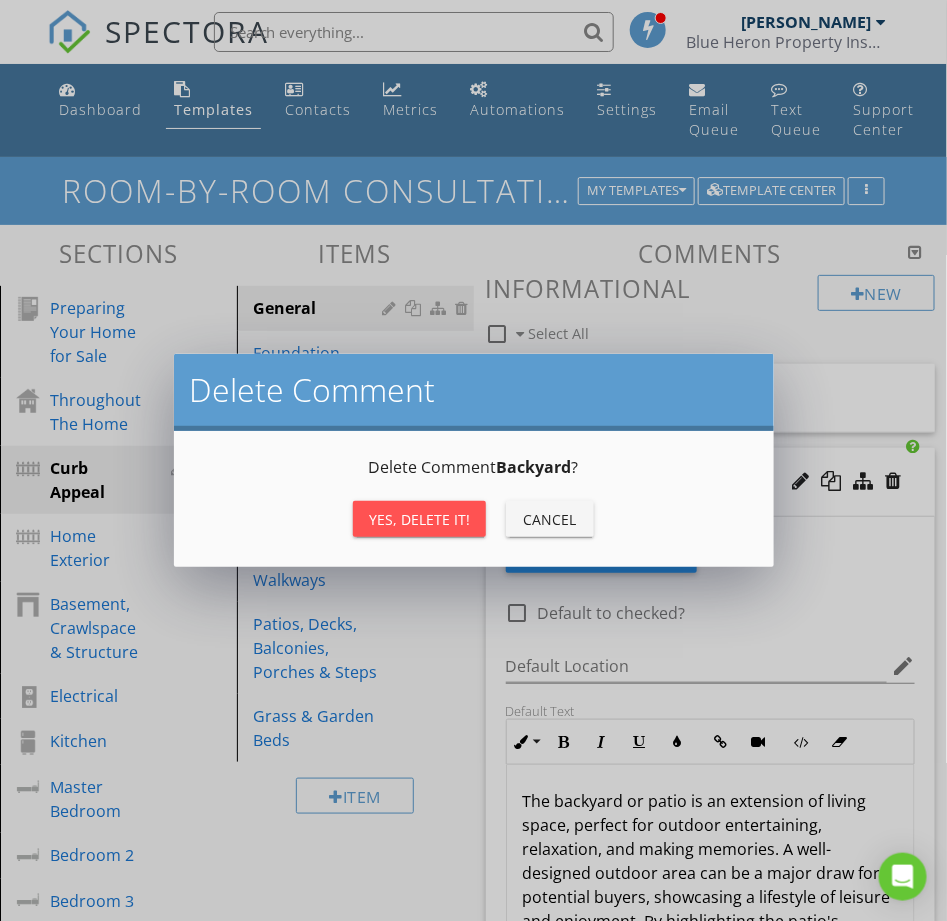 click on "Yes, Delete it!" at bounding box center [419, 519] 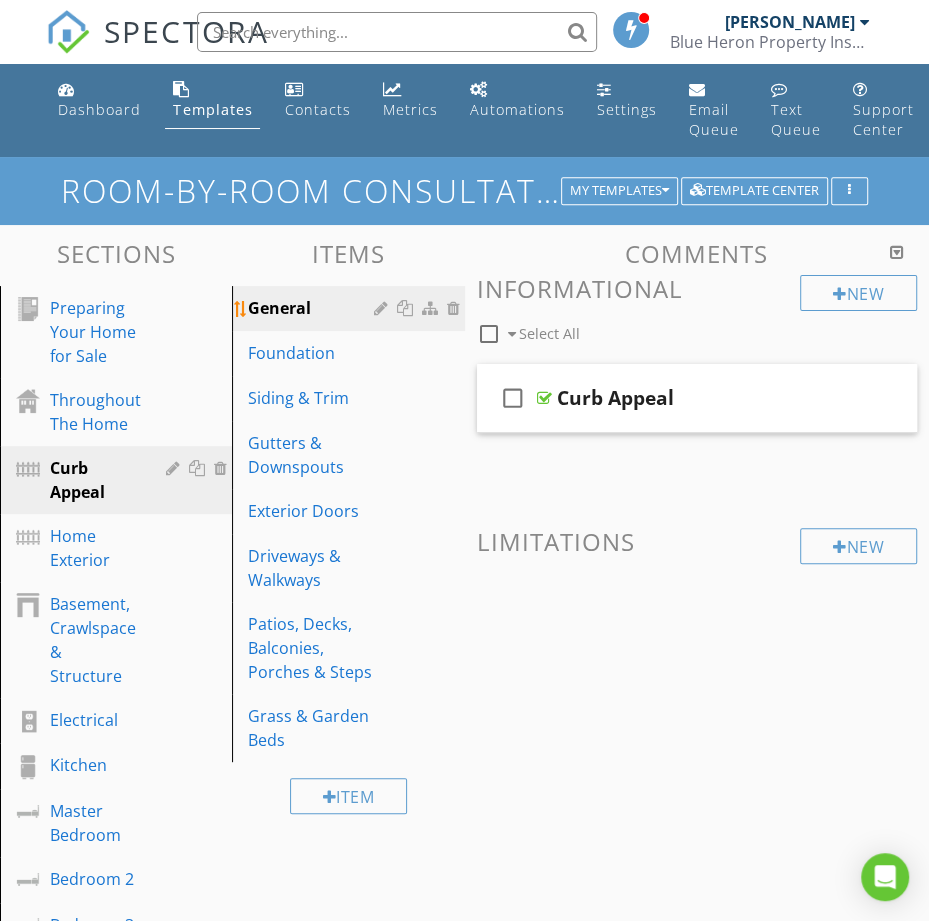 click at bounding box center [383, 308] 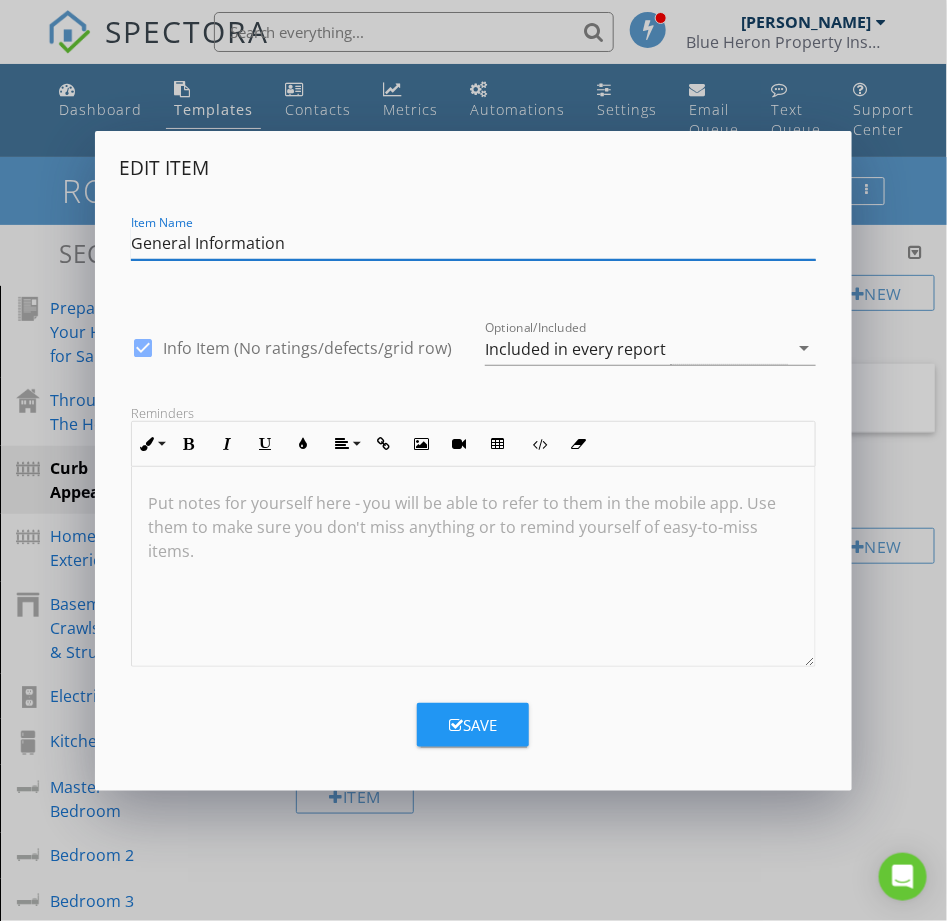 type on "General Information" 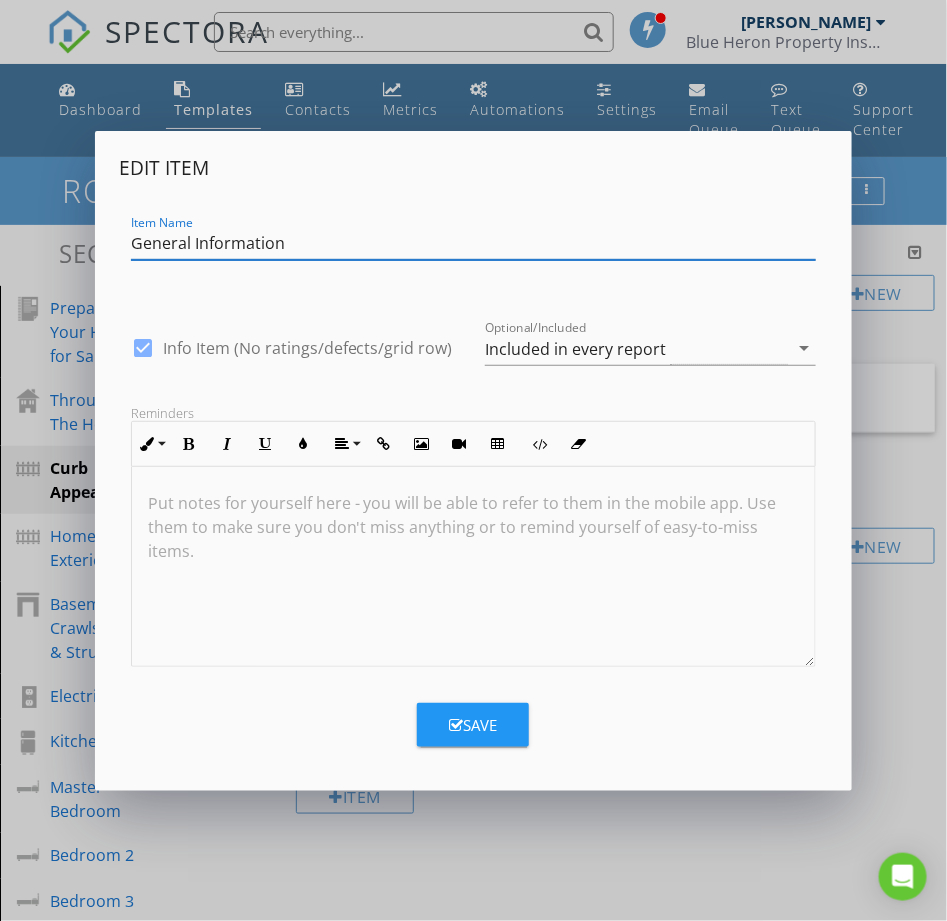 click at bounding box center [474, 567] 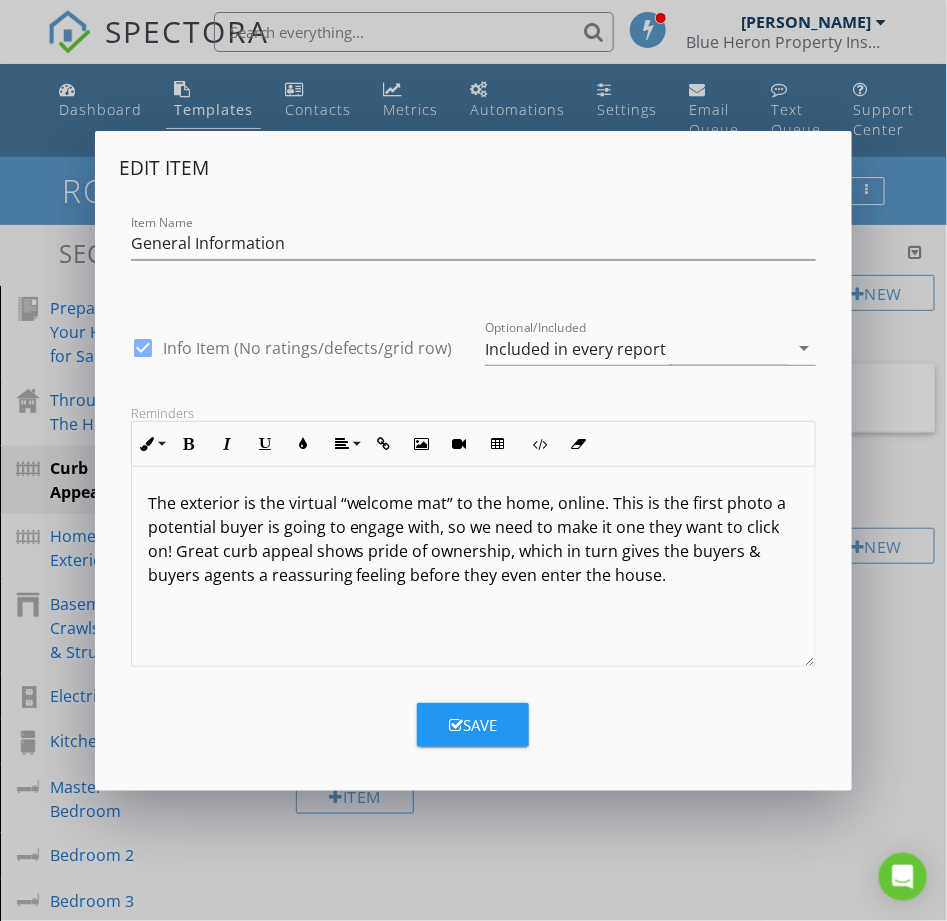 click on "Save" at bounding box center (473, 725) 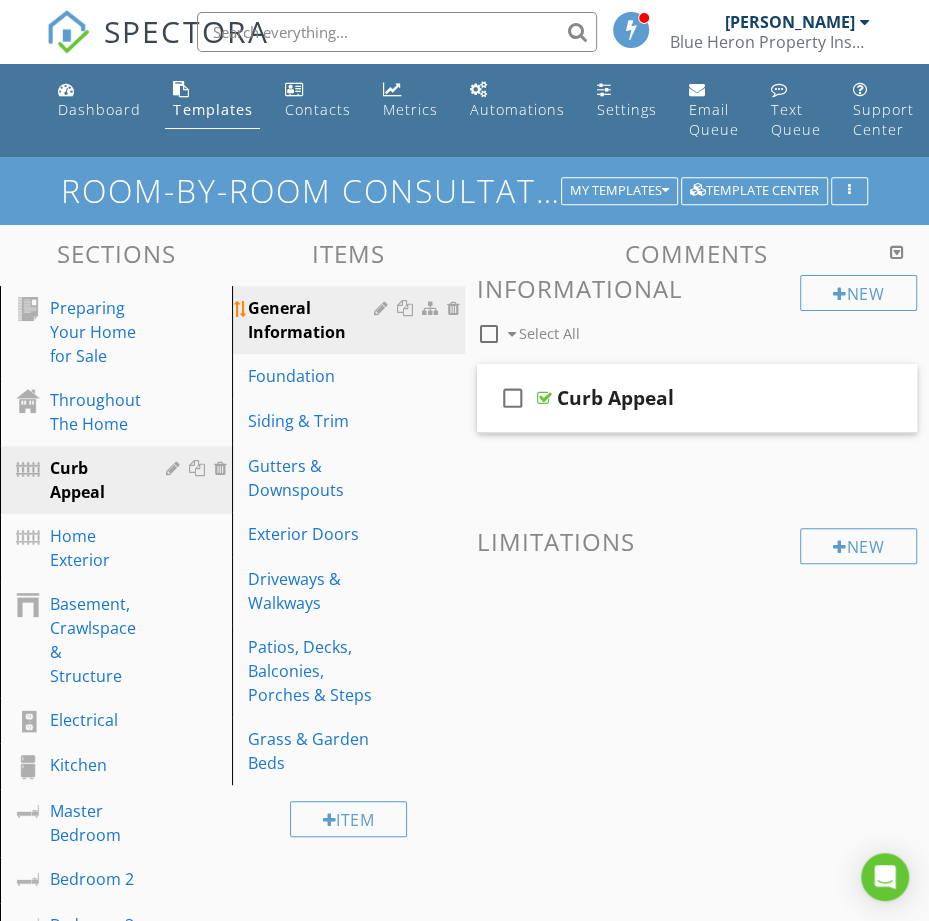click on "General Information" at bounding box center (313, 320) 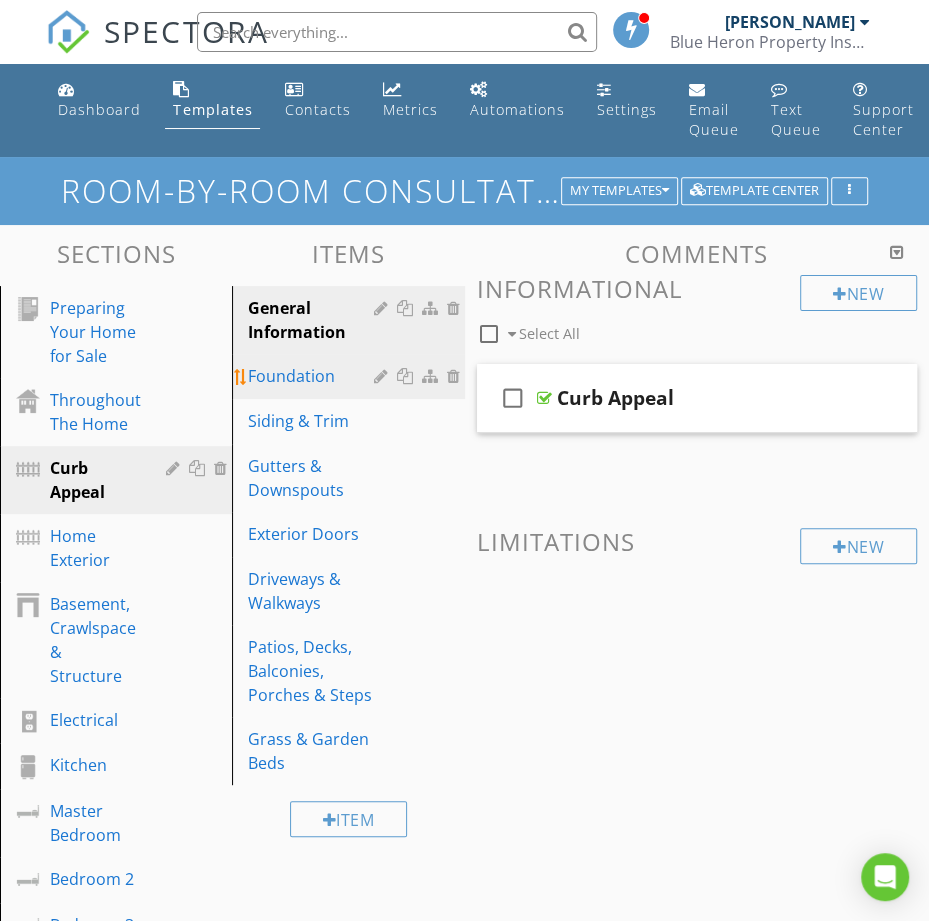 click on "Foundation" at bounding box center (313, 376) 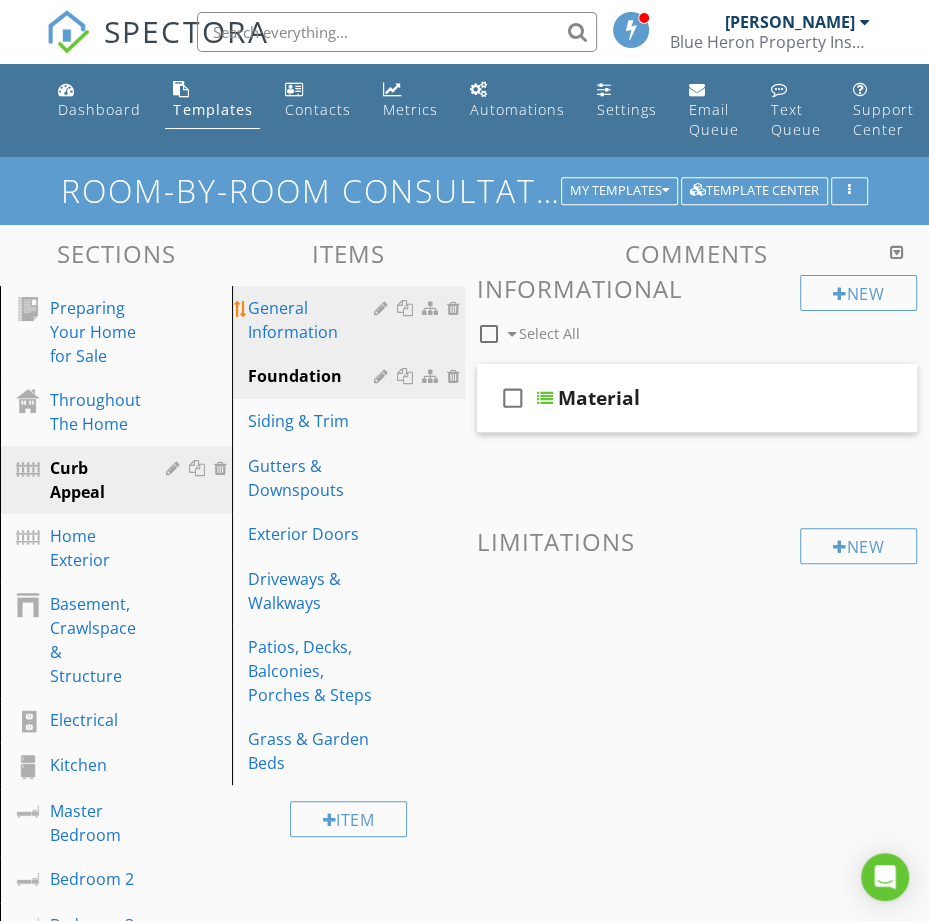click on "General Information" at bounding box center [313, 320] 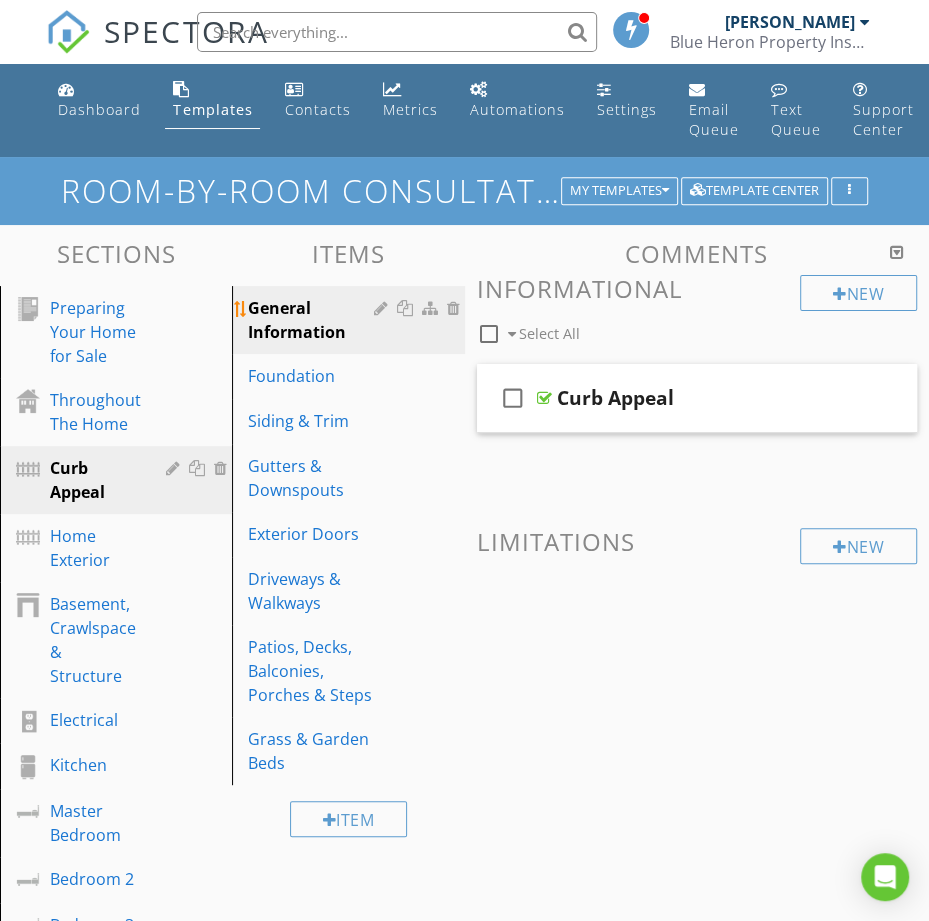 click at bounding box center [383, 308] 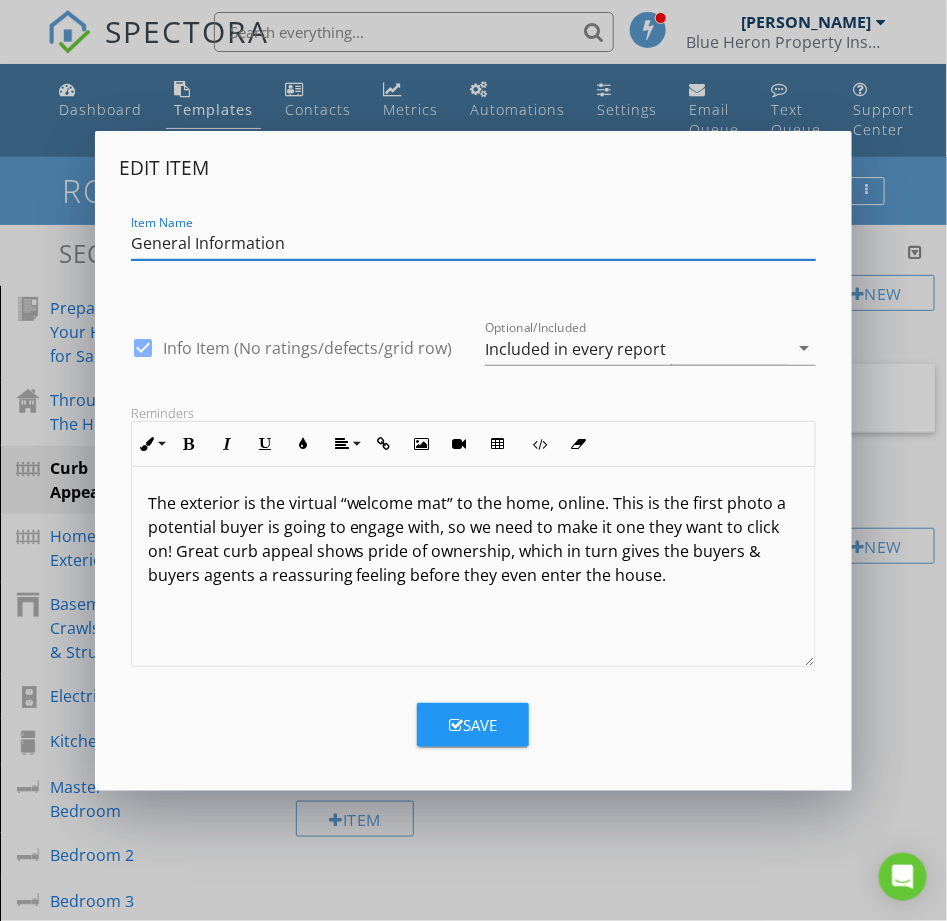 click on "Edit Item   Item Name General Information     check_box Info Item (No ratings/defects/grid row)   Optional/Included Included in every report arrow_drop_down     Reminders   Inline Style XLarge Large Normal Small Light Small/Light Bold Italic Underline Colors Align Align Left Align Center Align Right Align Justify Insert Link Insert Image Insert Video Insert Table Code View Clear Formatting Ordered List Unordered List The exterior is the virtual “welcome mat” to the home, online. This is the first photo a potential buyer is going to engage with, so we need to make it one they want to click on! Great curb appeal shows pride of ownership, which in turn gives the buyers & buyers agents a reassuring feeling before they even enter the house. Put notes for yourself here - you will be able to refer to them in the mobile app. Use them to make sure you don't miss anything or to remind yourself of easy-to-miss items.
Save" at bounding box center [473, 460] 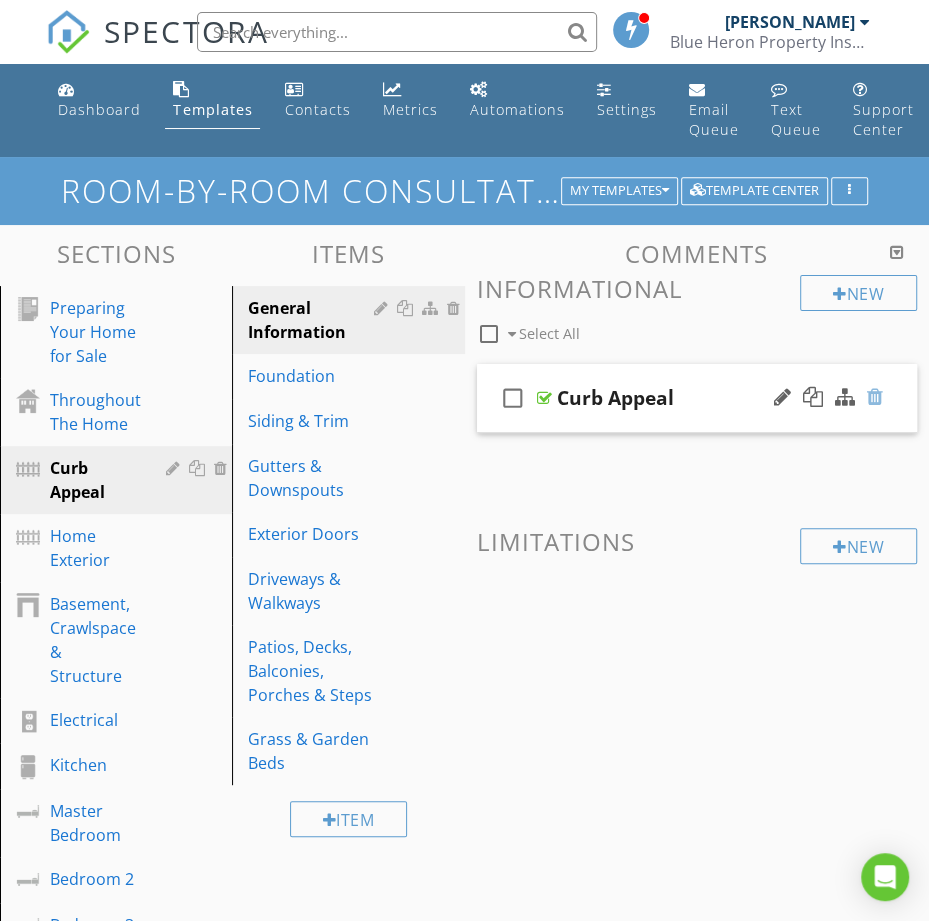 click at bounding box center [875, 397] 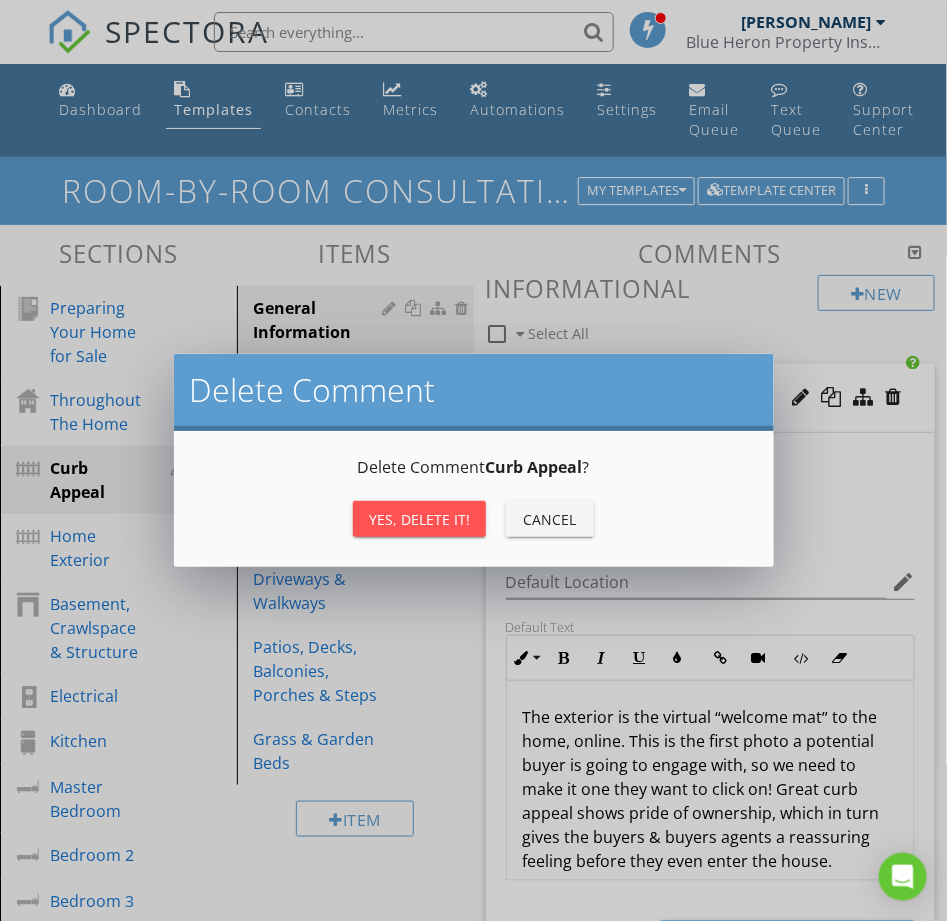 click on "Yes, Delete it!" at bounding box center [419, 519] 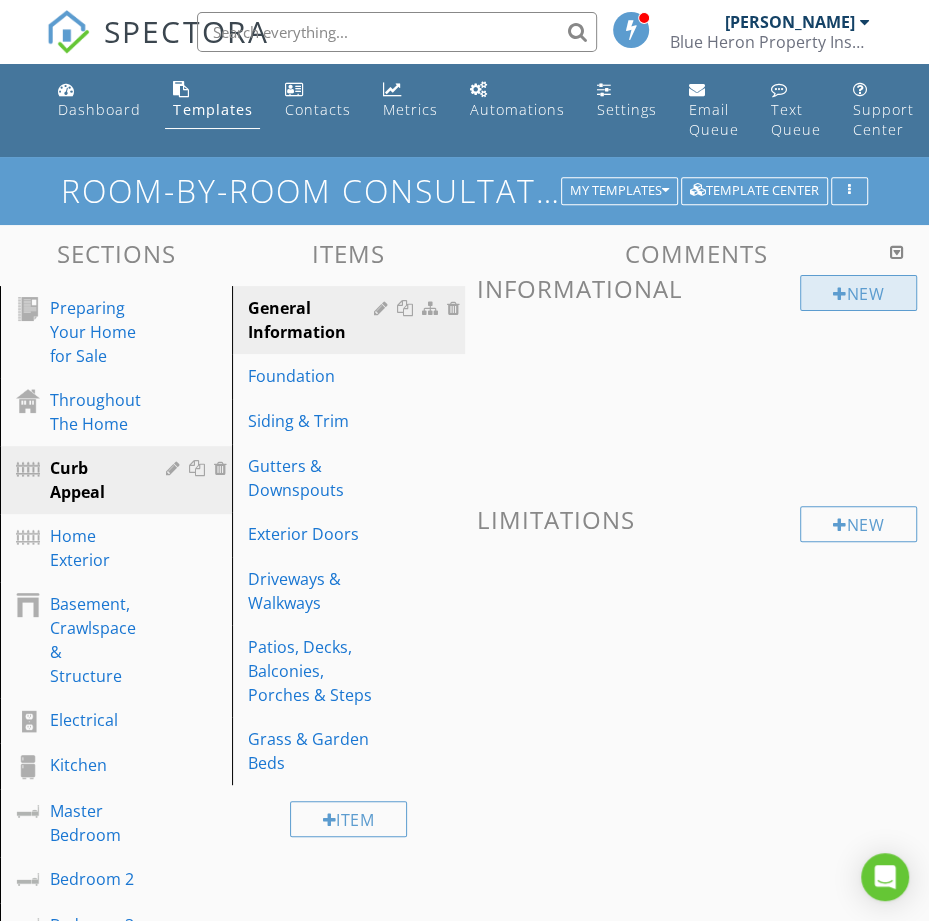 click on "New" at bounding box center (858, 293) 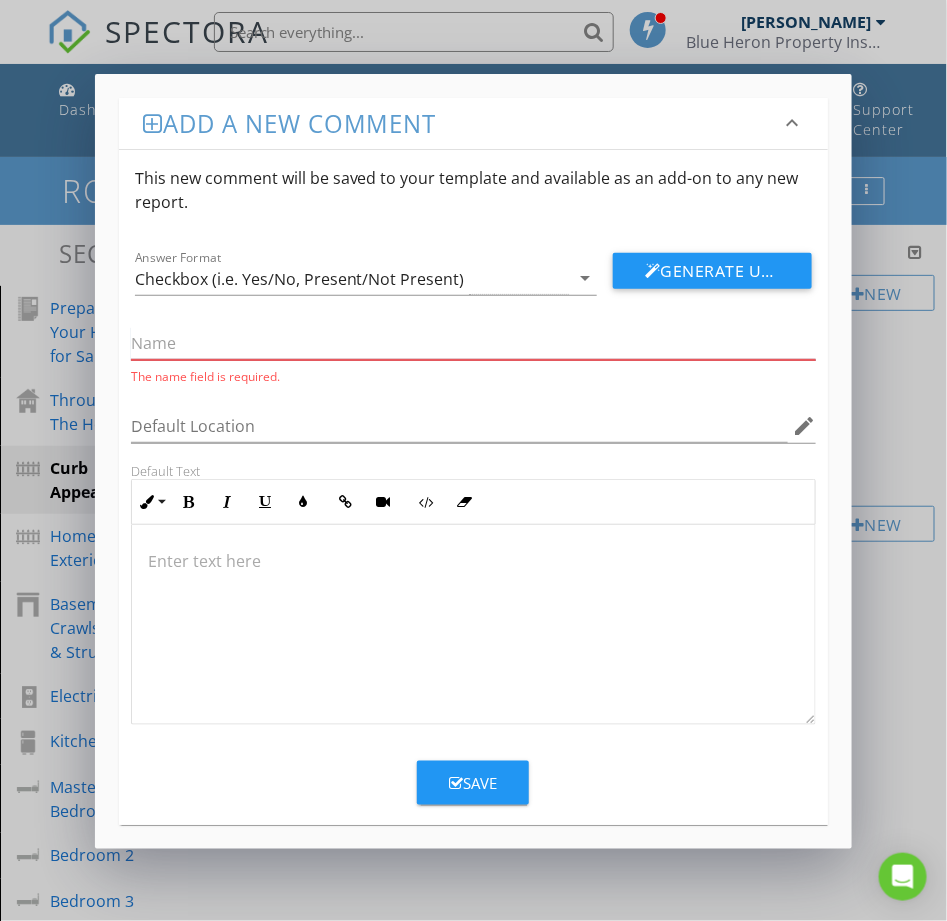 paste on "Make sure cars are out of the driveway for photography." 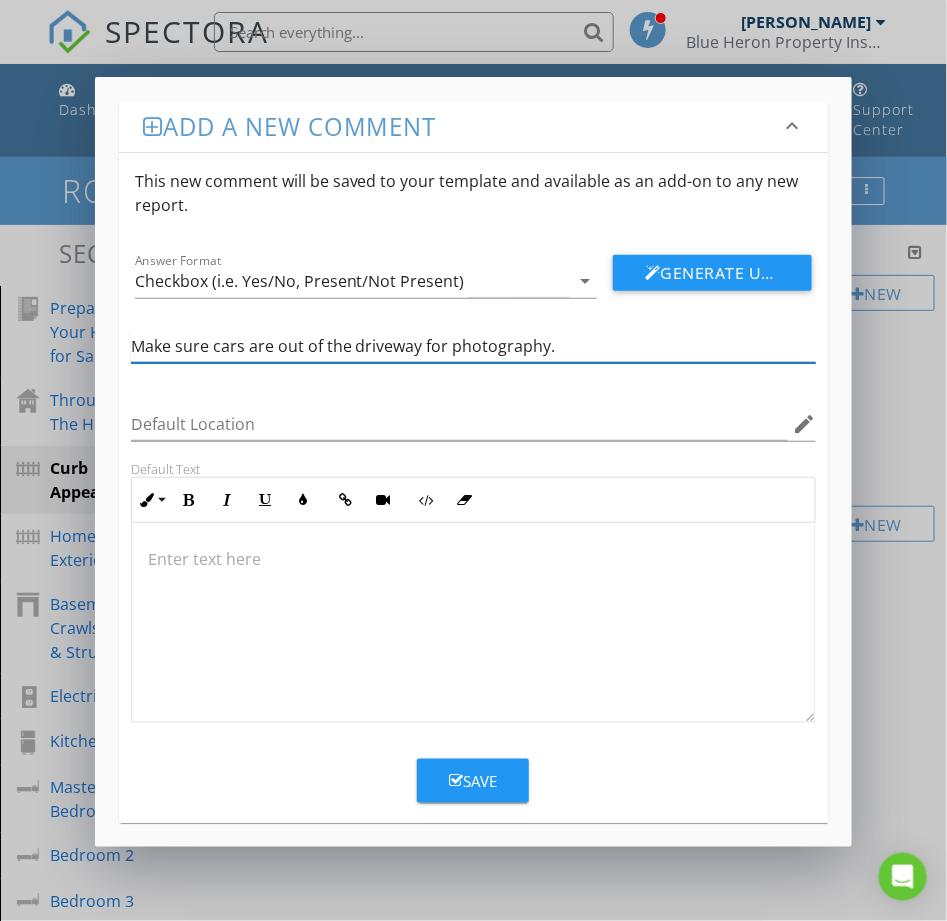 type on "Make sure cars are out of the driveway for photography." 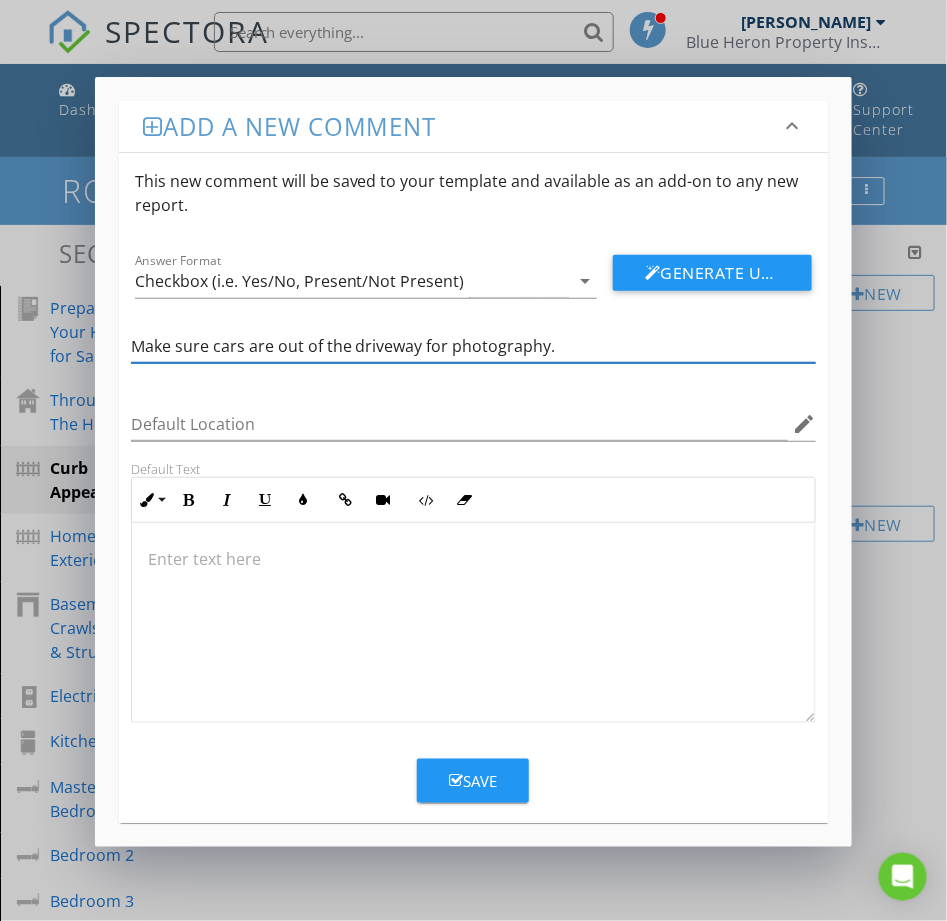 click on "Save" at bounding box center [473, 781] 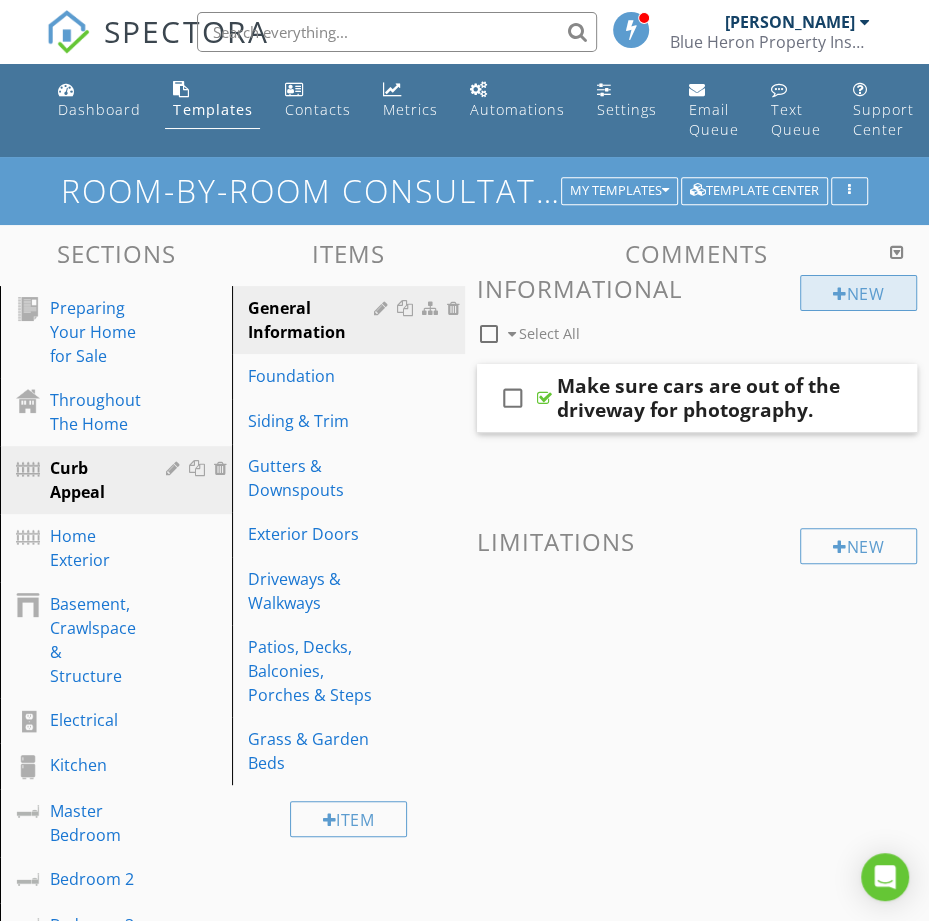 click on "New" at bounding box center [858, 293] 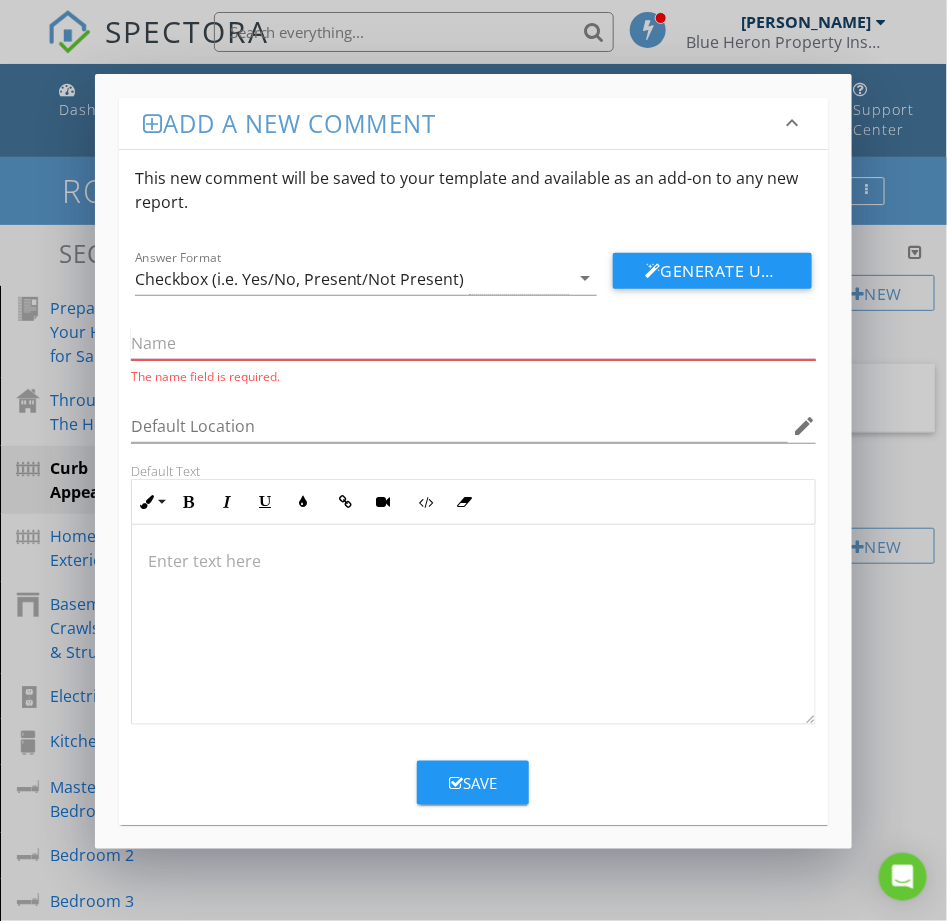 paste on "Tuck away garbage cans." 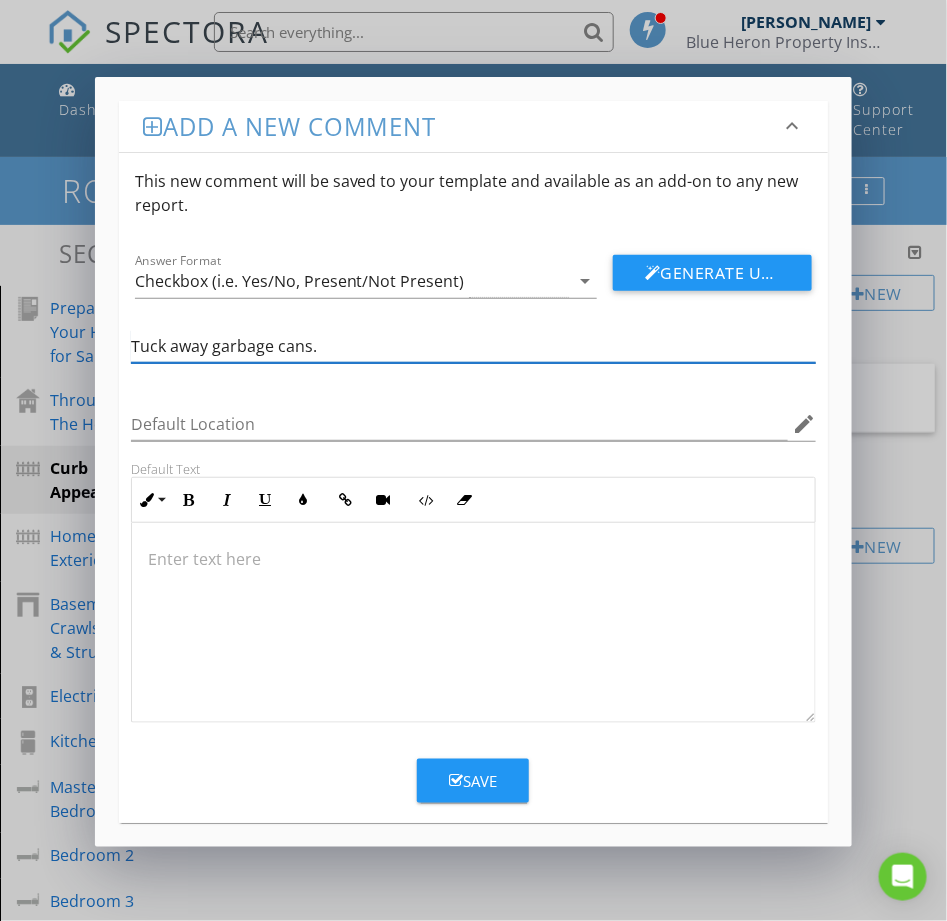 type on "Tuck away garbage cans." 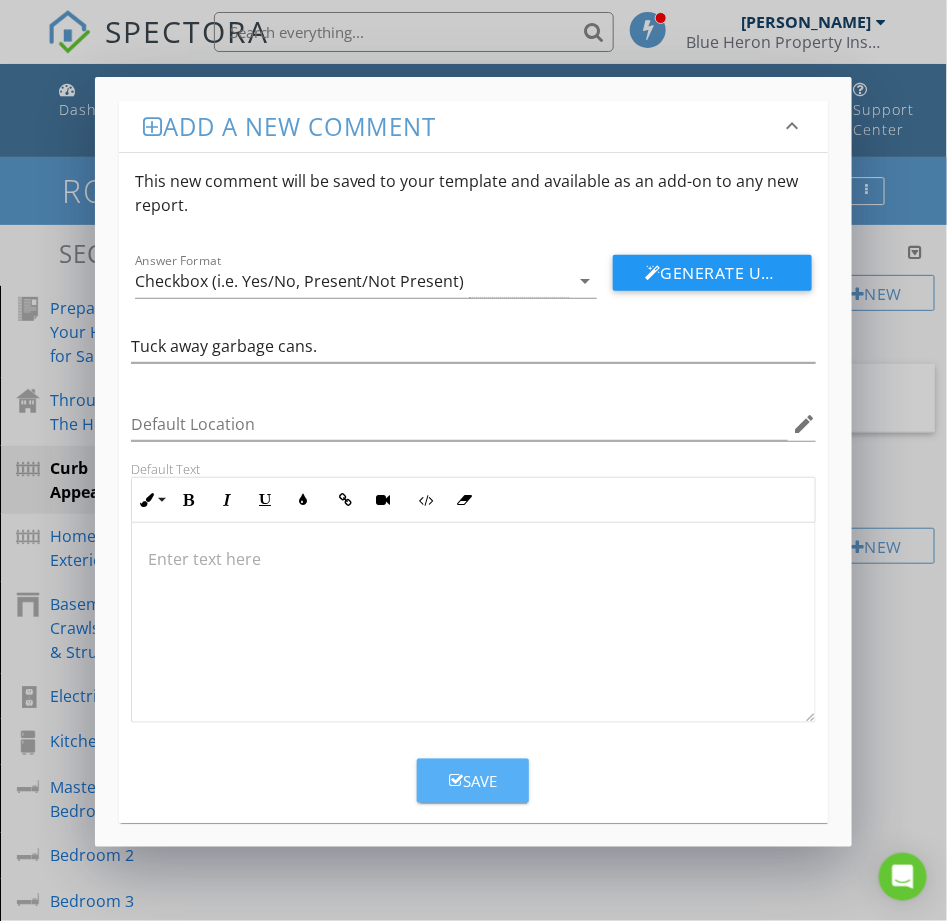 click on "Save" at bounding box center (473, 781) 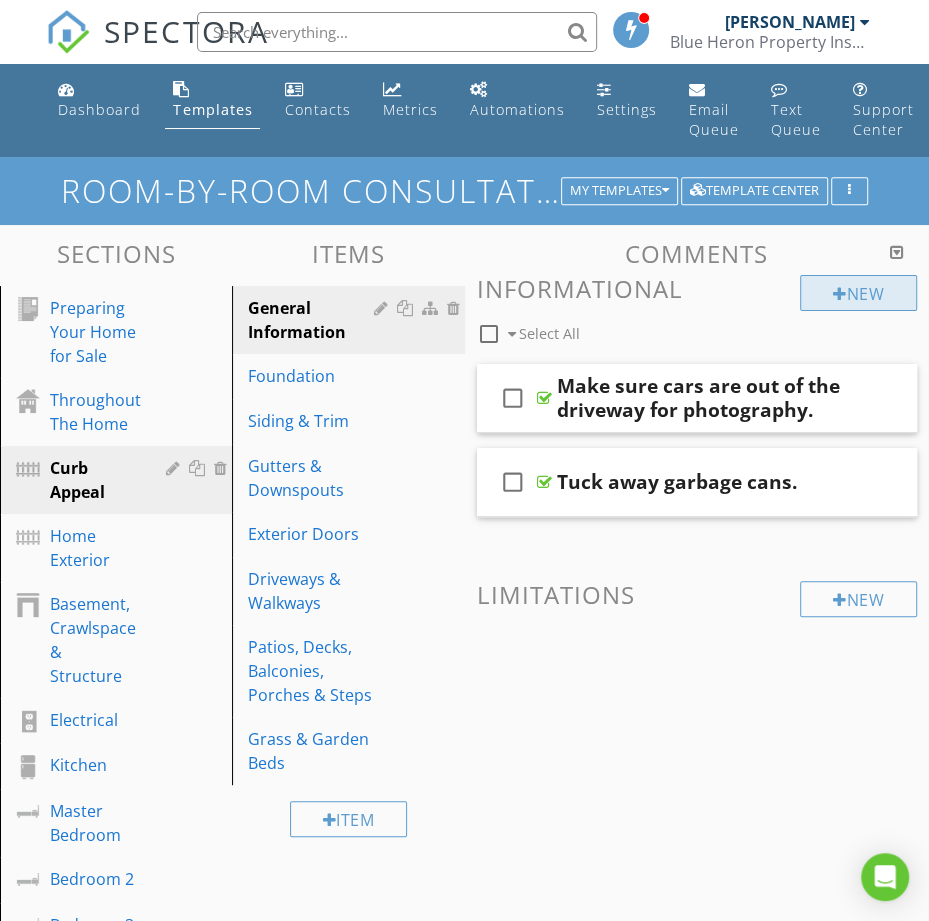 click on "New" at bounding box center [858, 293] 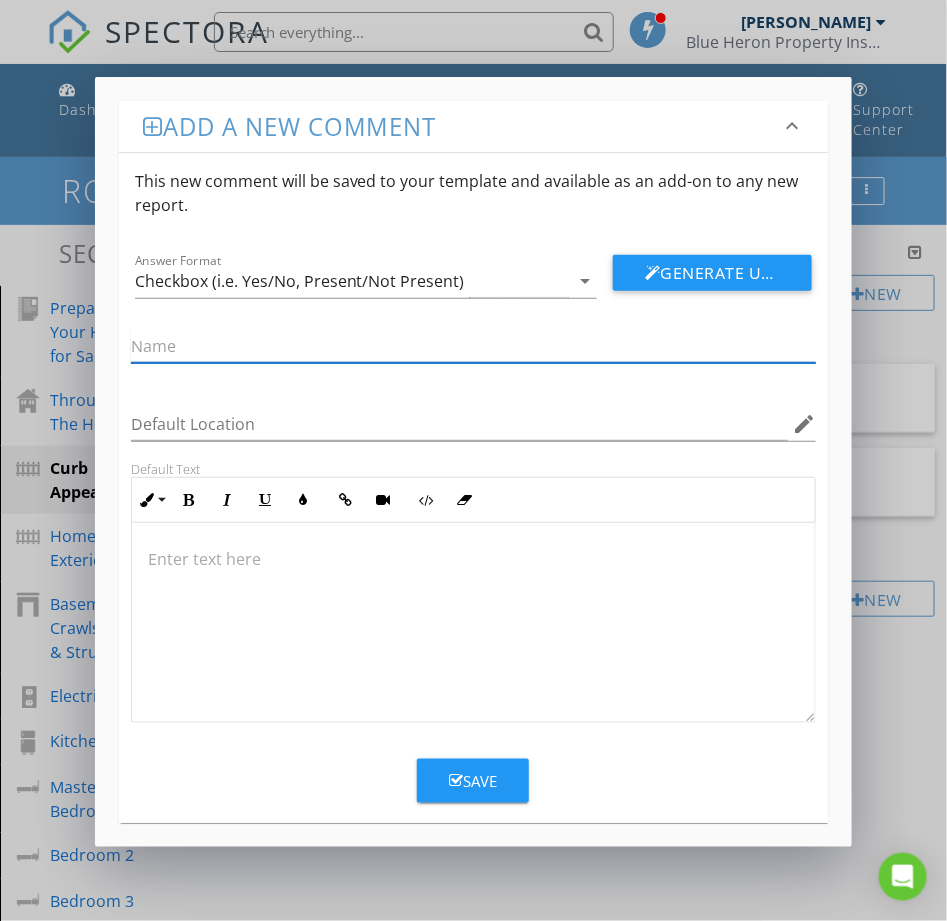 paste on "Fix mailbox." 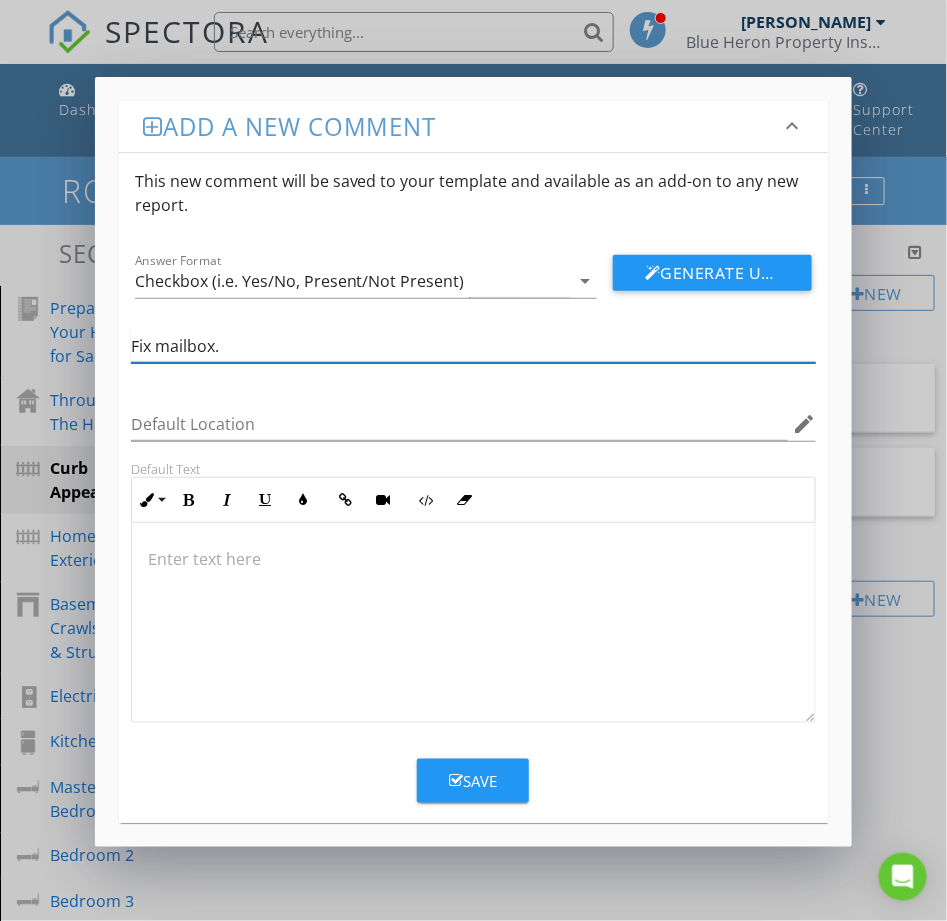 type on "Fix mailbox." 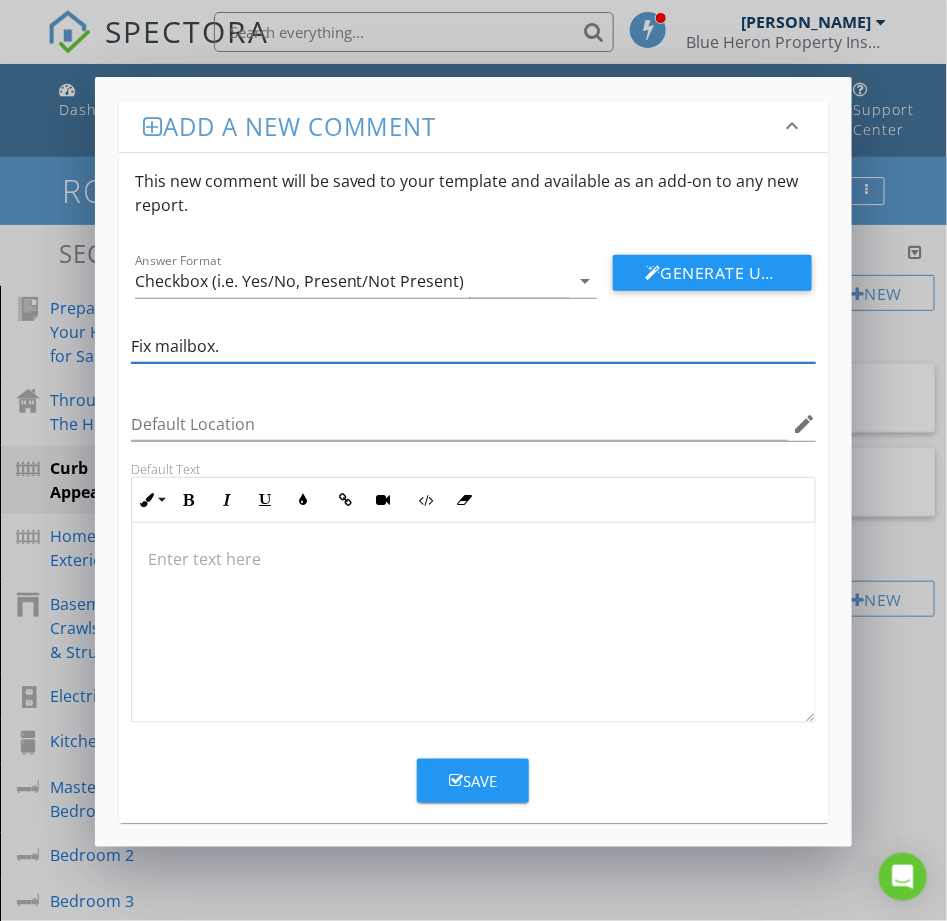 click on "Save" at bounding box center (473, 781) 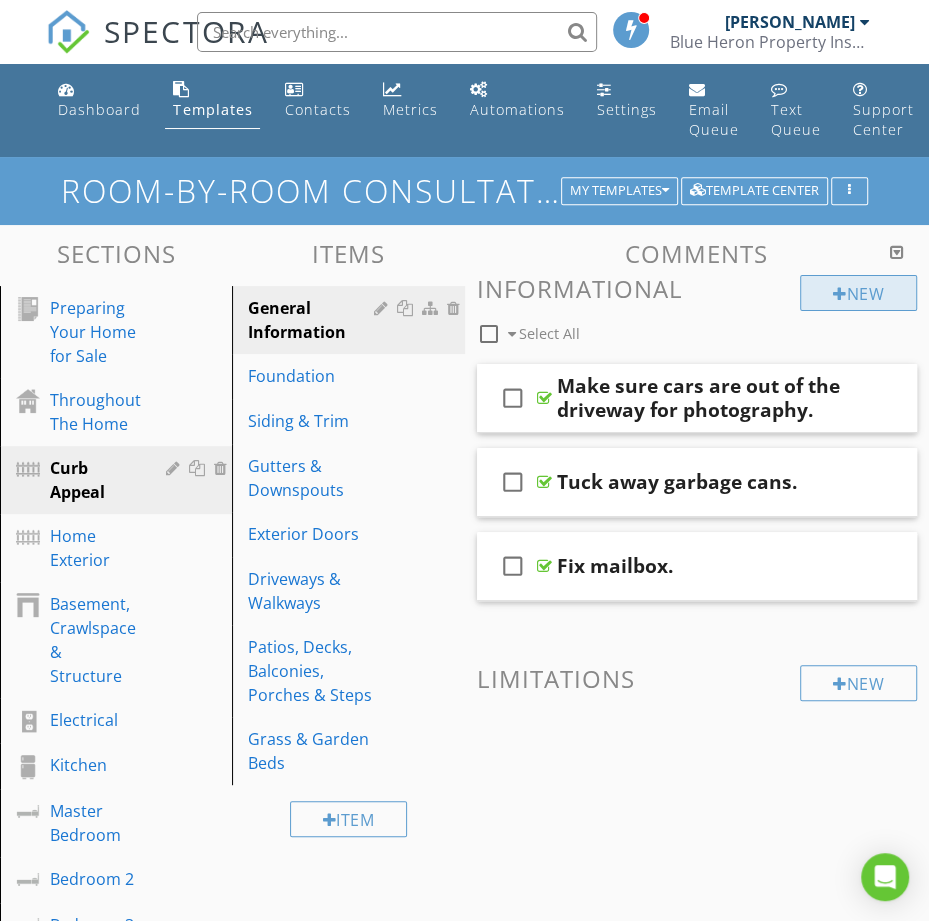 click on "New" at bounding box center (858, 293) 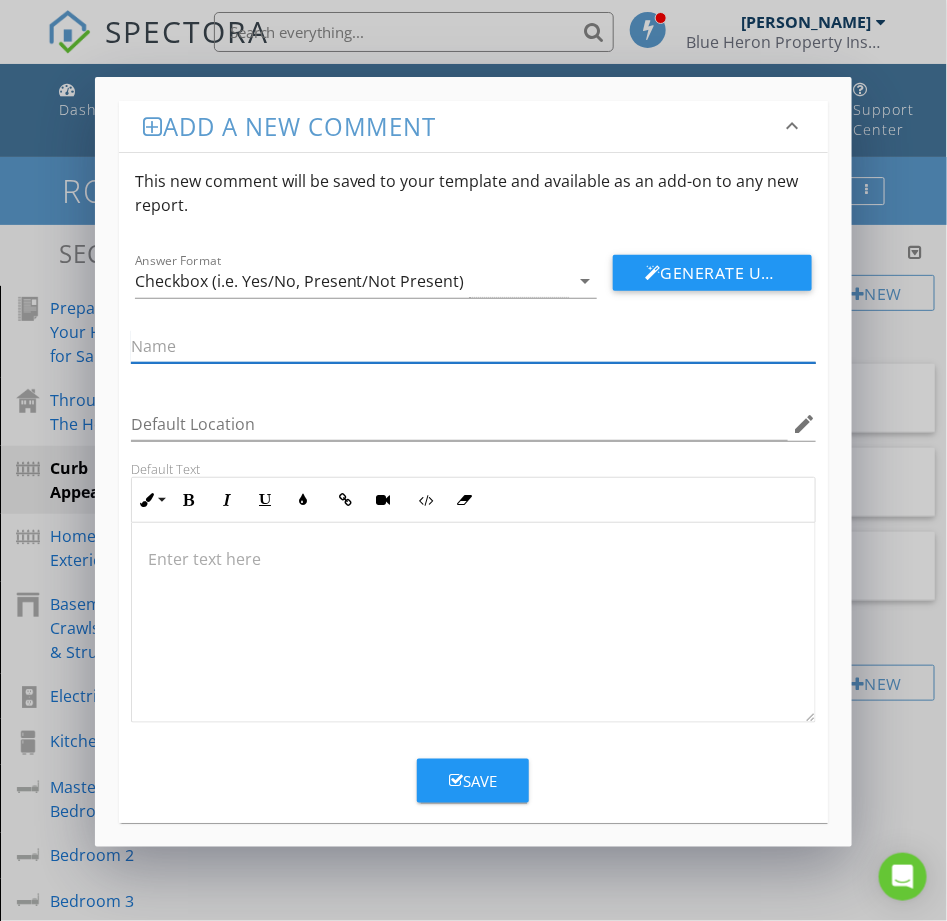 click at bounding box center (474, 346) 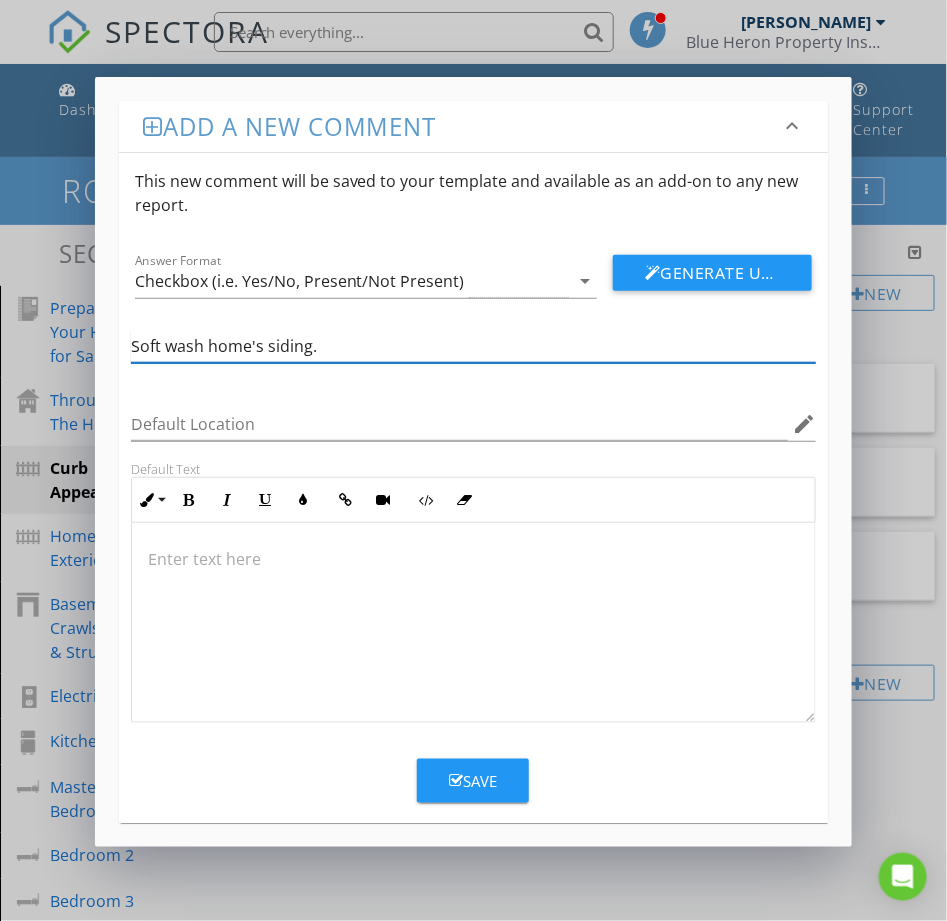 type on "Soft wash home's siding." 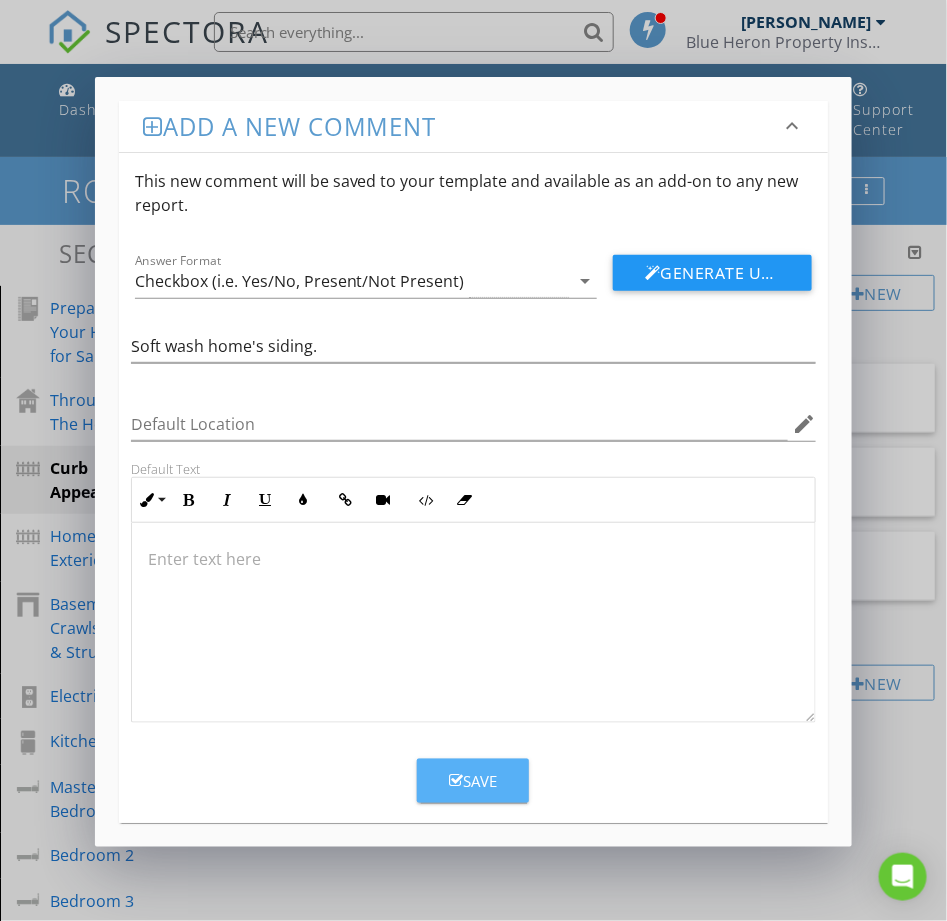 click on "Save" at bounding box center [473, 781] 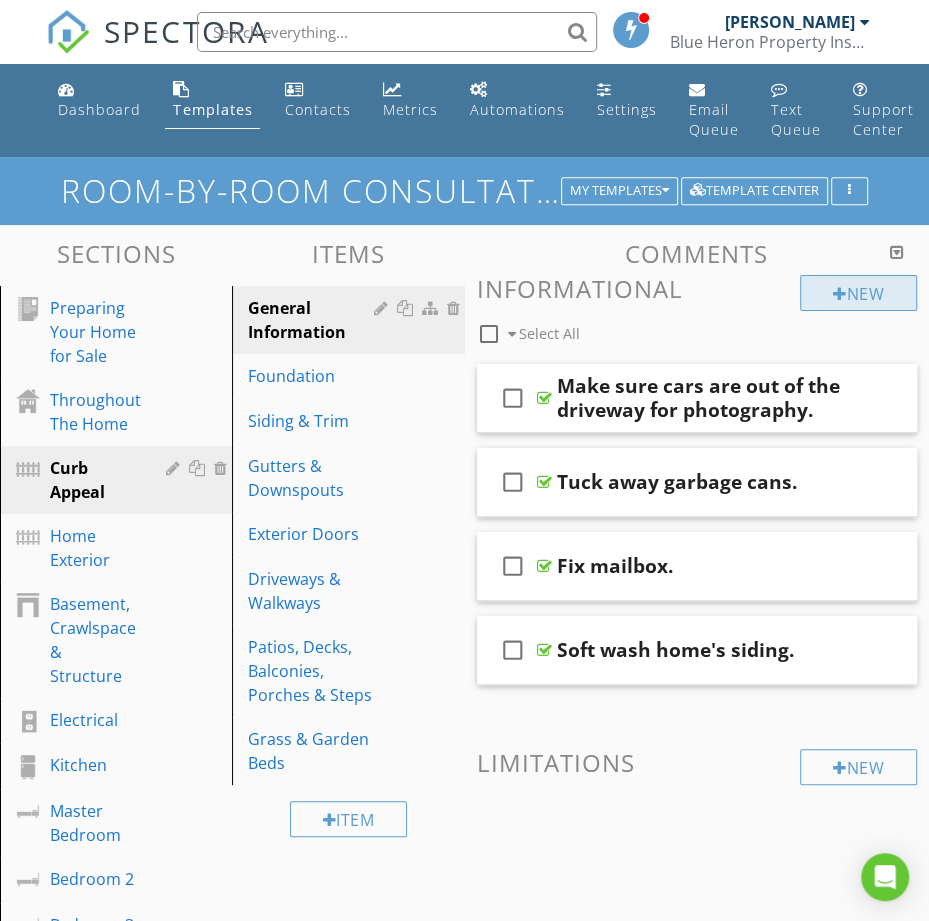click at bounding box center [840, 294] 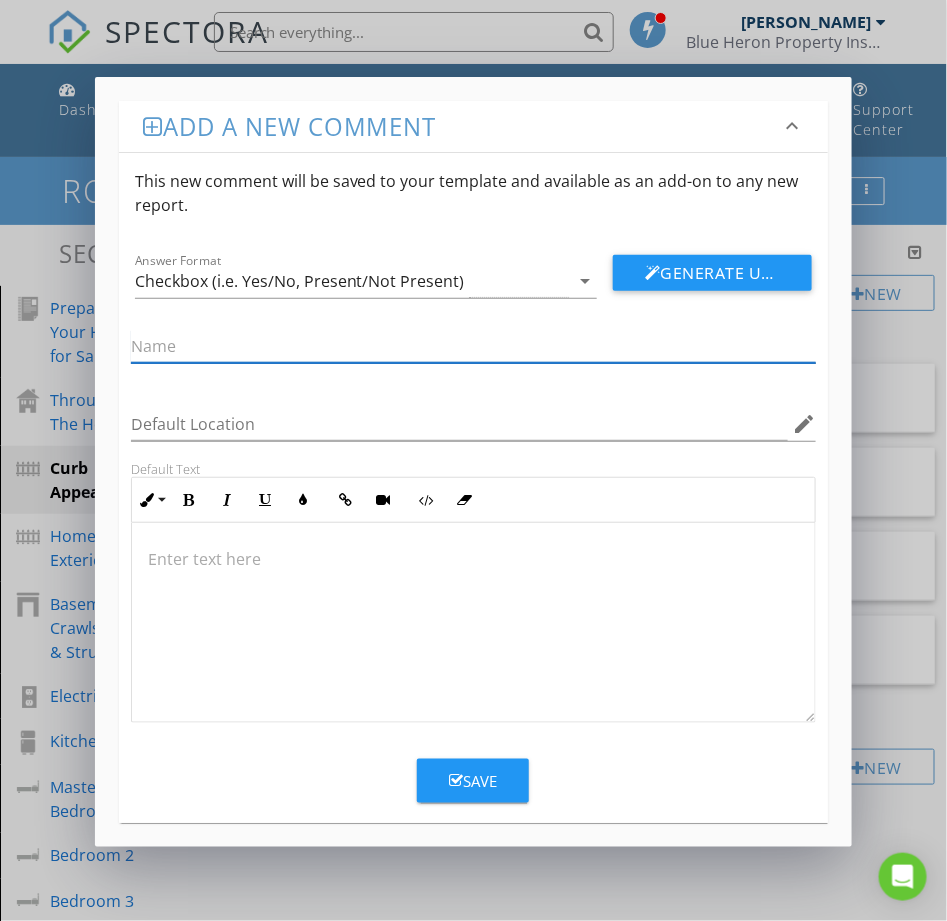 click at bounding box center [474, 346] 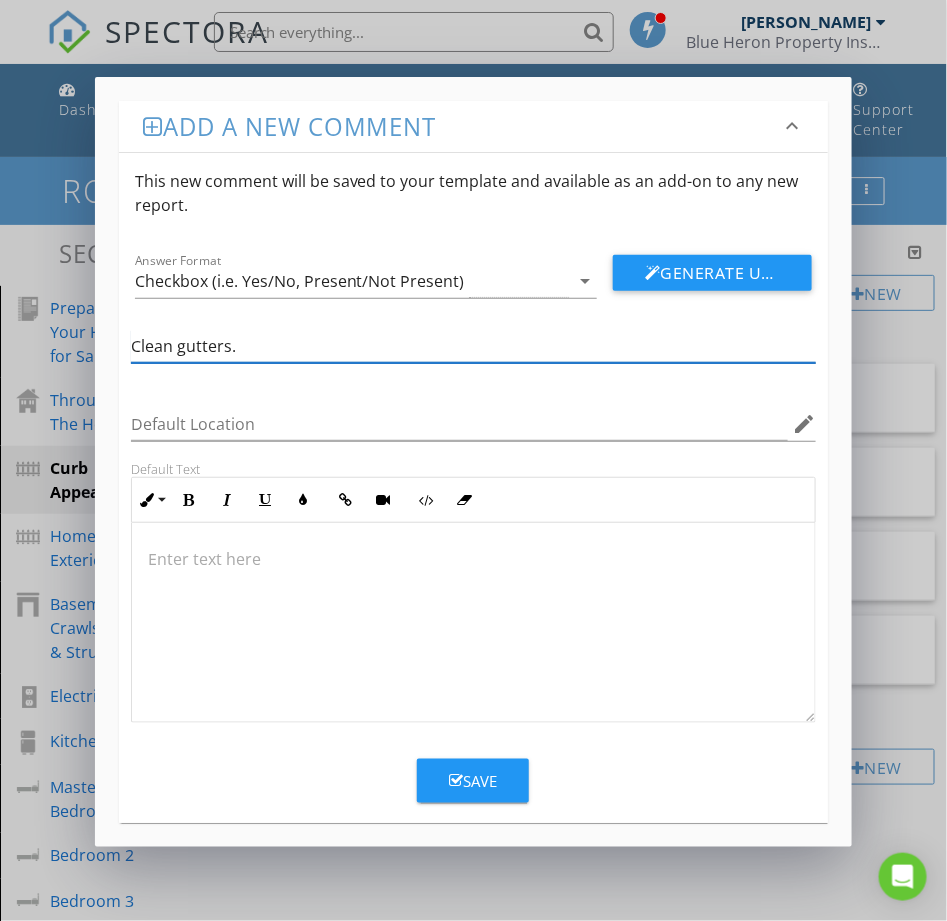 type on "Clean gutters." 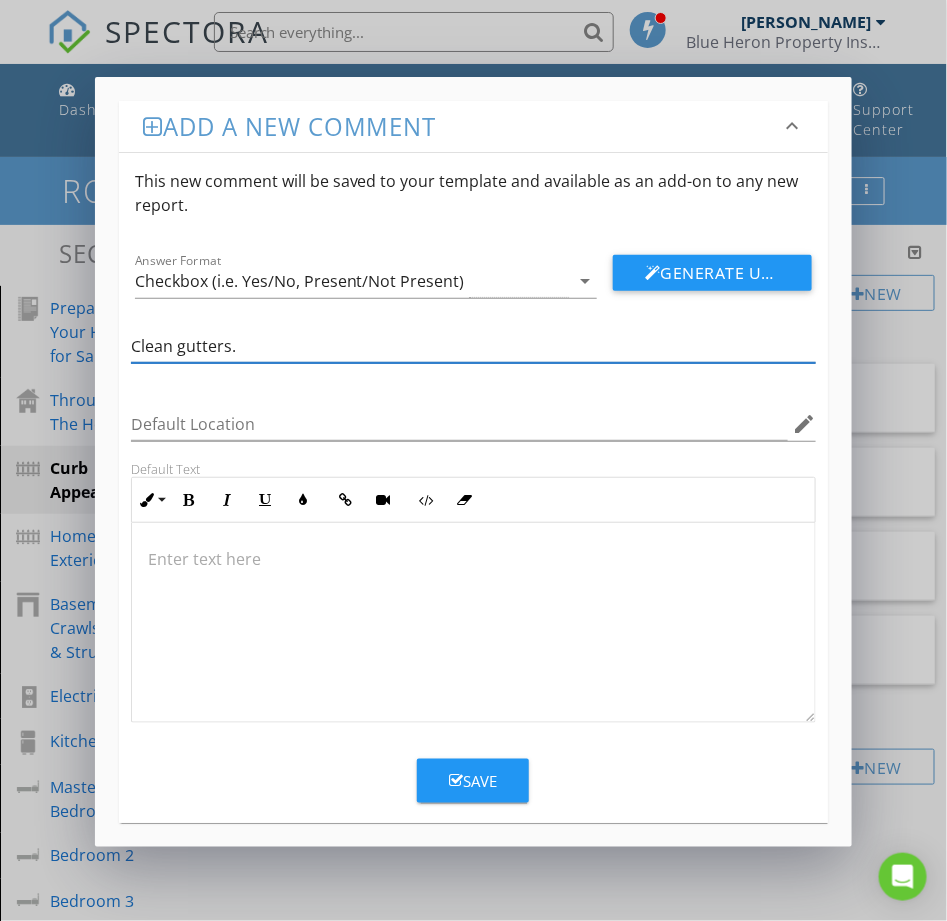 click on "Save" at bounding box center [473, 781] 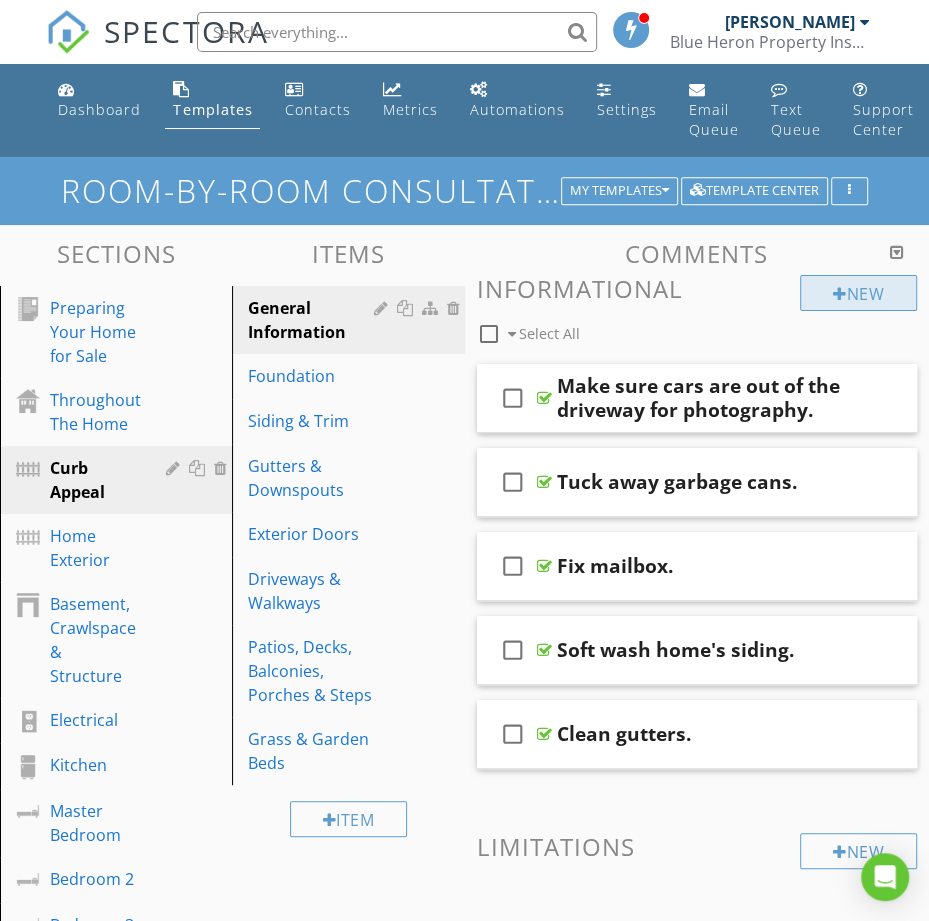click at bounding box center [840, 294] 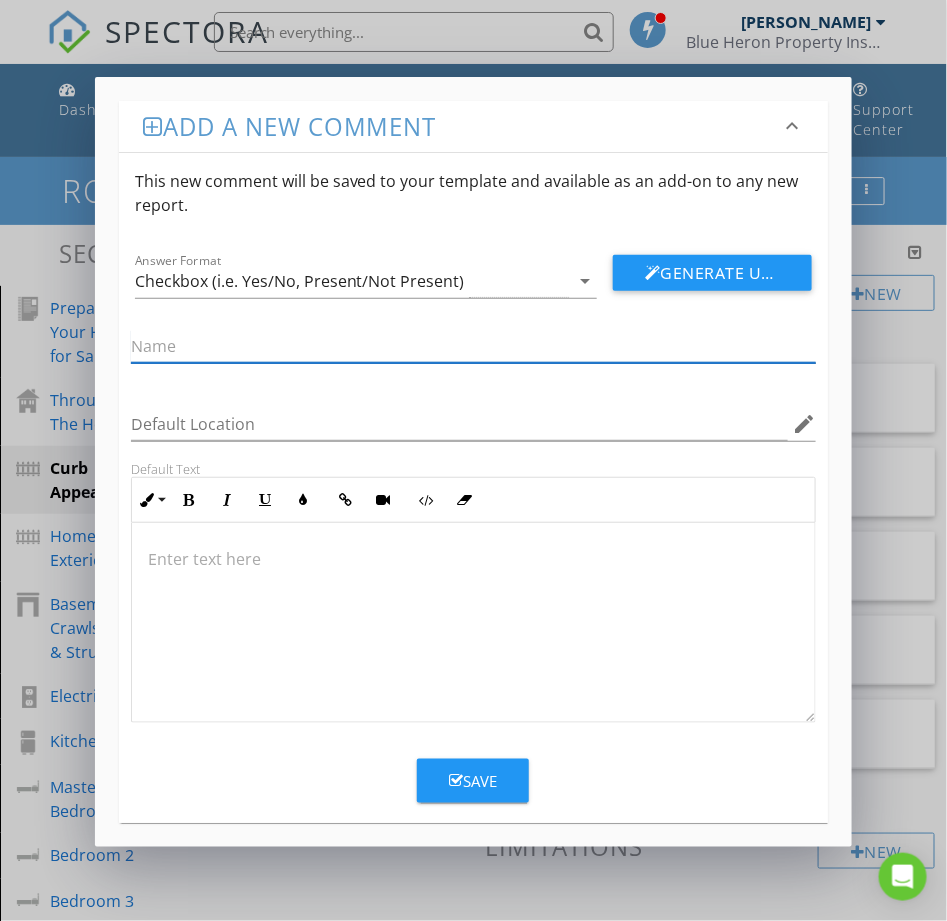 click at bounding box center (474, 346) 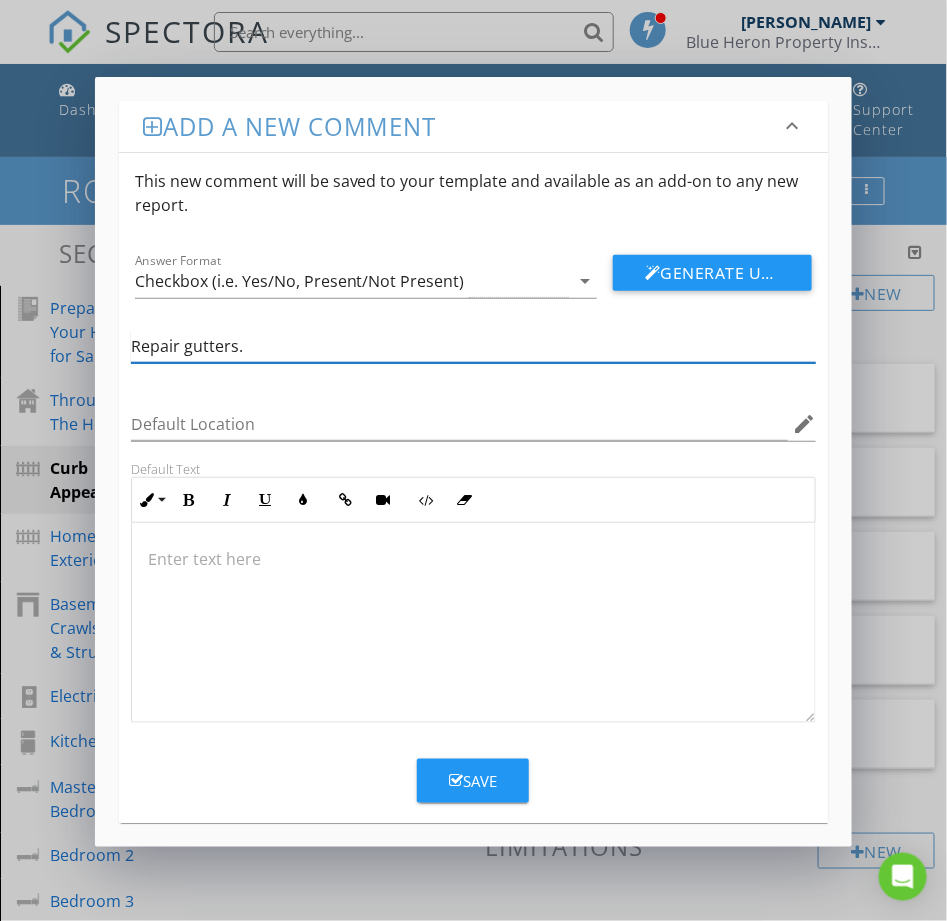 type on "Repair gutters." 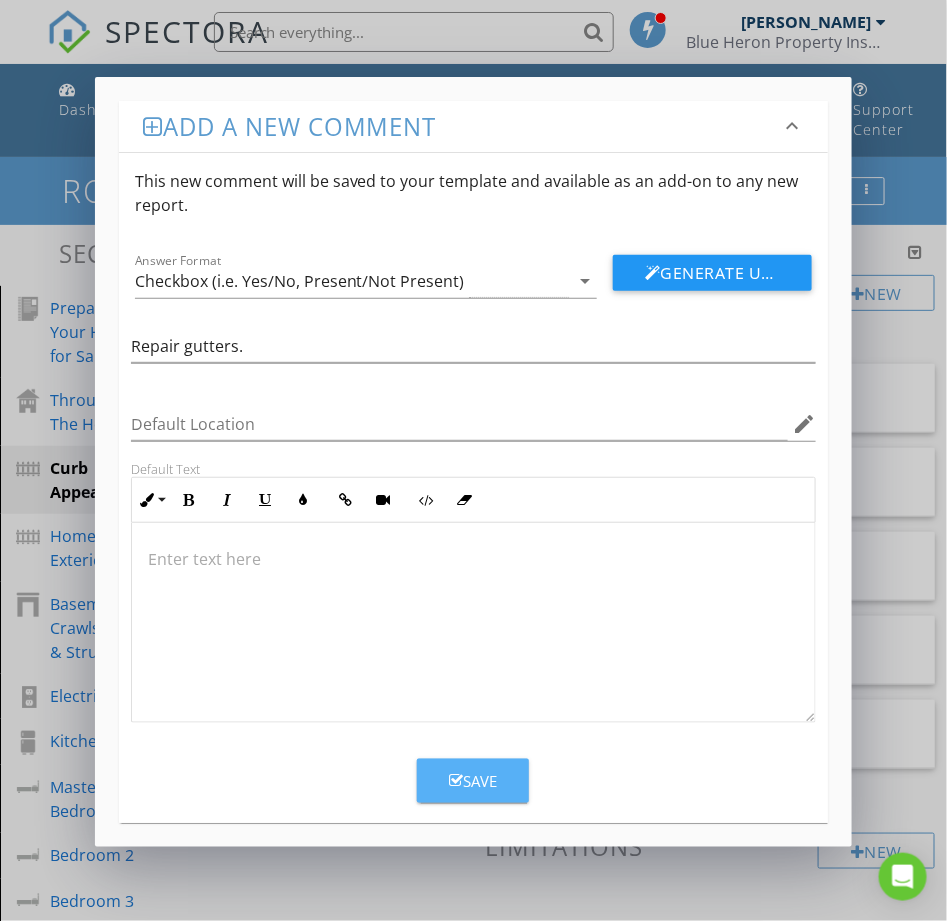 click on "Save" at bounding box center (473, 781) 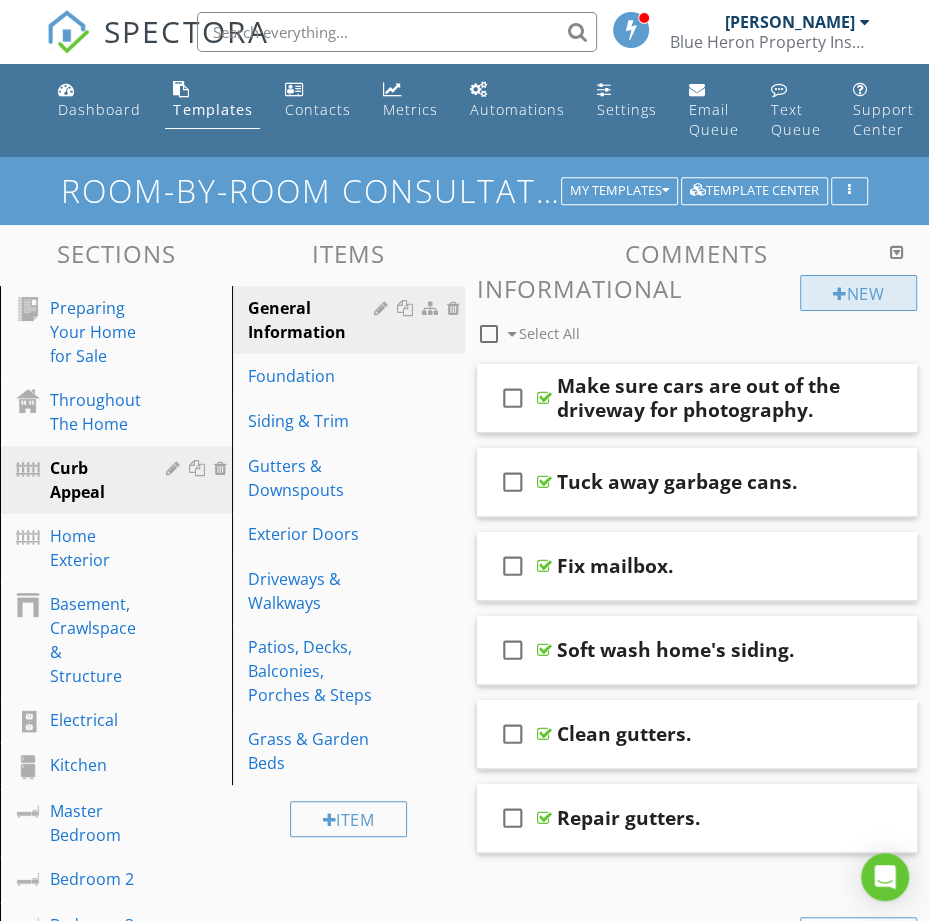 click on "New" at bounding box center [858, 293] 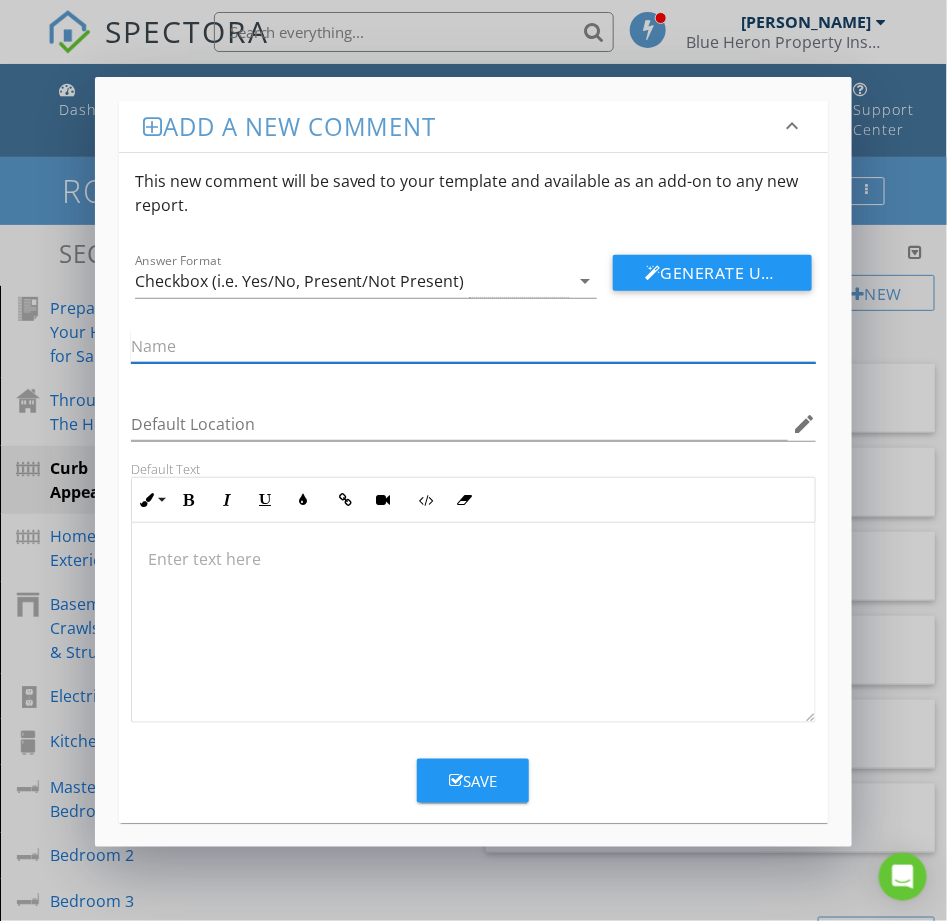 paste on "Clean porch/deck." 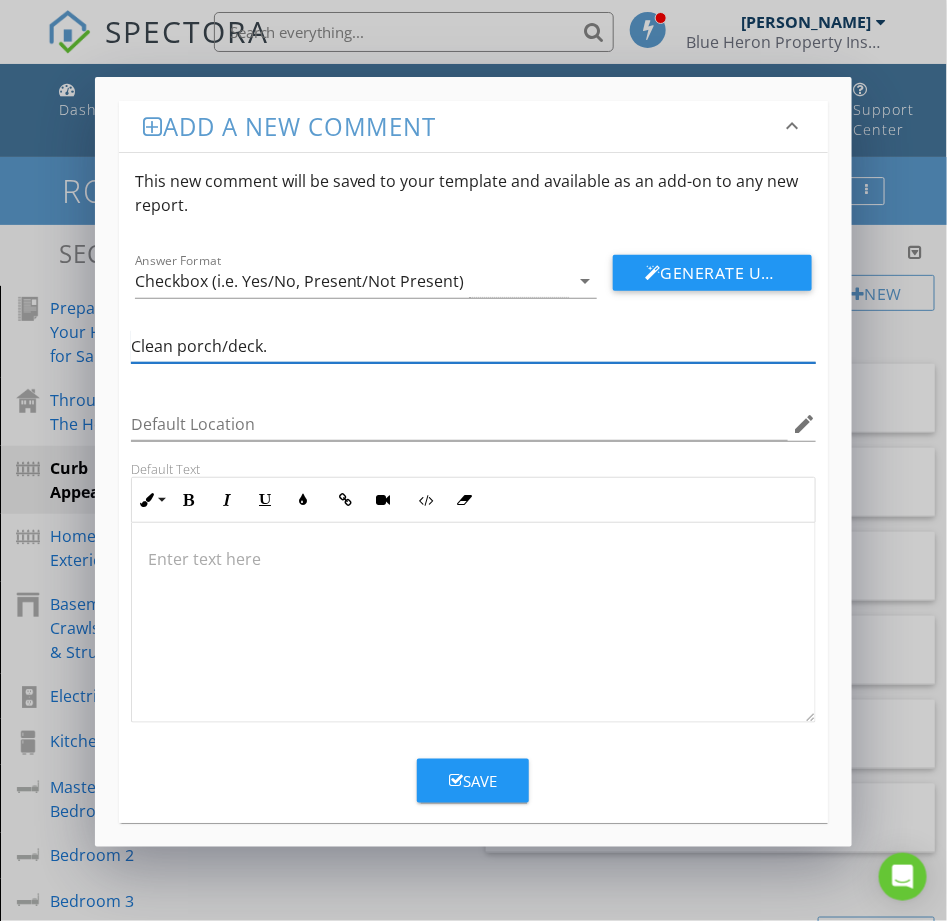 type on "Clean porch/deck." 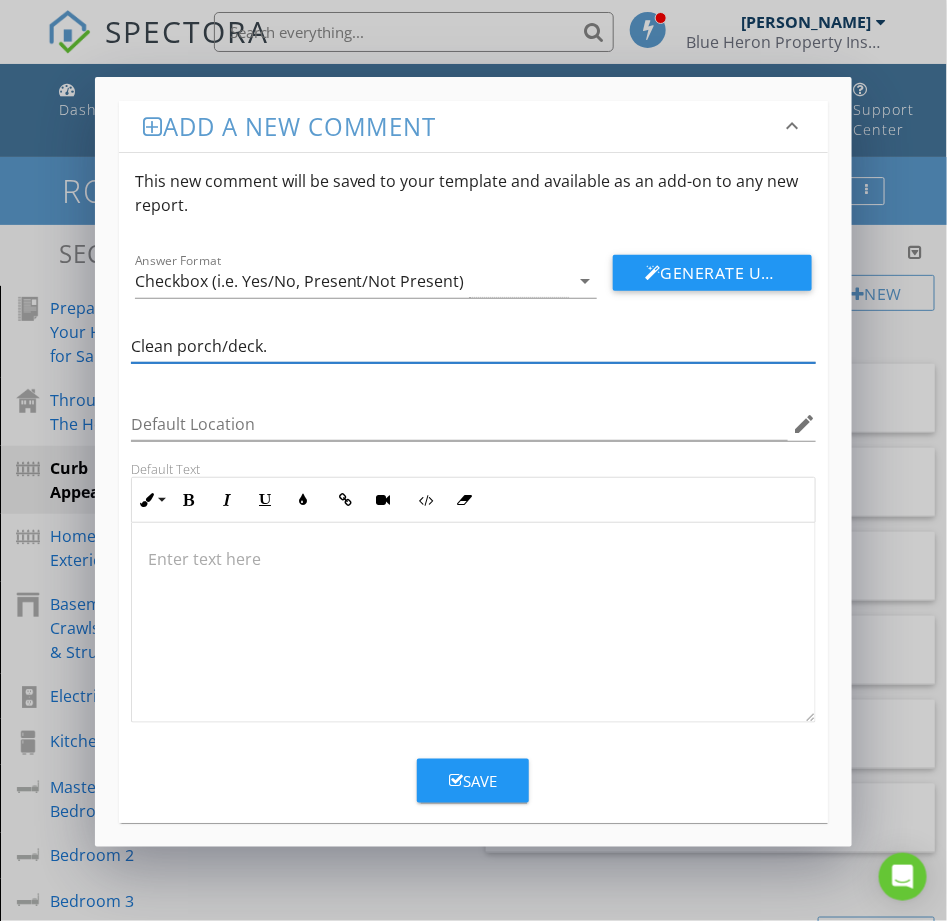 click on "Save" at bounding box center (473, 781) 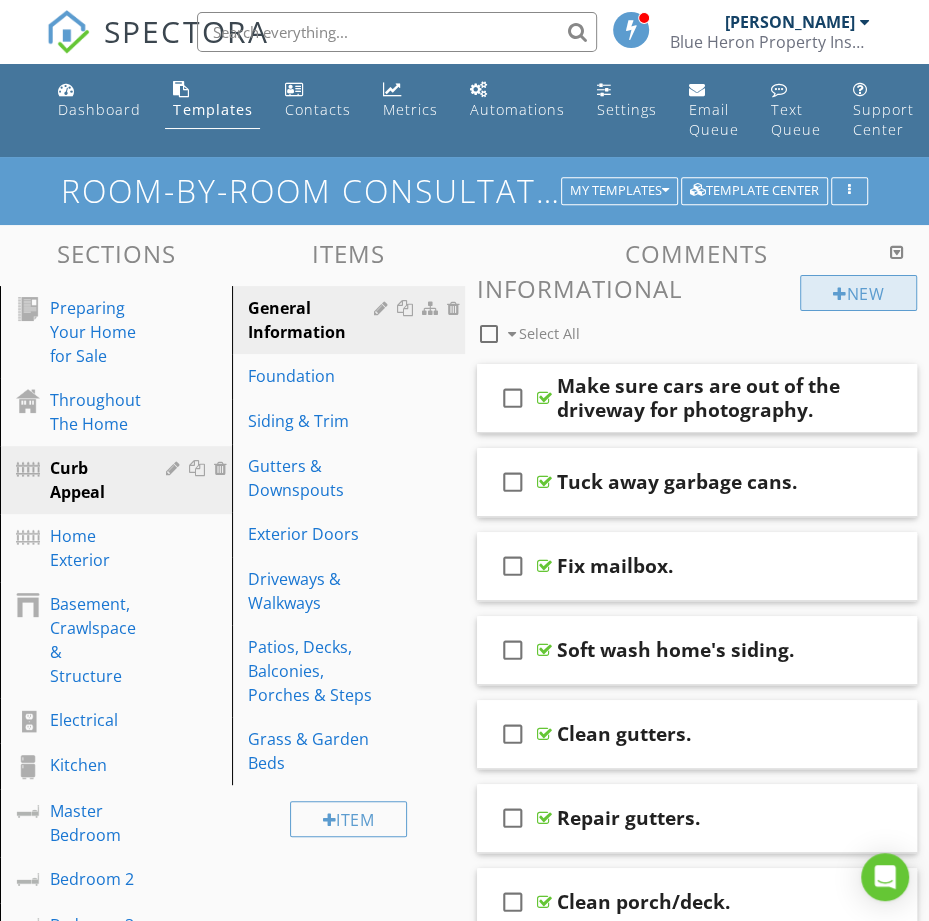 click at bounding box center [840, 294] 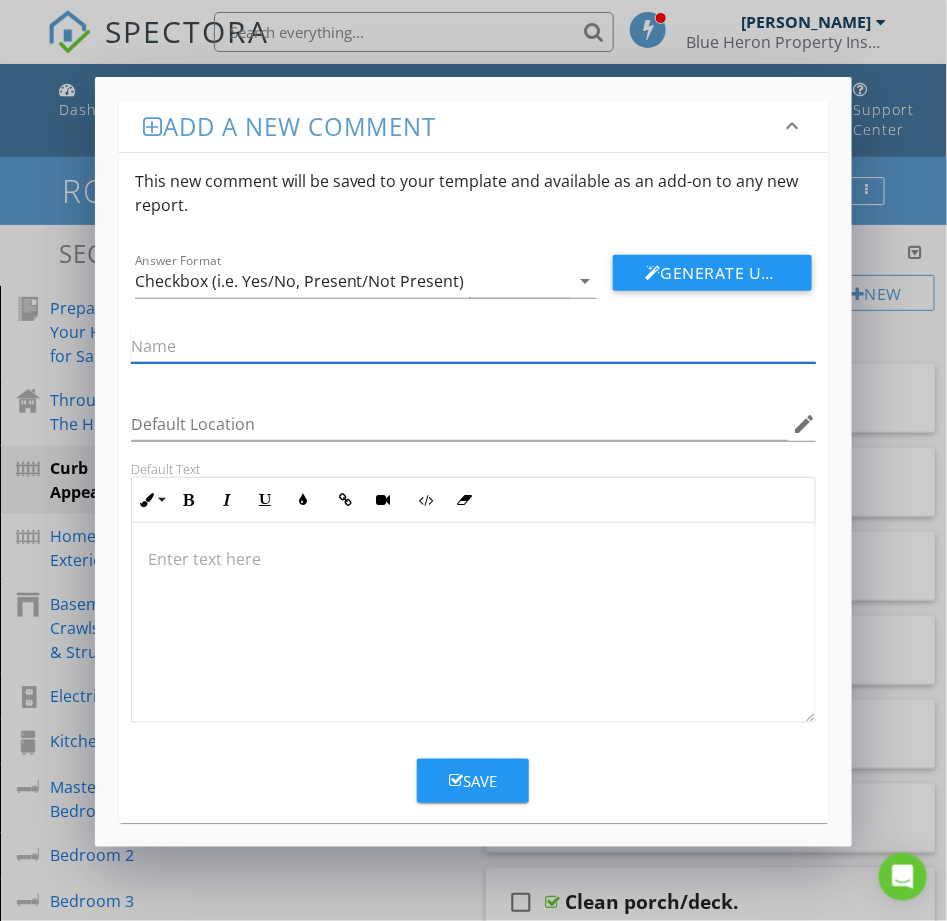 click at bounding box center (474, 346) 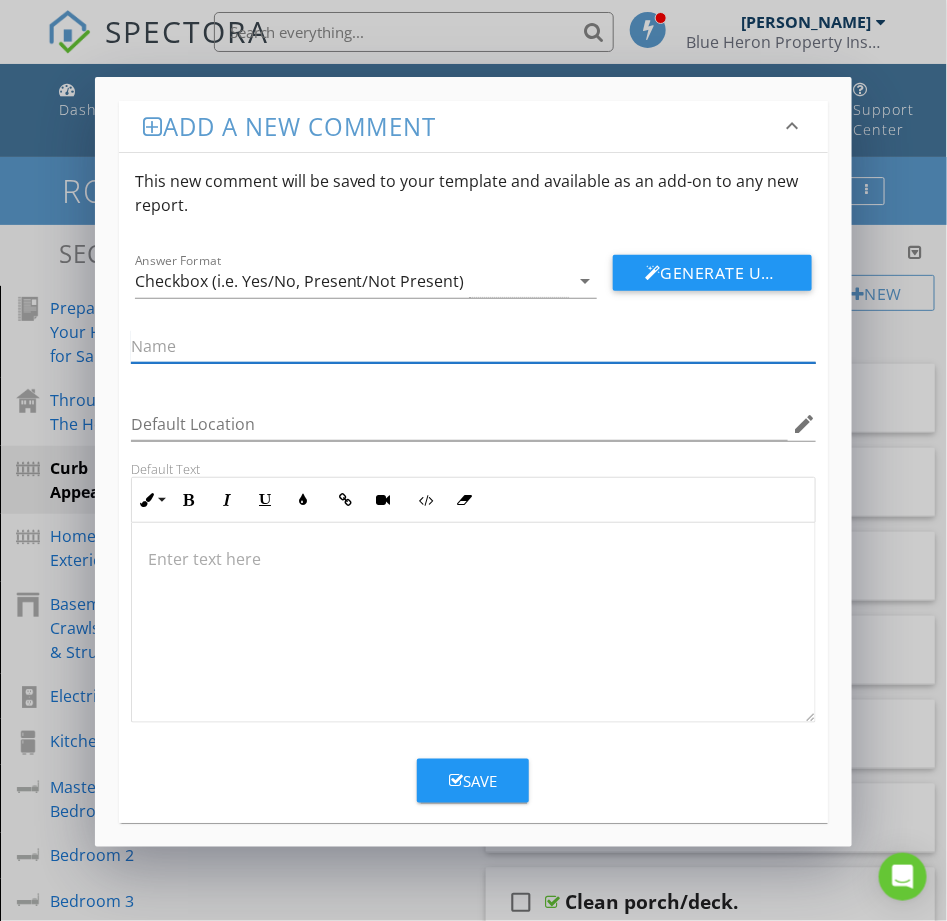 paste on "Paint front door" 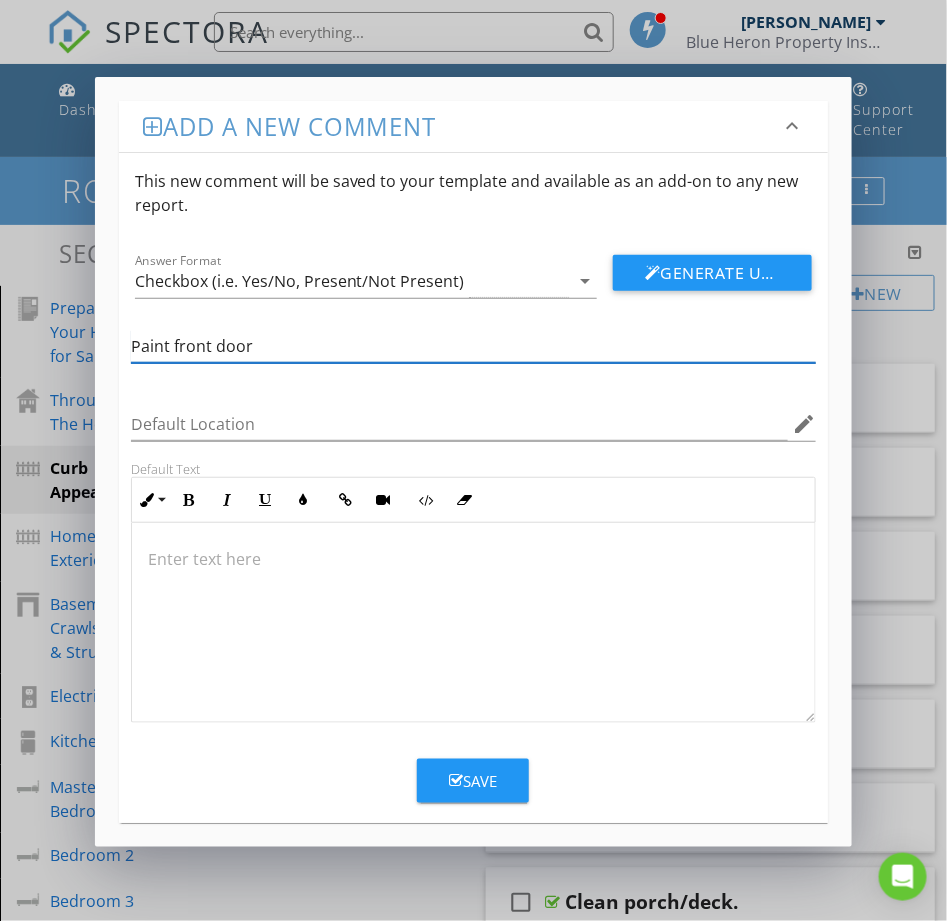 type on "Paint front door" 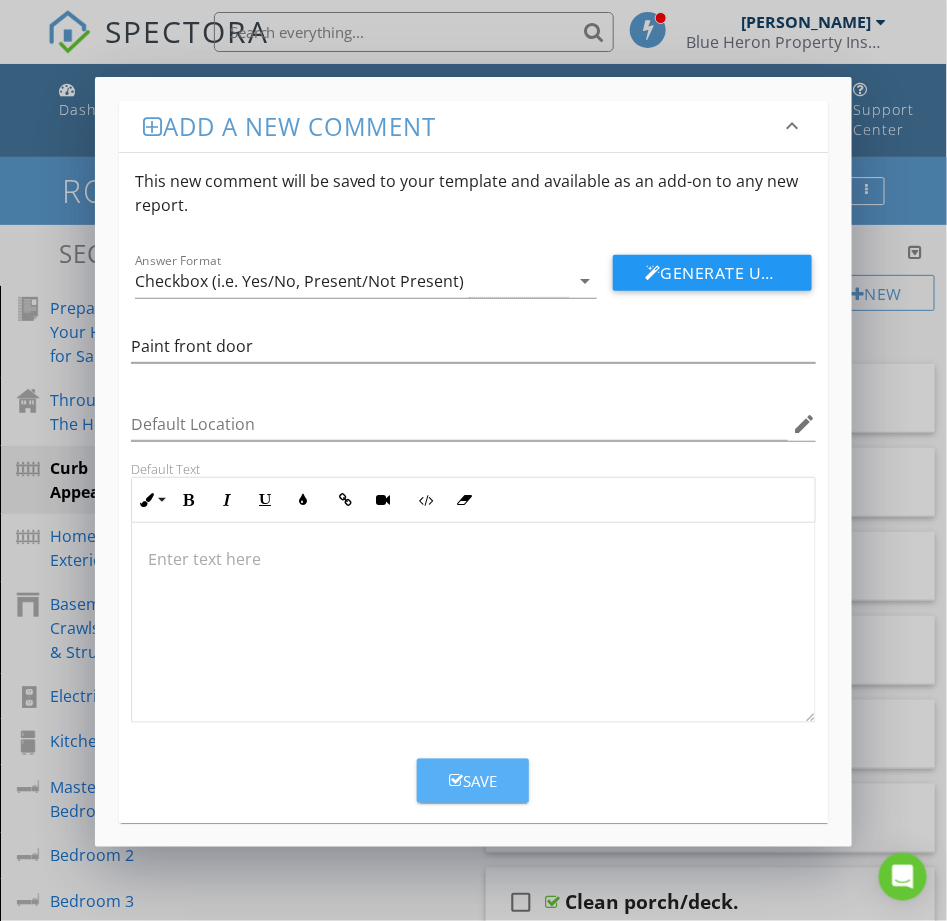click on "Save" at bounding box center (473, 781) 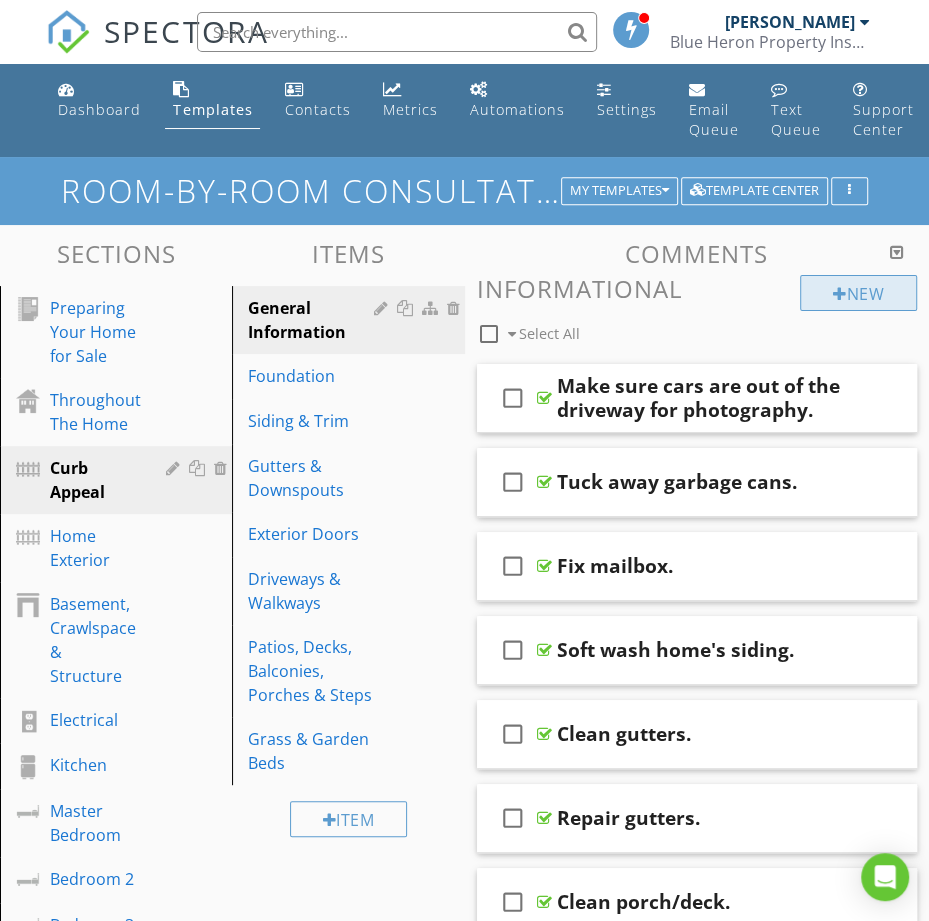 click on "New" at bounding box center (858, 293) 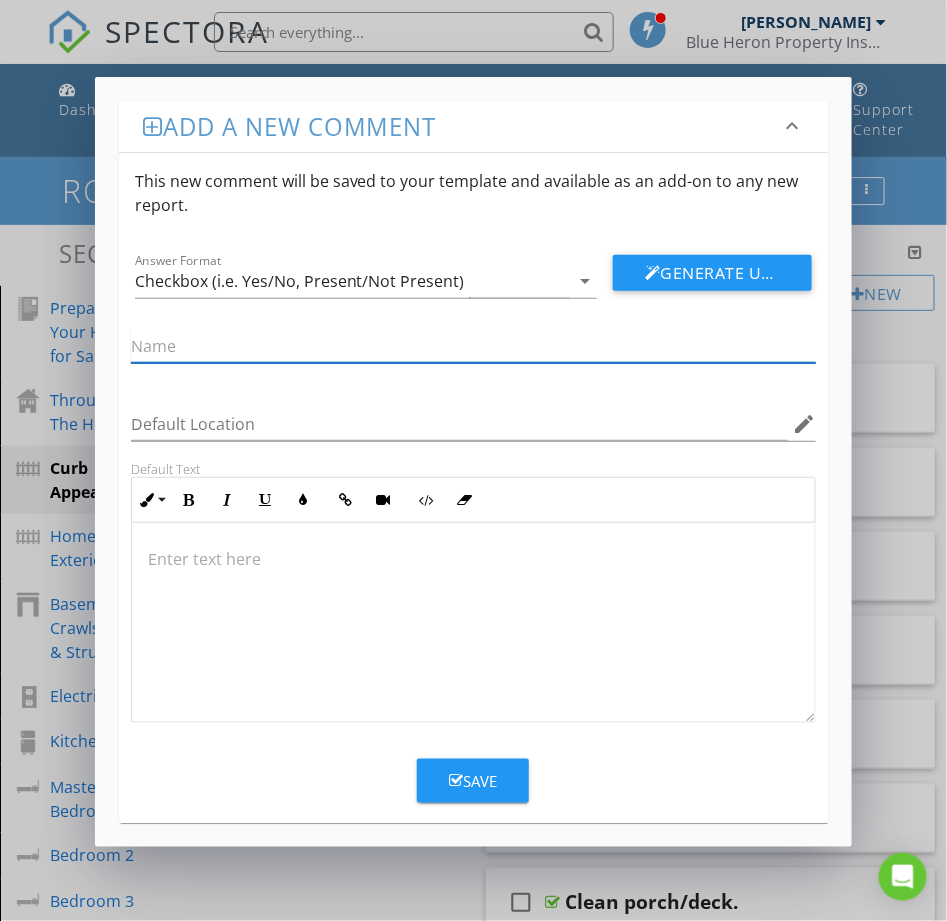 paste on "Add new doormat." 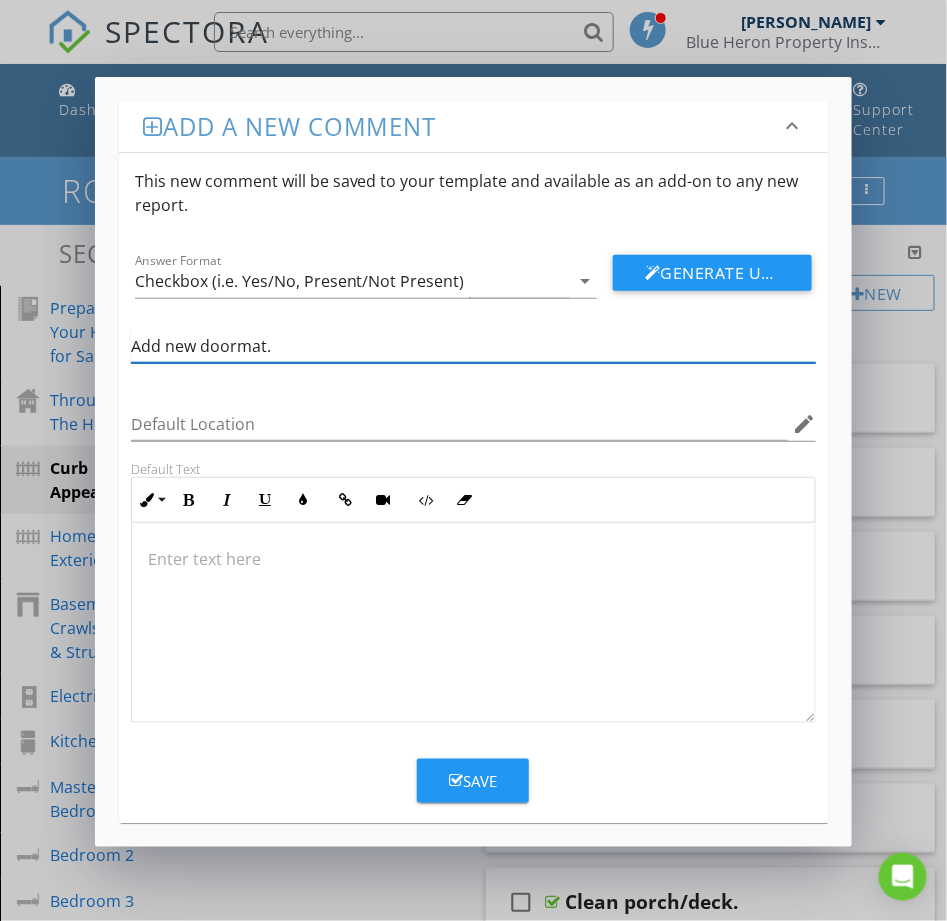 type on "Add new doormat." 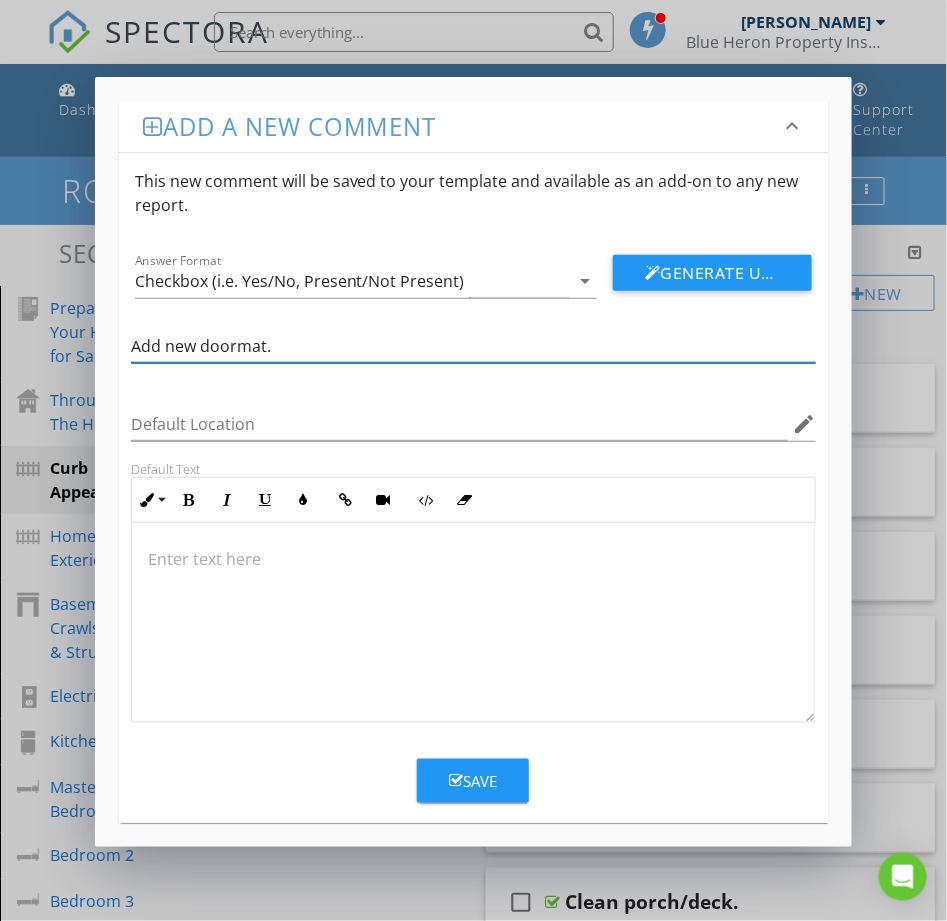 click on "Save" at bounding box center [473, 781] 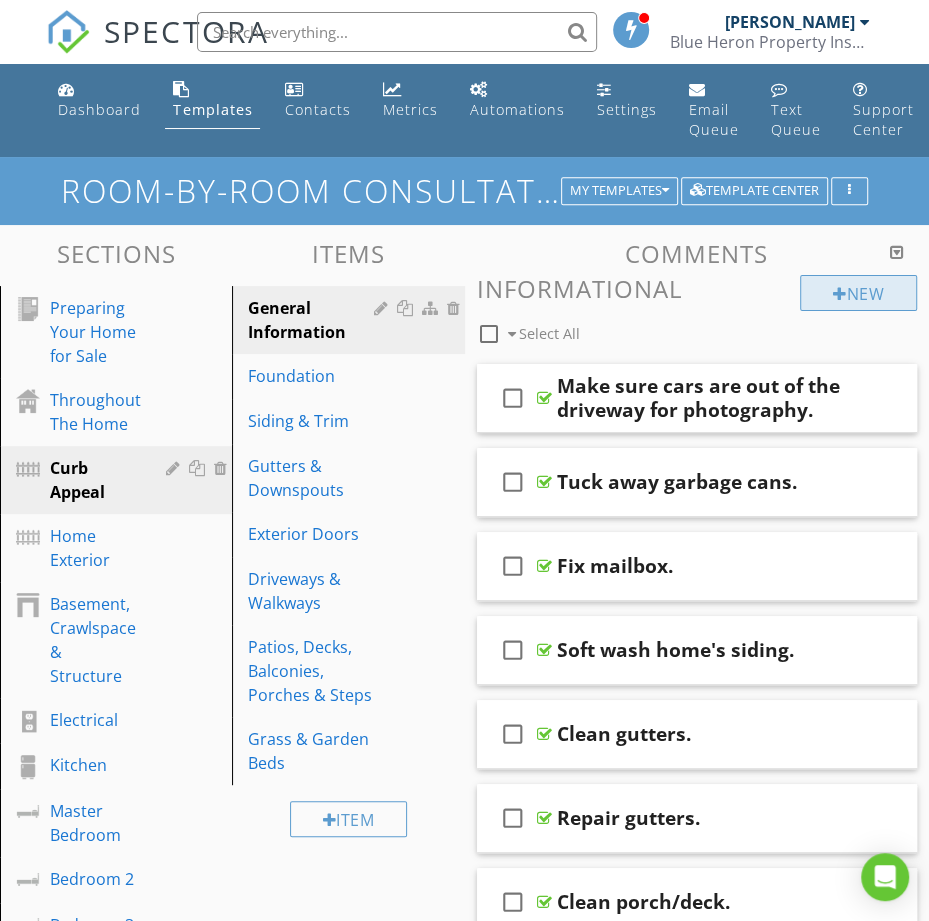 click on "New" at bounding box center [858, 293] 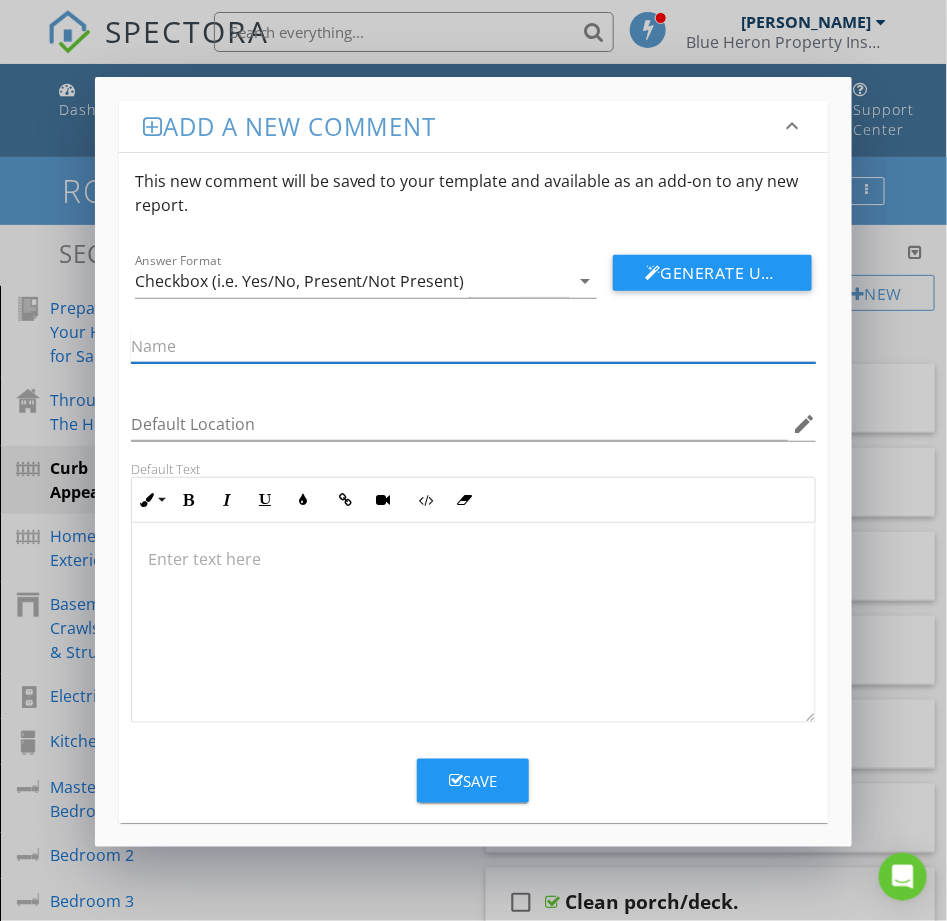 paste on "Replace exterior light bulbs." 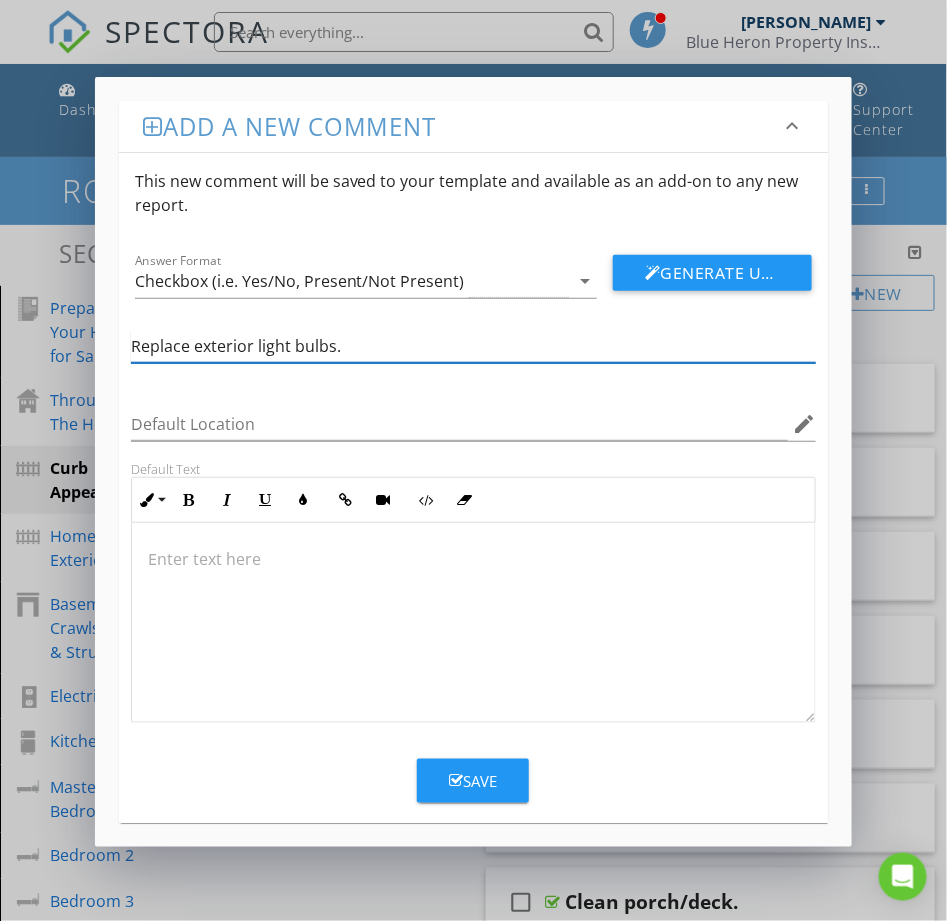 type on "Replace exterior light bulbs." 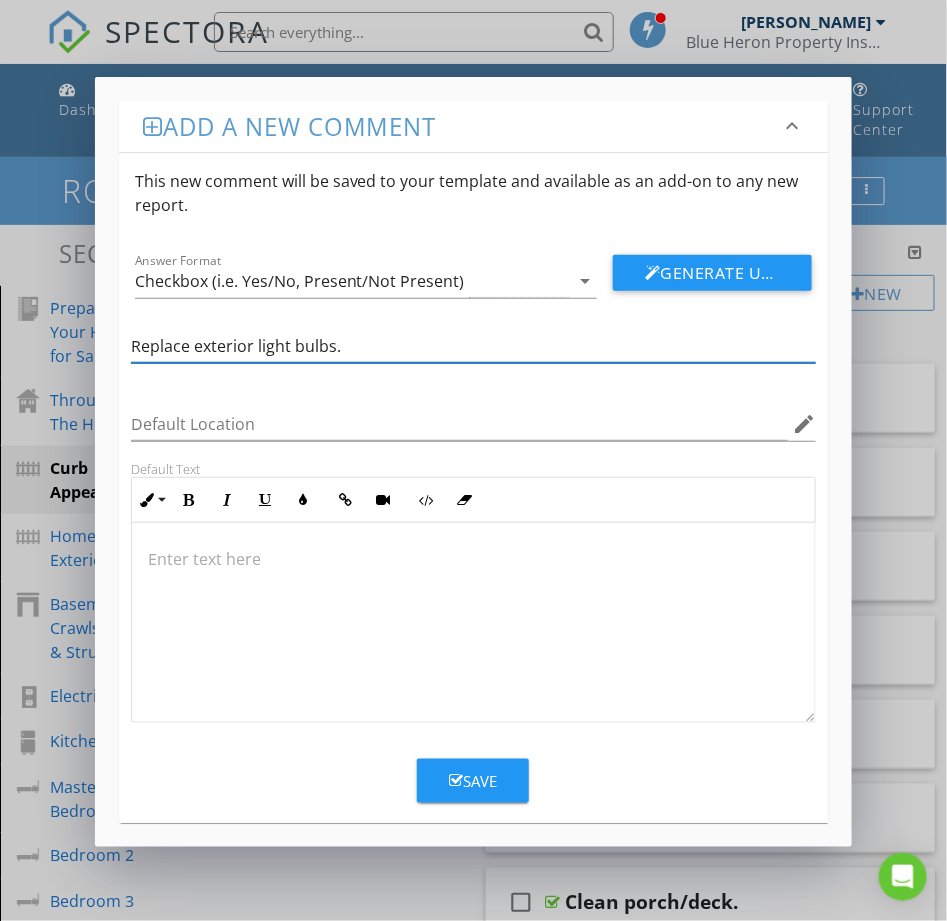 click on "Save" at bounding box center (473, 781) 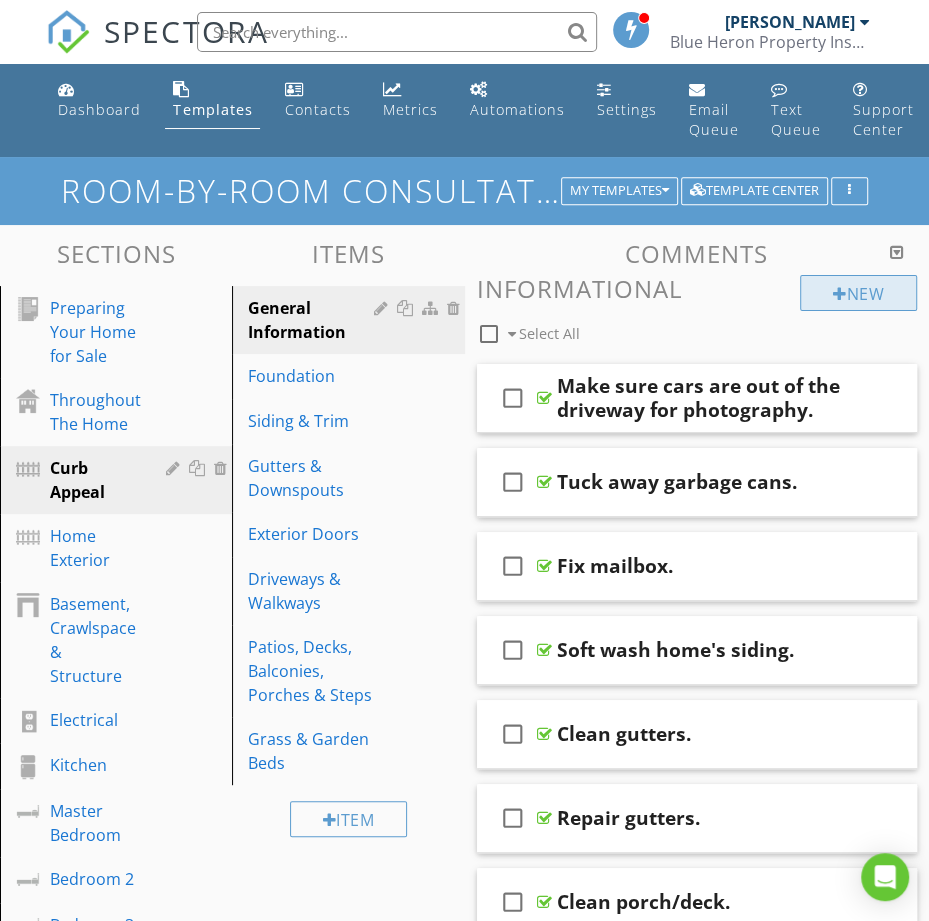 click on "New" at bounding box center (858, 293) 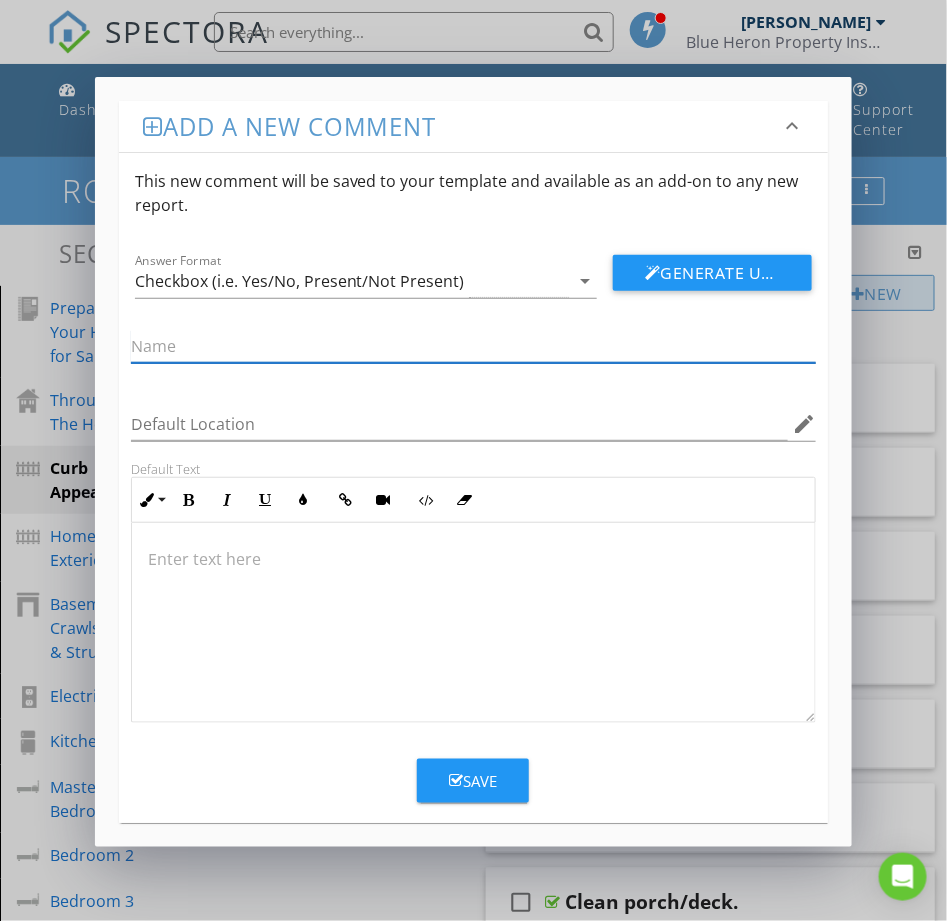 paste on "Trim hedges and bushes." 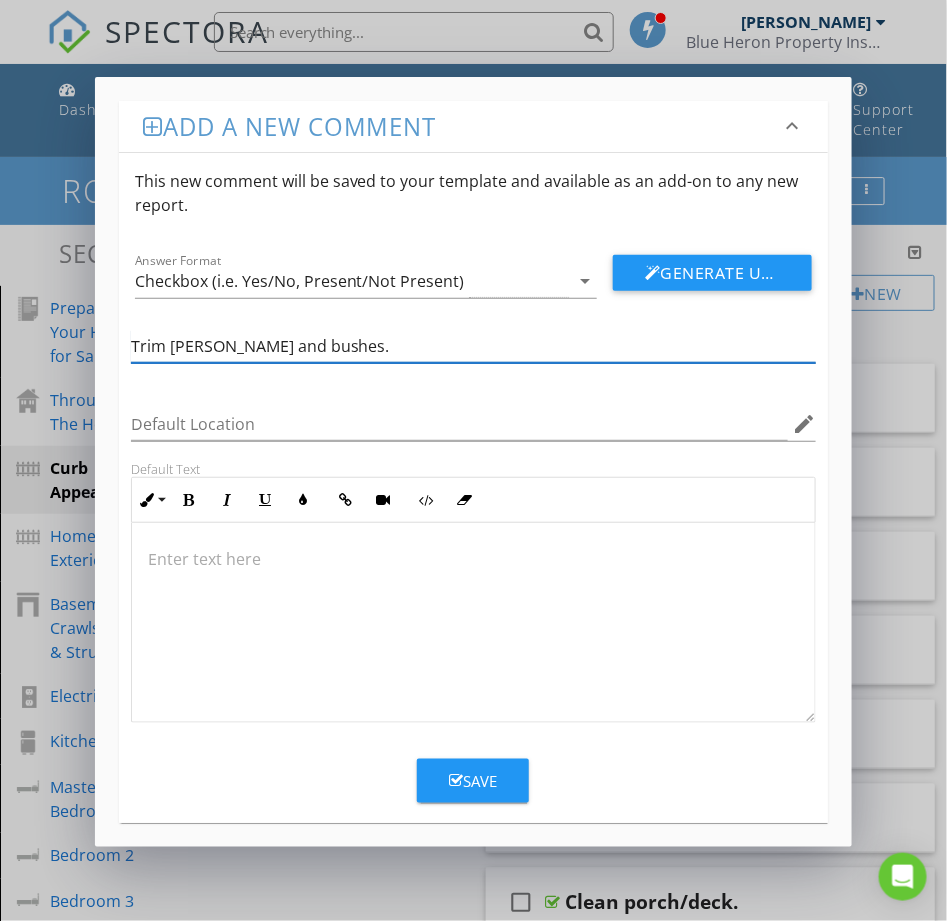 type on "Trim hedges and bushes." 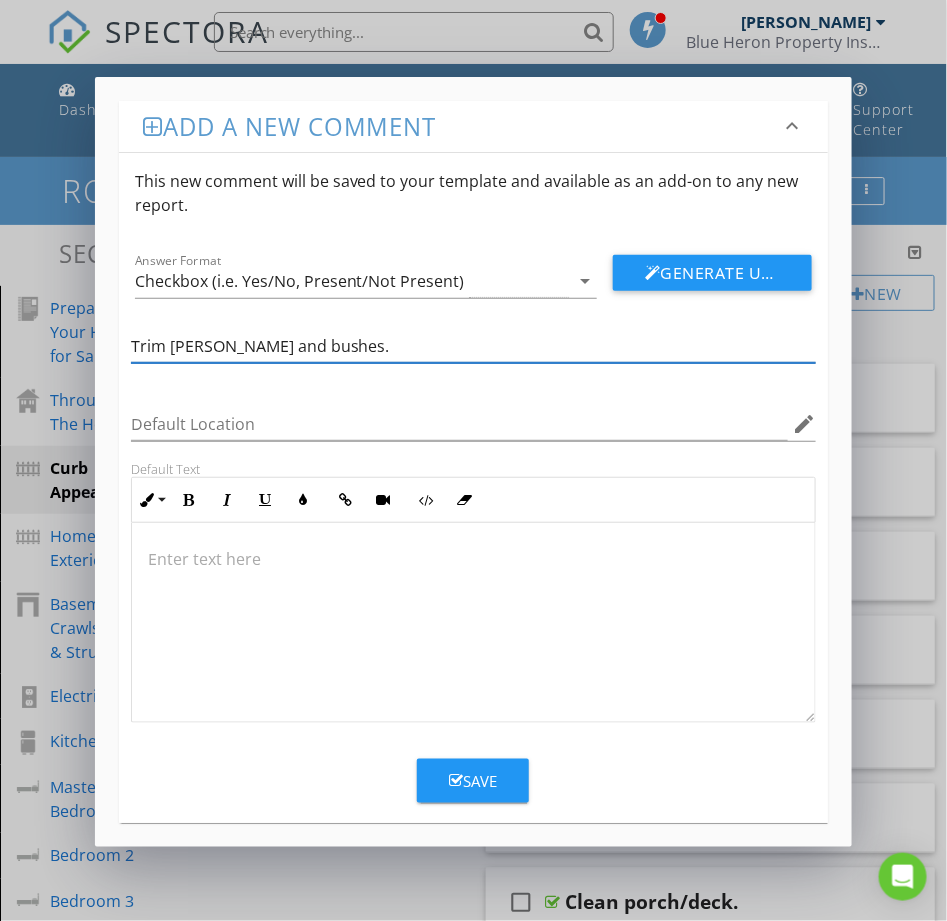 click on "Save" at bounding box center (473, 781) 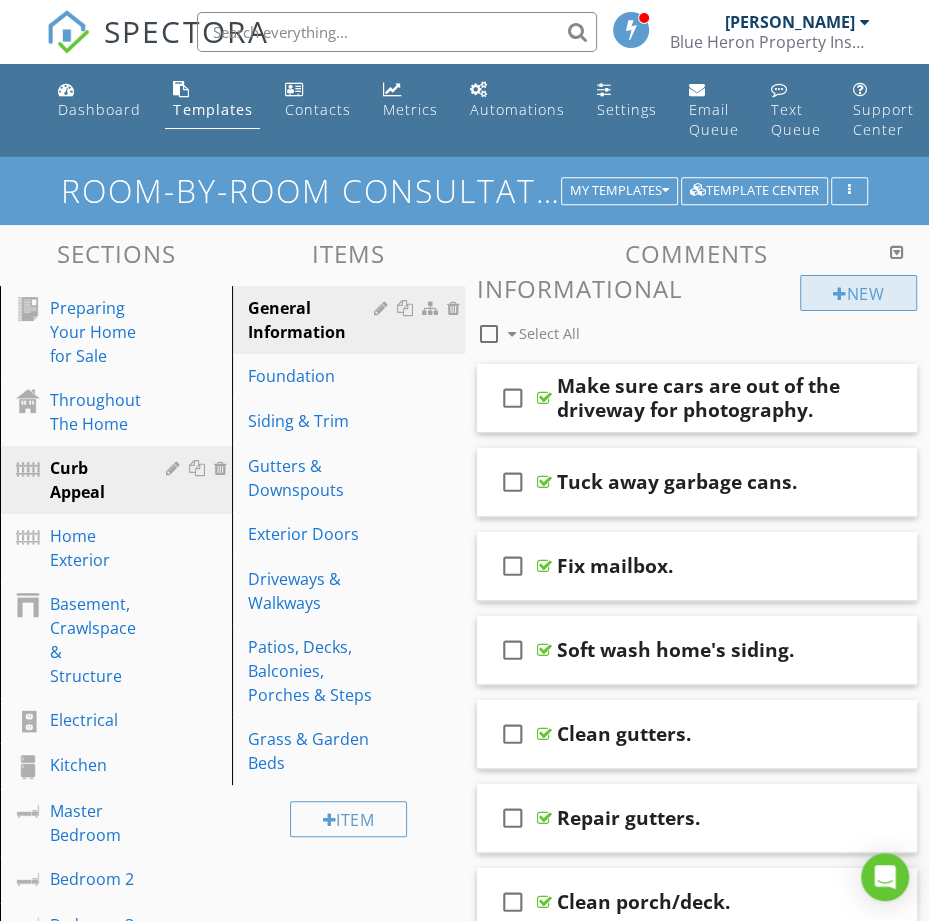 click on "New" at bounding box center (858, 293) 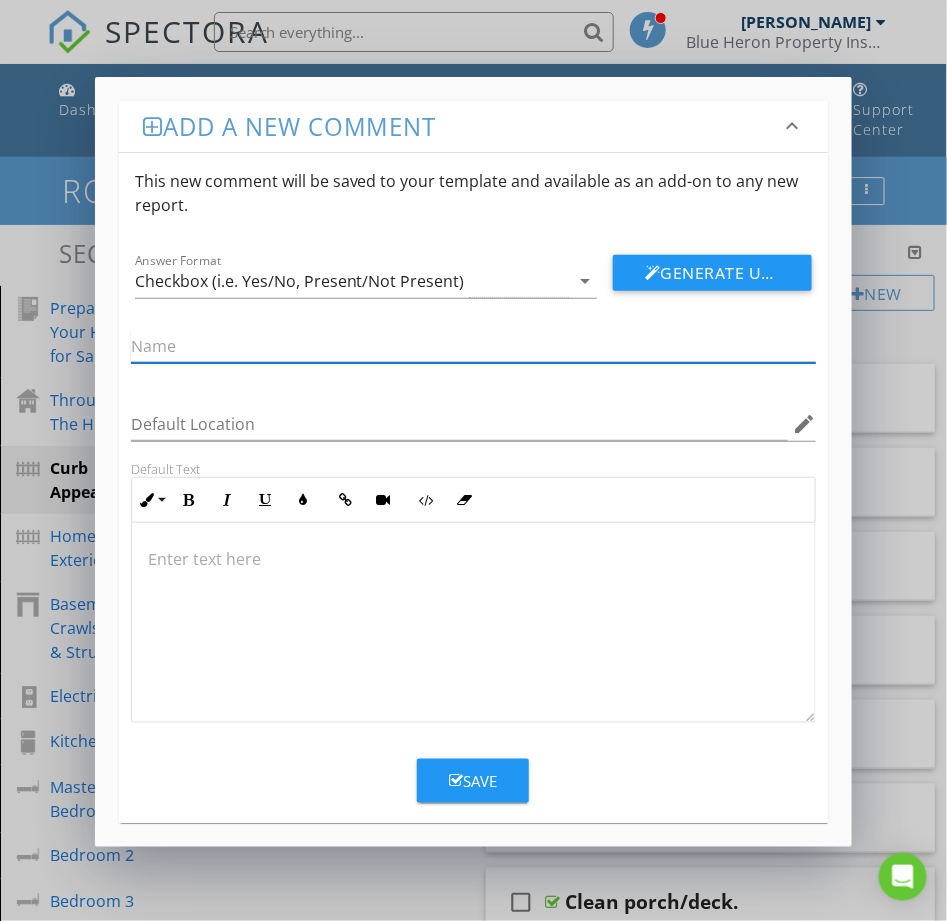paste on "Freshen up mulch throughout garden beds." 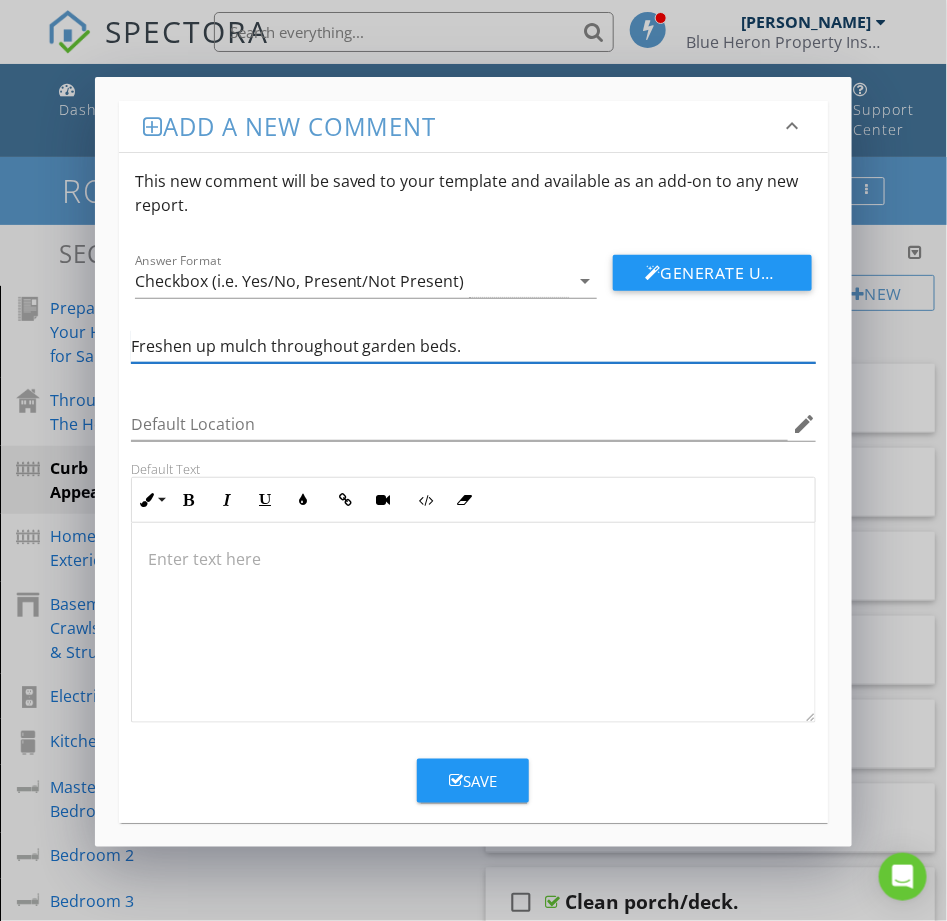 type on "Freshen up mulch throughout garden beds." 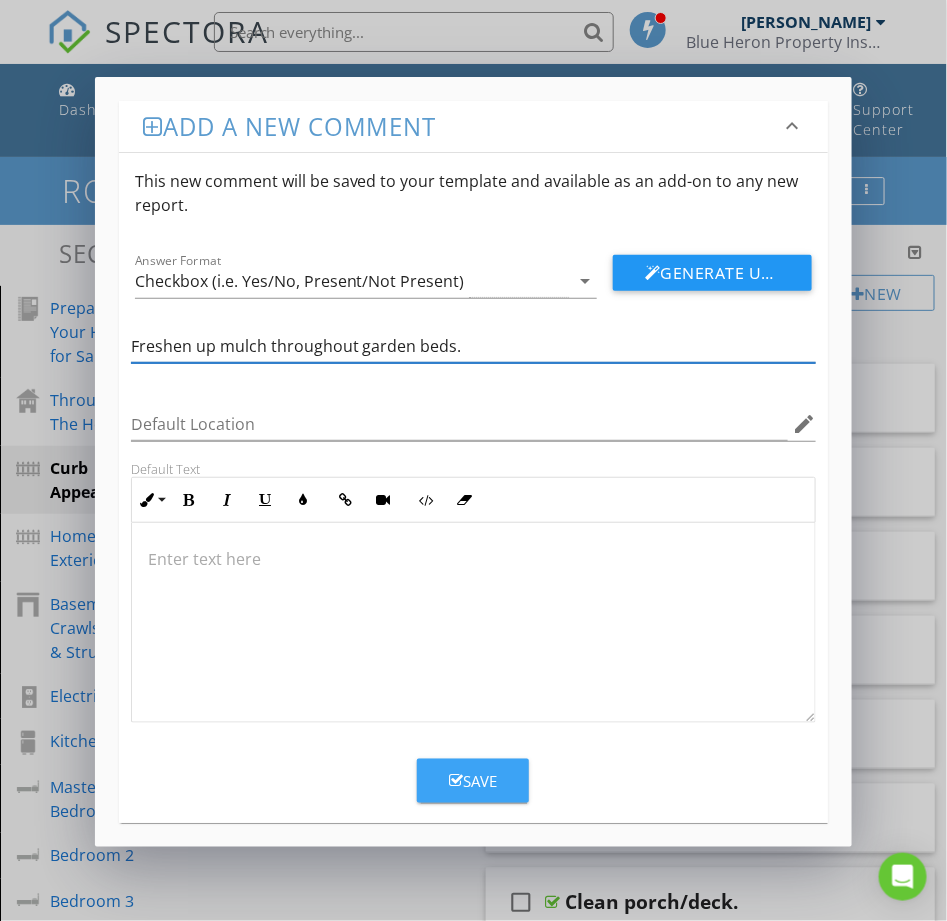 click on "Save" at bounding box center (473, 781) 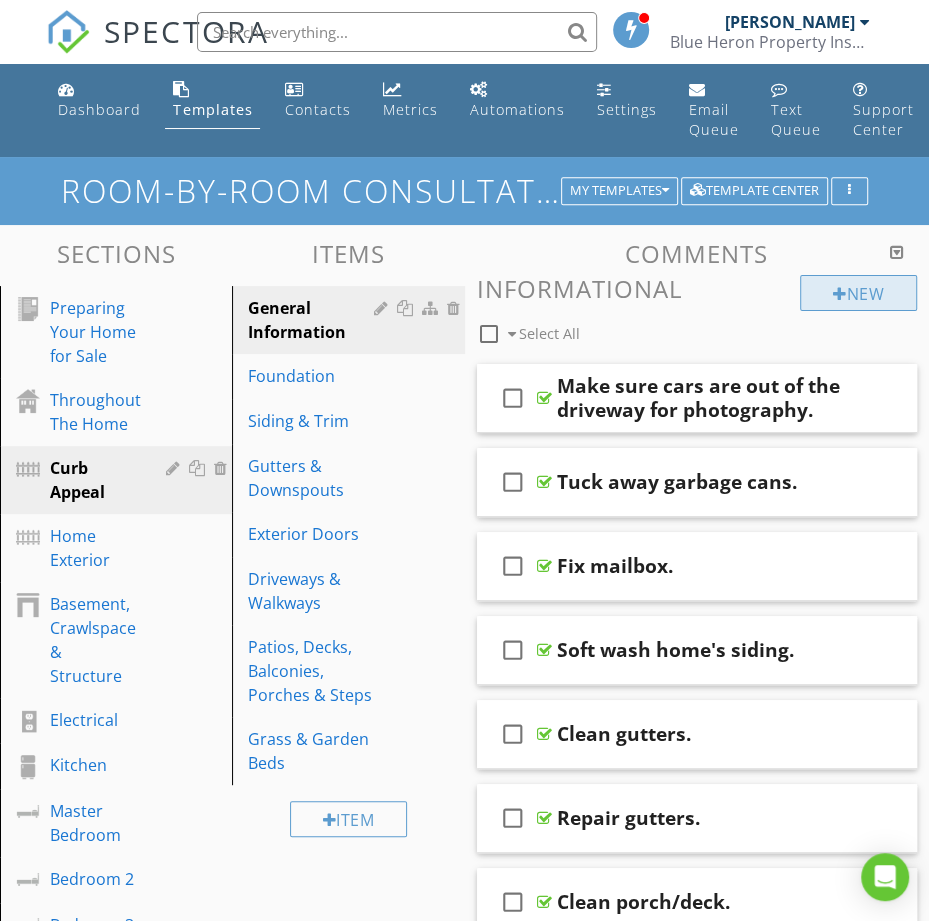 click on "New" at bounding box center [858, 293] 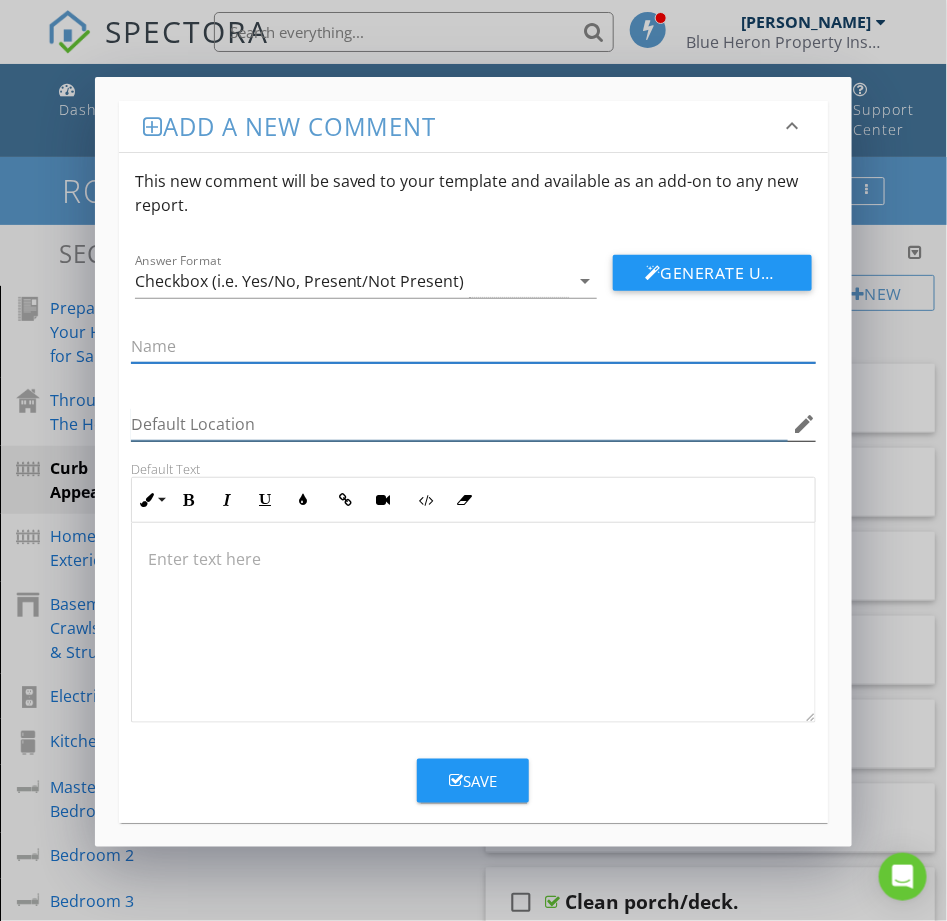 click at bounding box center (460, 424) 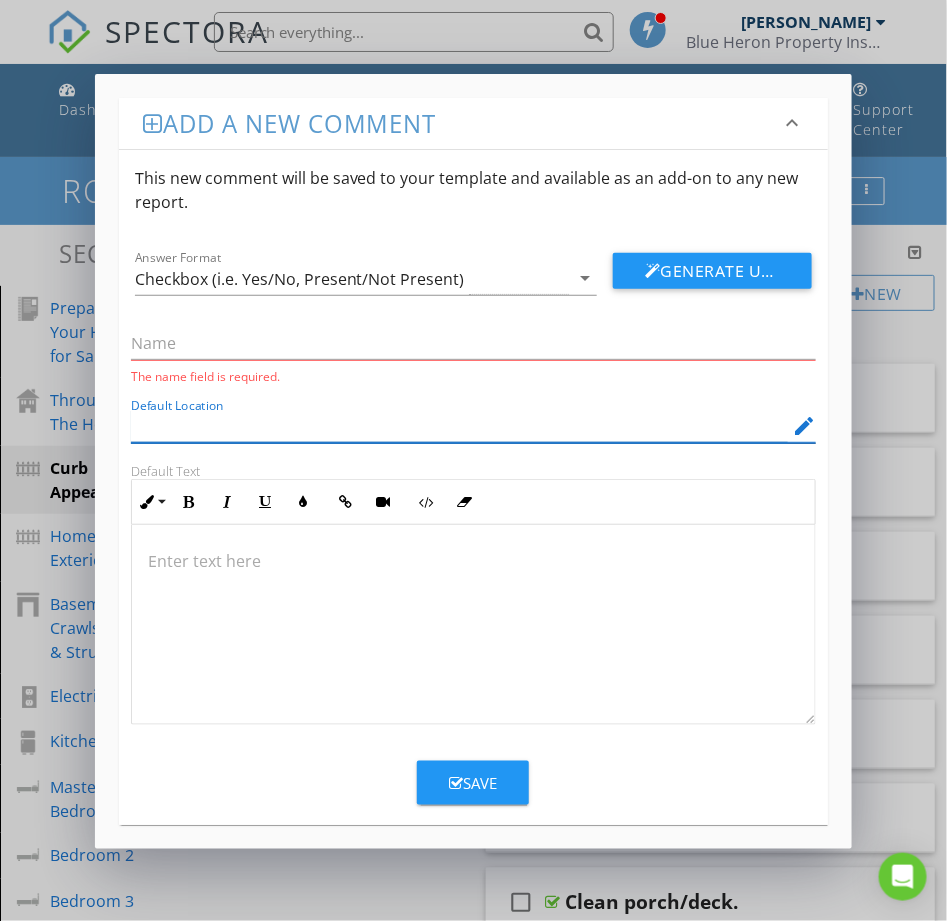 paste on "Continue to maintain the yard during the growing season." 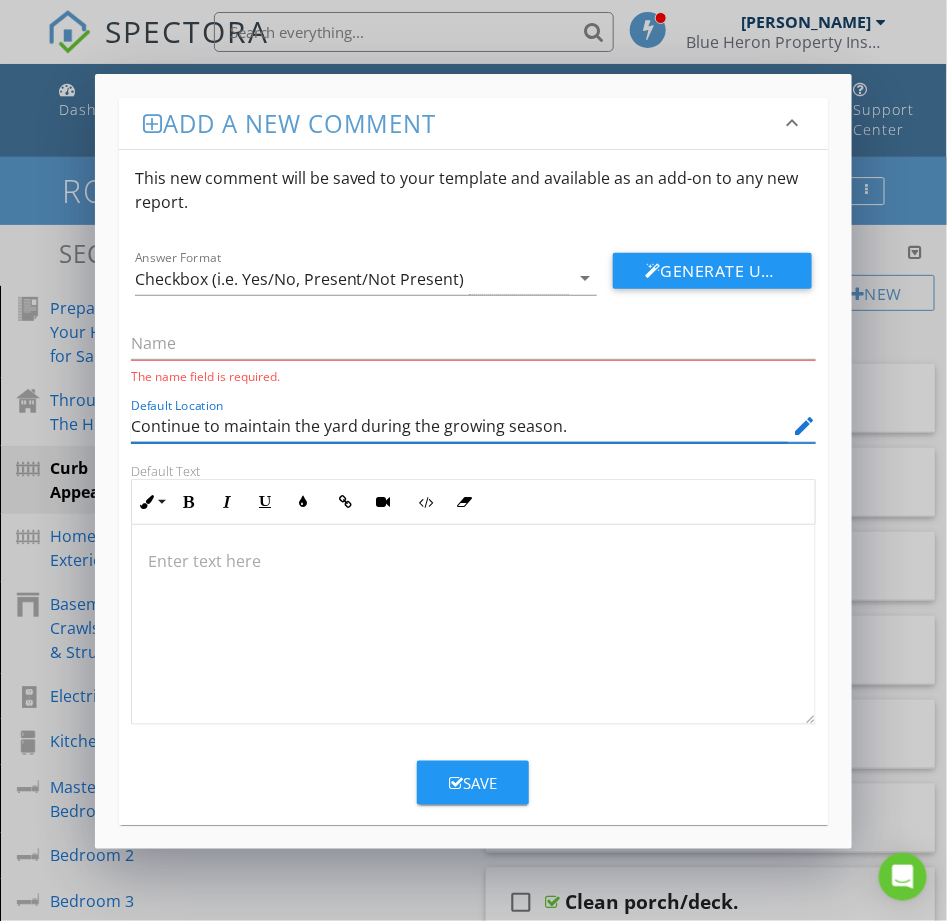type on "Continue to maintain the yard during the growing season." 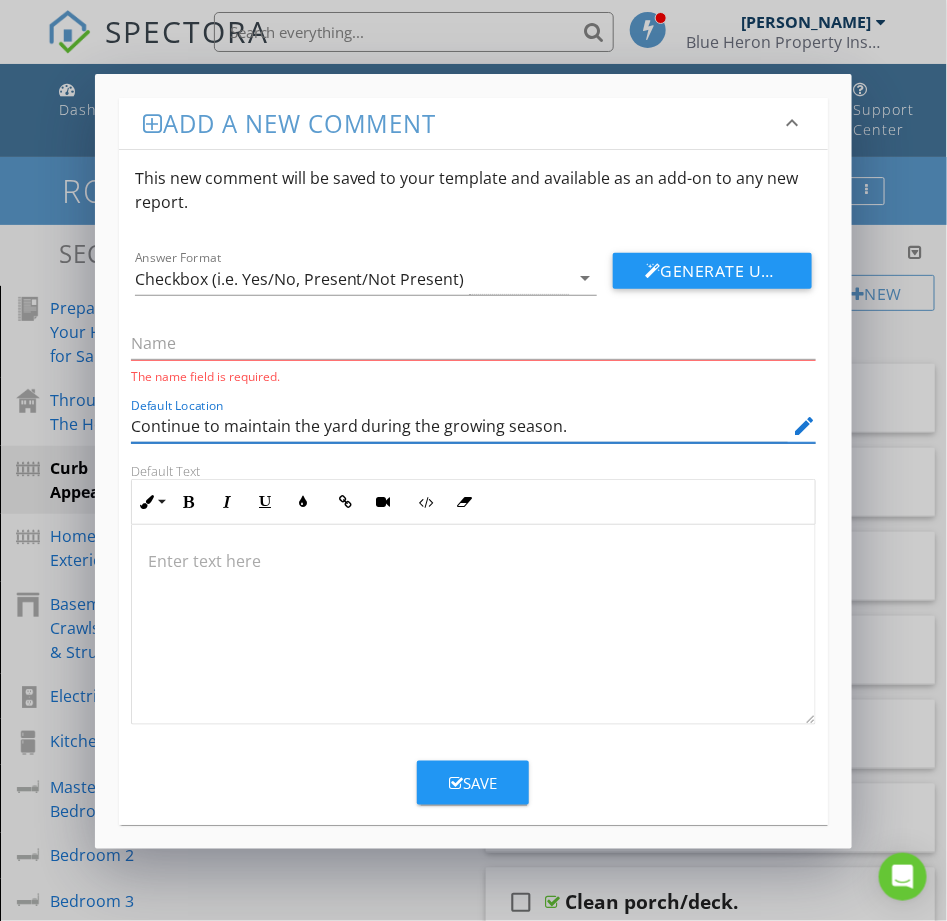 click on "Save" at bounding box center (473, 783) 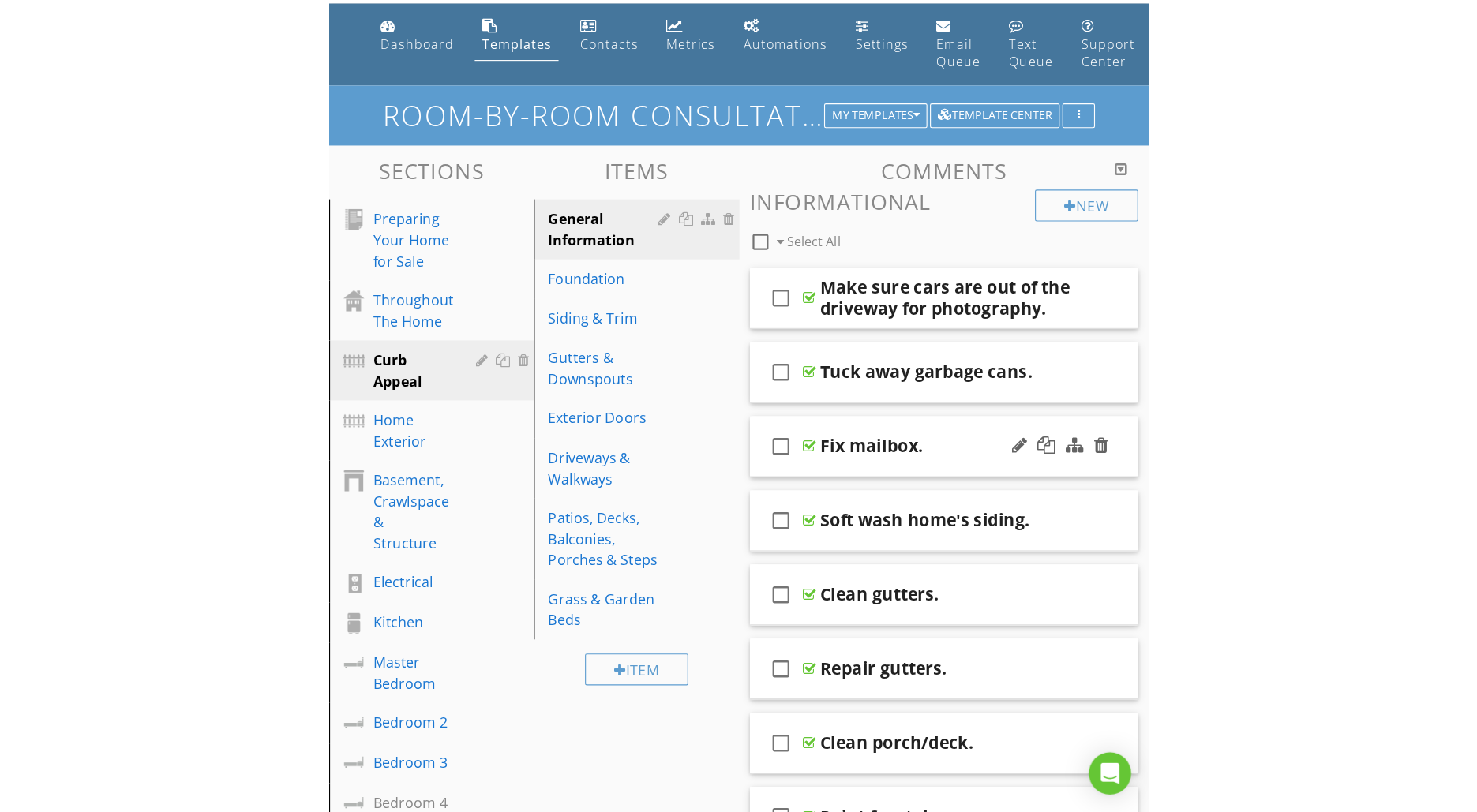 scroll, scrollTop: 0, scrollLeft: 0, axis: both 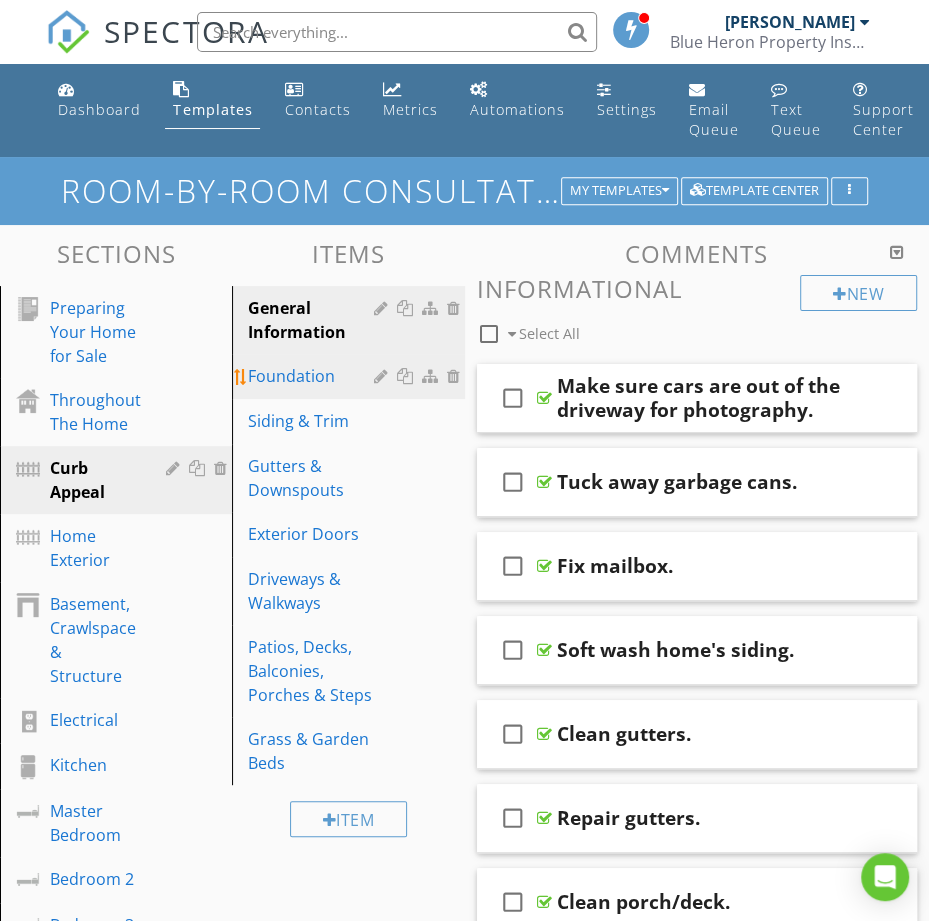 click at bounding box center [456, 376] 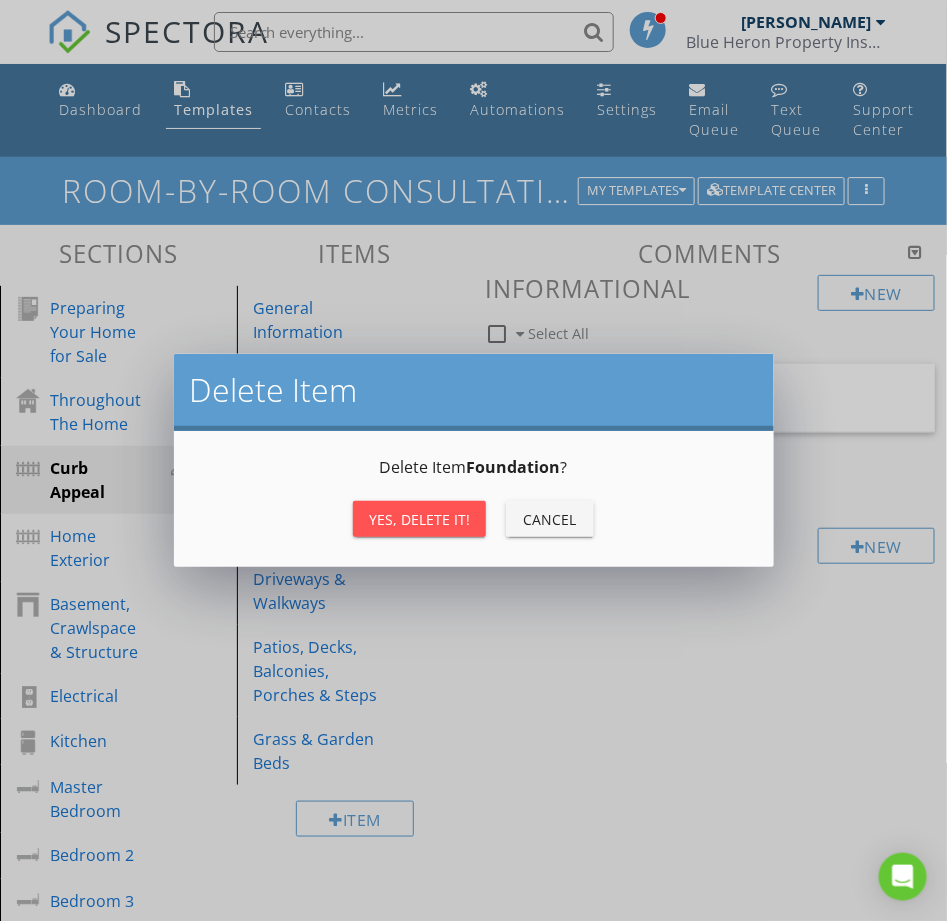 click on "Yes, Delete it!" at bounding box center [419, 519] 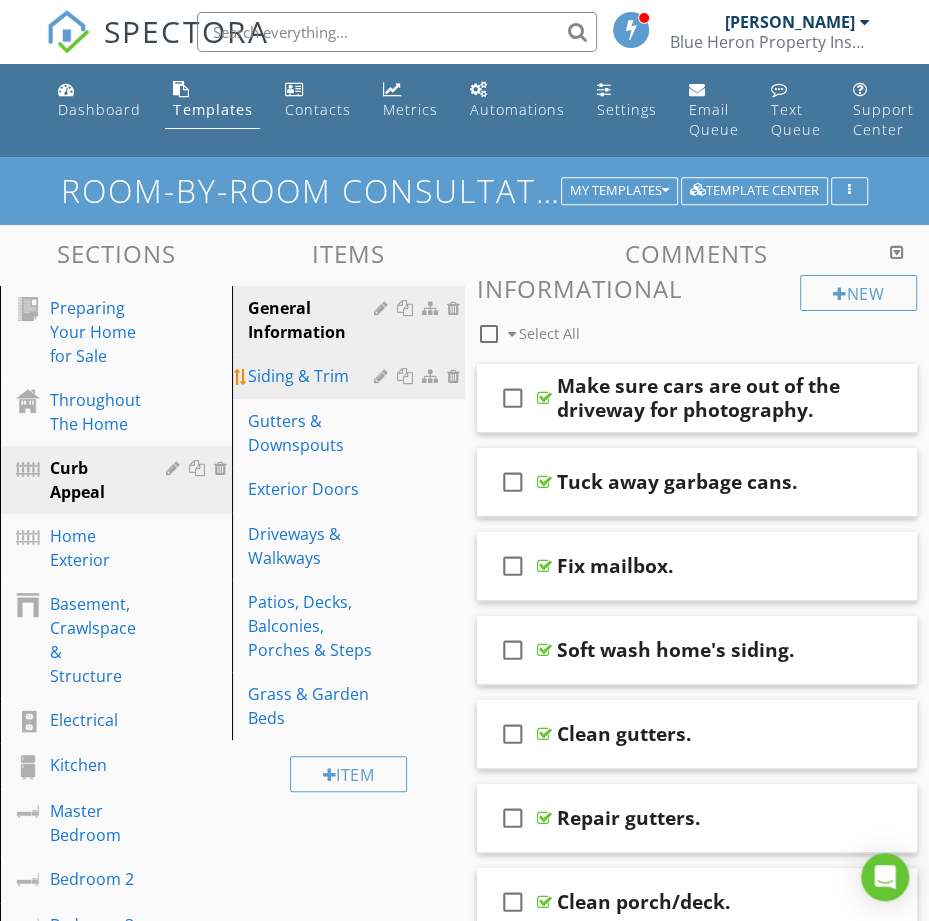 click at bounding box center [456, 376] 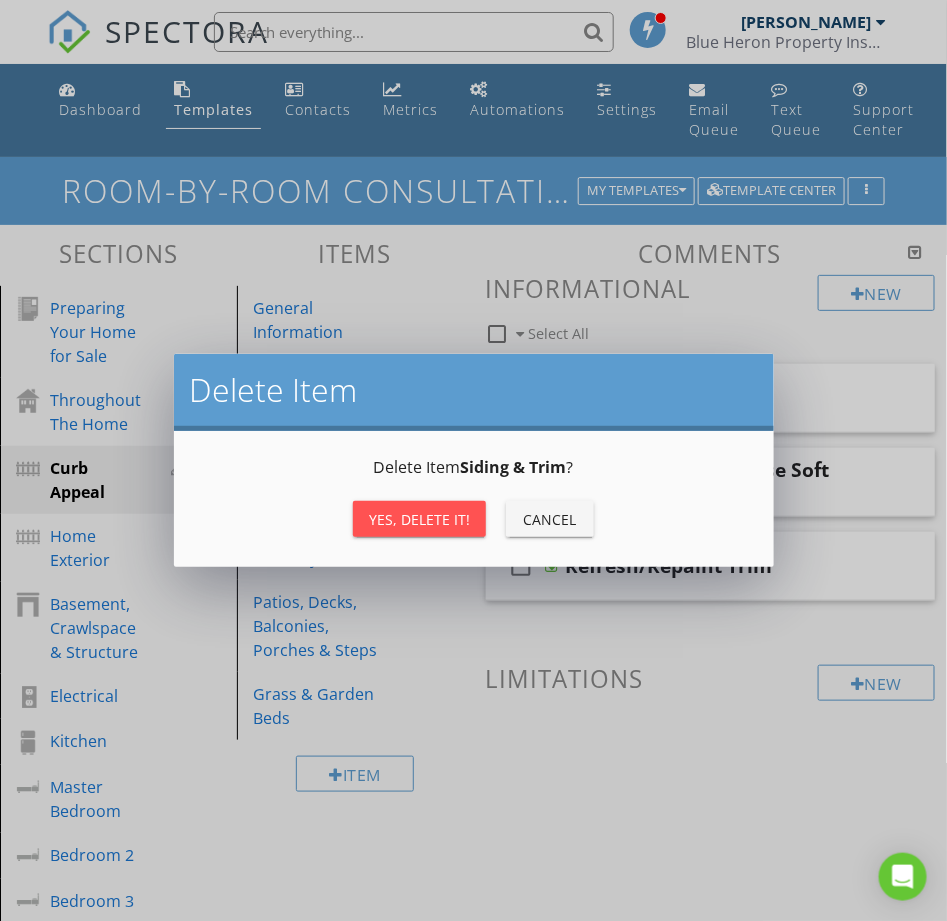 click on "Yes, Delete it!" at bounding box center [419, 519] 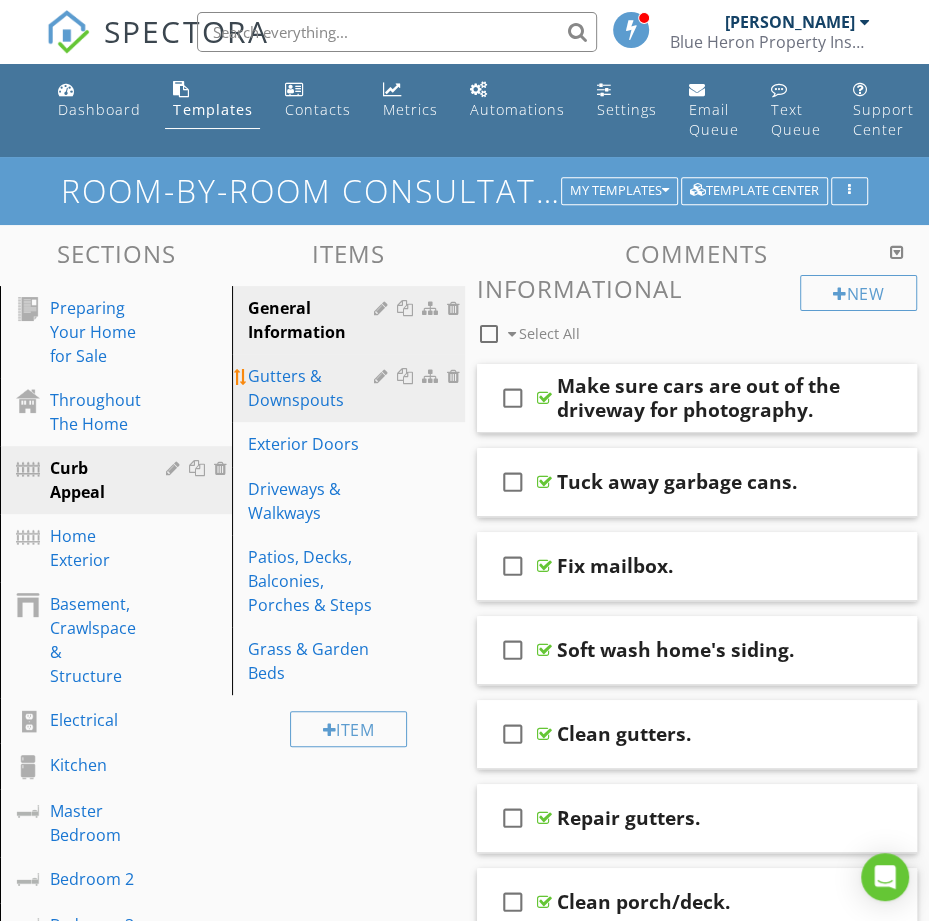 click at bounding box center (419, 376) 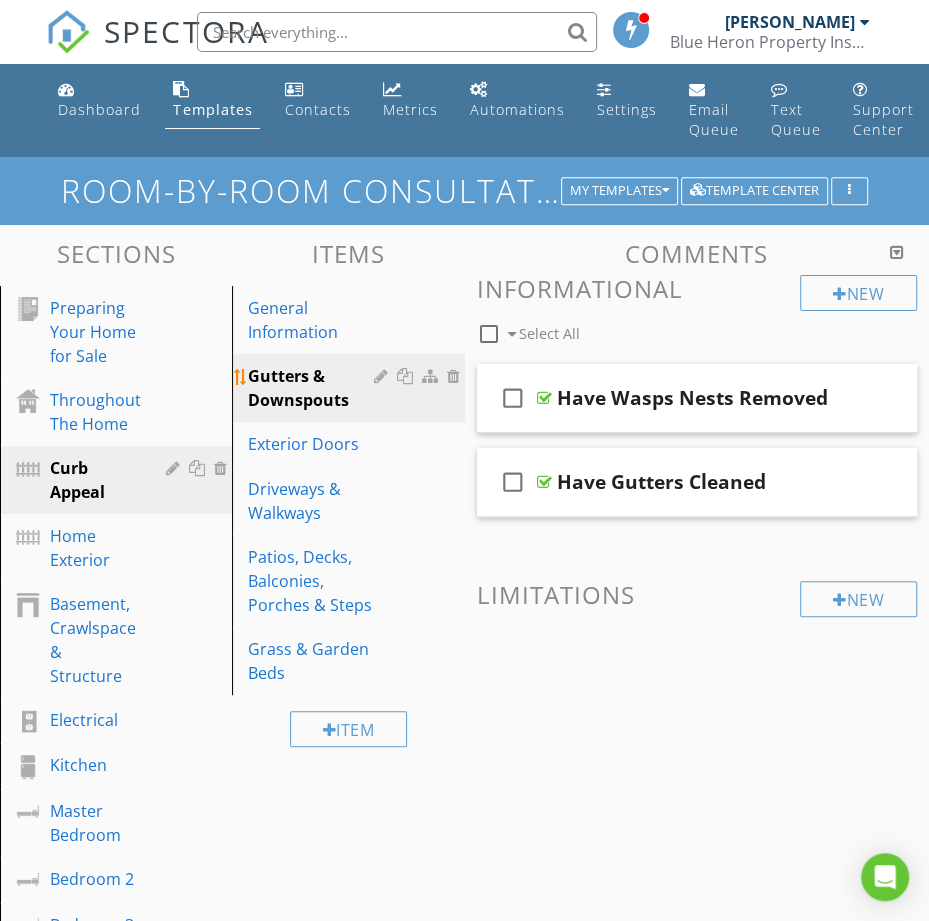 click at bounding box center (456, 376) 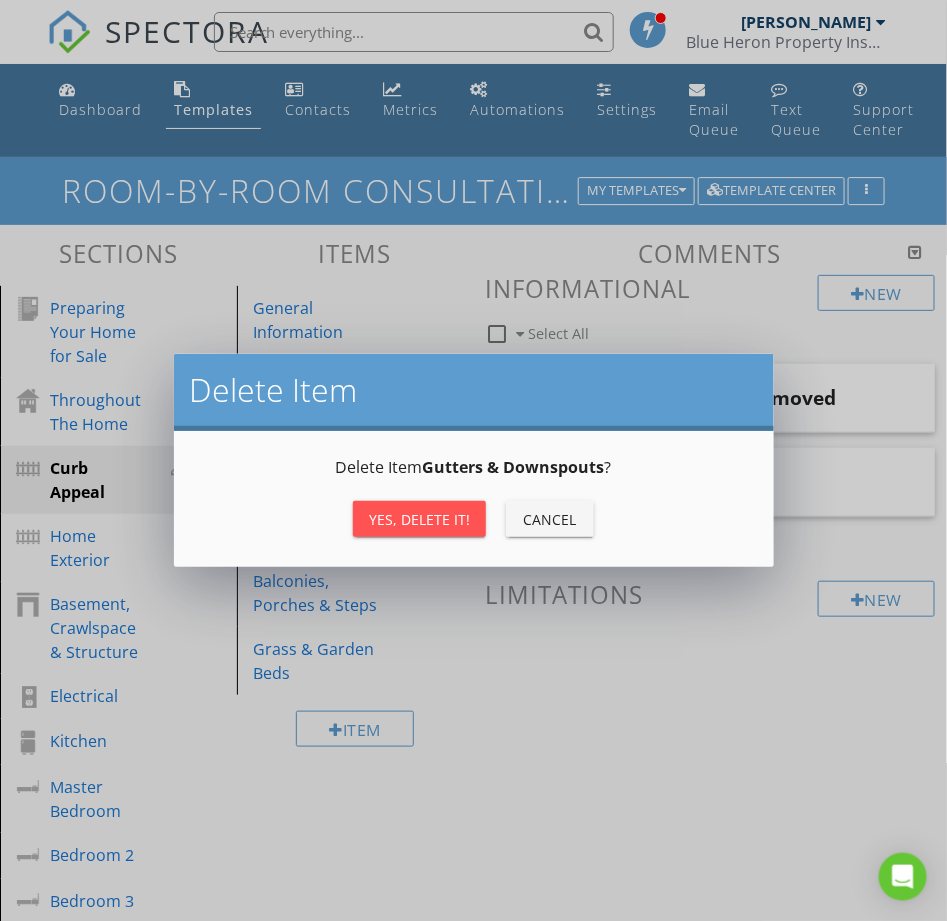 click on "Yes, Delete it!" at bounding box center (419, 519) 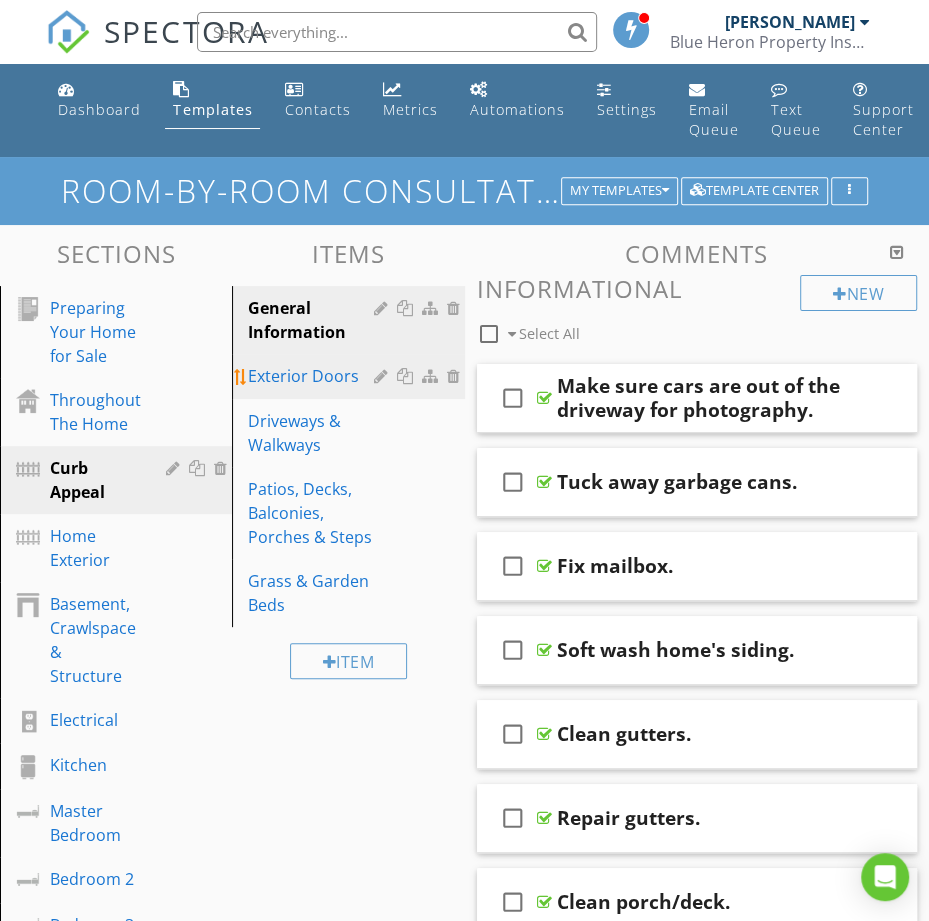 click at bounding box center (456, 376) 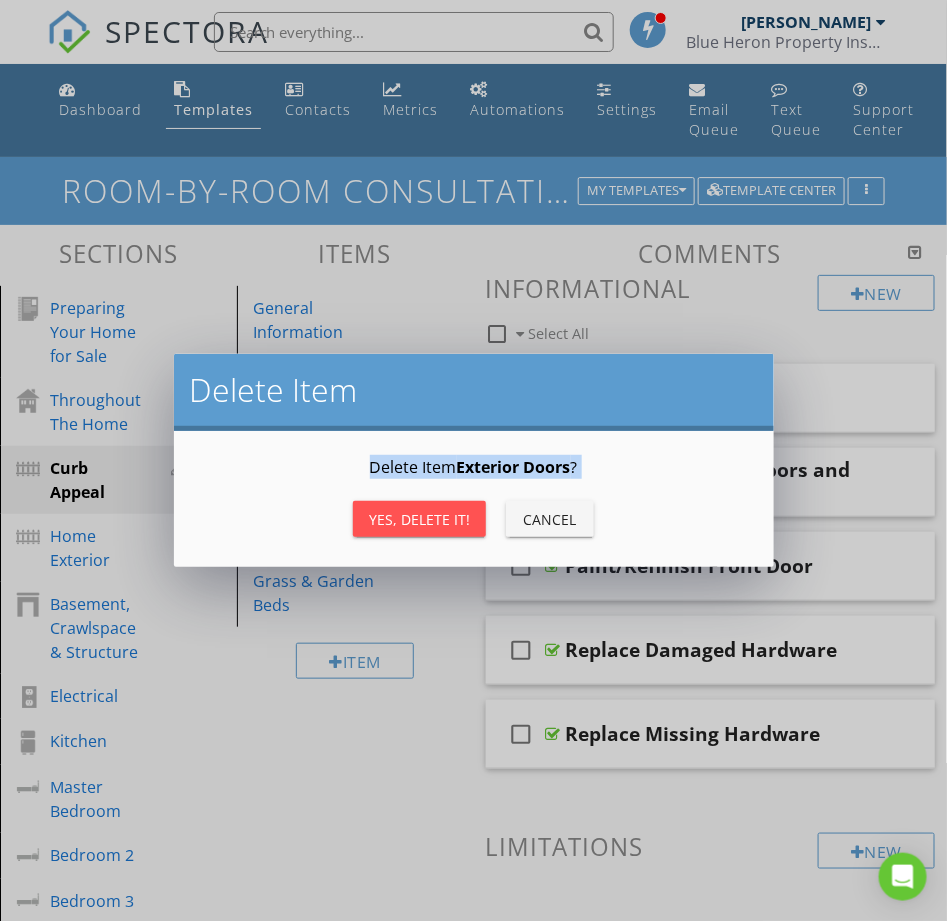 drag, startPoint x: 455, startPoint y: 482, endPoint x: 465, endPoint y: 539, distance: 57.870544 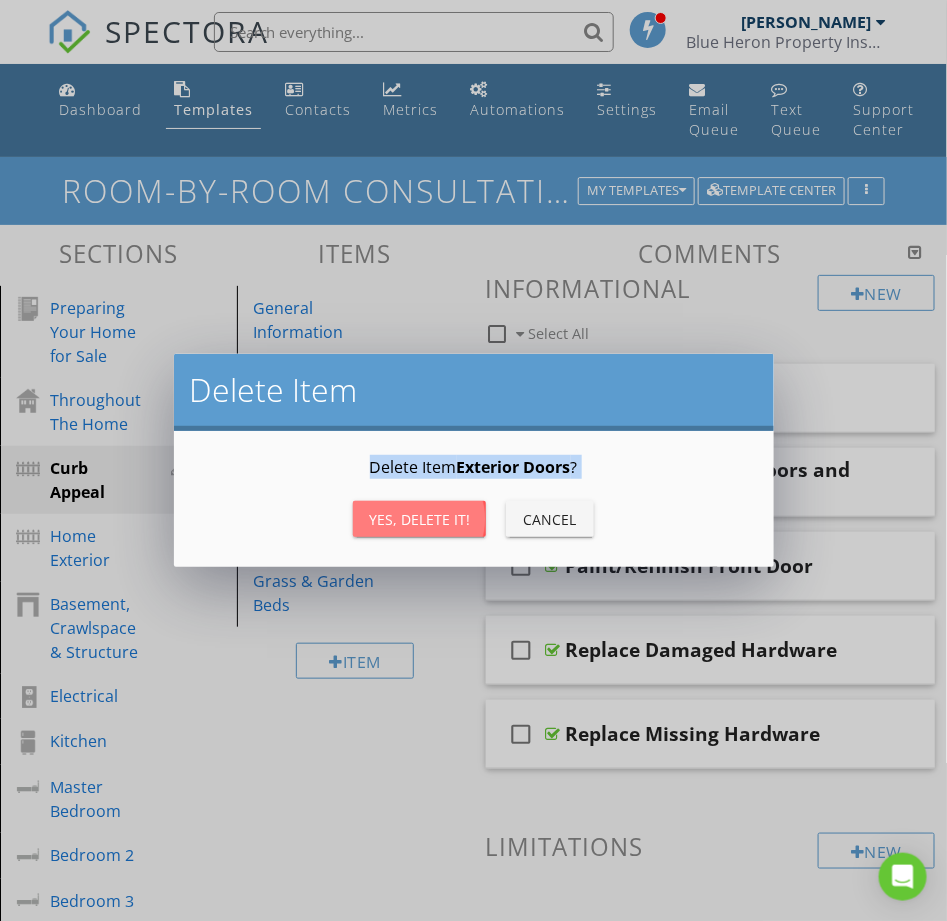 click on "Yes, Delete it!" at bounding box center (419, 519) 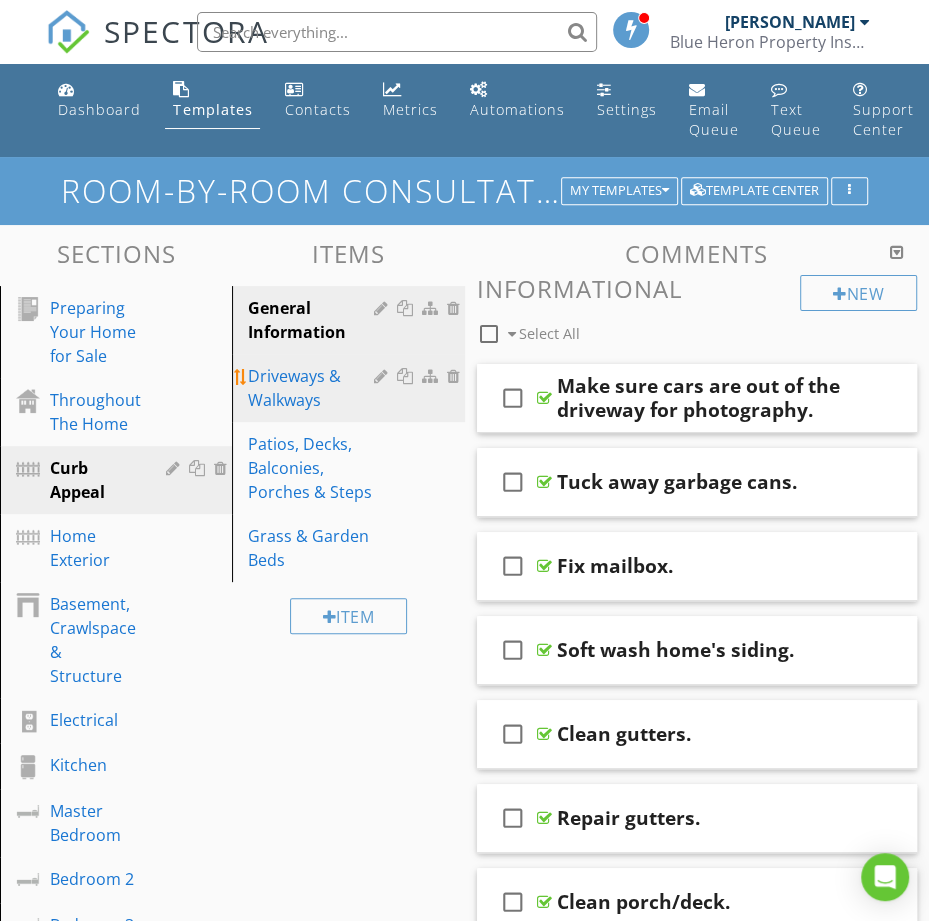 click at bounding box center [456, 376] 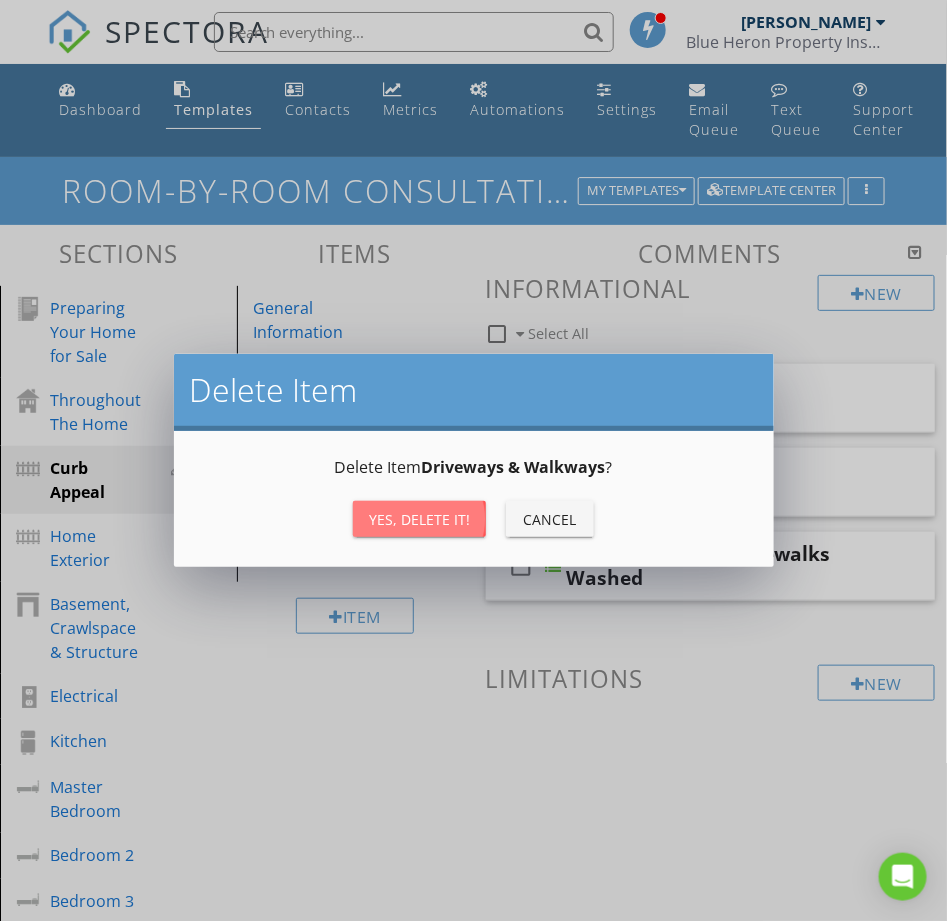 click on "Yes, Delete it!" at bounding box center (419, 519) 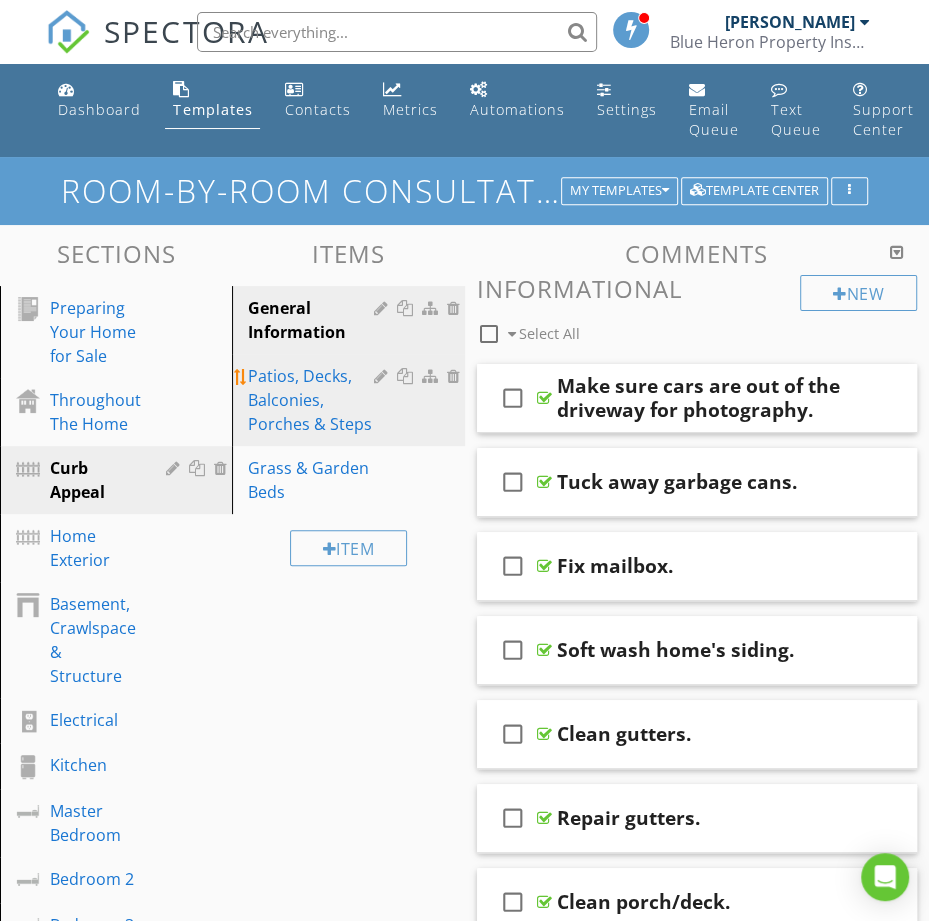 click at bounding box center (456, 376) 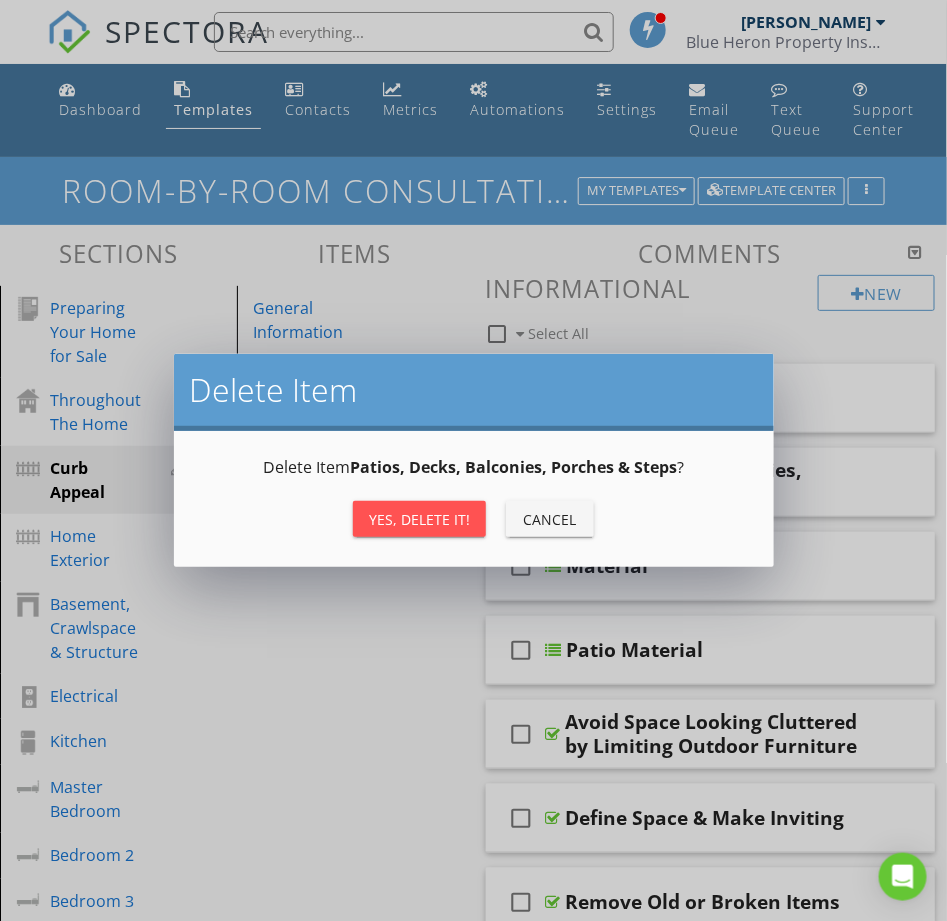 click on "Yes, Delete it!" at bounding box center (419, 519) 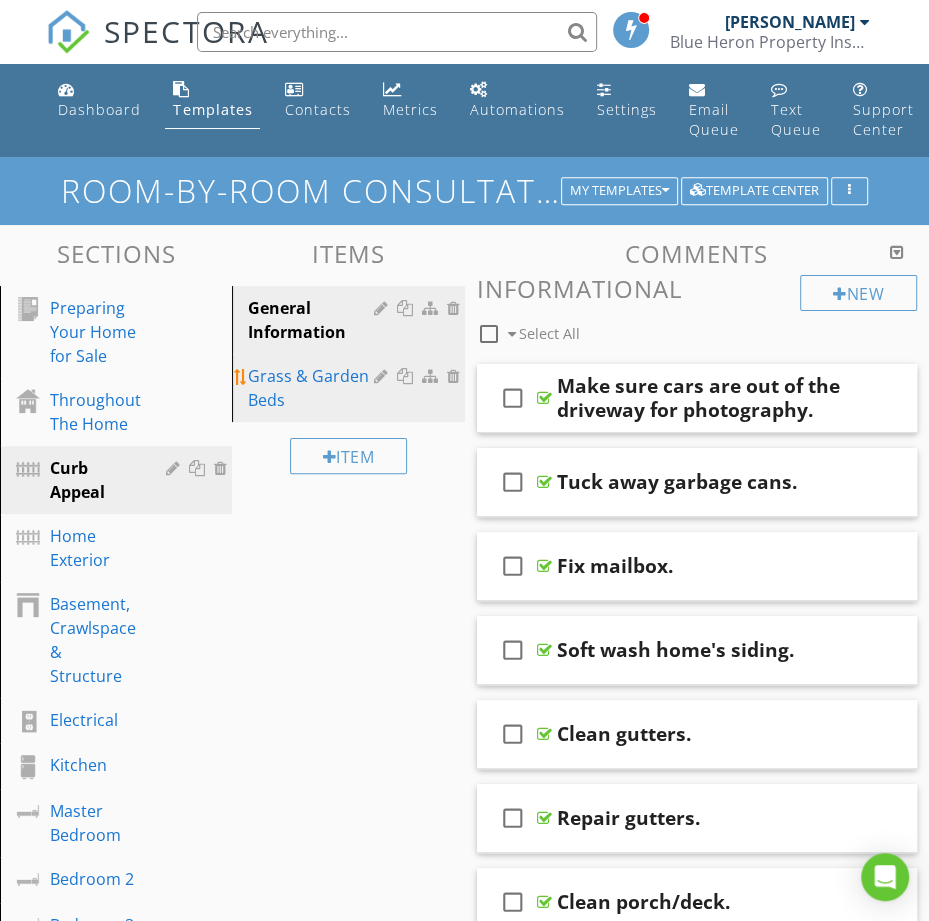 click at bounding box center (456, 376) 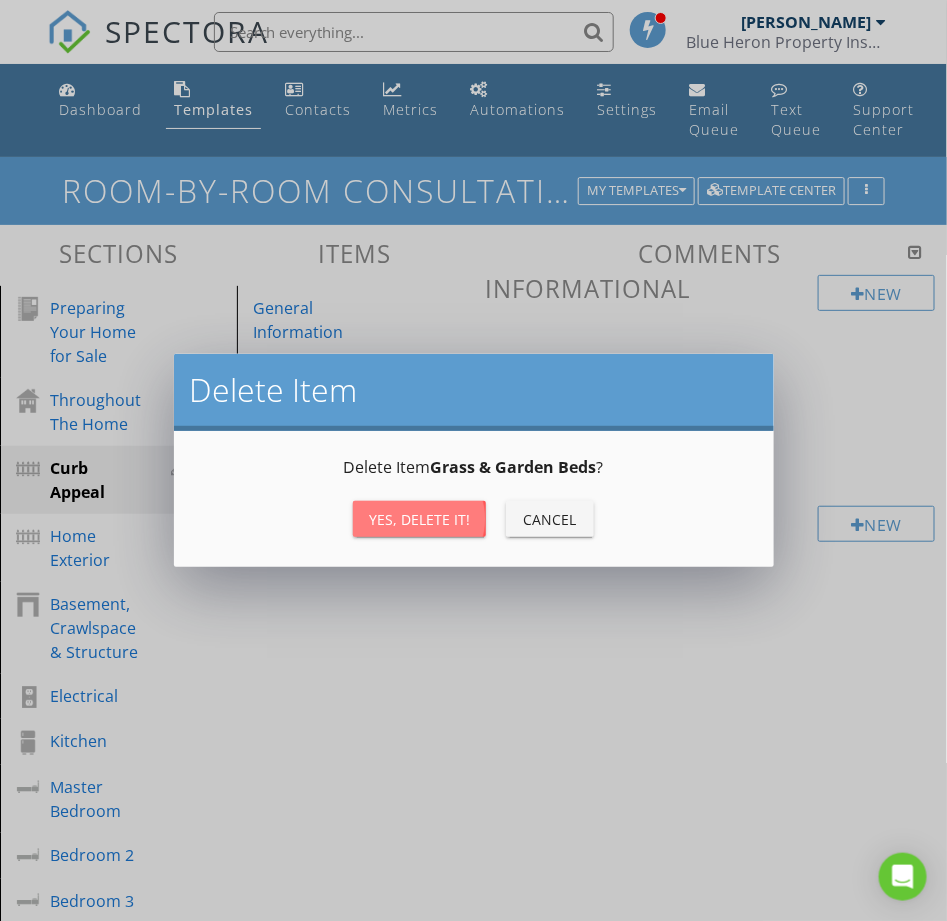 click on "Yes, Delete it!" at bounding box center (419, 519) 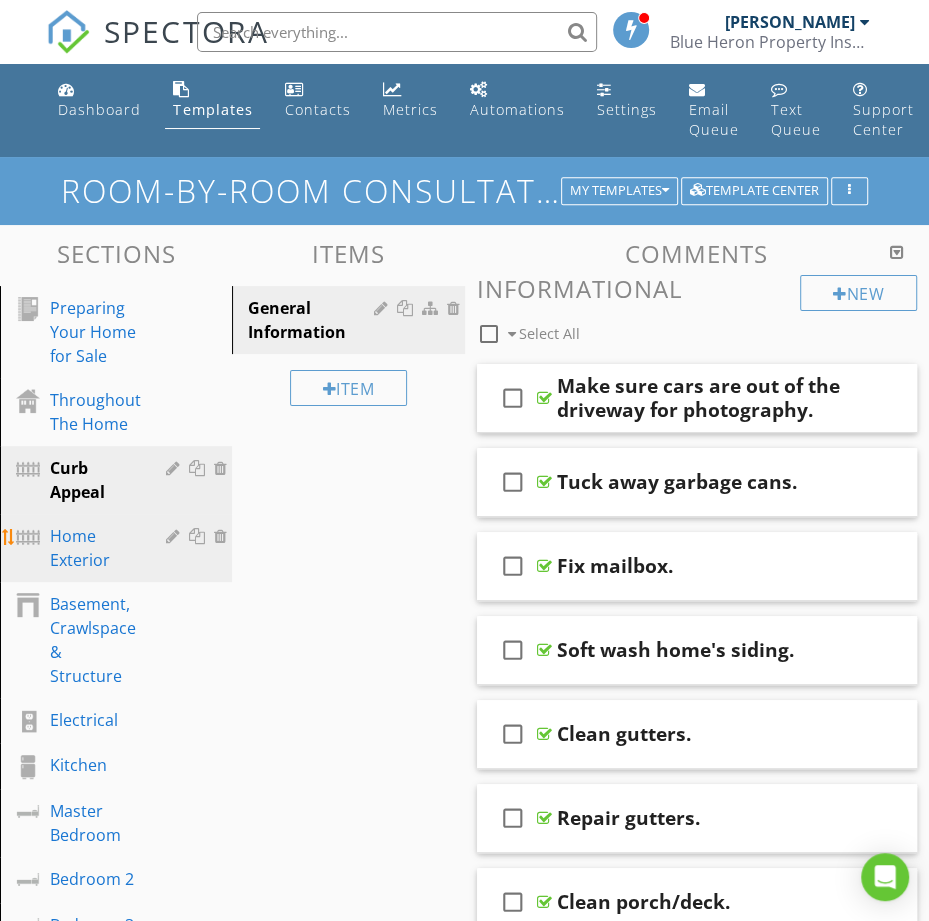 click on "Home Exterior" at bounding box center (93, 548) 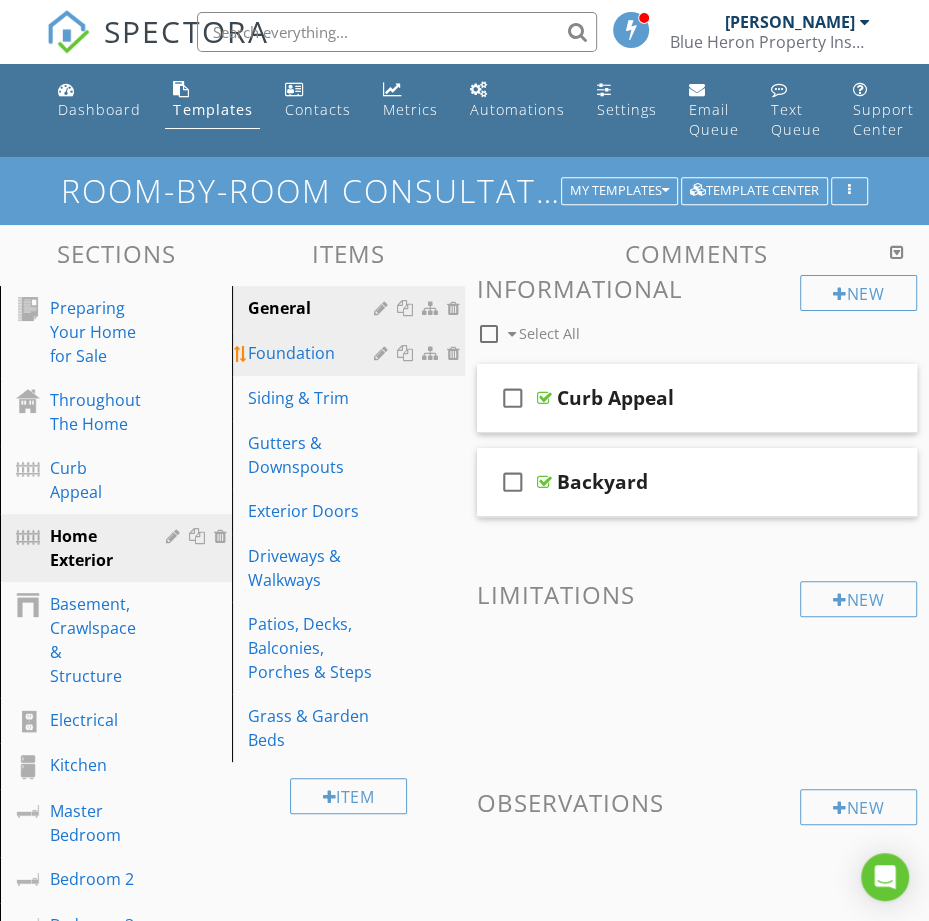 click on "Foundation" at bounding box center (351, 353) 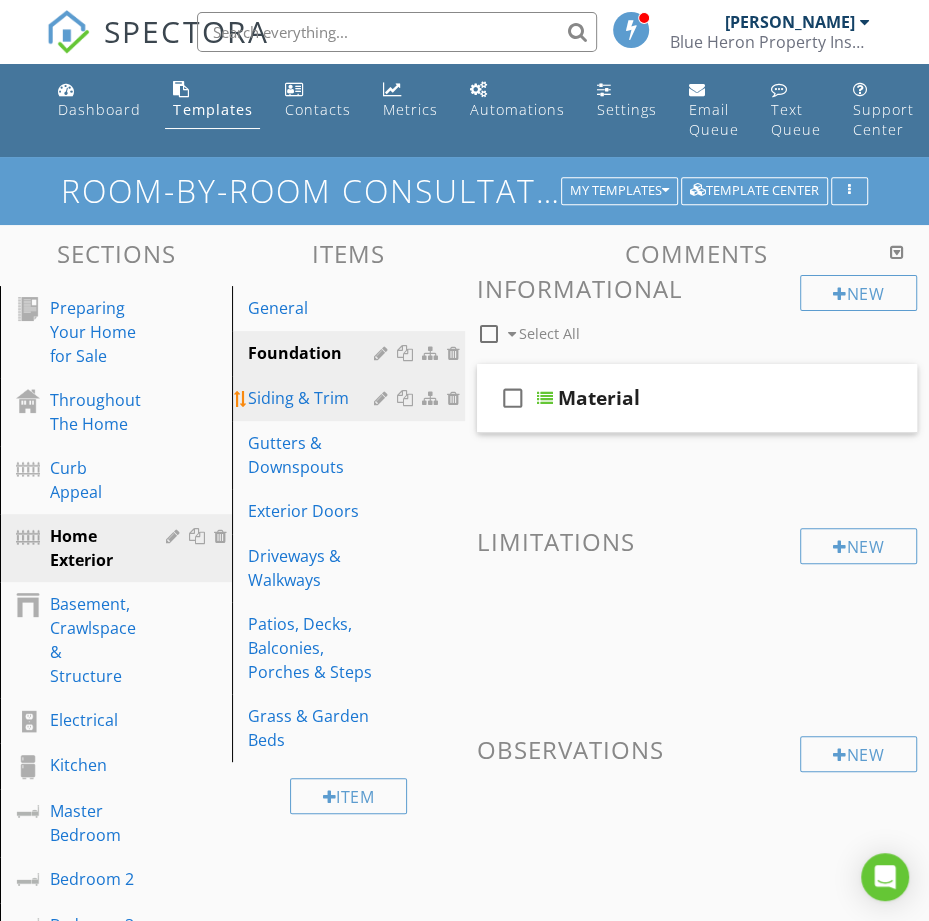 click on "Siding & Trim" at bounding box center (351, 398) 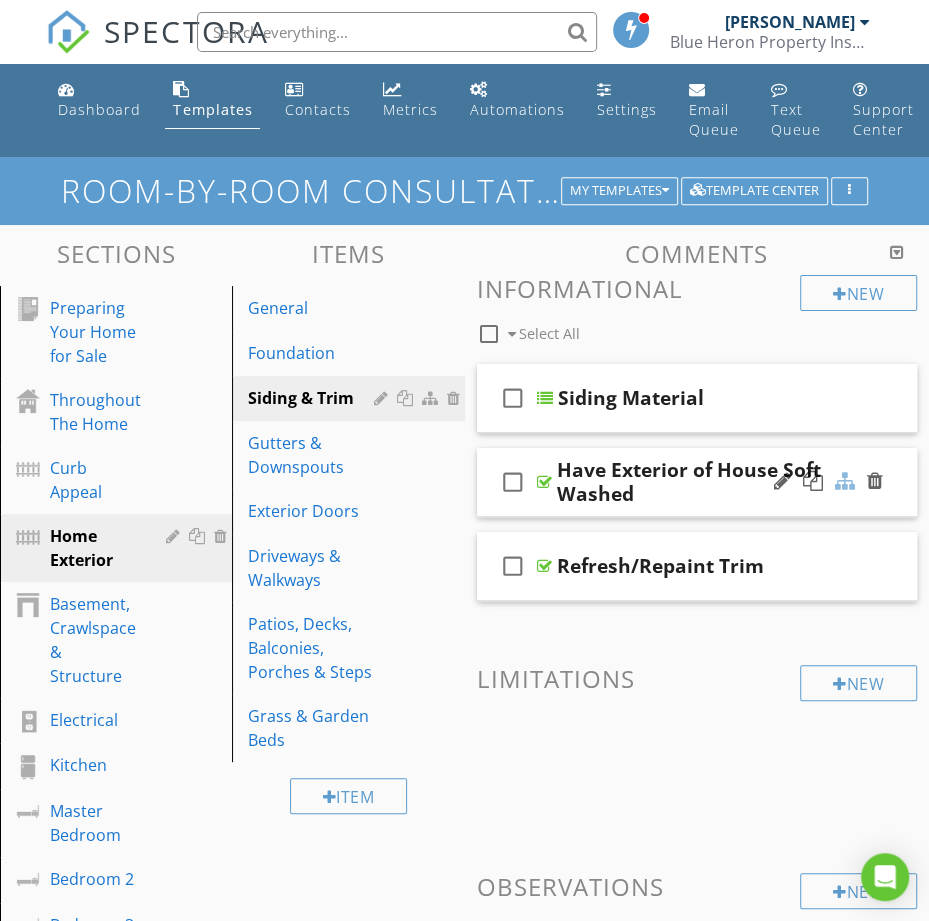 click at bounding box center [845, 481] 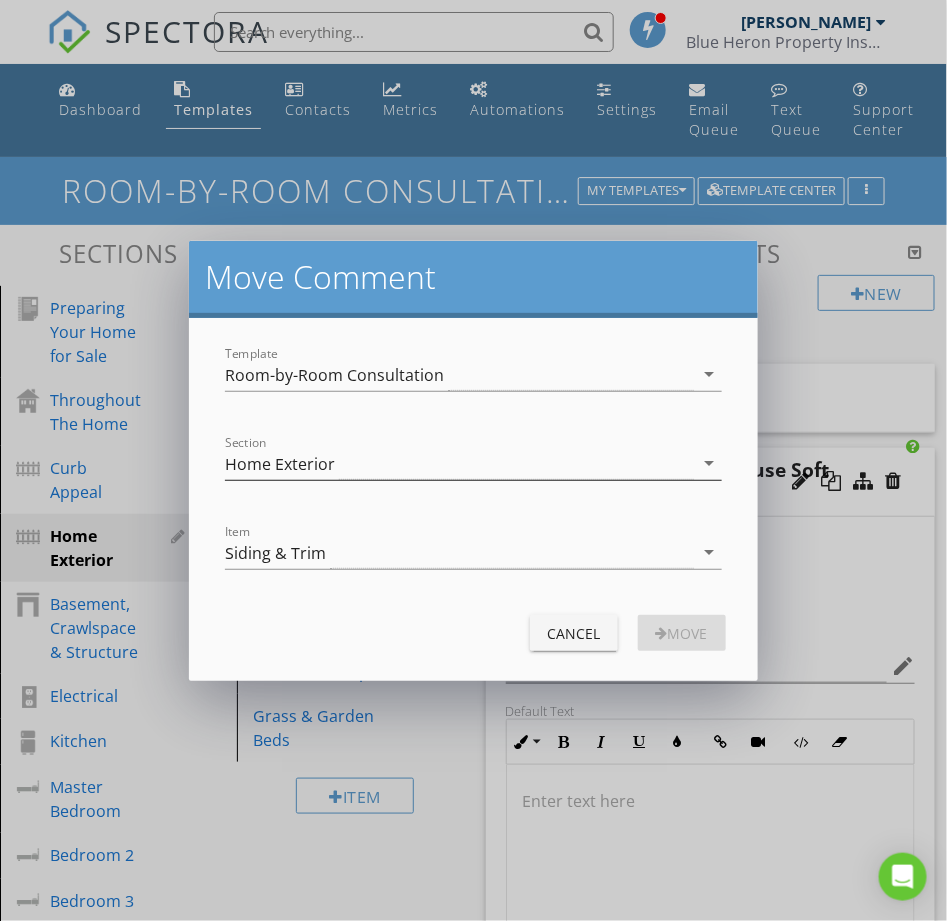 click on "arrow_drop_down" at bounding box center (710, 463) 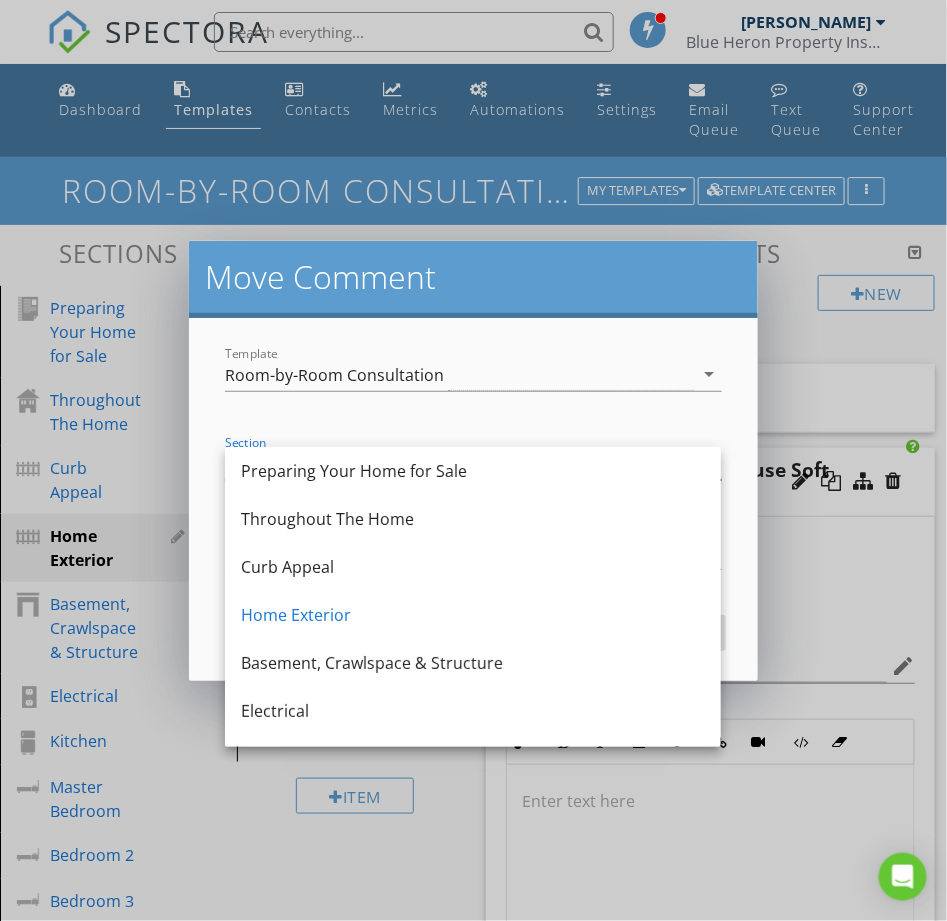 click on "Template Room-by-Room Consultation arrow_drop_down   Section Home Exterior arrow_drop_down   Item Siding & Trim arrow_drop_down    Cancel
Move" at bounding box center [473, 499] 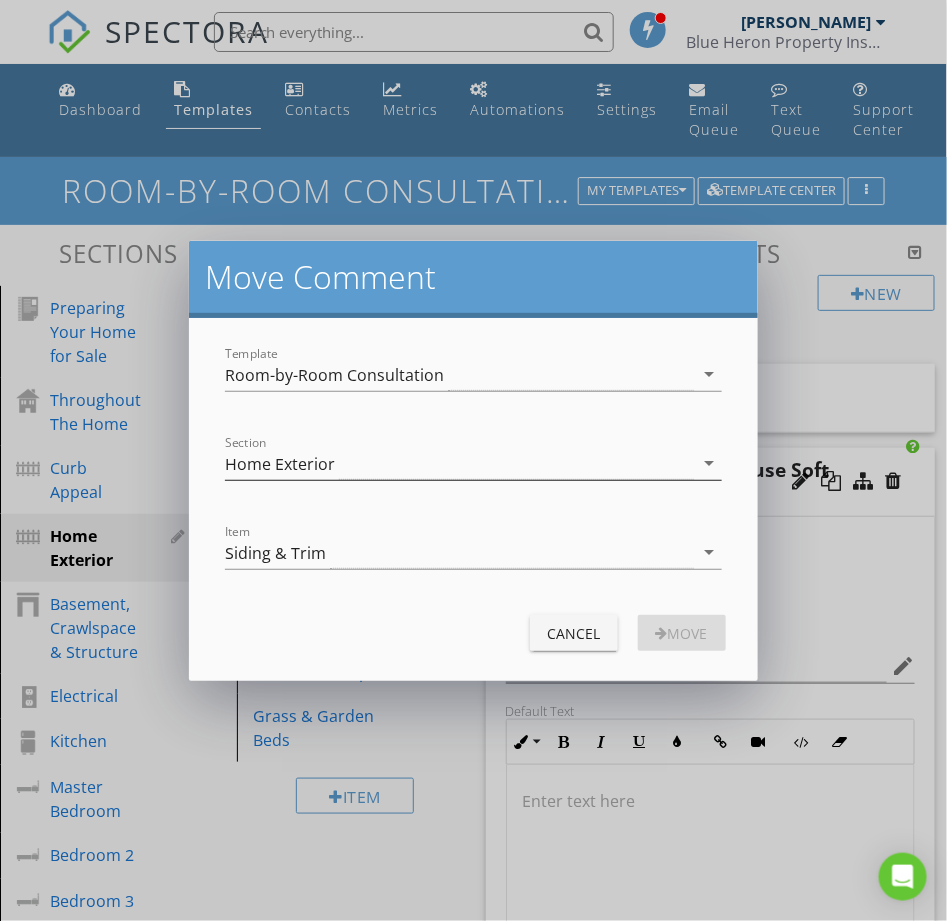 click on "arrow_drop_down" at bounding box center [710, 463] 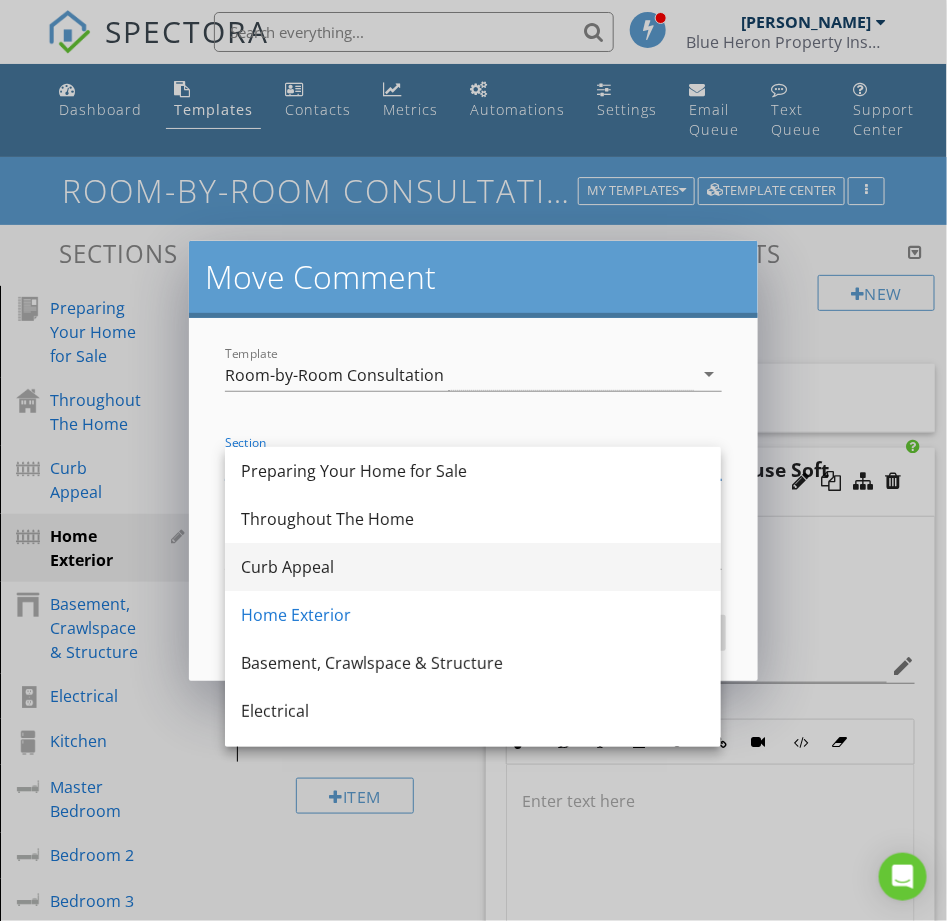 click on "Curb Appeal" at bounding box center [473, 567] 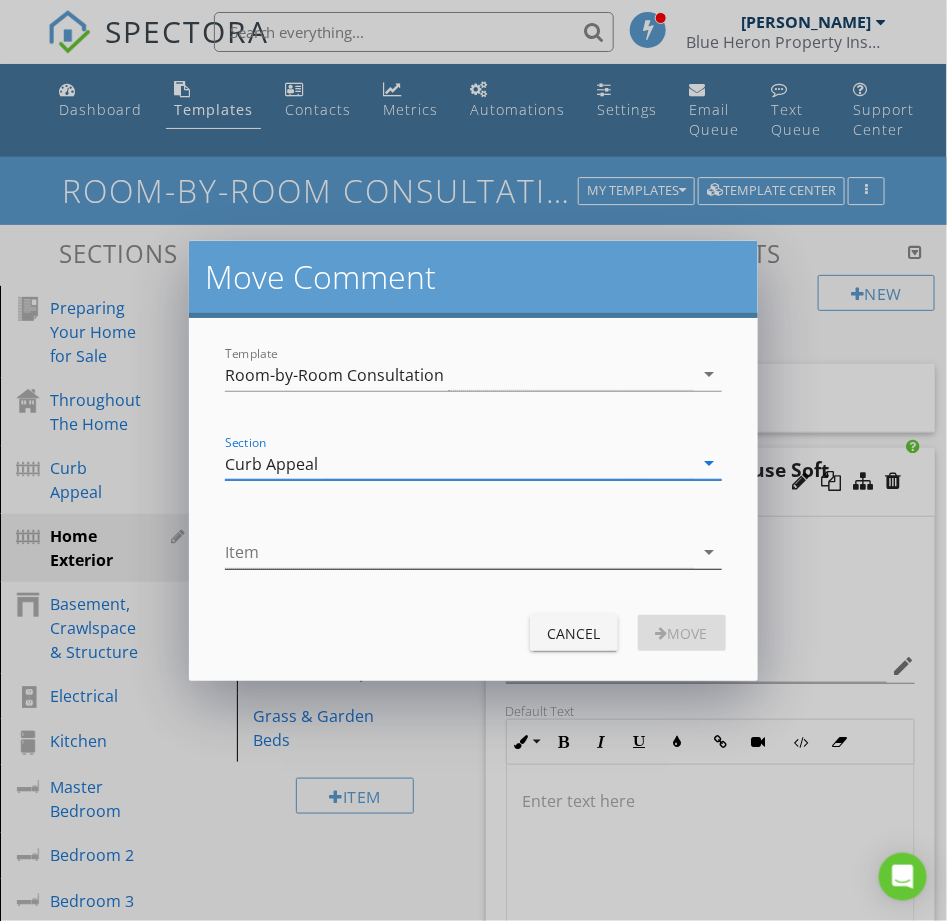 click at bounding box center (459, 552) 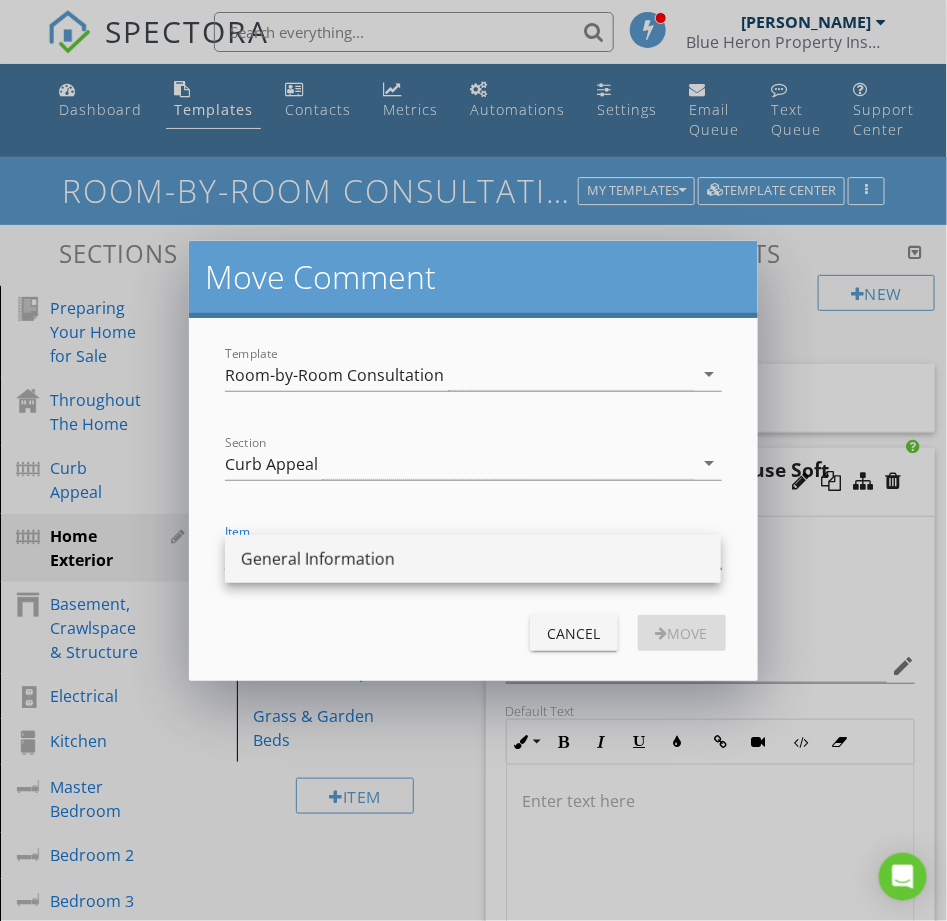 click on "General Information" at bounding box center (473, 559) 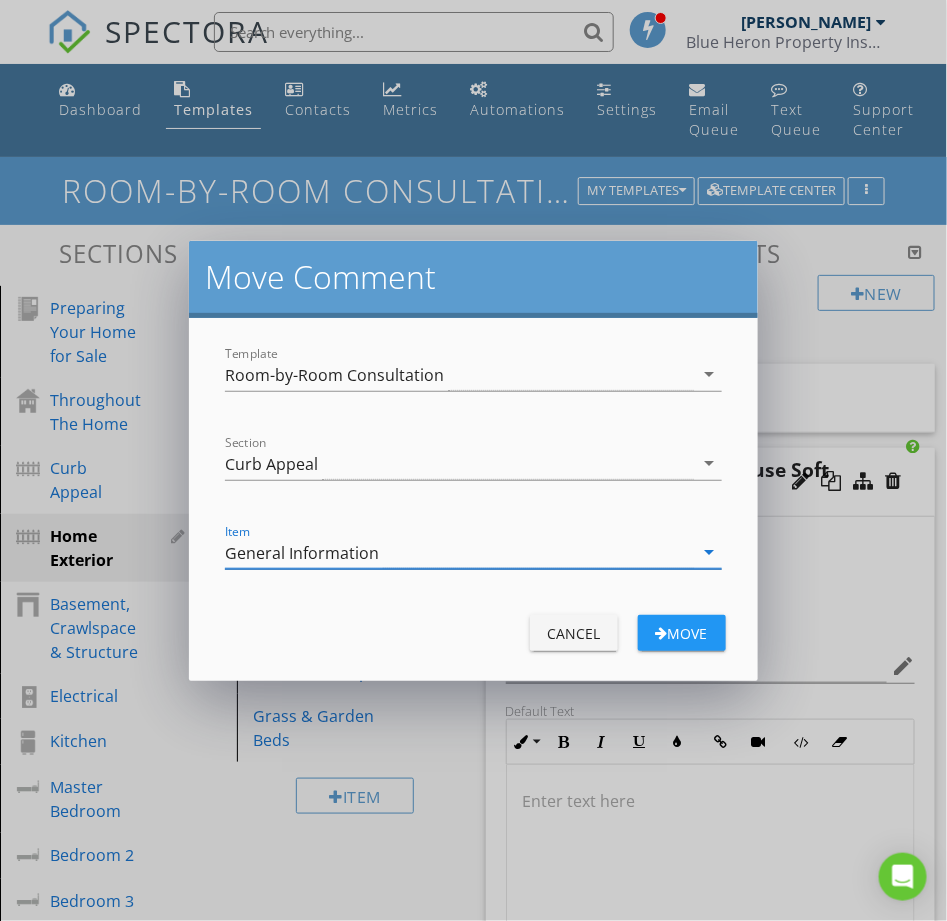 click on "Move" at bounding box center [682, 633] 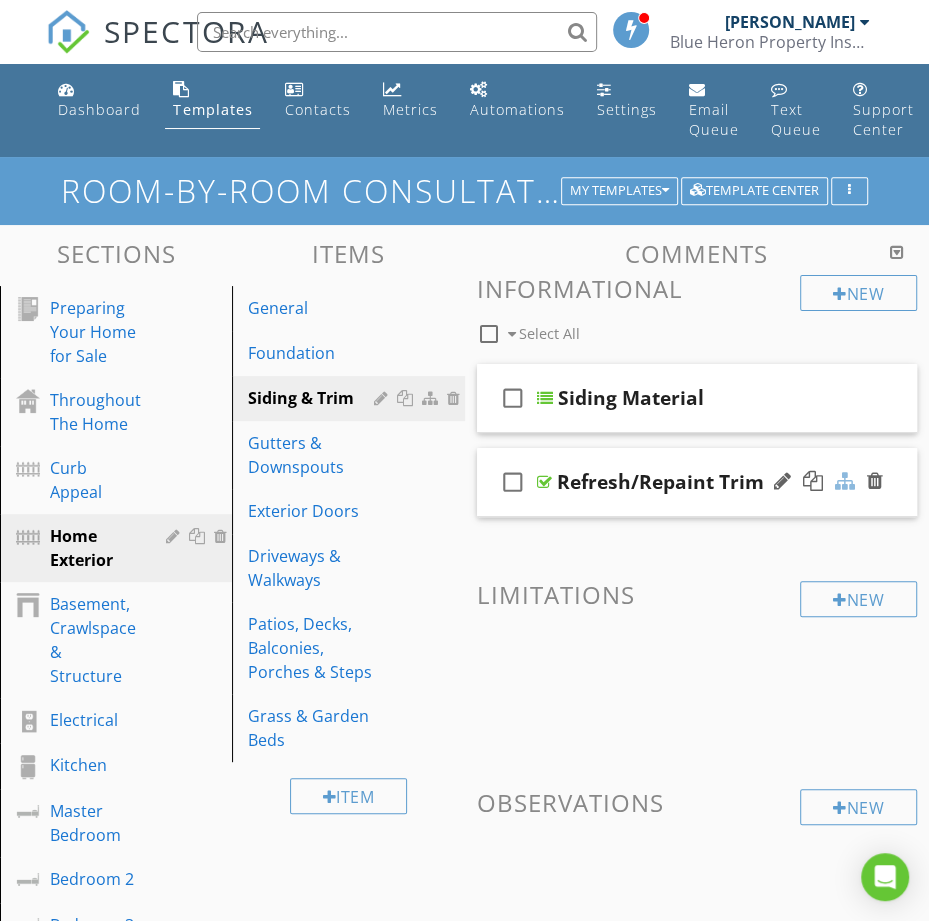 click at bounding box center (845, 481) 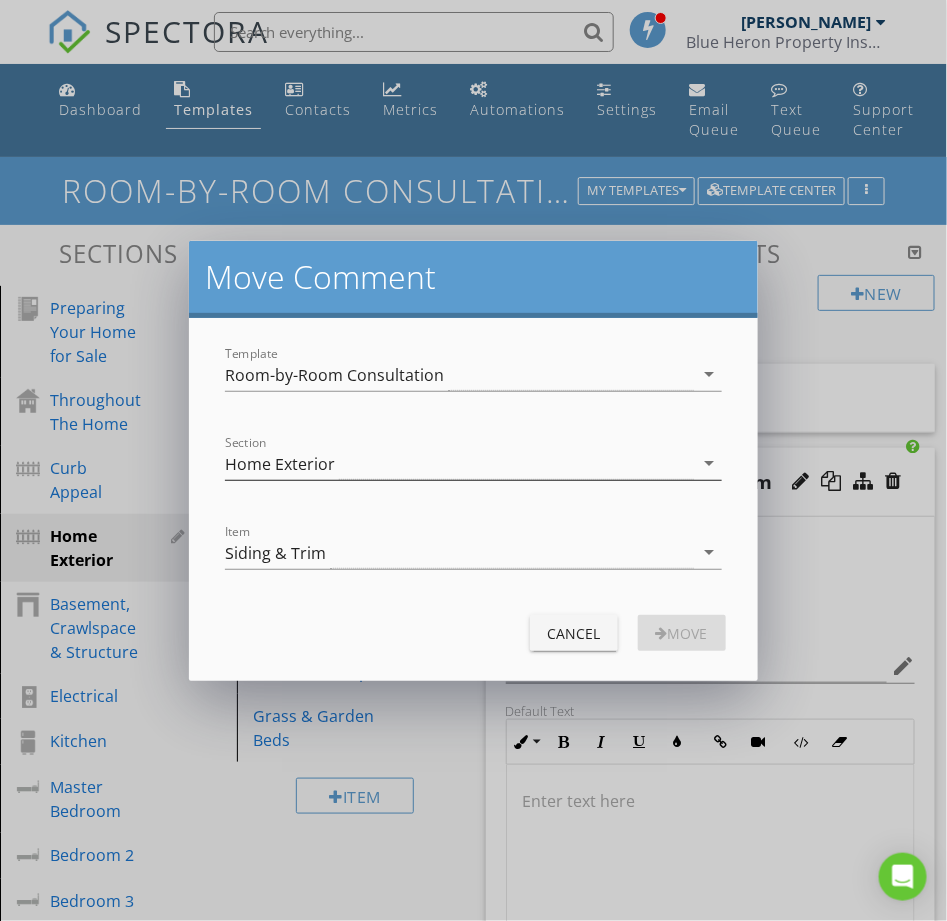 click on "arrow_drop_down" at bounding box center (710, 463) 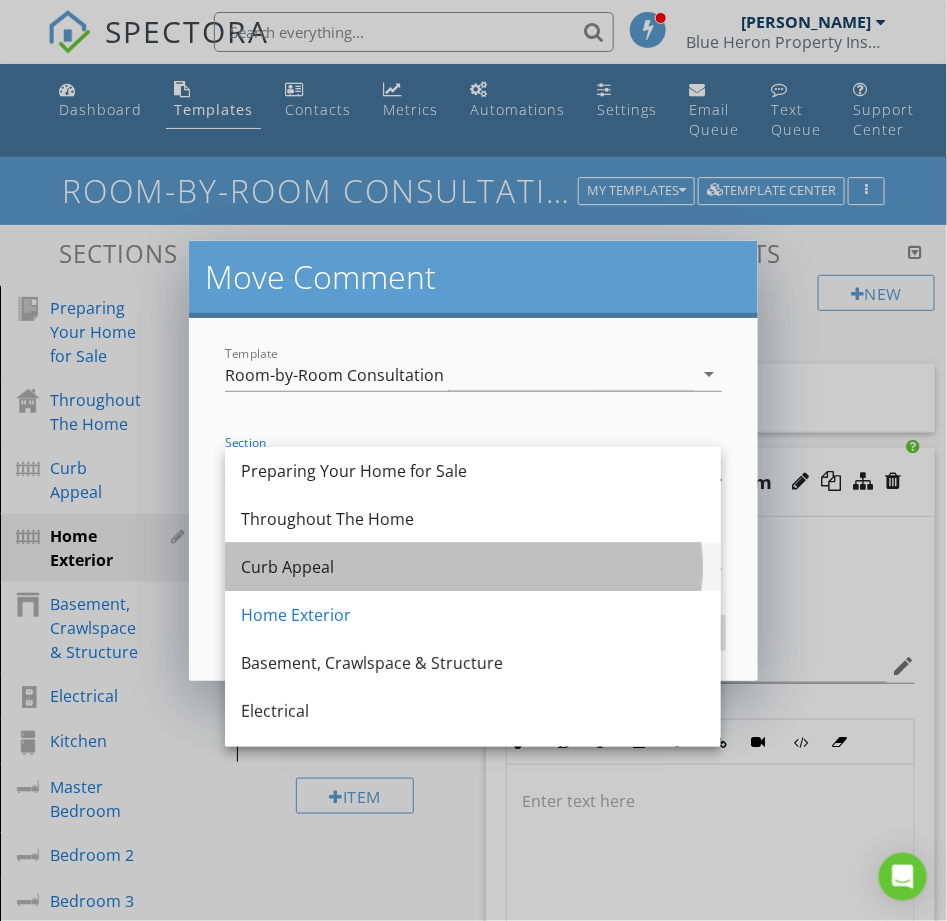 click on "Curb Appeal" at bounding box center (473, 567) 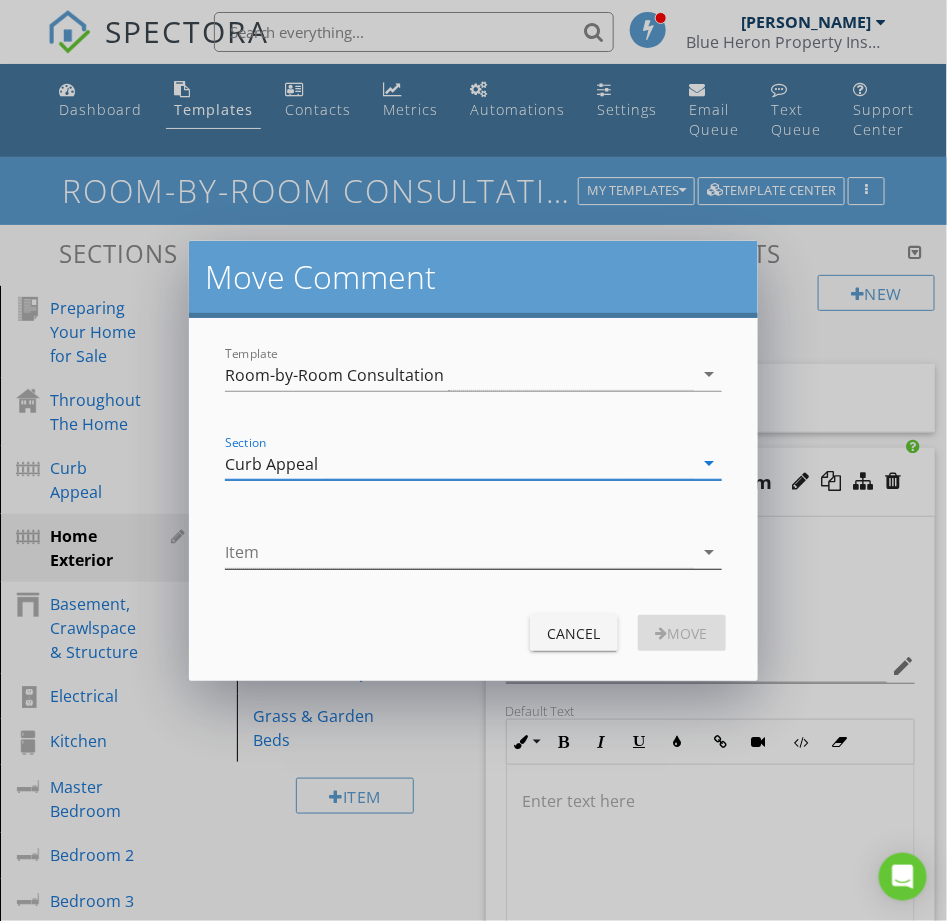 click on "arrow_drop_down" at bounding box center [710, 552] 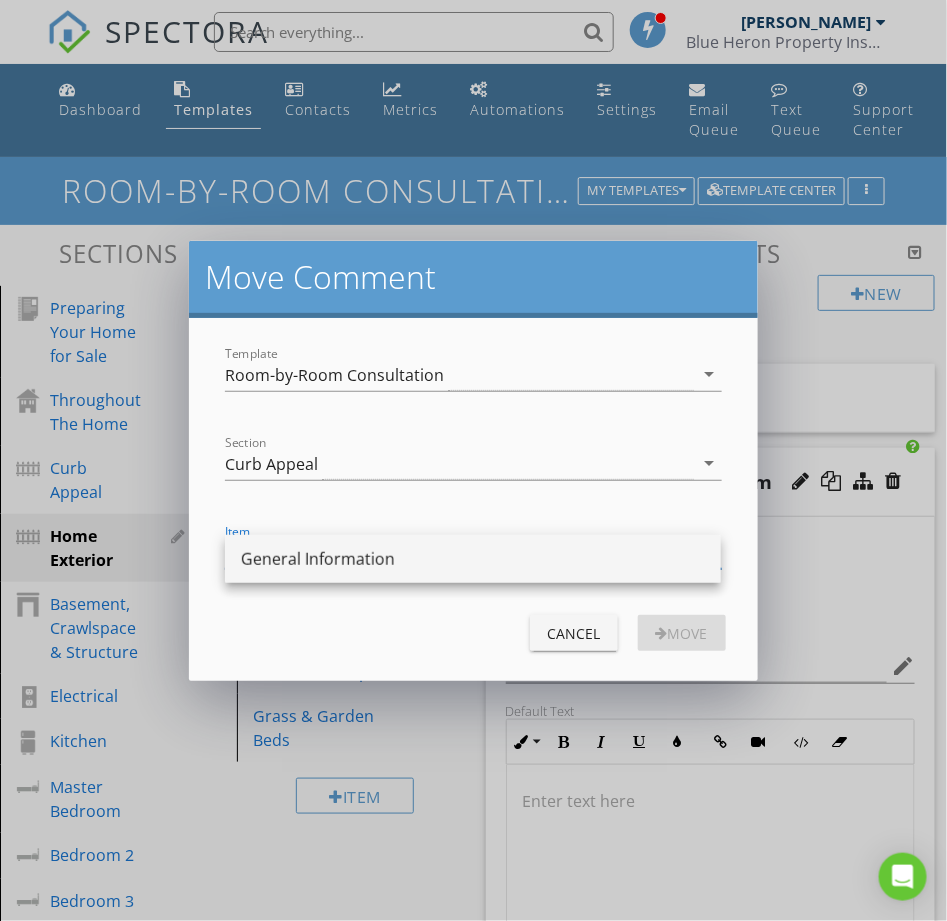 click on "General Information" at bounding box center (473, 559) 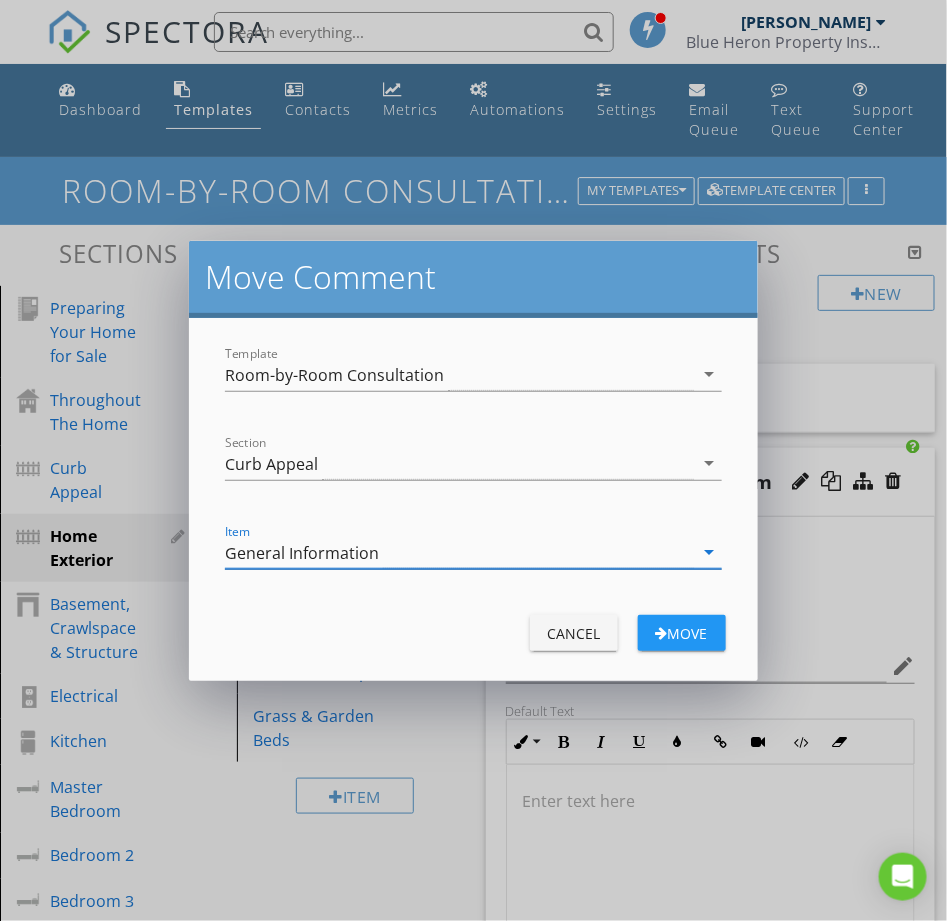 click on "Move" at bounding box center [682, 633] 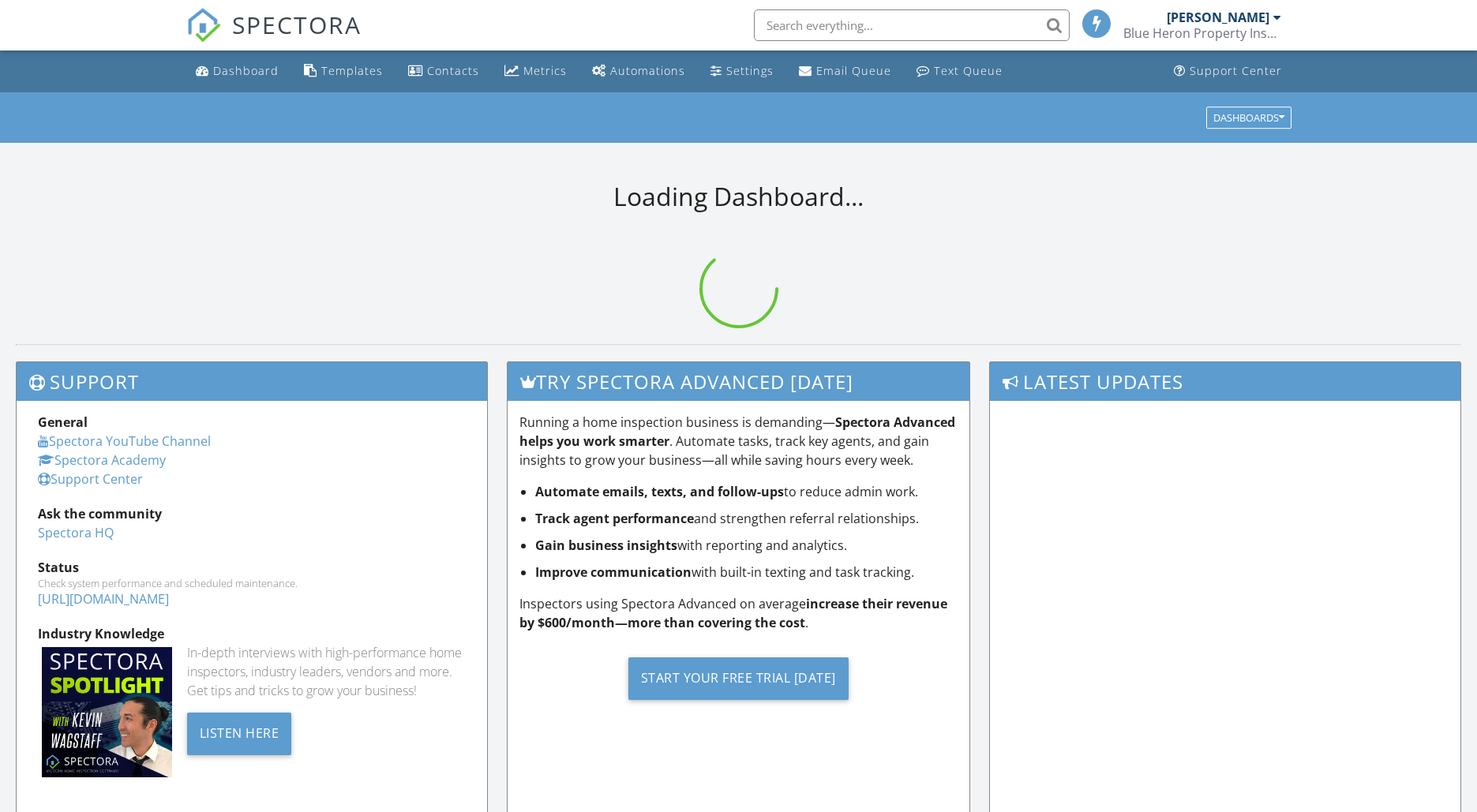 scroll, scrollTop: 0, scrollLeft: 0, axis: both 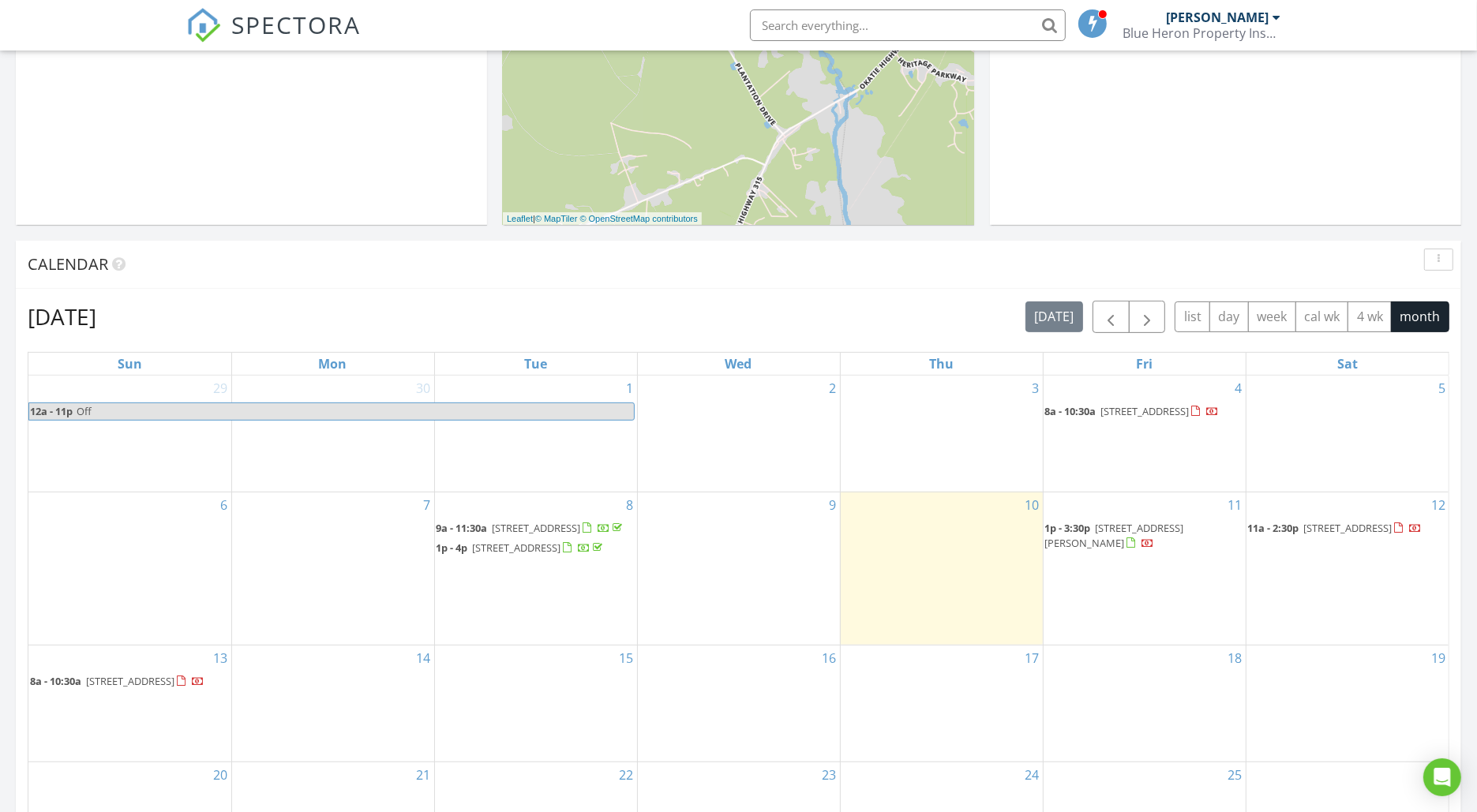 click on "123 Do Something Place, Bluffton 29910" at bounding box center (130, 681) 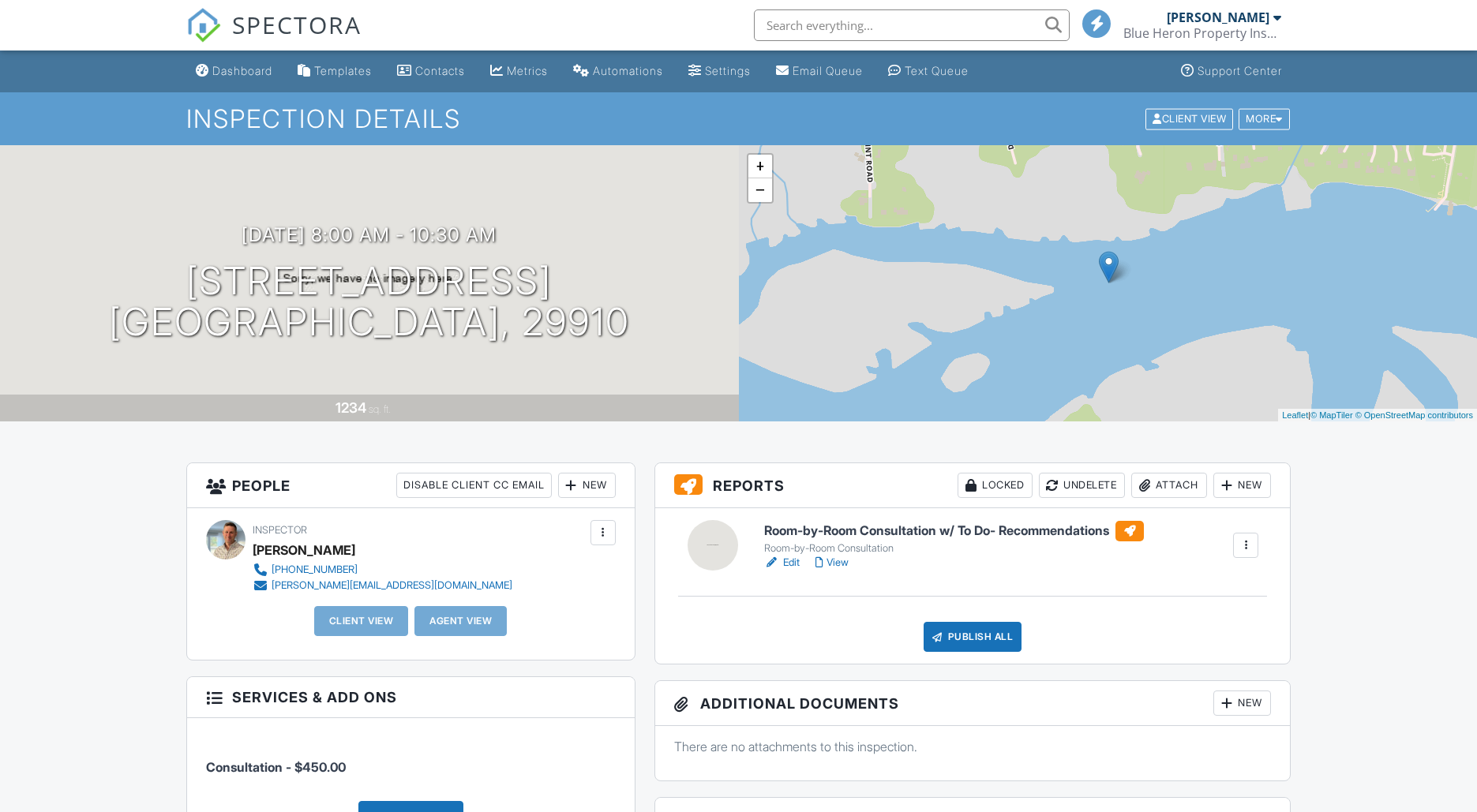 scroll, scrollTop: 0, scrollLeft: 0, axis: both 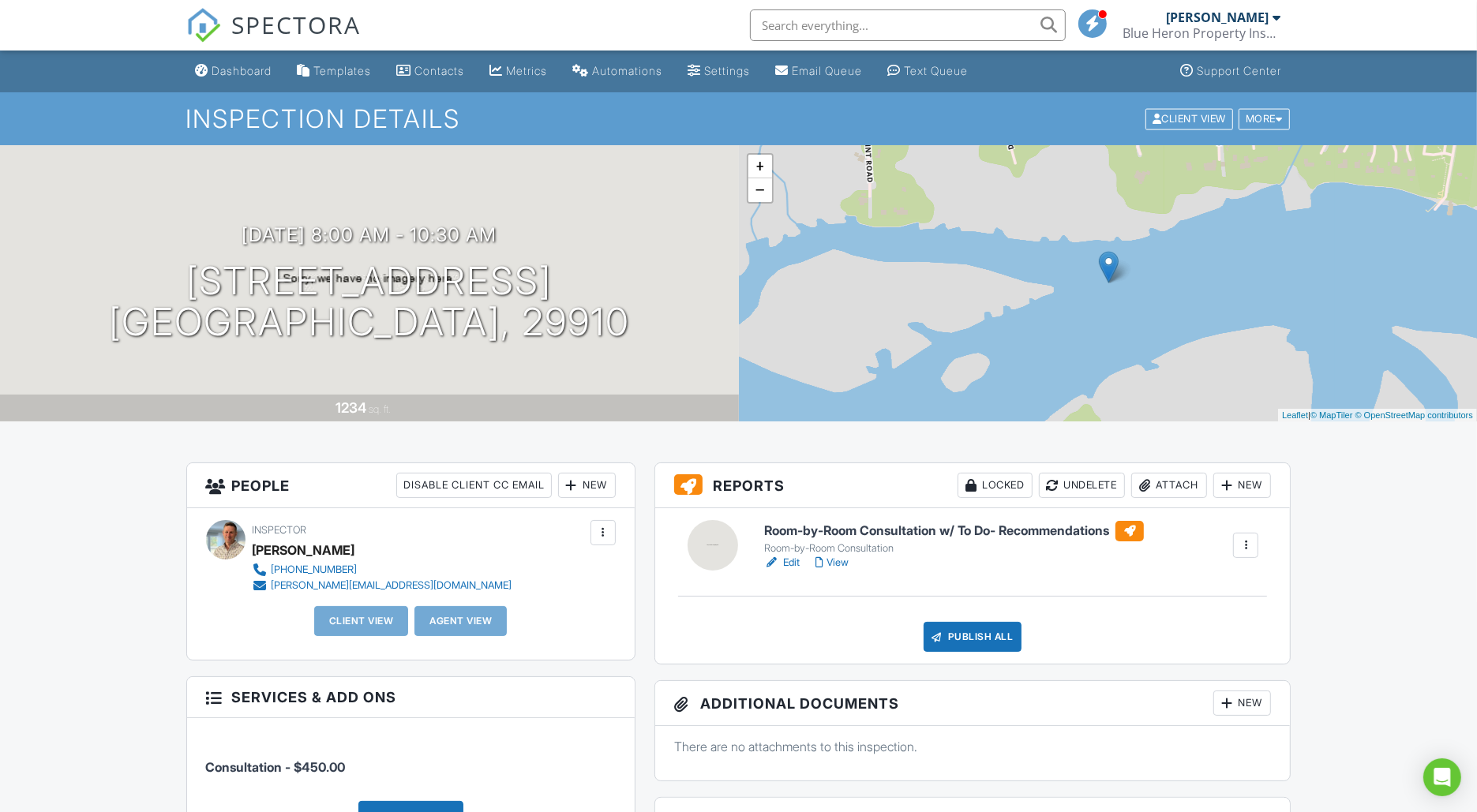 click at bounding box center (1246, 545) 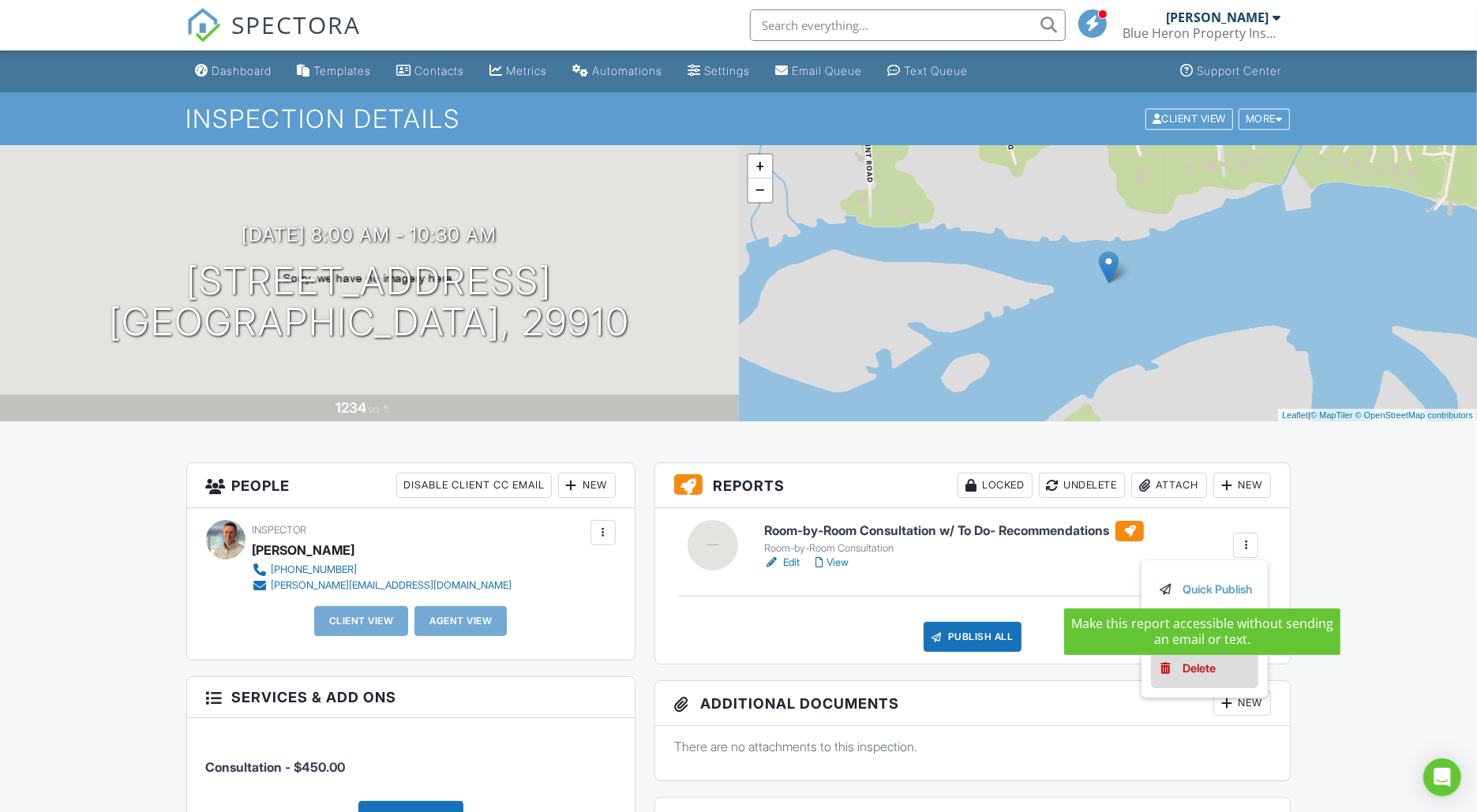 drag, startPoint x: 1228, startPoint y: 636, endPoint x: 1227, endPoint y: 653, distance: 17.029386 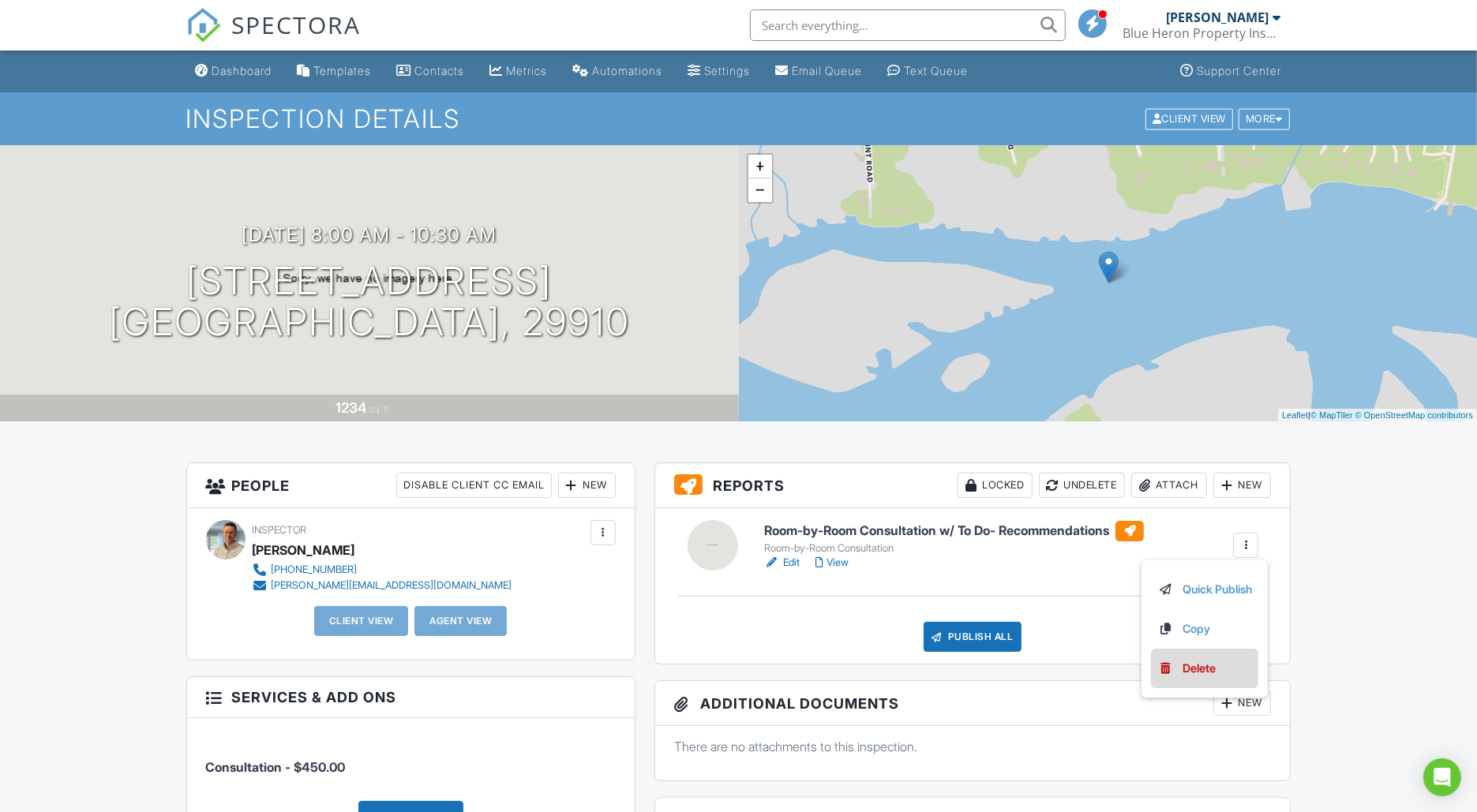 click on "Delete" at bounding box center (1205, 668) 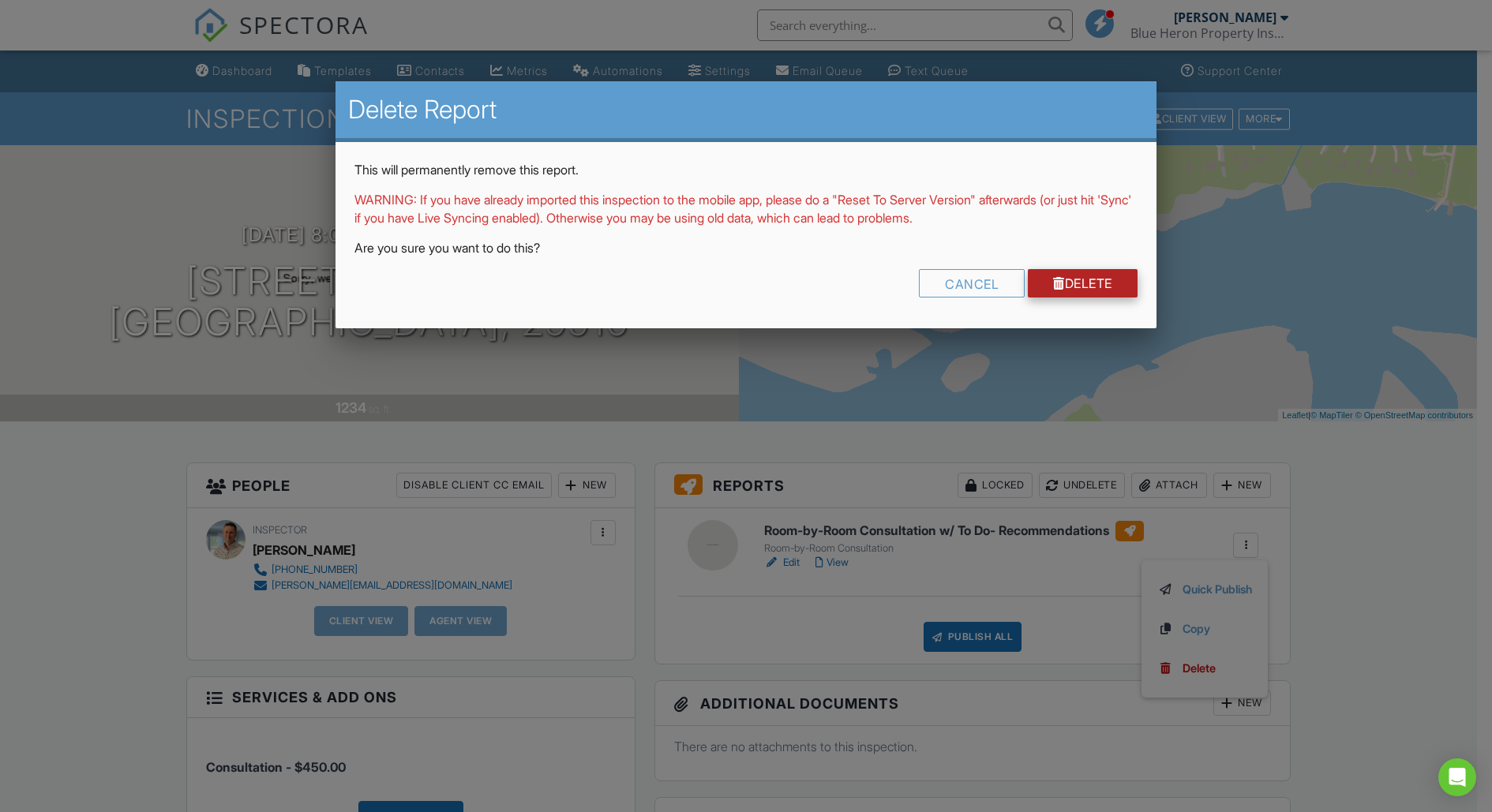 click on "Delete" at bounding box center [1082, 283] 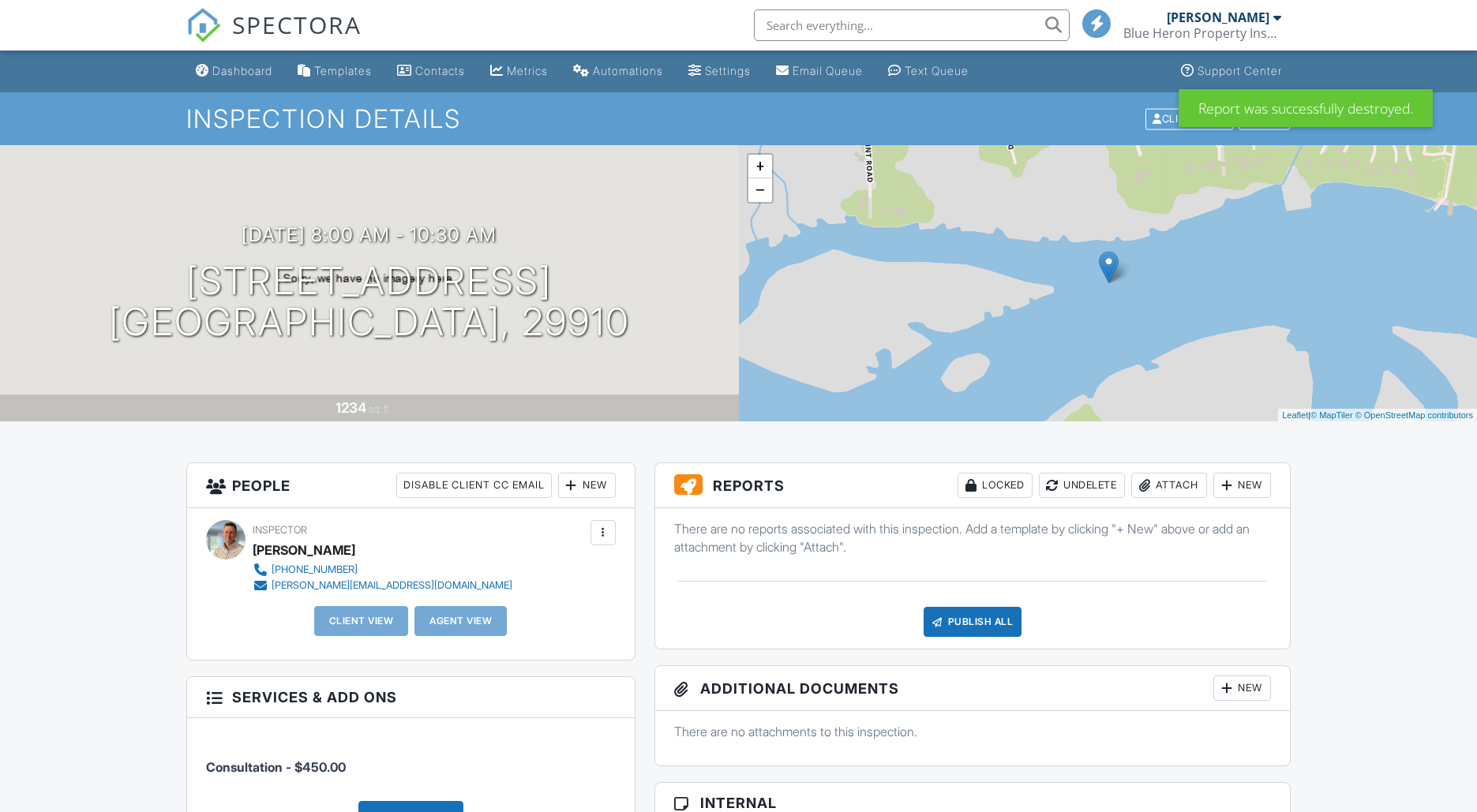 scroll, scrollTop: 0, scrollLeft: 0, axis: both 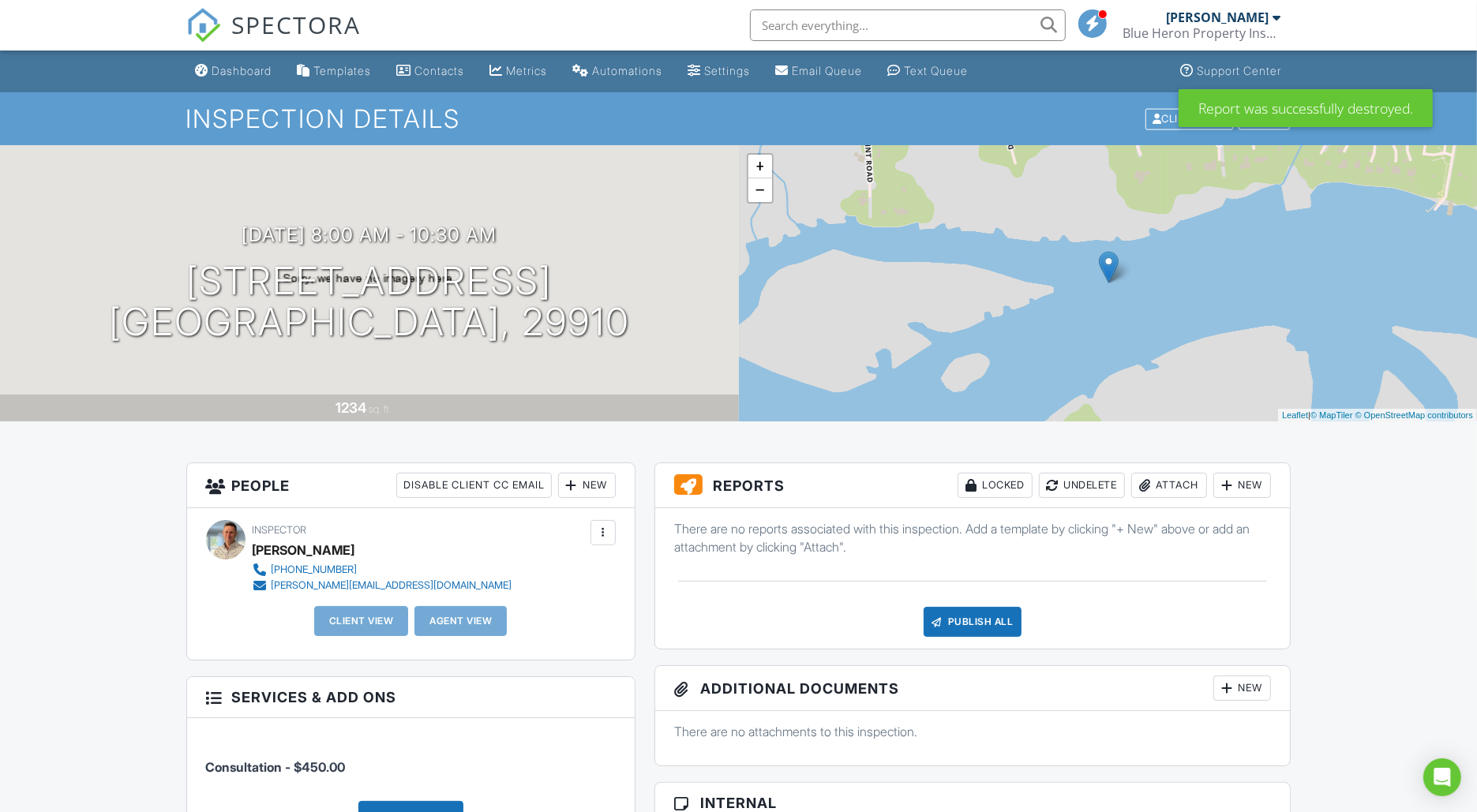 click on "New" at bounding box center [1242, 485] 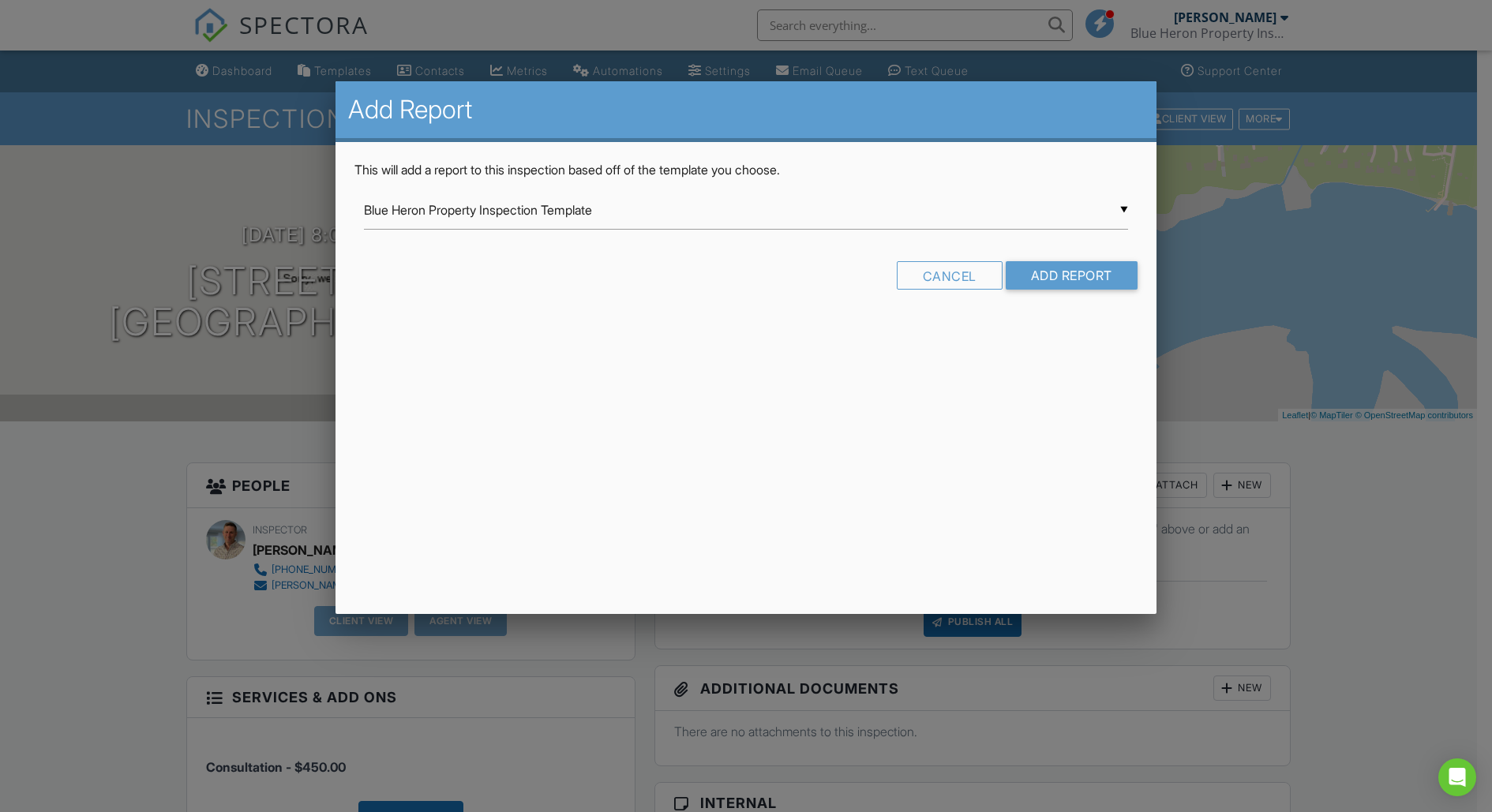 click on "▼ Blue Heron Property Inspection Template Blue Heron Property Inspection Template  Blue Heron Property Inspection Template  - Copy Blue Heron Residential Inspection ASHI Foundation Template Room-by-Room Consultation Swimming Pool and Spa Template Blue Heron Pre-Drywall Template  Blue Heron Property Inspection Template
Blue Heron Property Inspection Template  - Copy
Blue Heron Residential Inspection ASHI
Foundation Template
Room-by-Room Consultation
Swimming Pool and Spa Template
Blue Heron Pre-Drywall Template" at bounding box center (746, 210) 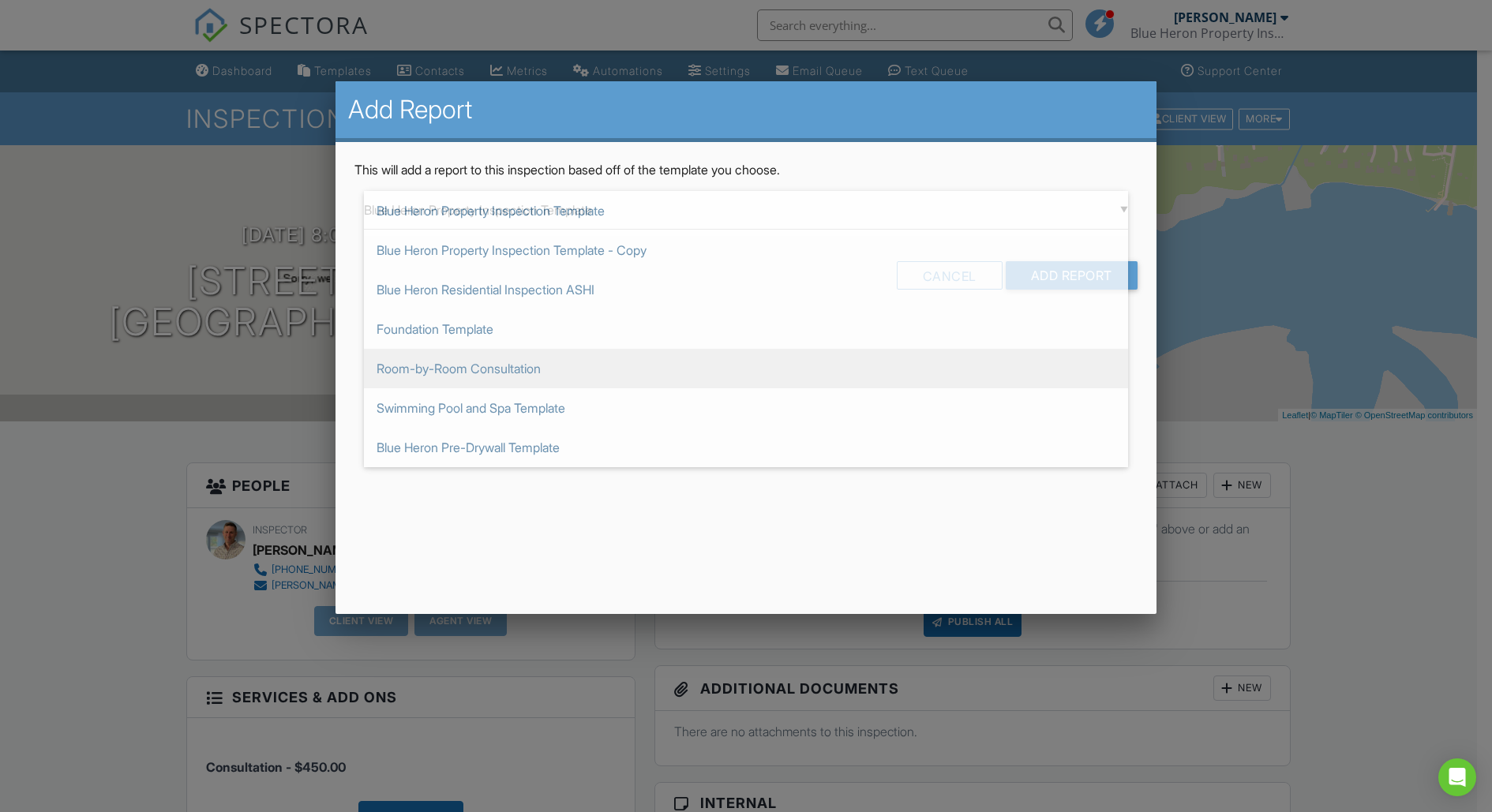 click on "Room-by-Room Consultation" at bounding box center (746, 369) 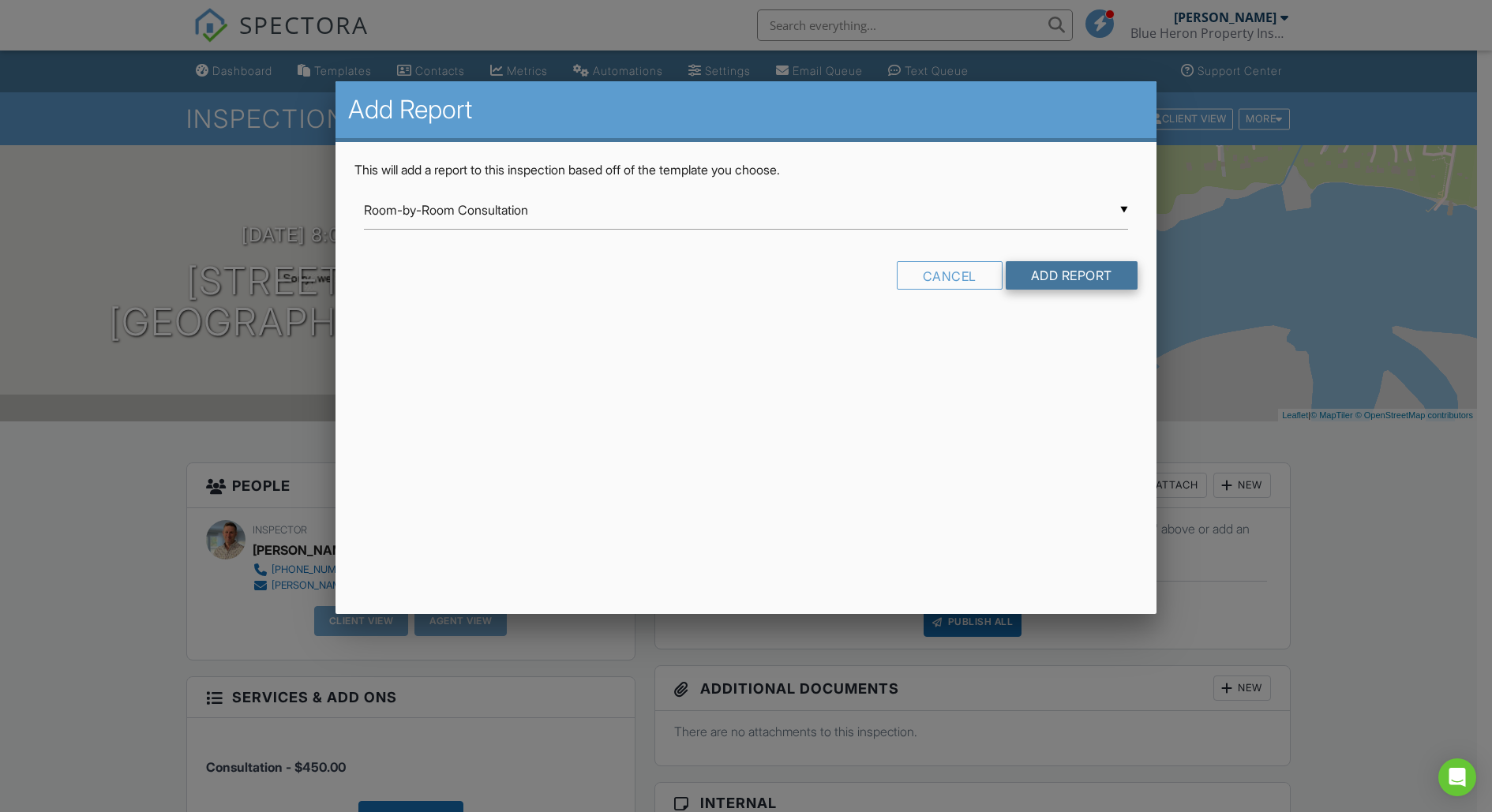 click on "Add Report" at bounding box center [1071, 275] 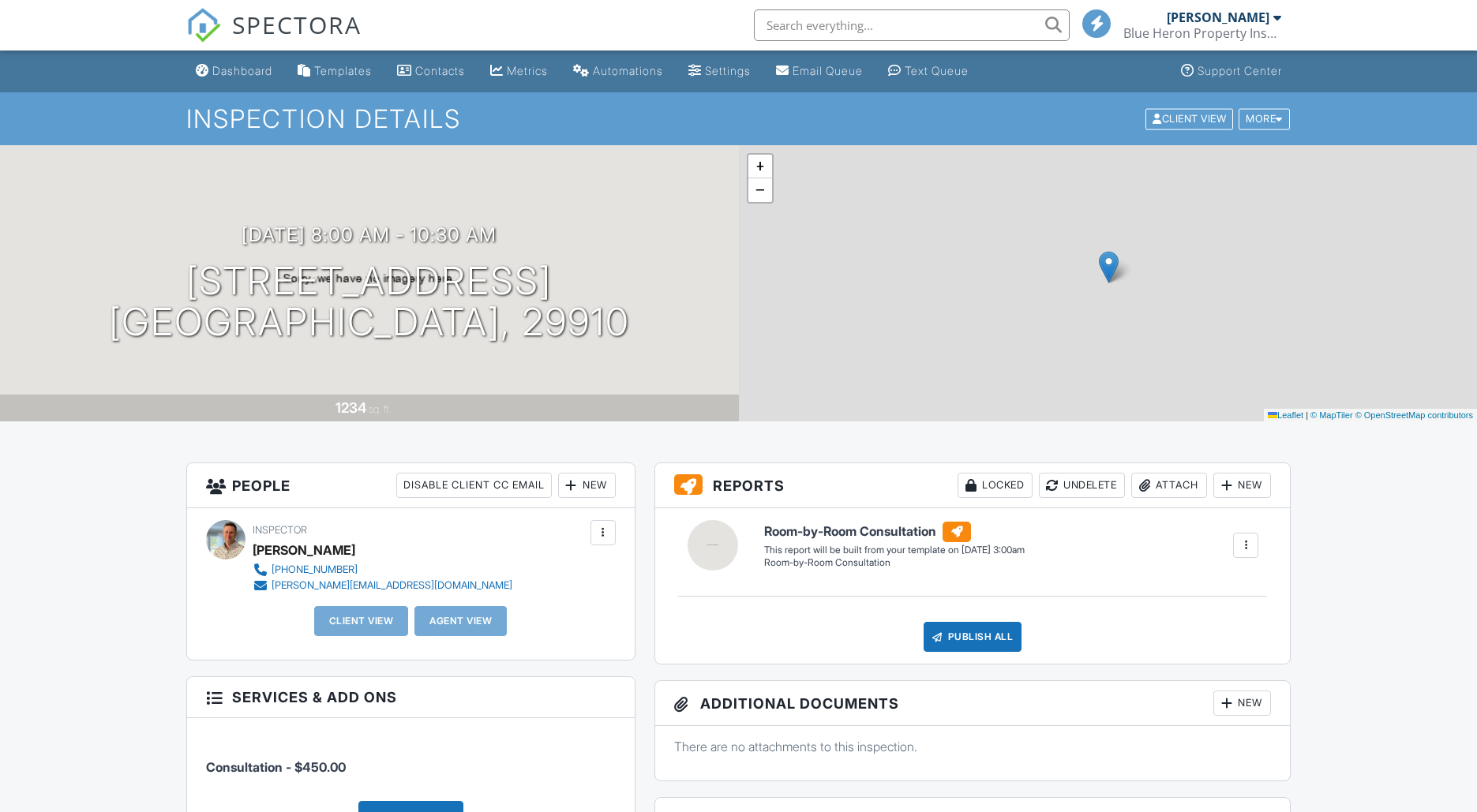 scroll, scrollTop: 0, scrollLeft: 0, axis: both 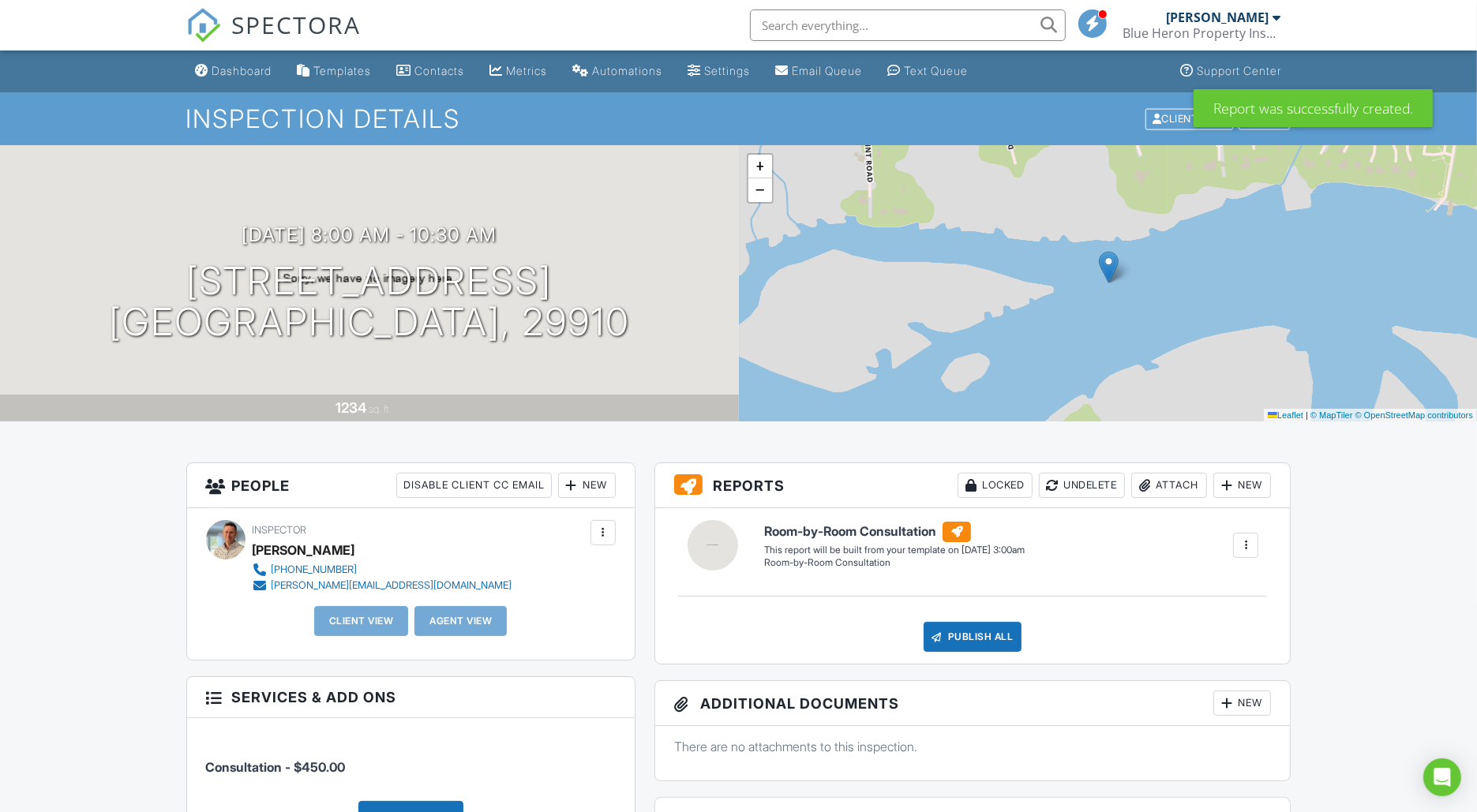 click at bounding box center [1246, 545] 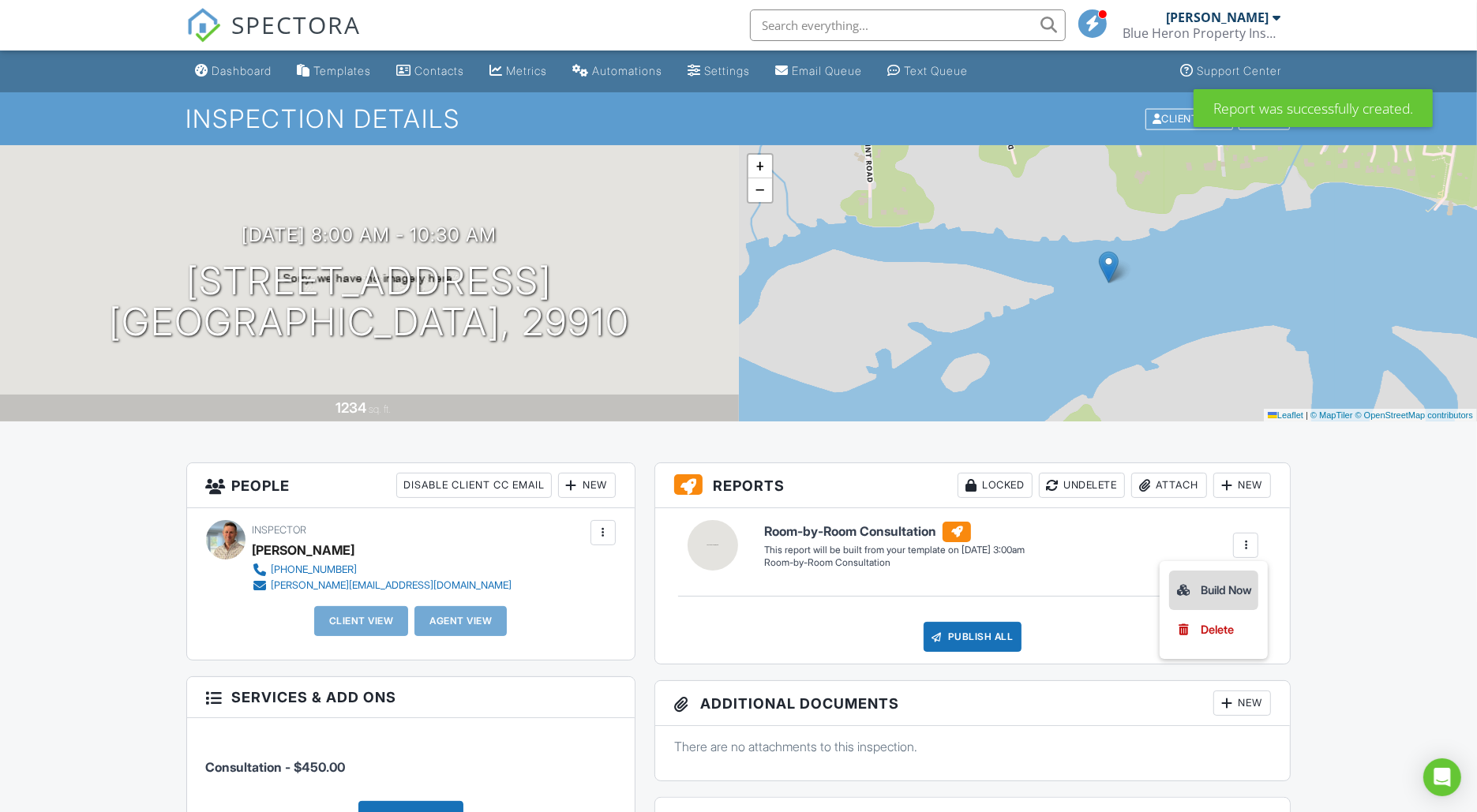 click on "Build Now" at bounding box center [1213, 590] 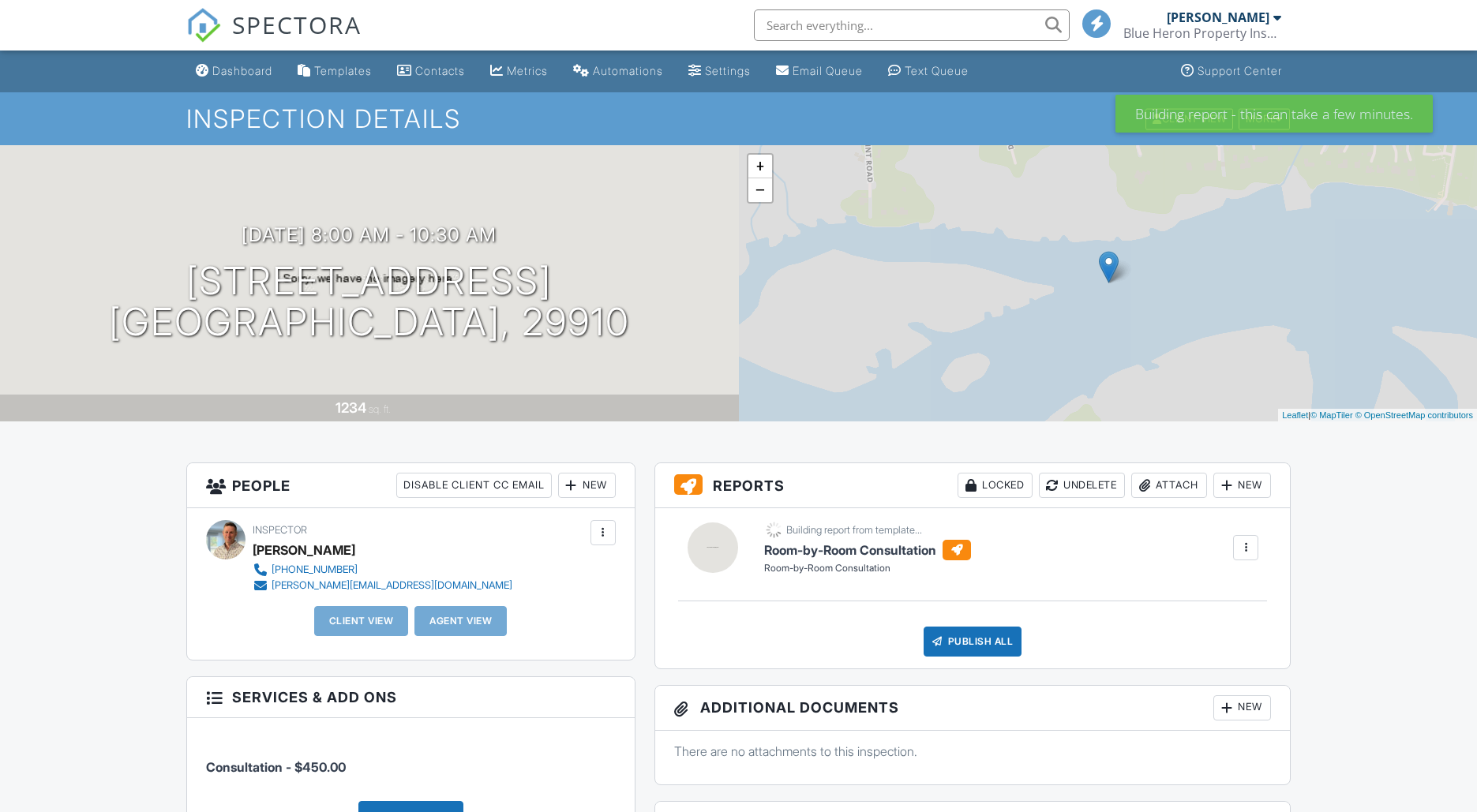 scroll, scrollTop: 0, scrollLeft: 0, axis: both 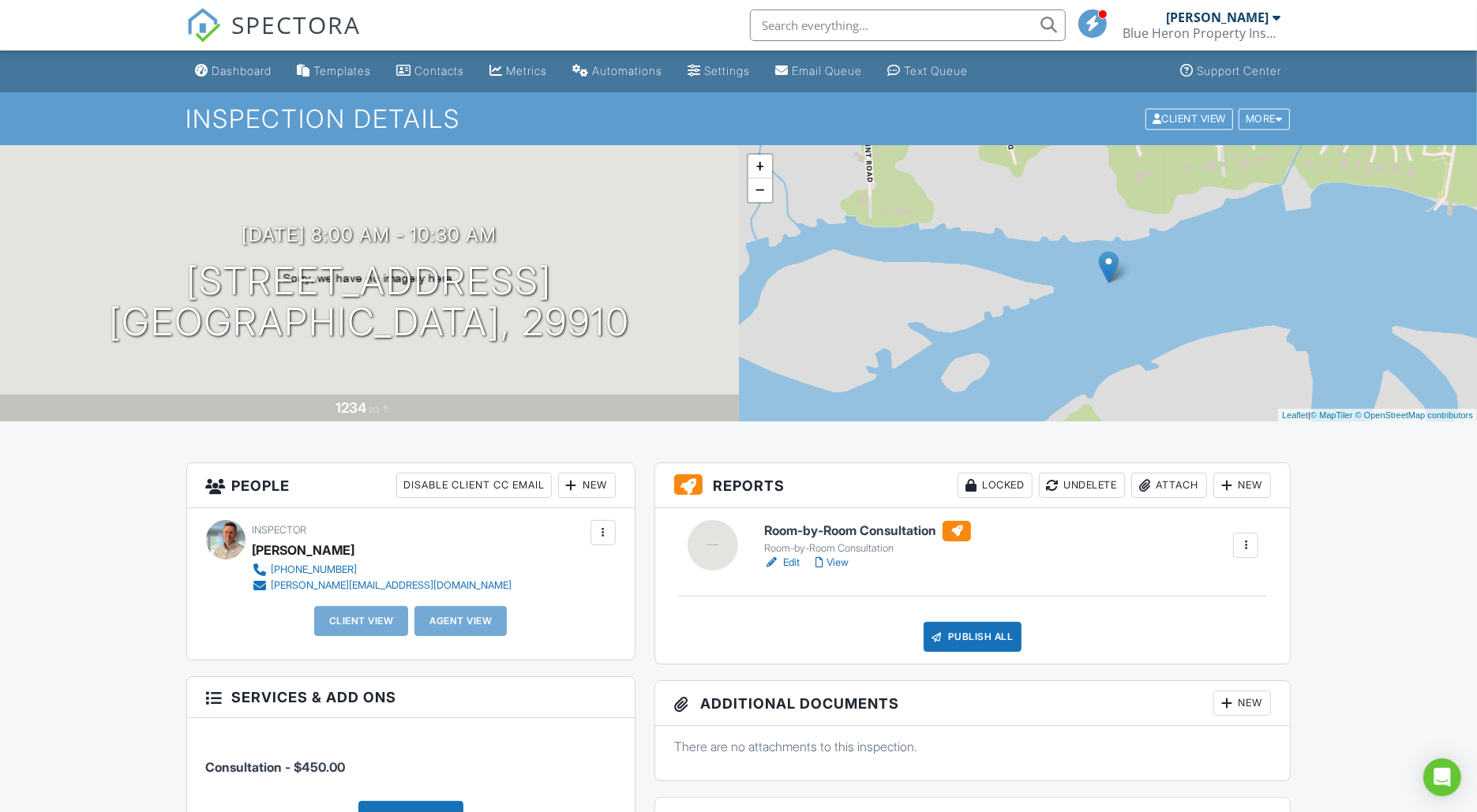 click on "Edit" at bounding box center (782, 563) 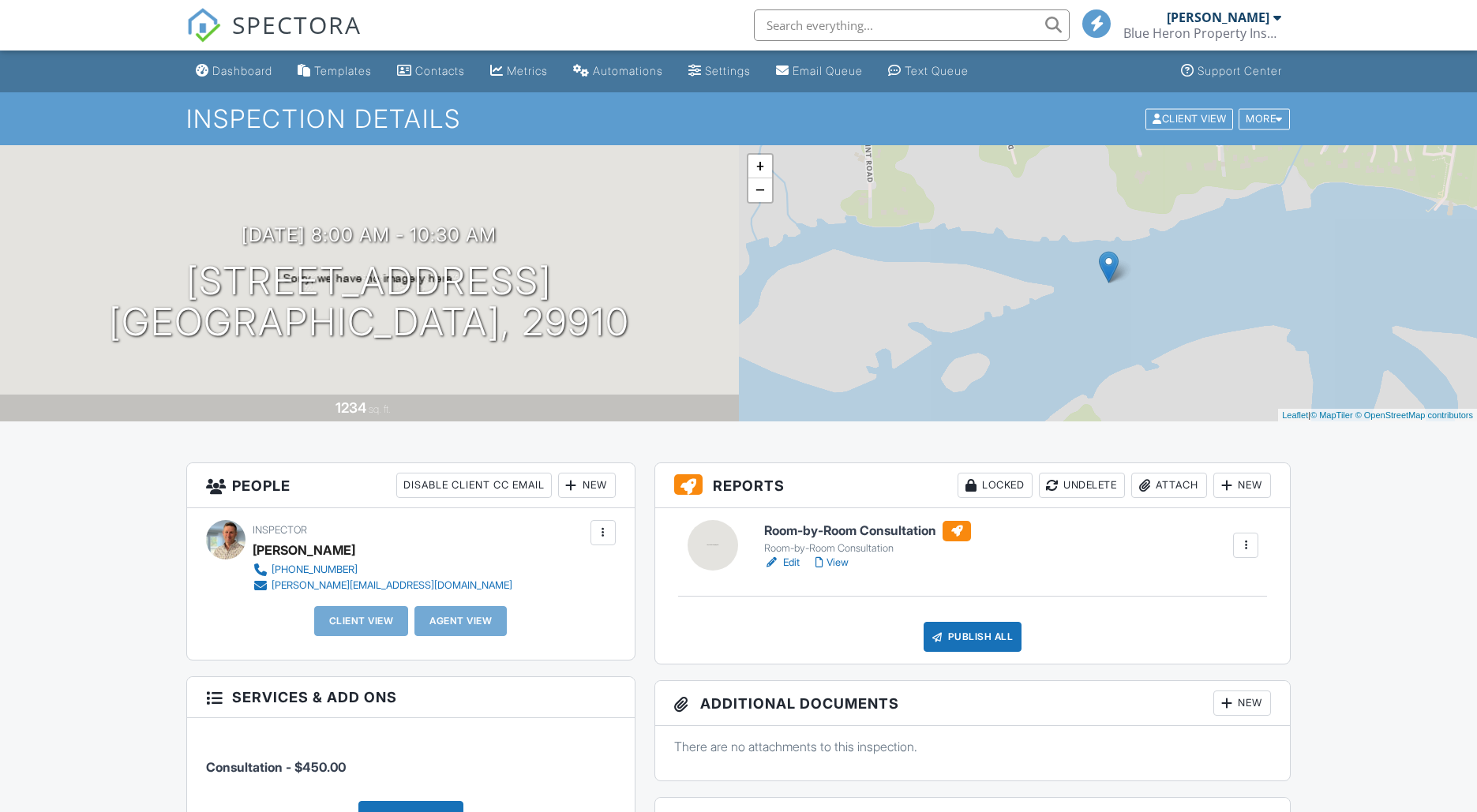 scroll, scrollTop: 0, scrollLeft: 0, axis: both 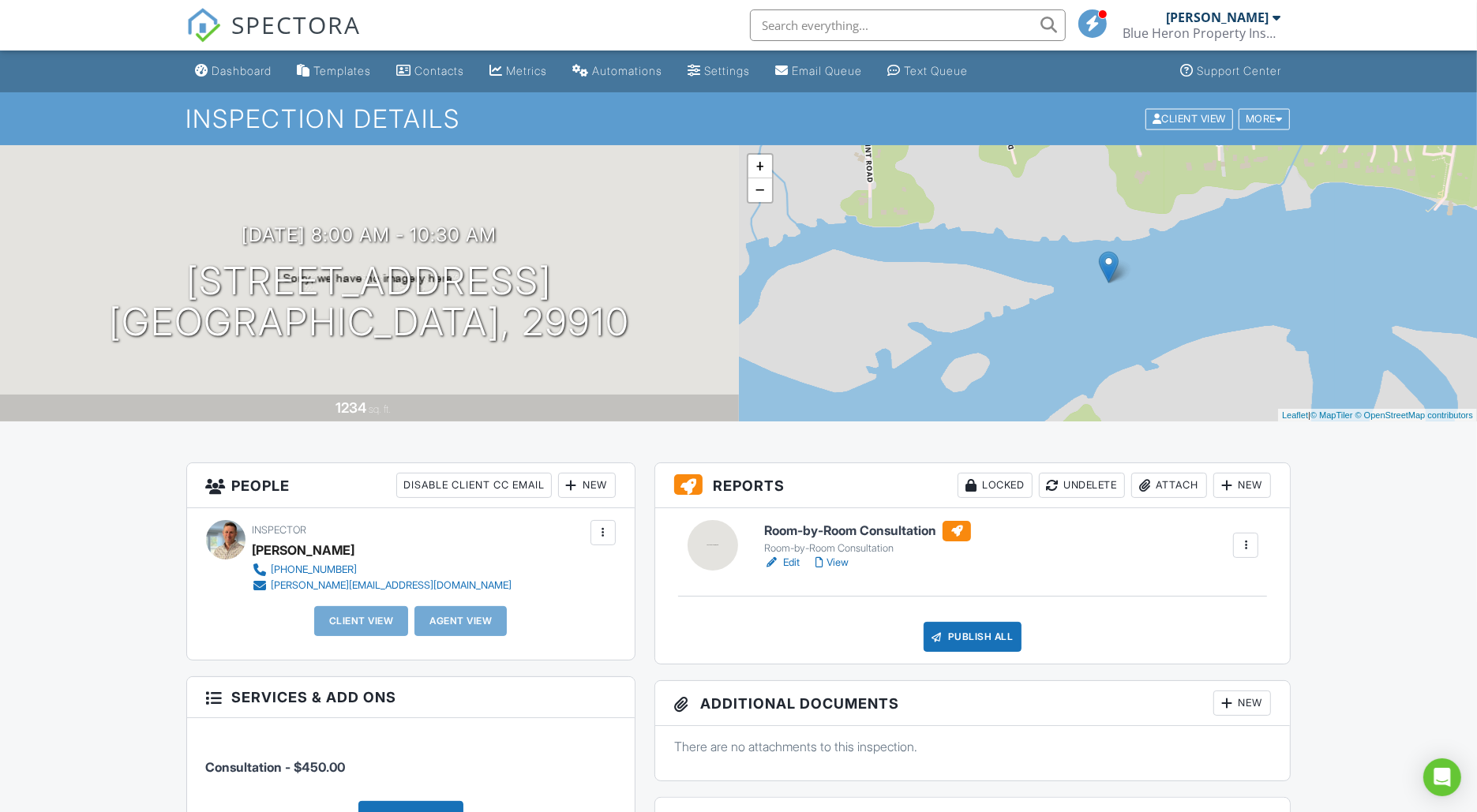 click on "View" at bounding box center [832, 563] 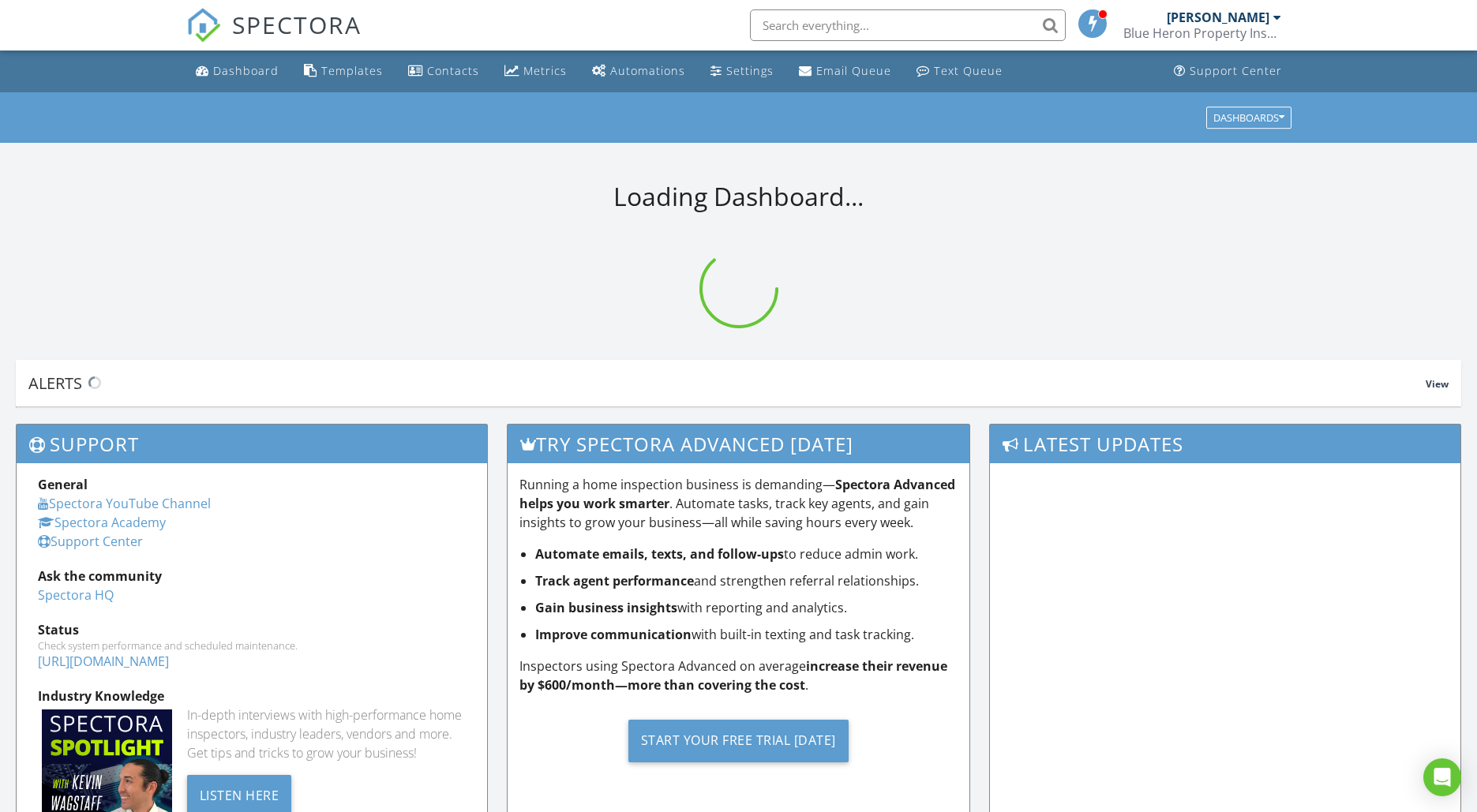 scroll, scrollTop: 0, scrollLeft: 0, axis: both 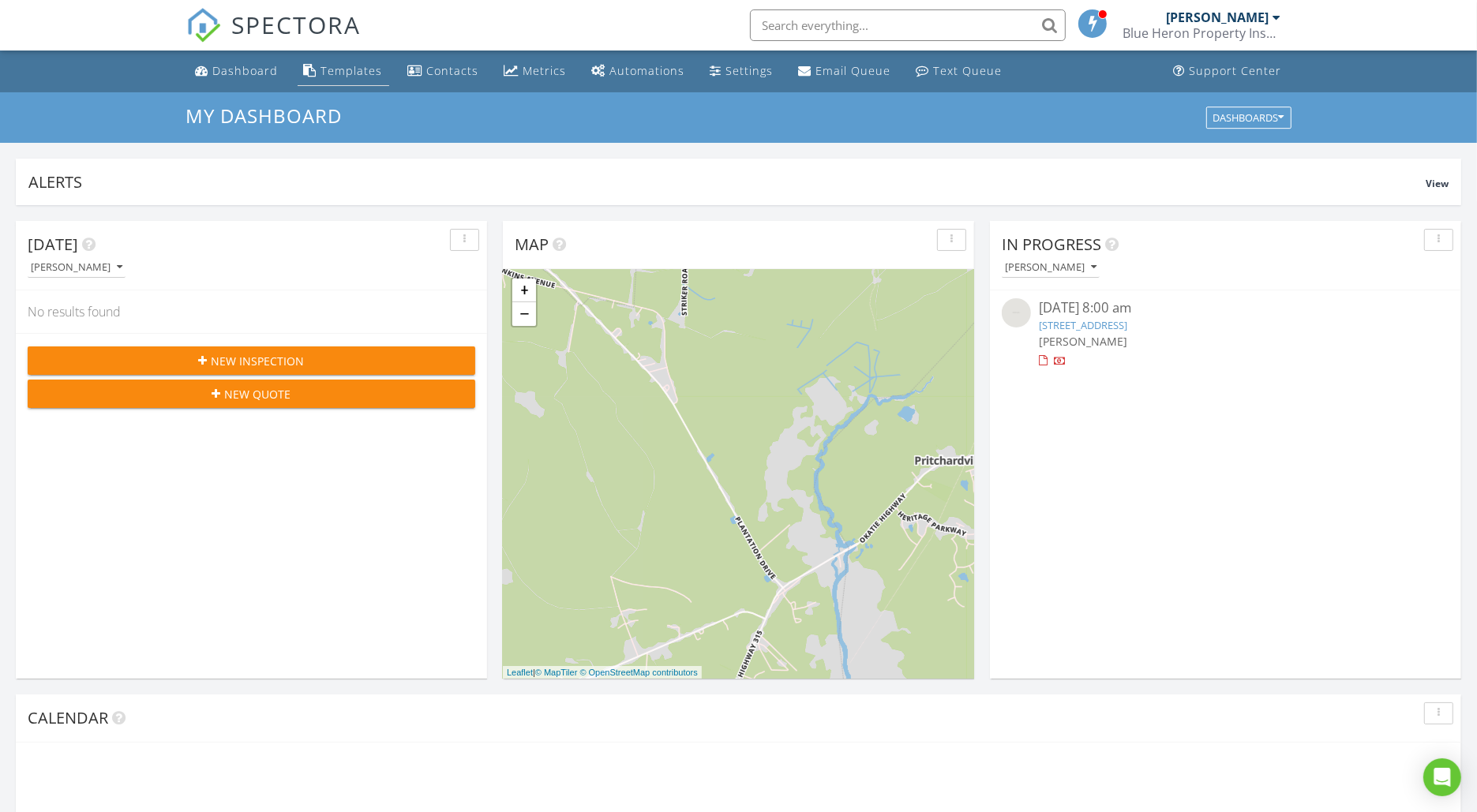 click on "Templates" at bounding box center [352, 70] 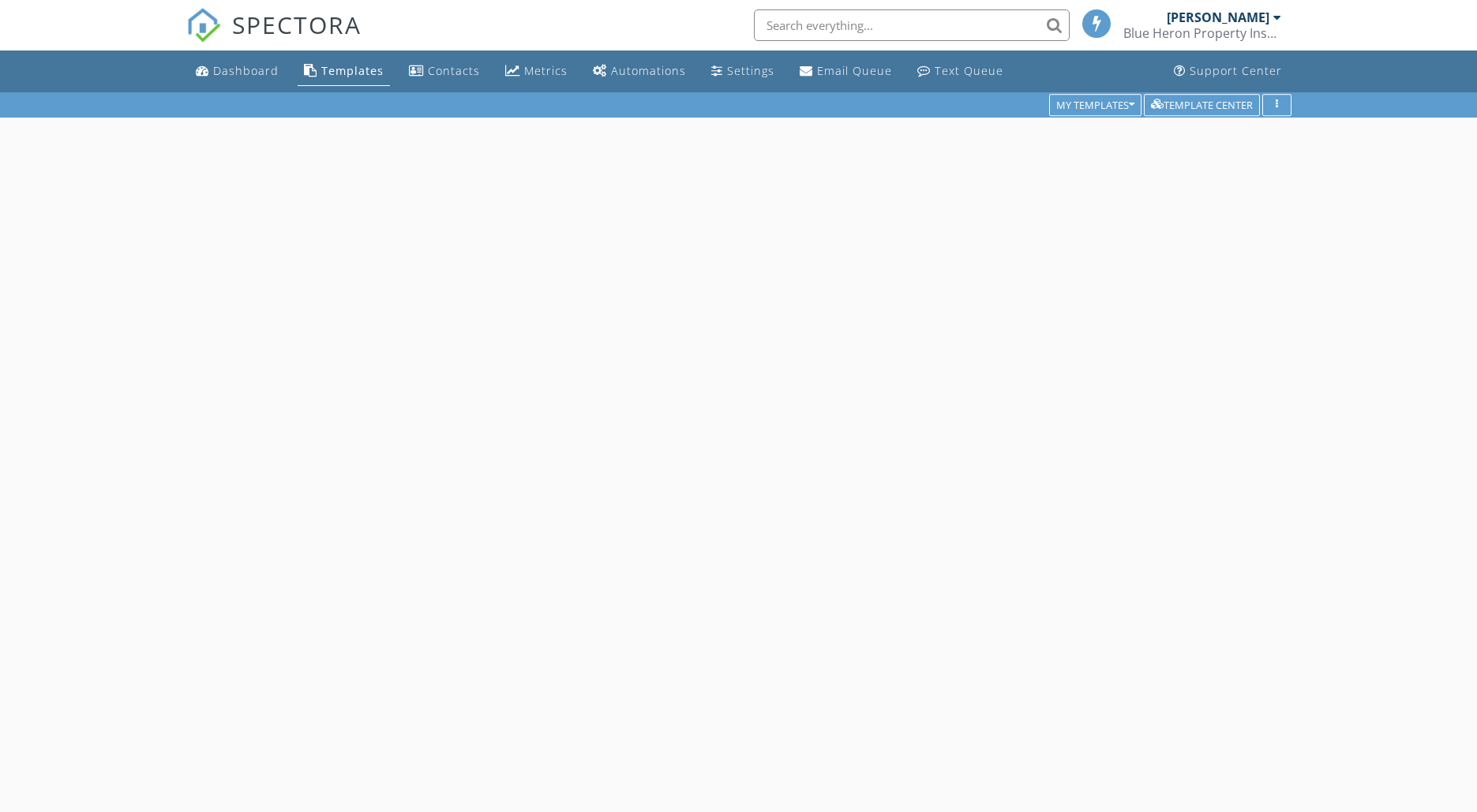 scroll, scrollTop: 0, scrollLeft: 0, axis: both 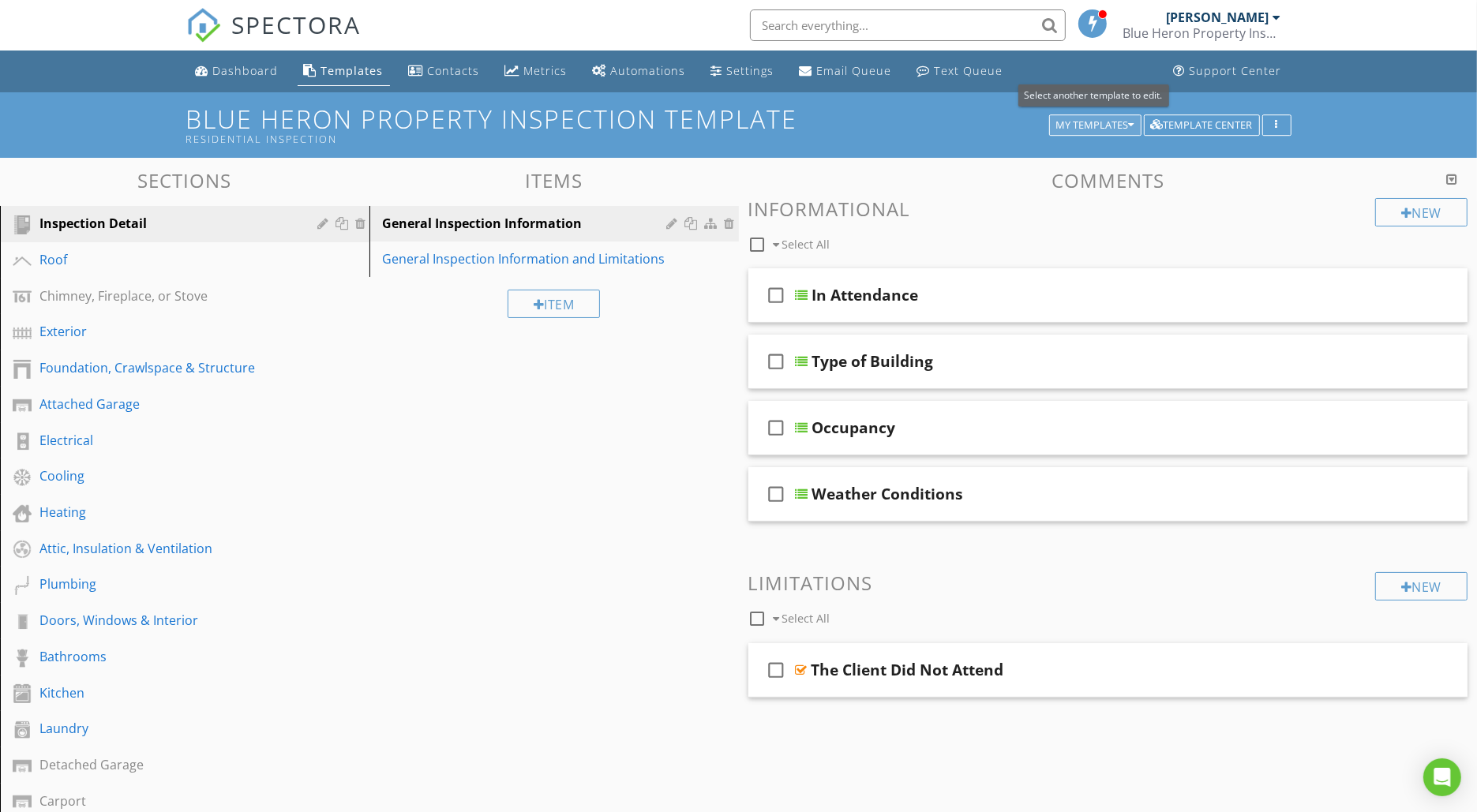 click on "My Templates" at bounding box center [1095, 125] 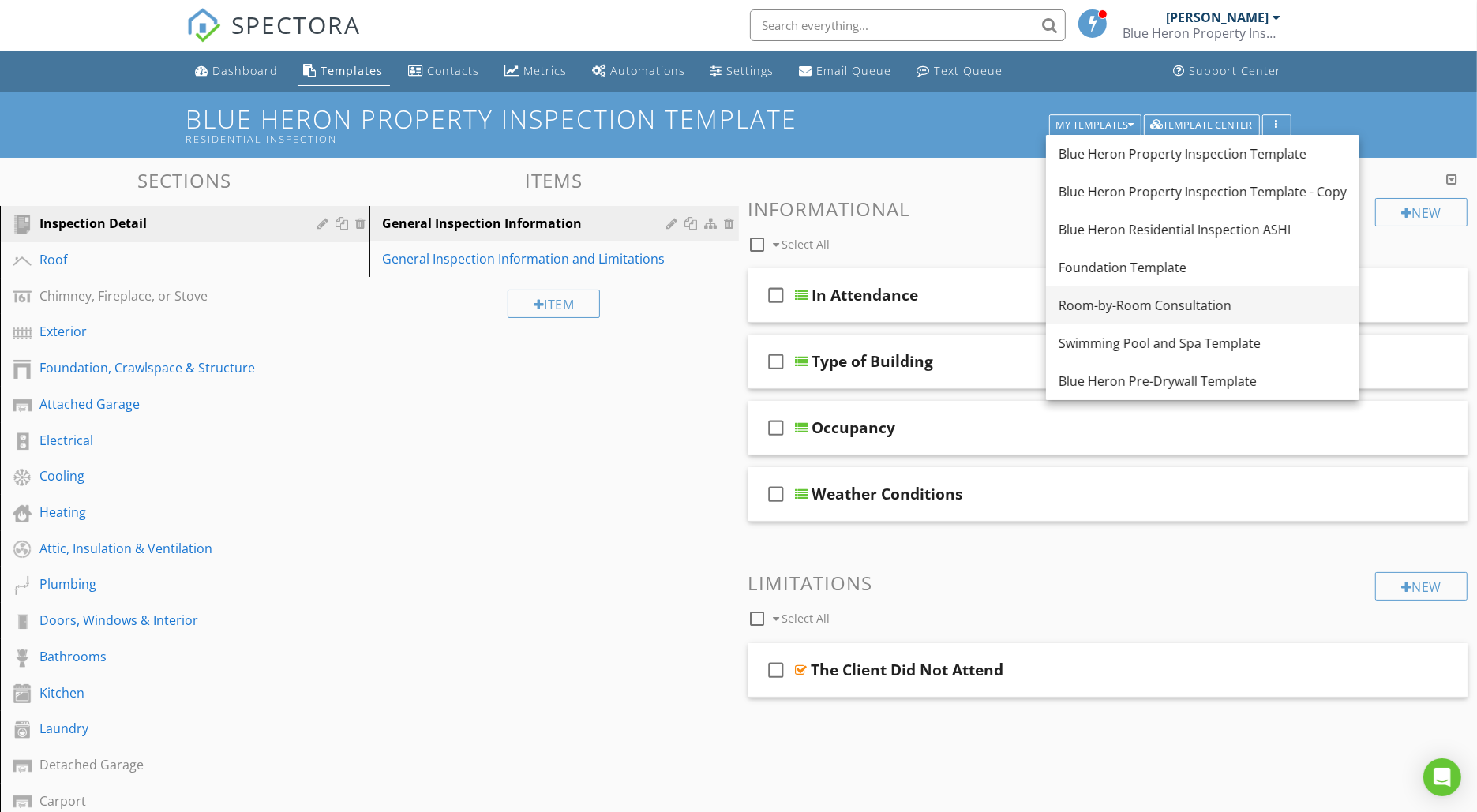 click on "Room-by-Room Consultation" at bounding box center [1202, 305] 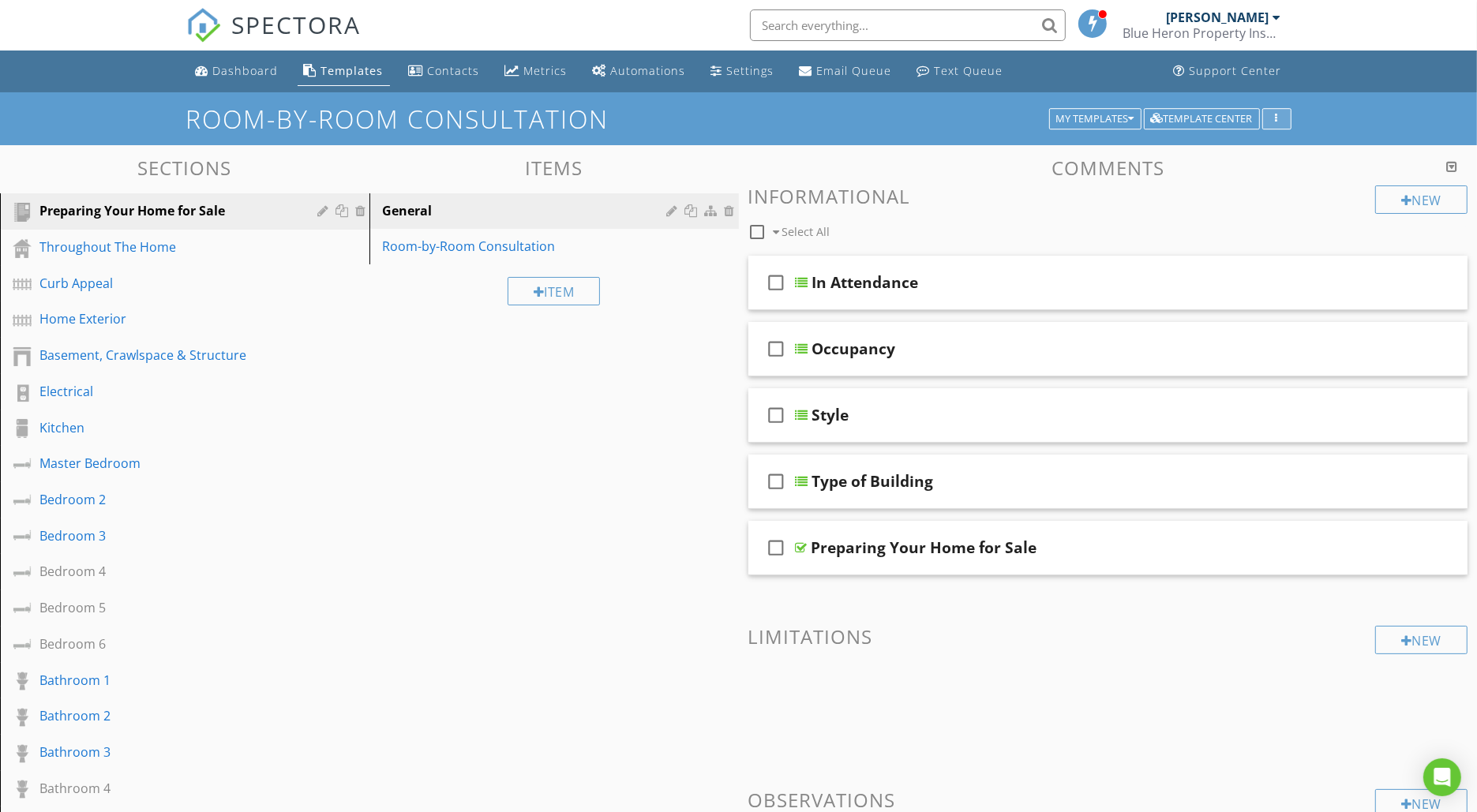 click at bounding box center [1276, 119] 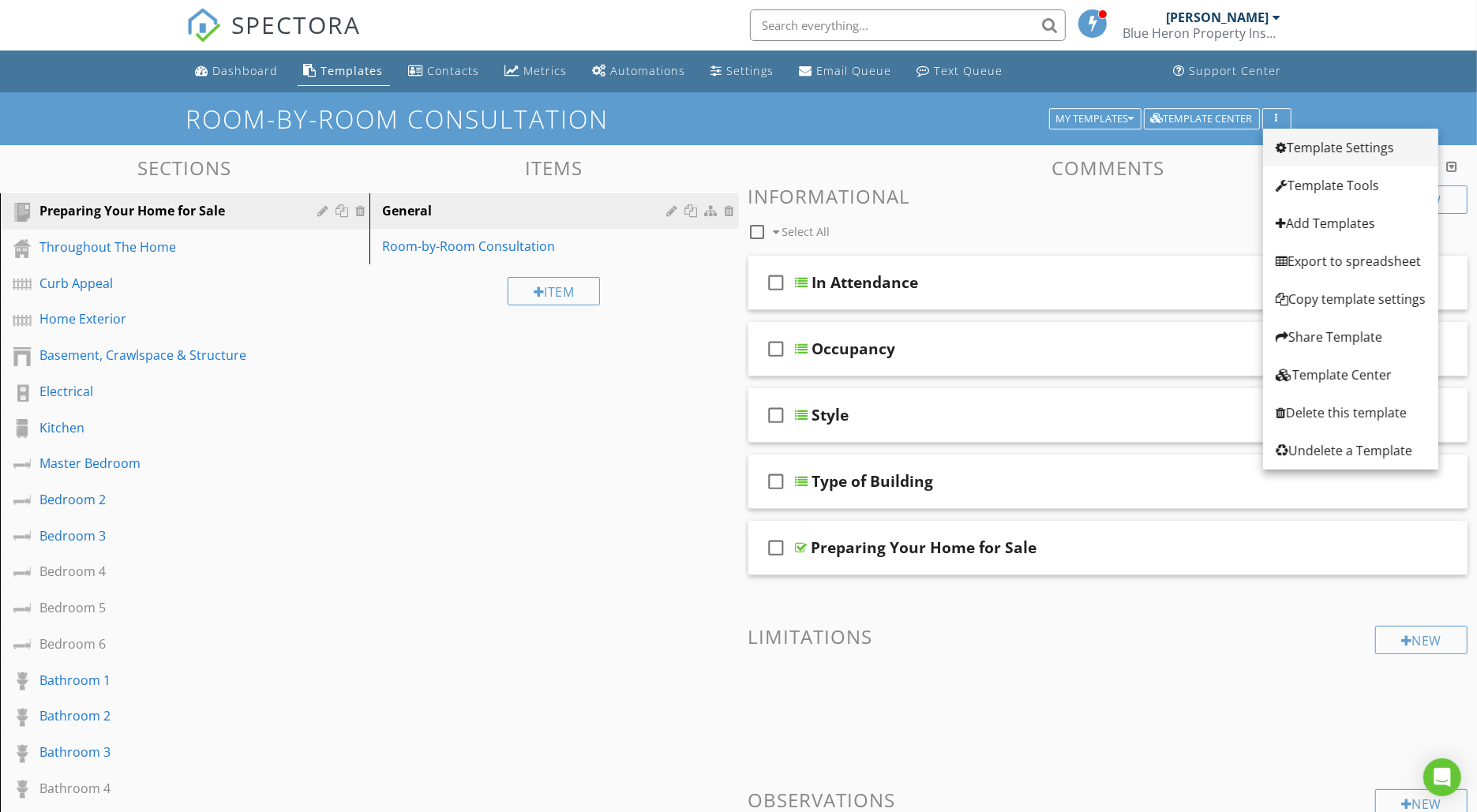 click on "Template Settings" at bounding box center (1351, 148) 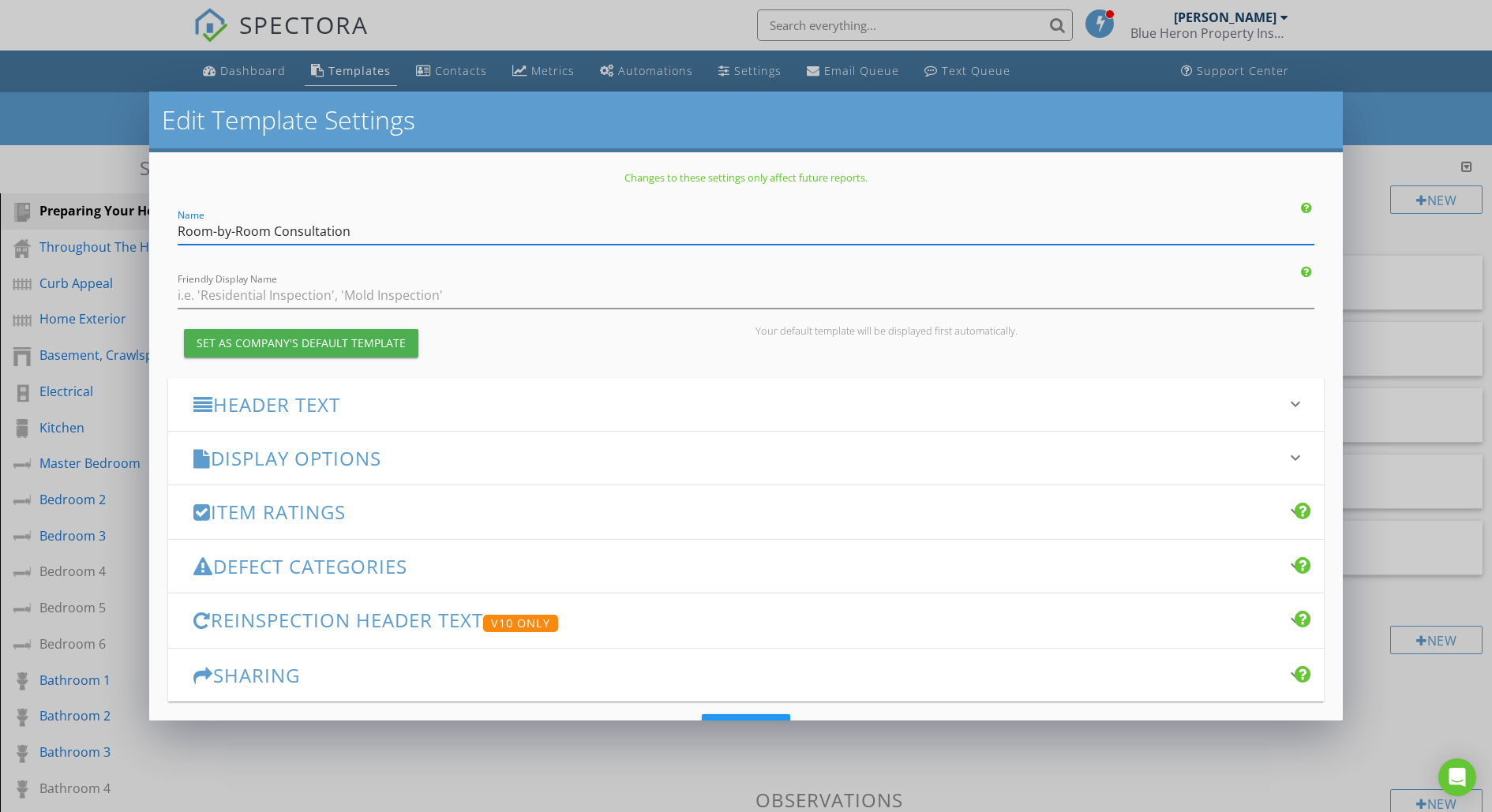 click on "Header Text" at bounding box center (737, 404) 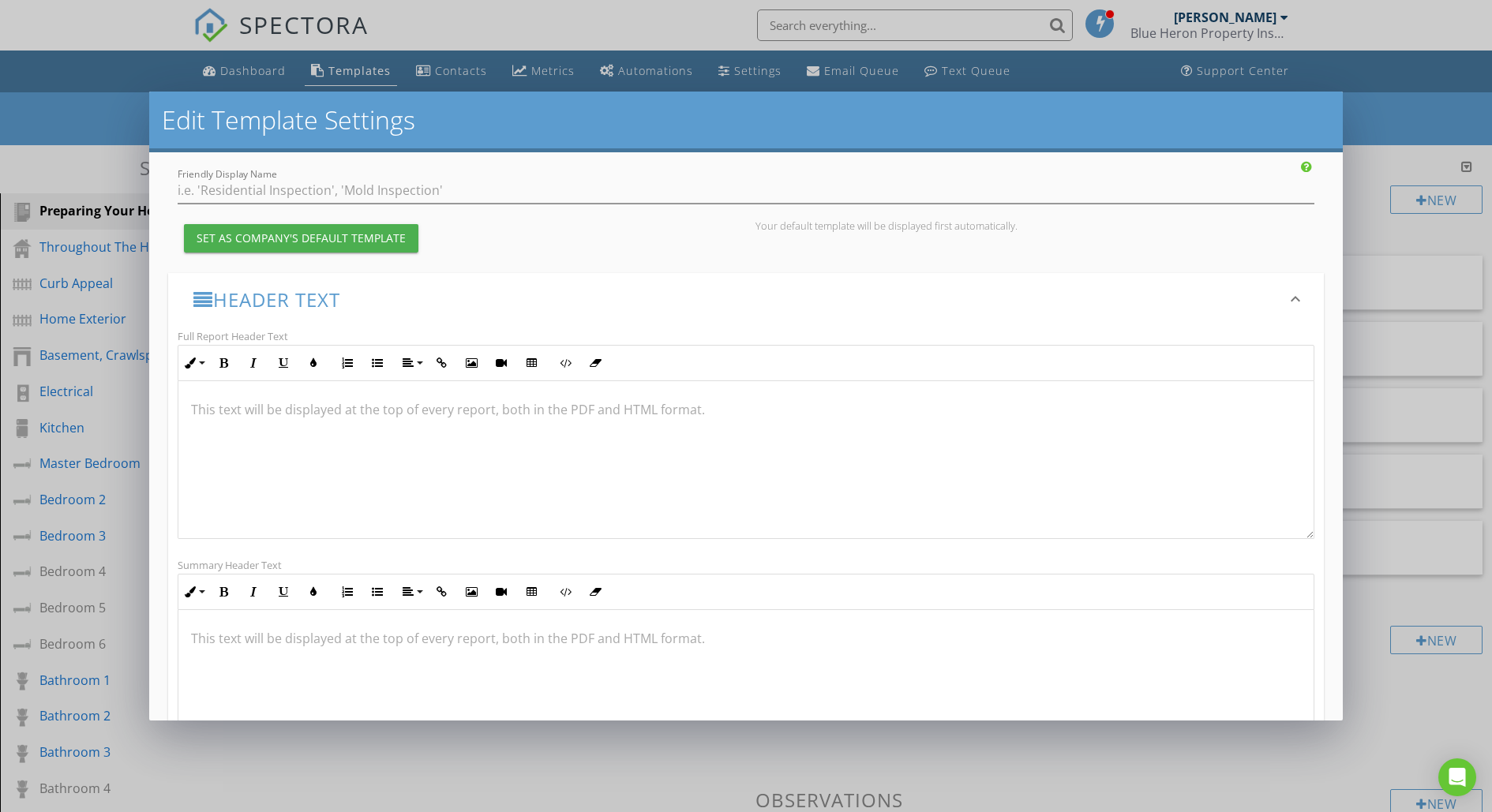 scroll, scrollTop: 105, scrollLeft: 0, axis: vertical 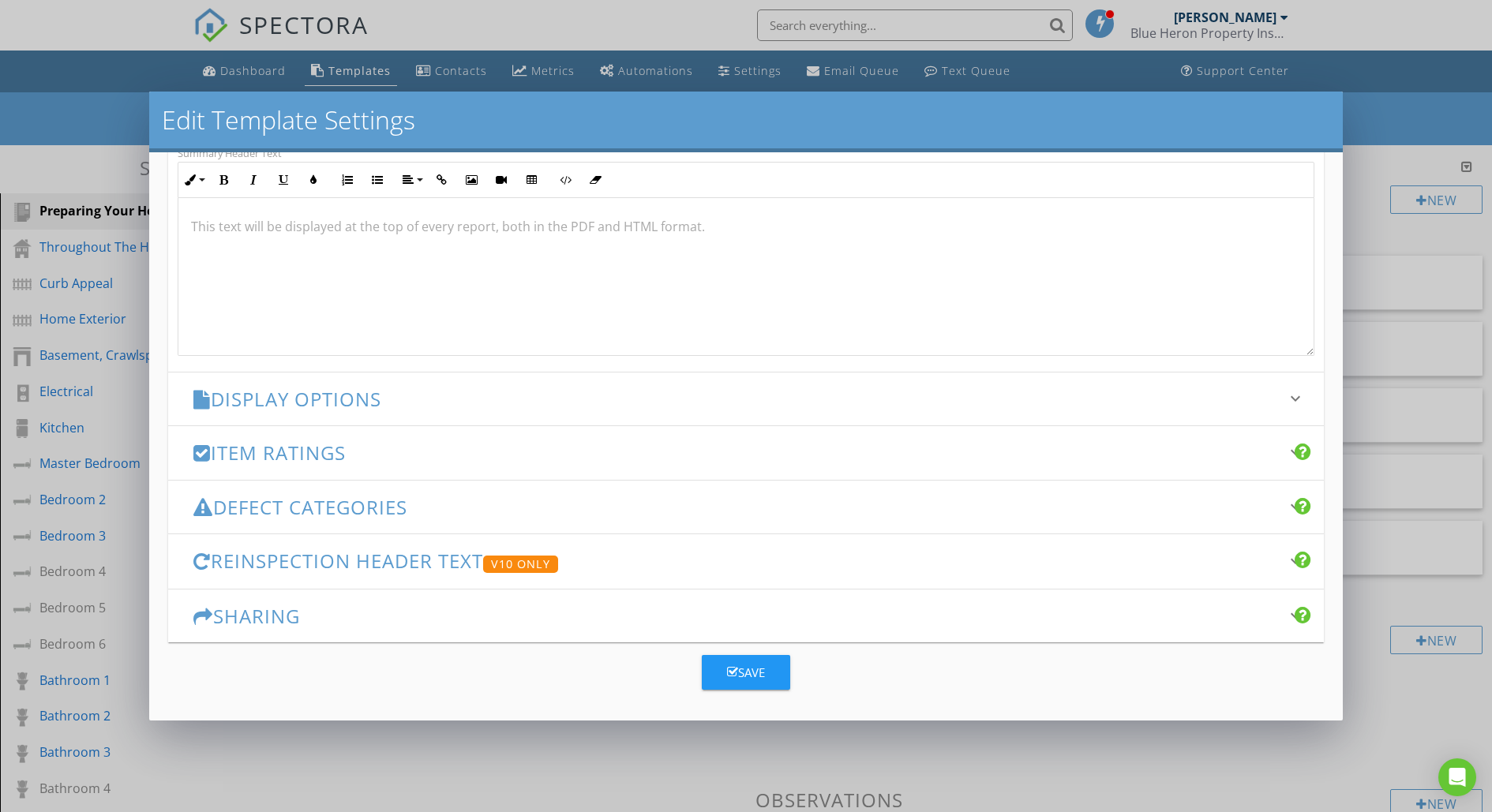 click on "keyboard_arrow_down" at bounding box center [1295, 399] 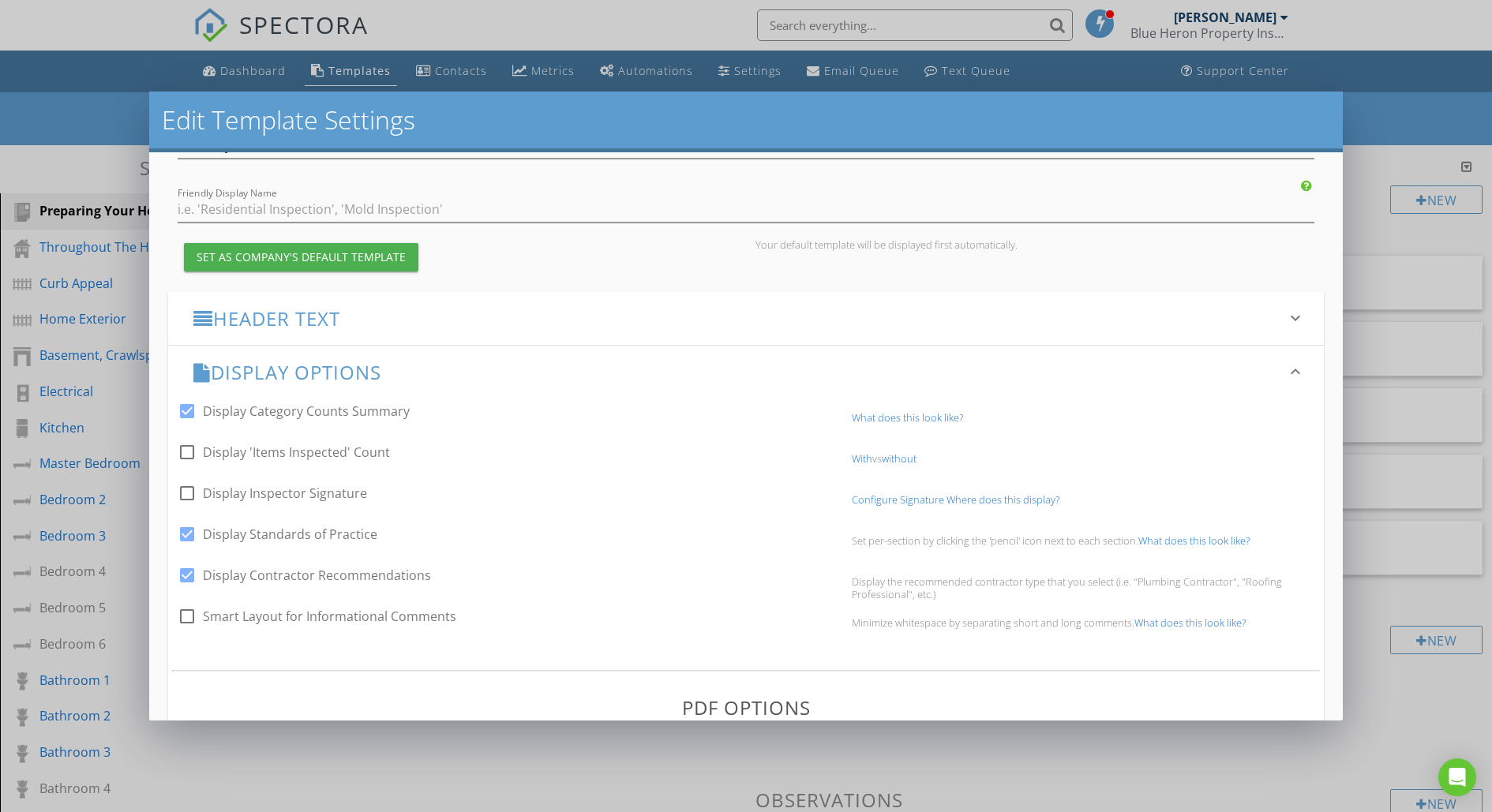 scroll, scrollTop: 61, scrollLeft: 0, axis: vertical 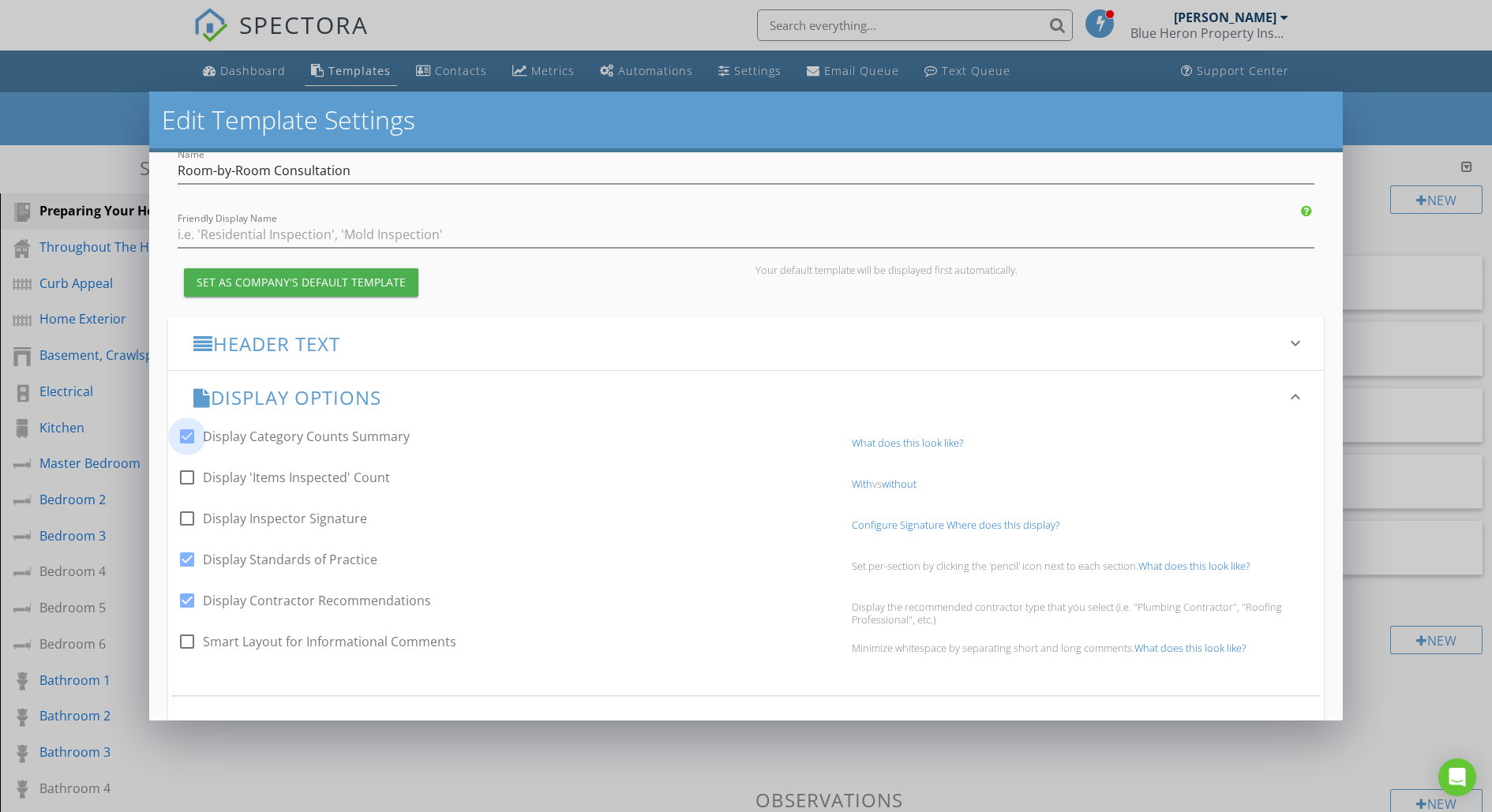 click at bounding box center (187, 436) 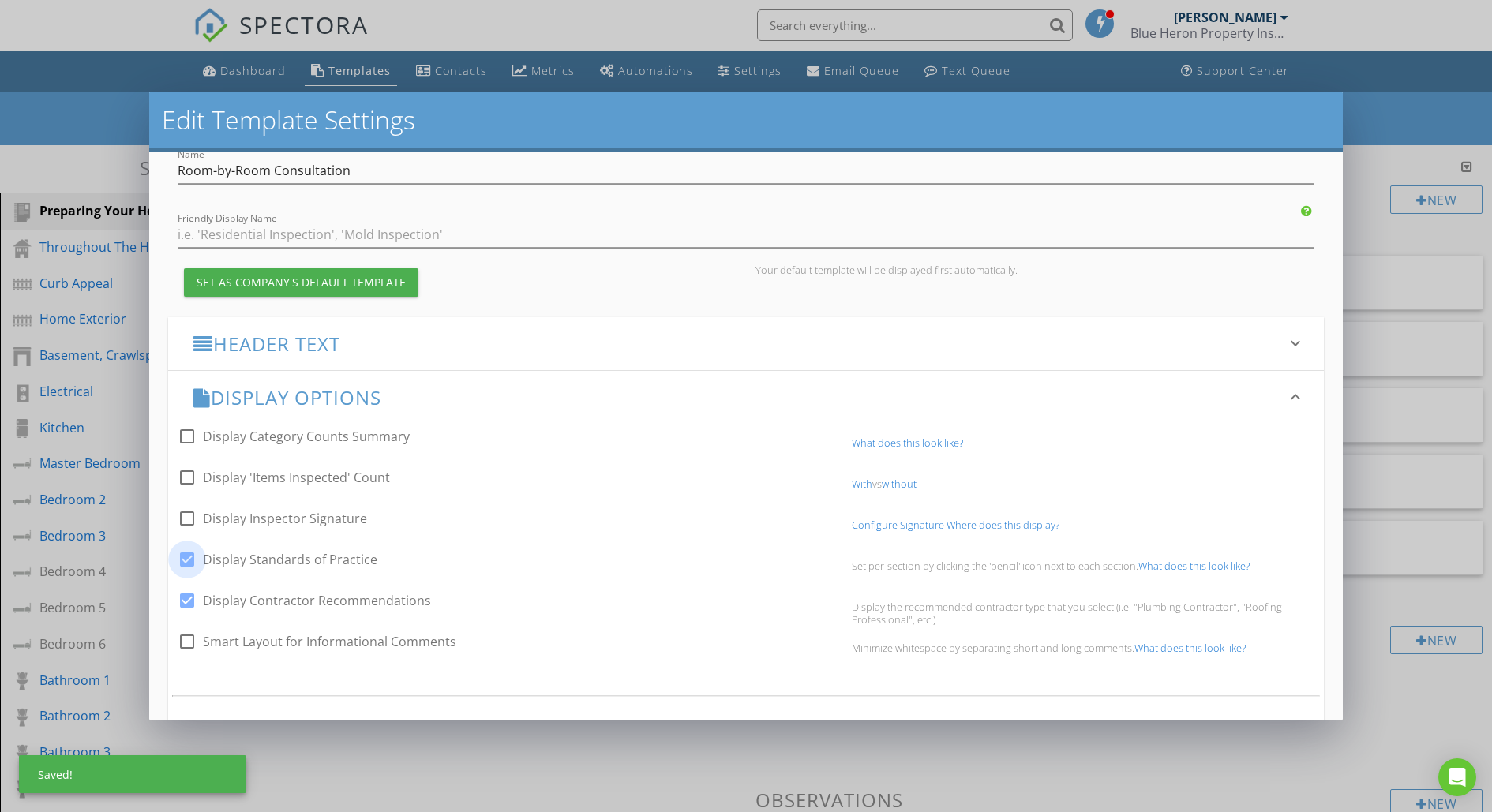 click at bounding box center (187, 559) 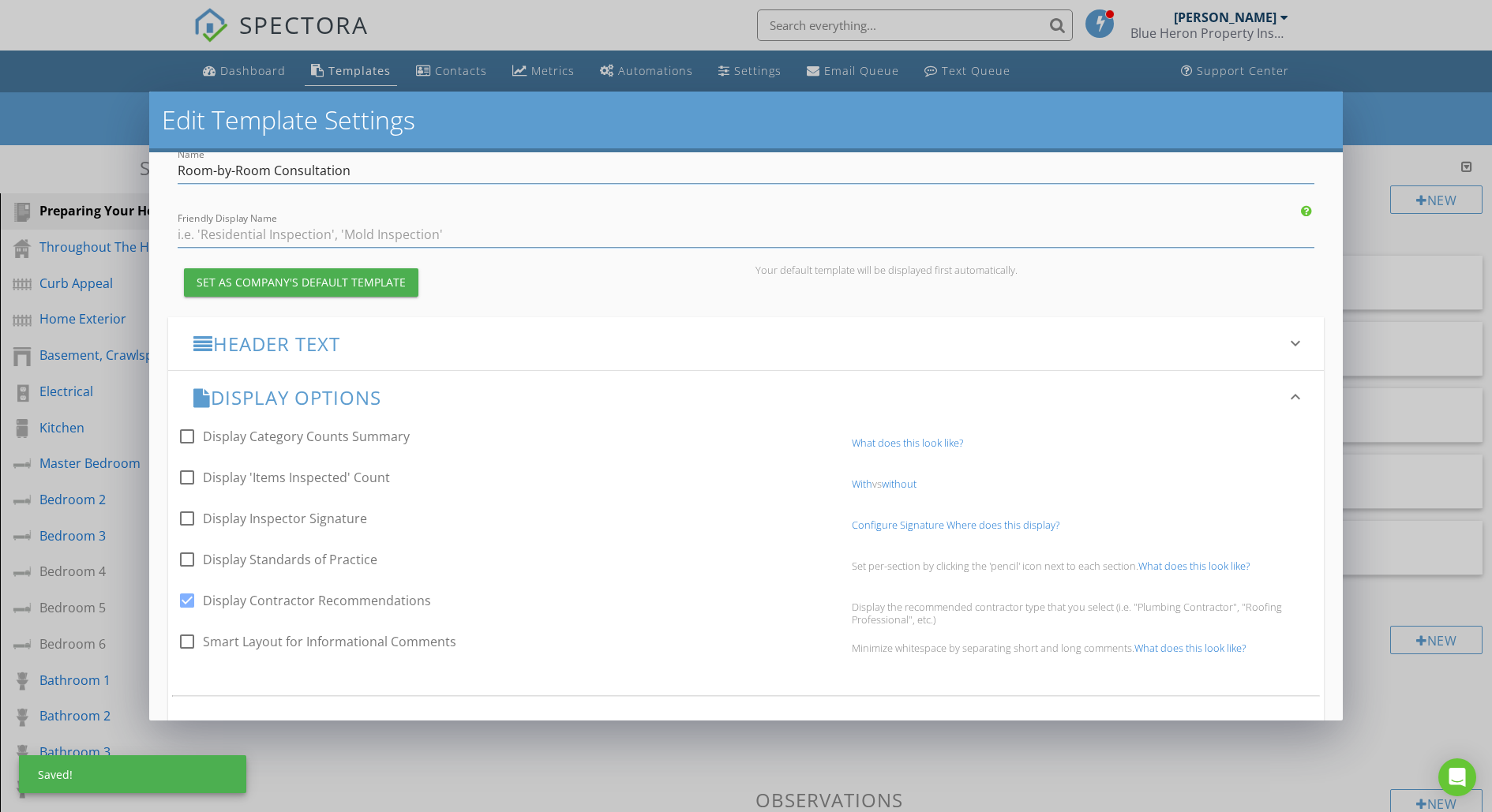 click at bounding box center (187, 601) 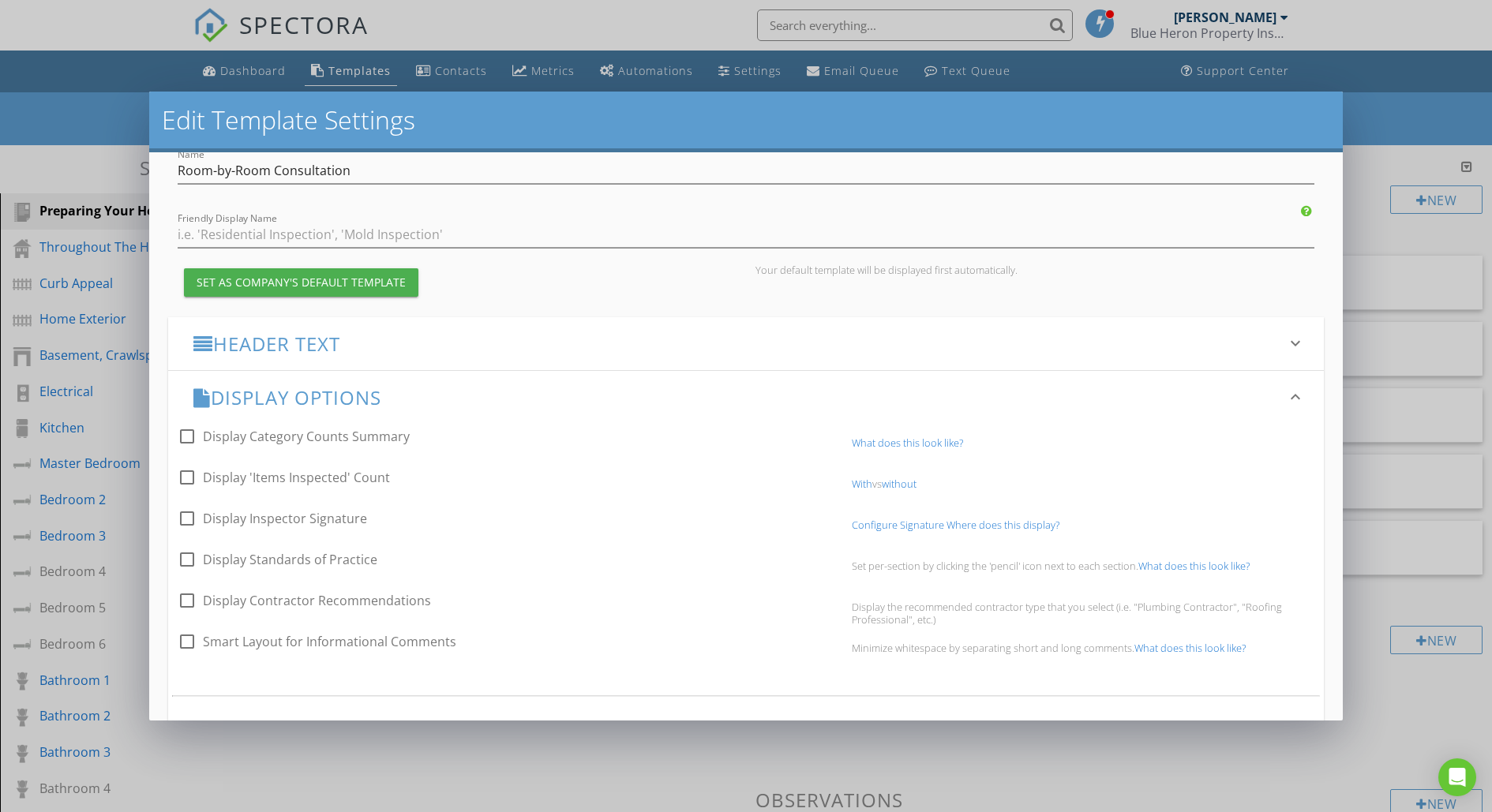 click at bounding box center [187, 642] 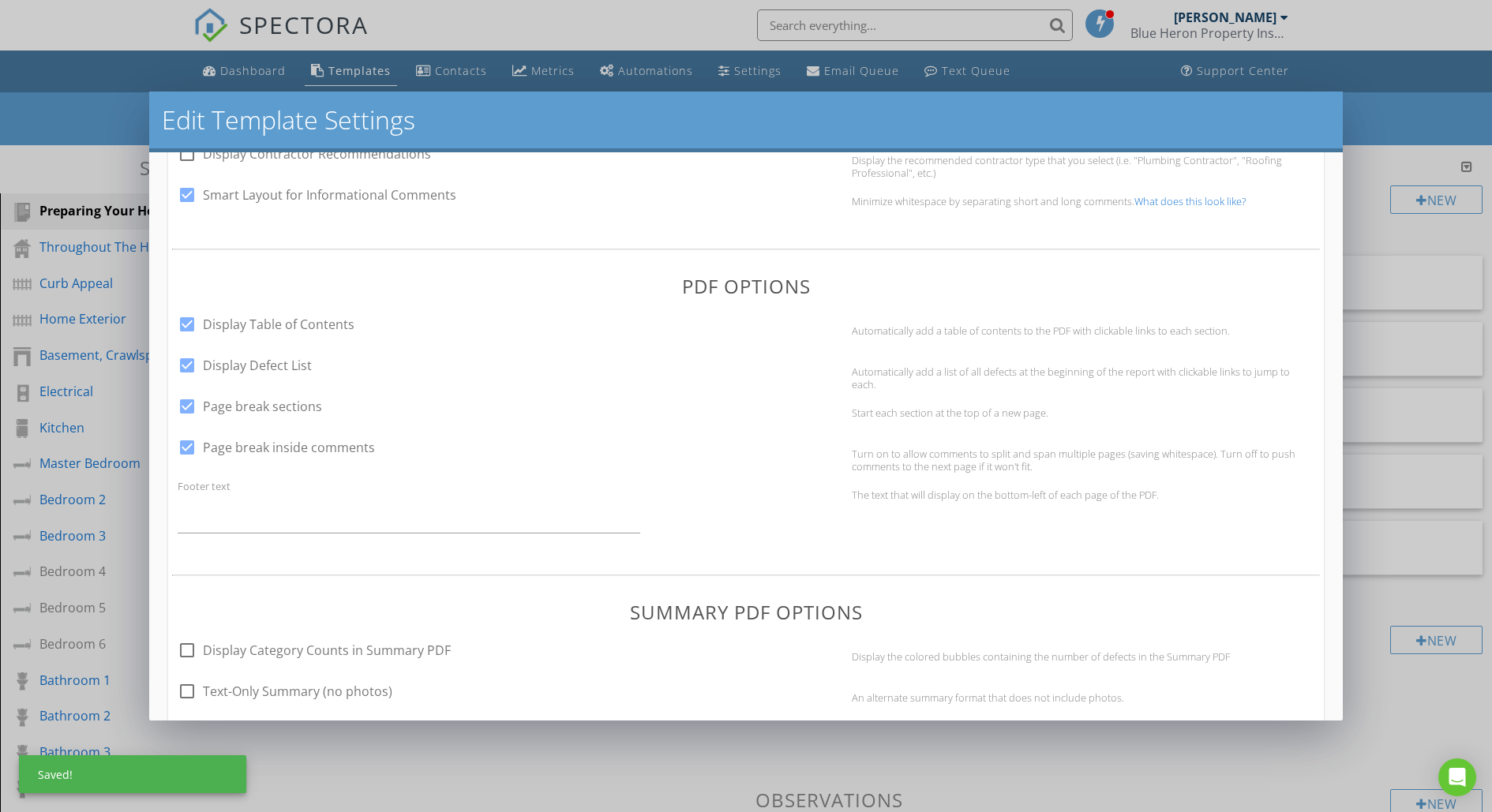 scroll, scrollTop: 515, scrollLeft: 0, axis: vertical 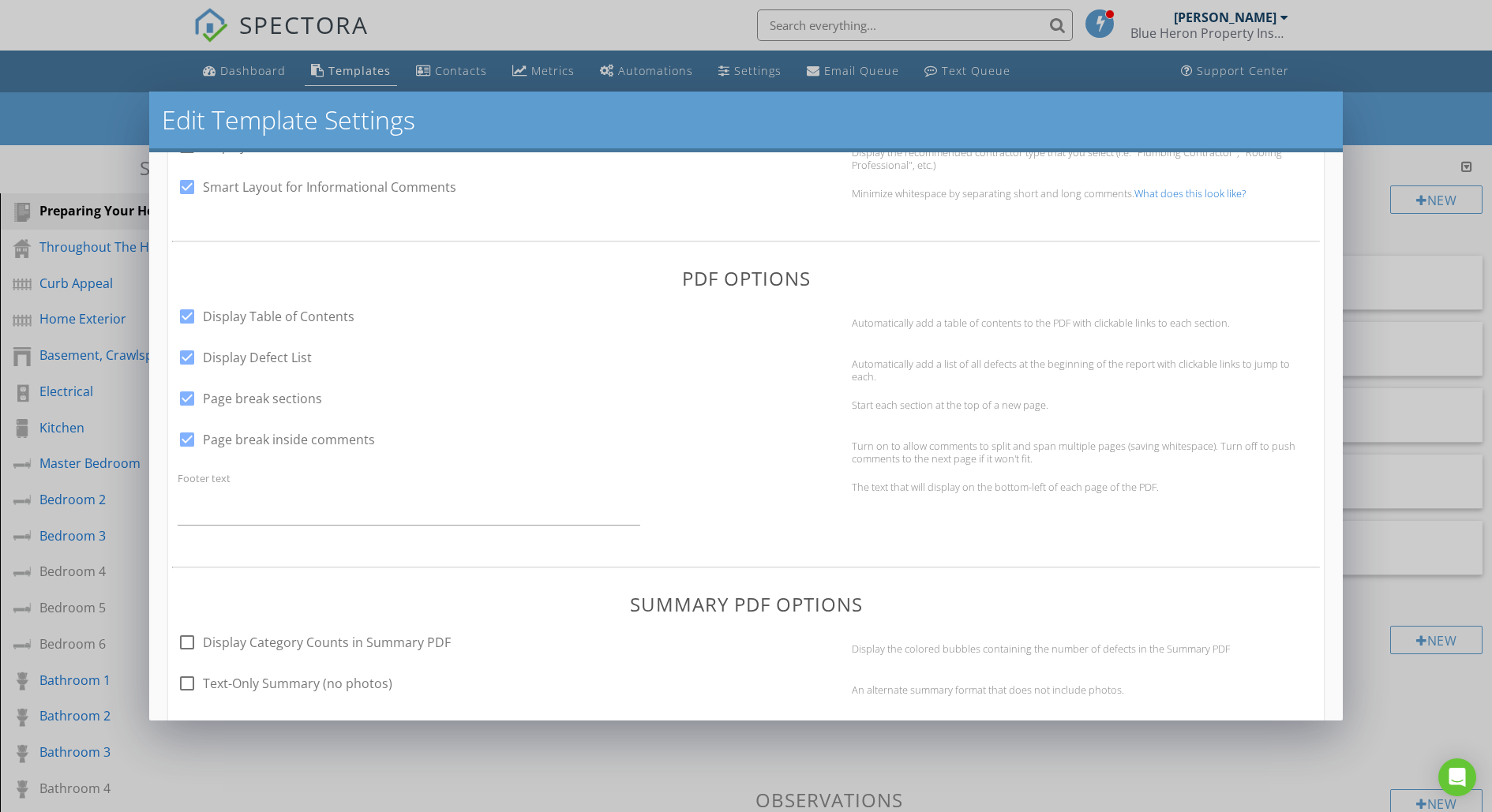 click at bounding box center [187, 357] 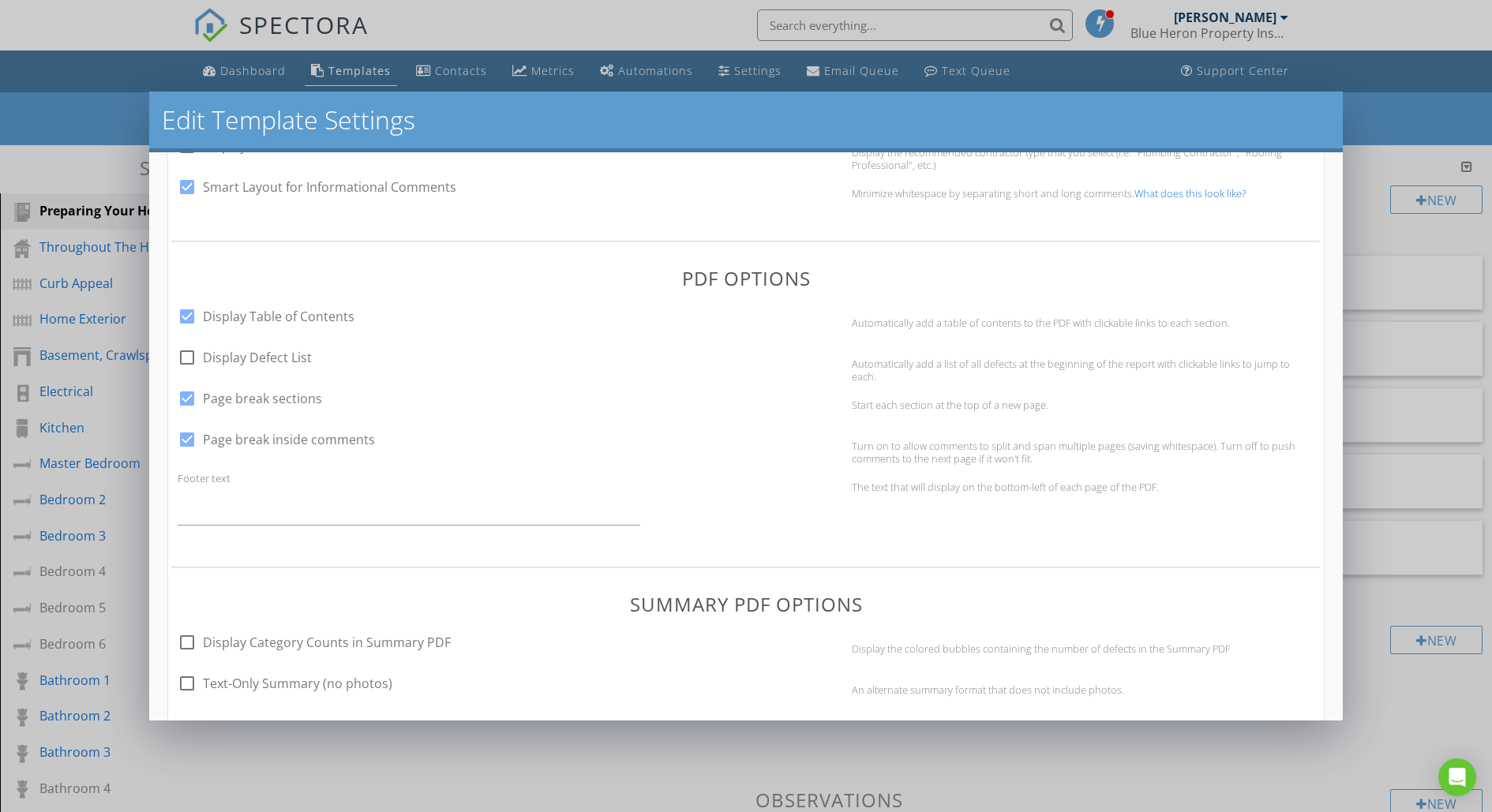 click at bounding box center [187, 399] 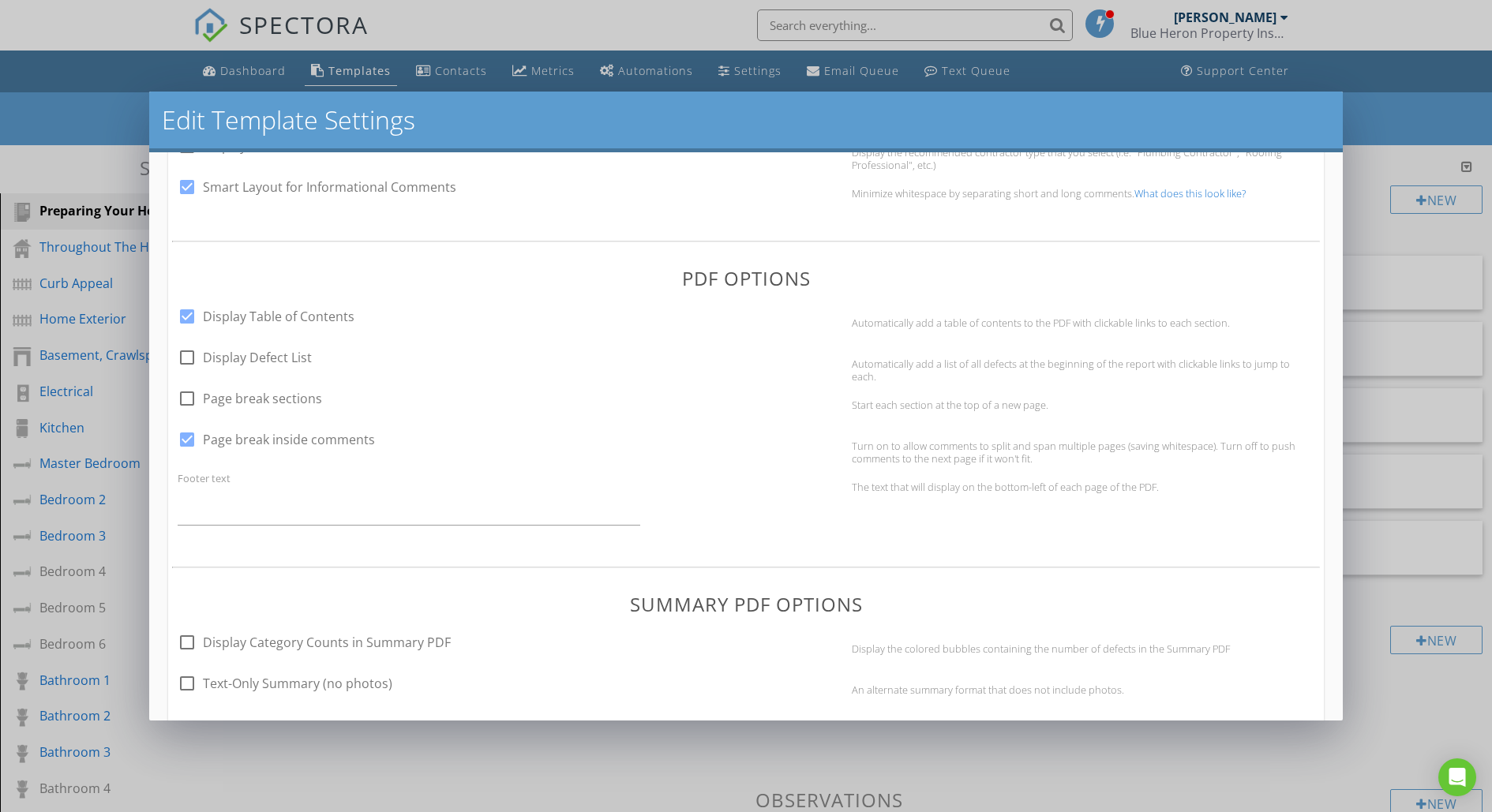 click at bounding box center (187, 440) 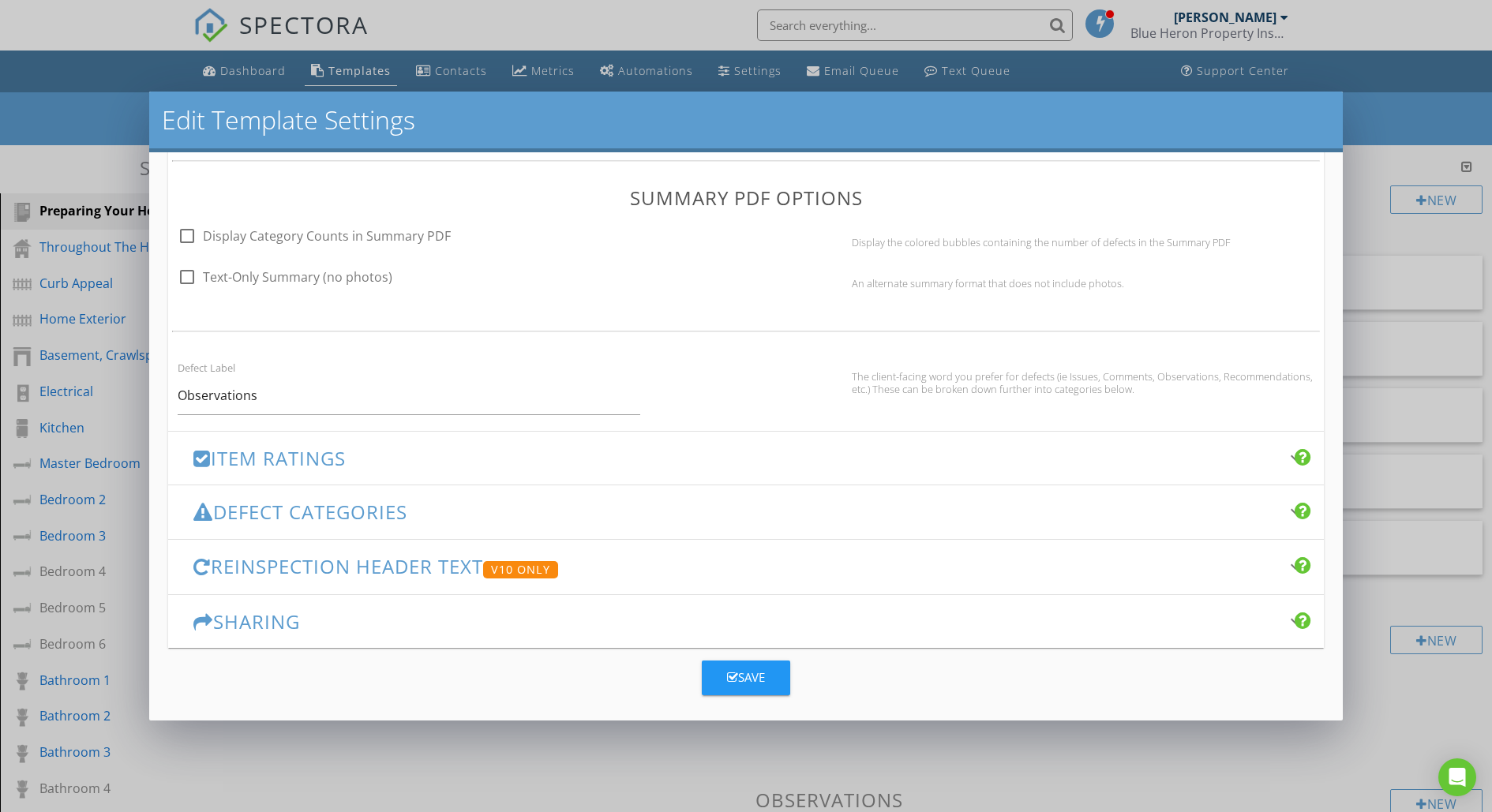 scroll, scrollTop: 925, scrollLeft: 0, axis: vertical 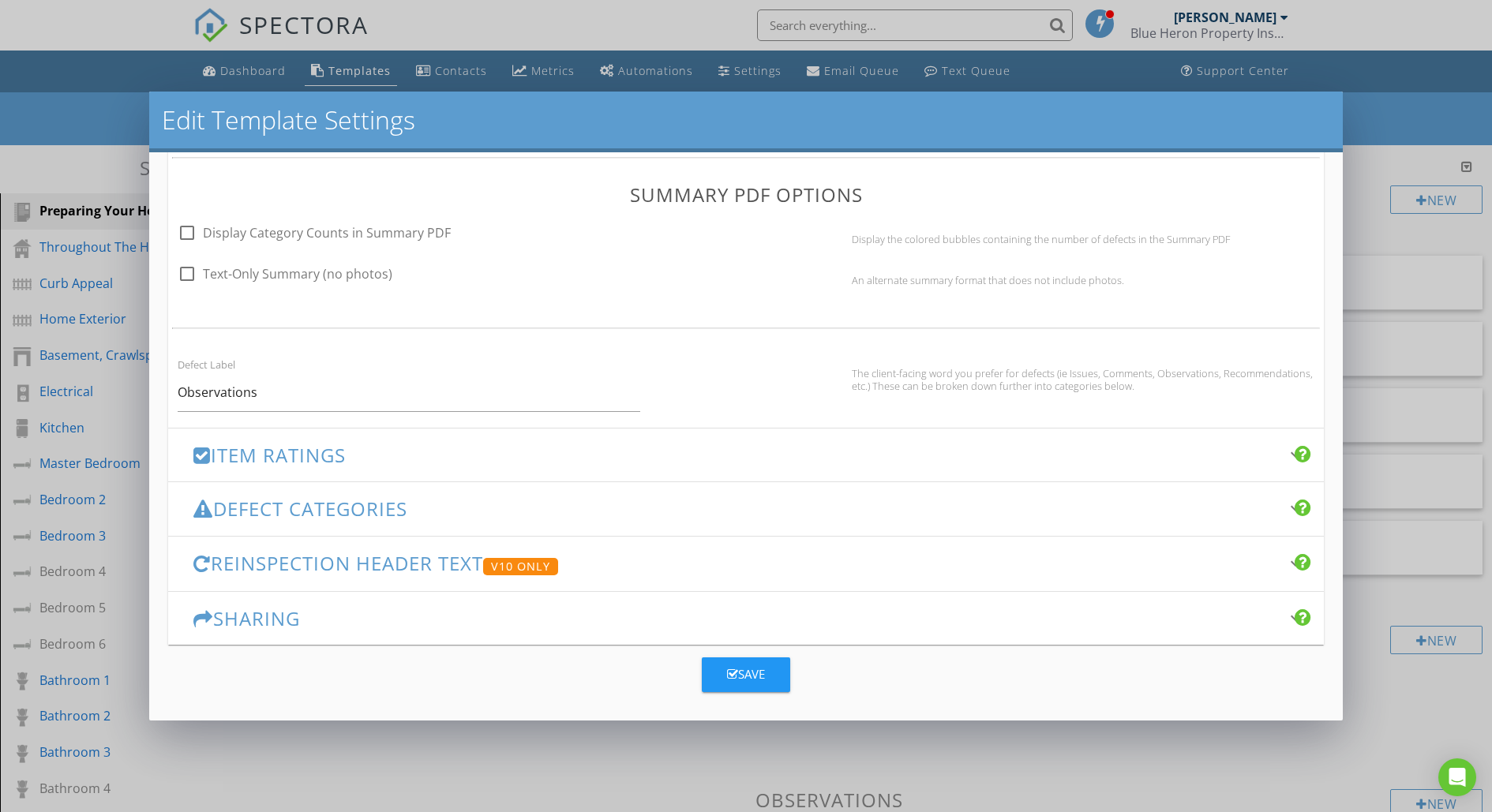 click on "Item Ratings
keyboard_arrow_down" at bounding box center [746, 455] 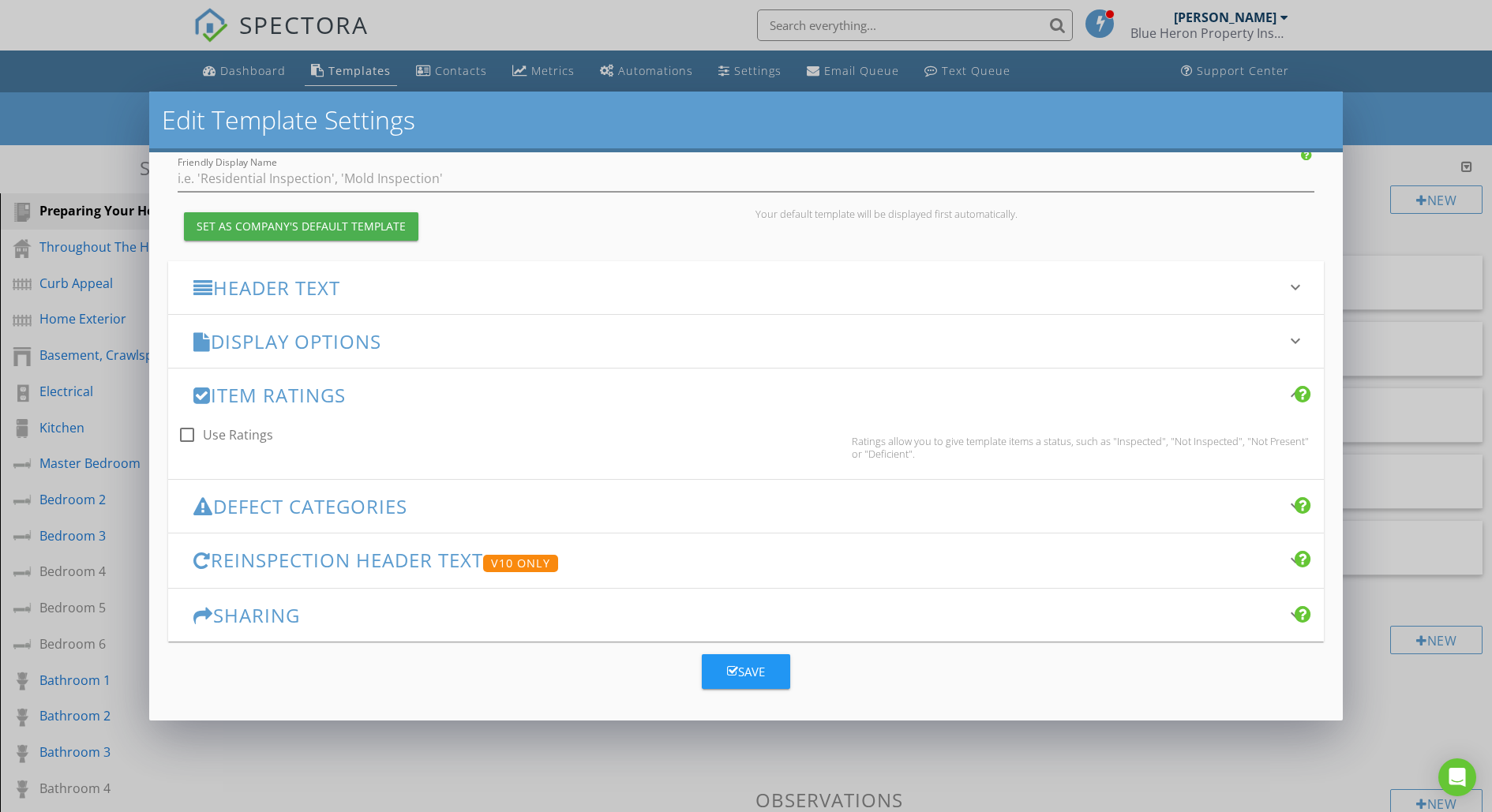 scroll, scrollTop: 117, scrollLeft: 0, axis: vertical 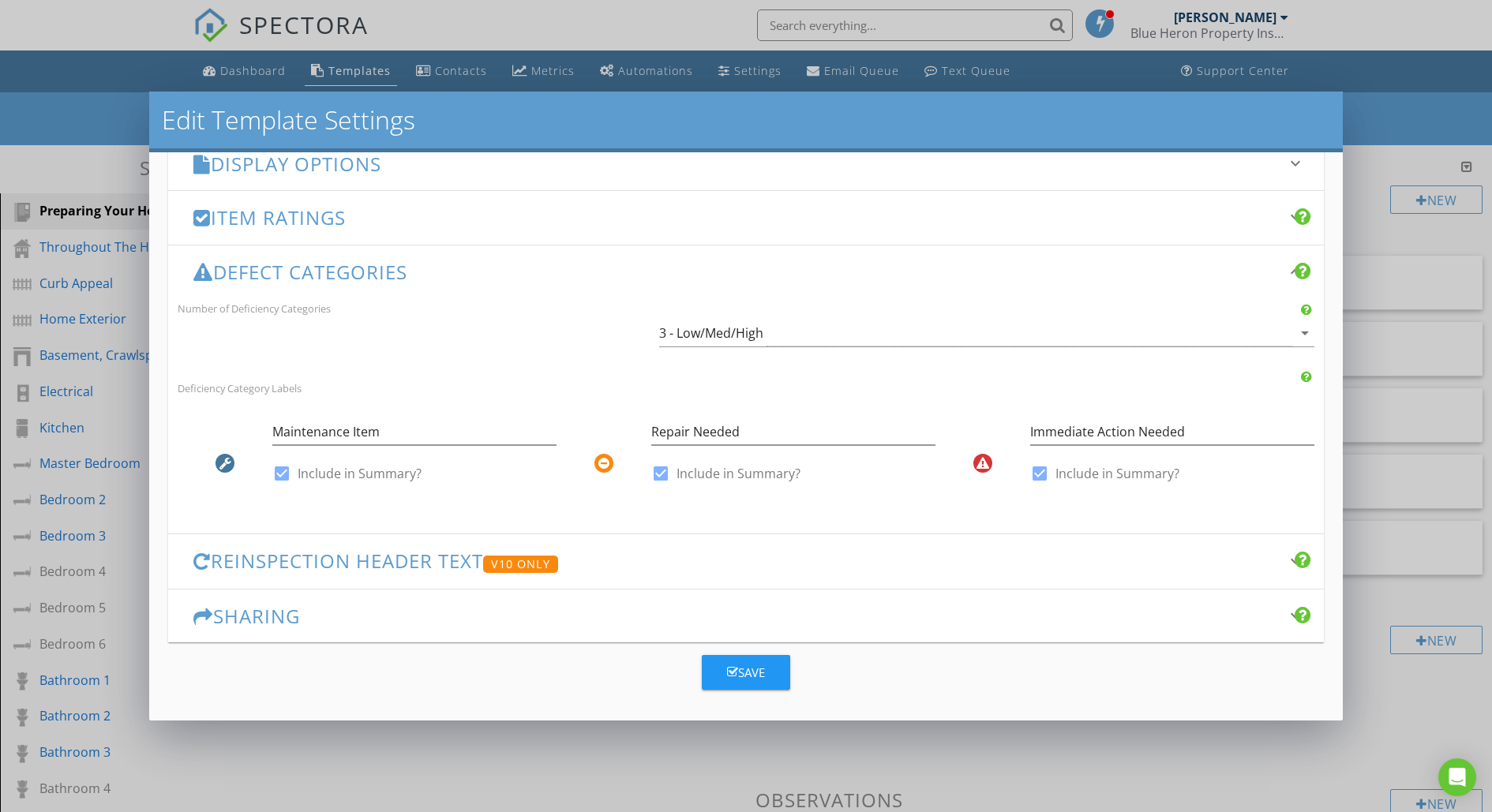 click on "Reinspection Header Text
V10 Only" at bounding box center [737, 561] 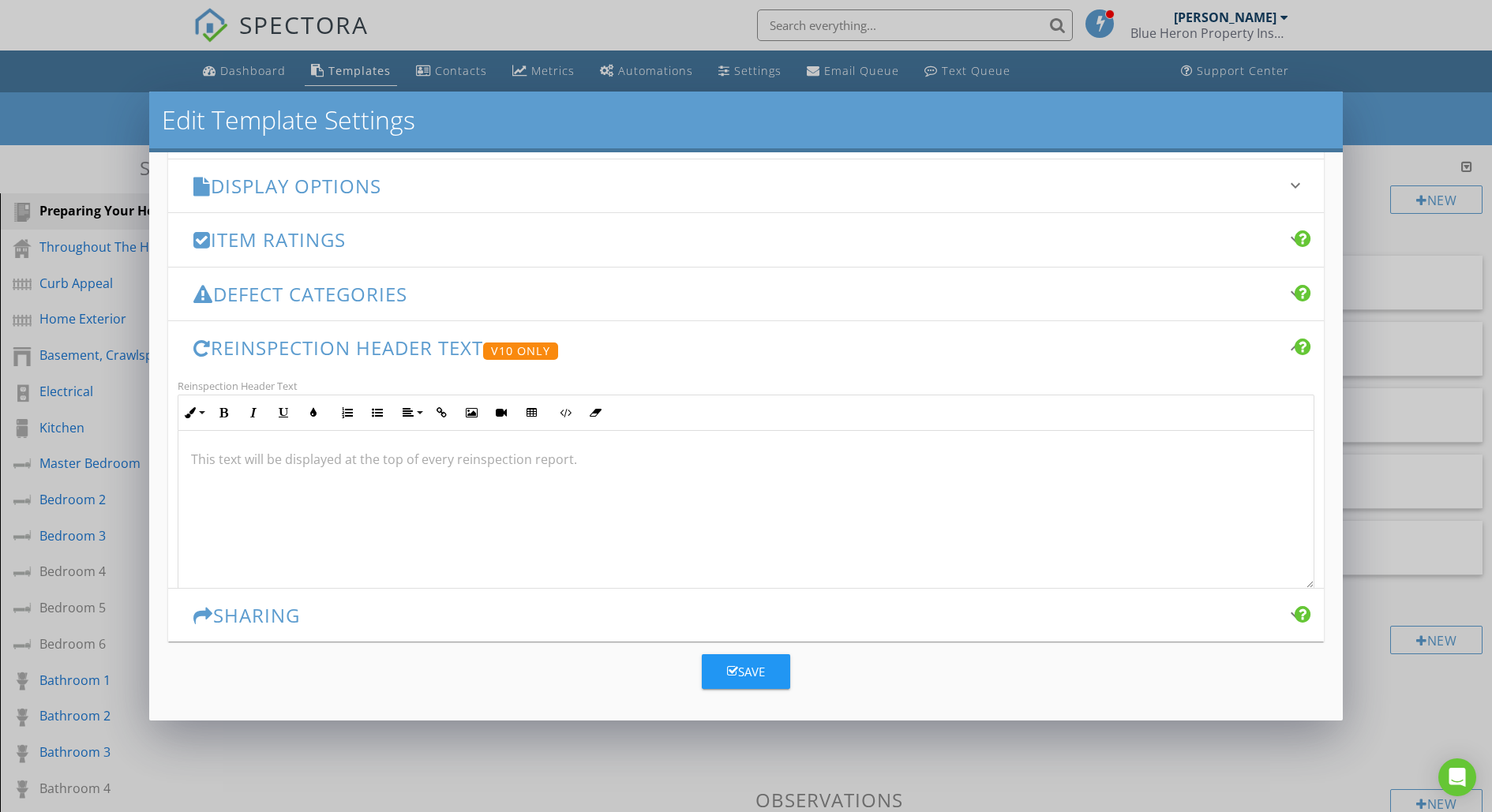 scroll, scrollTop: 288, scrollLeft: 0, axis: vertical 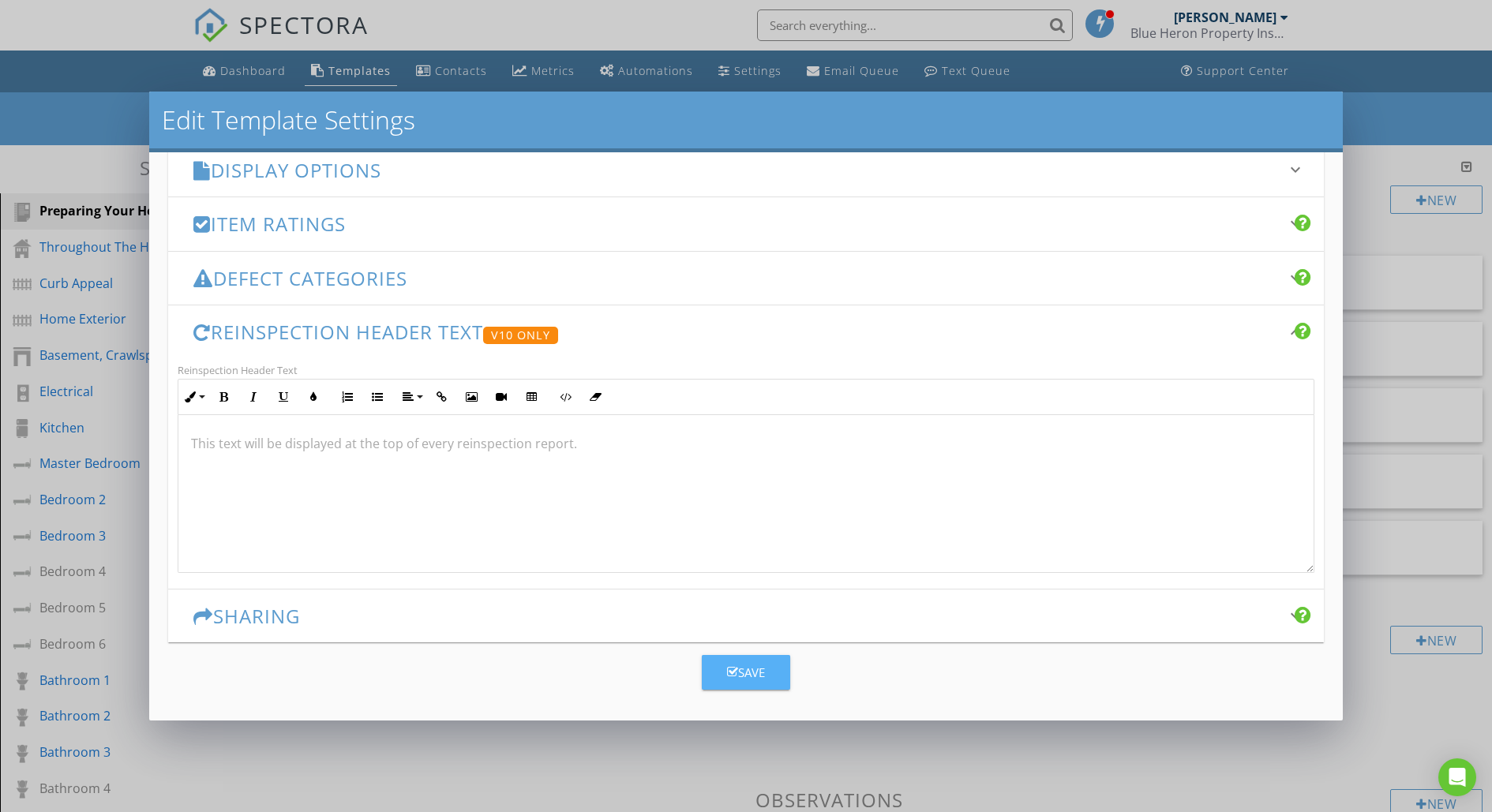 click on "Save" at bounding box center (746, 672) 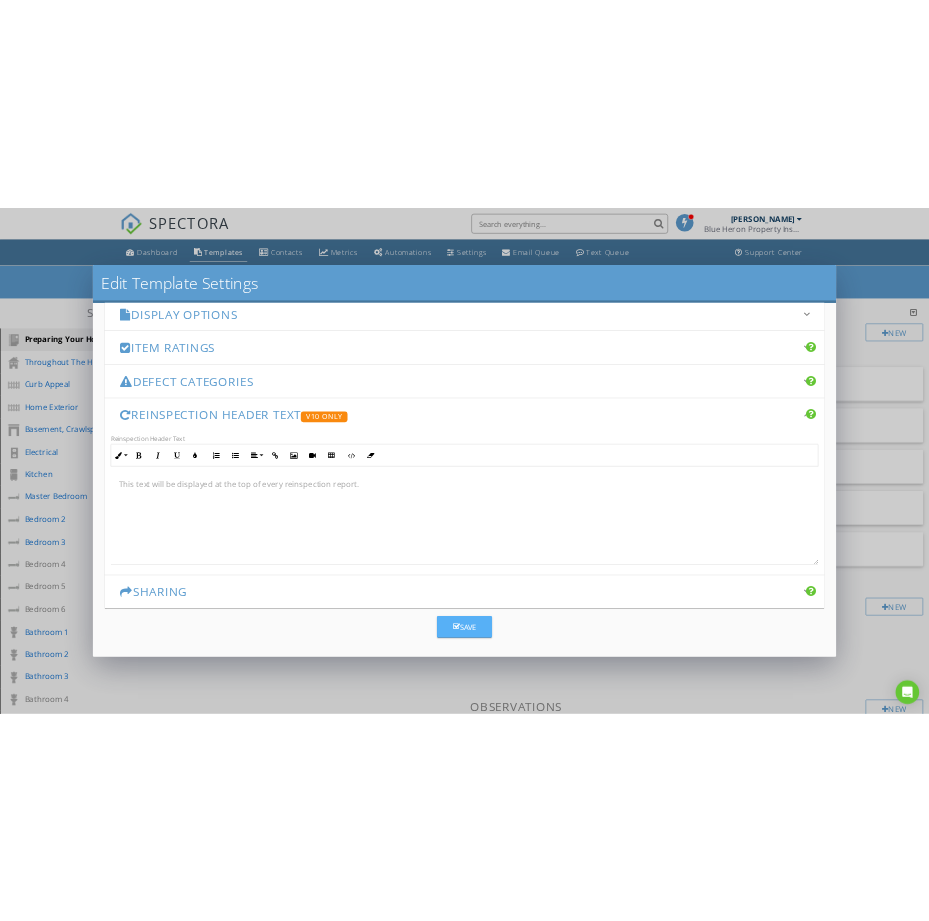 scroll, scrollTop: 0, scrollLeft: 0, axis: both 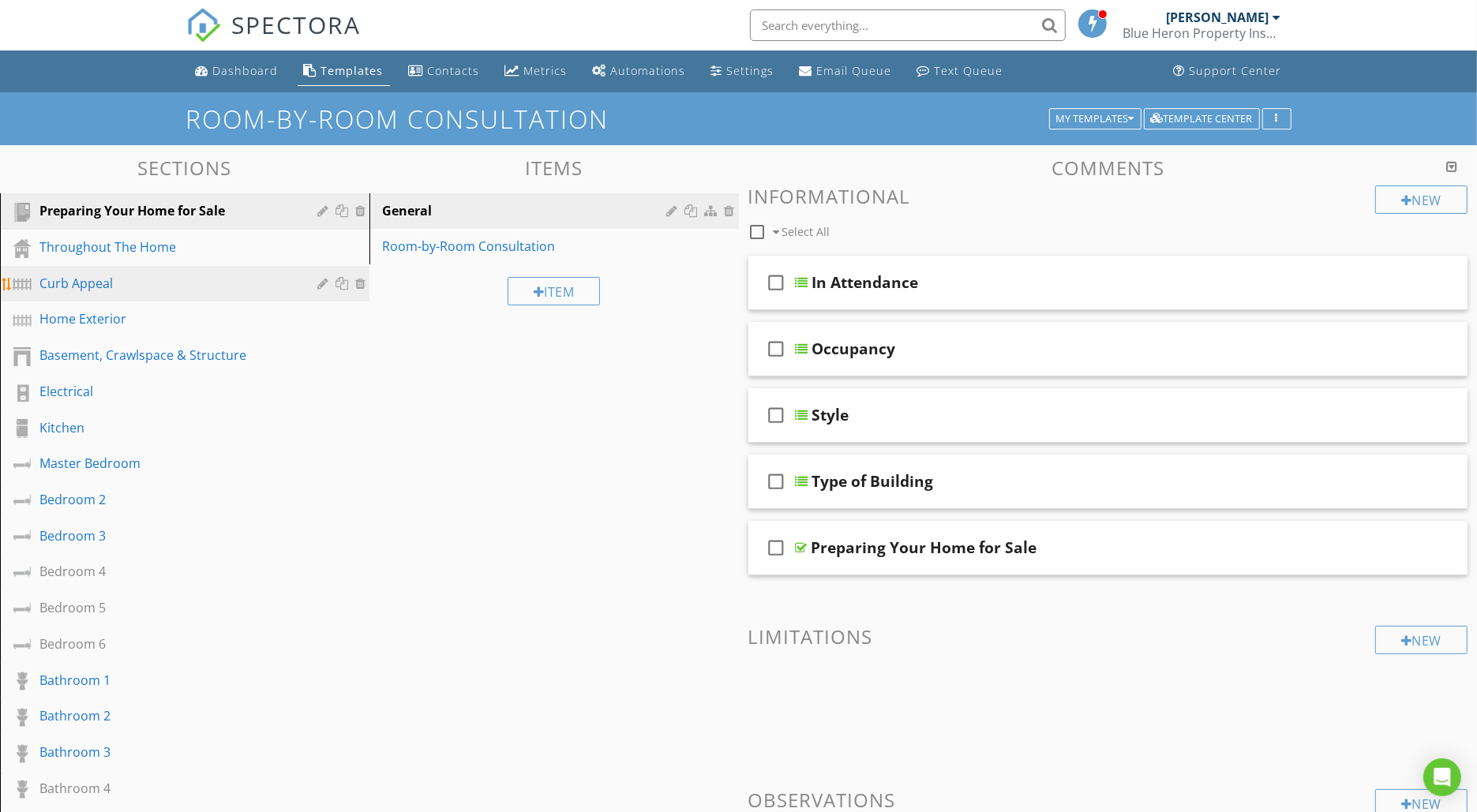 click on "Curb Appeal" at bounding box center [167, 283] 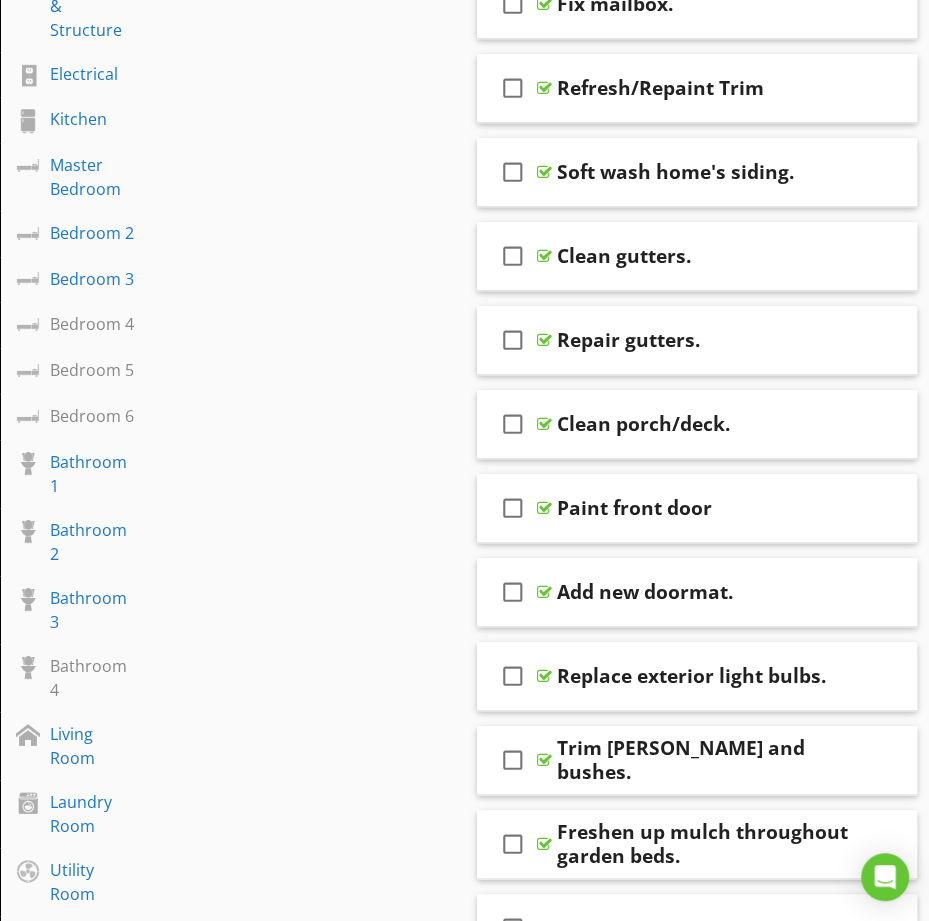 scroll, scrollTop: 647, scrollLeft: 0, axis: vertical 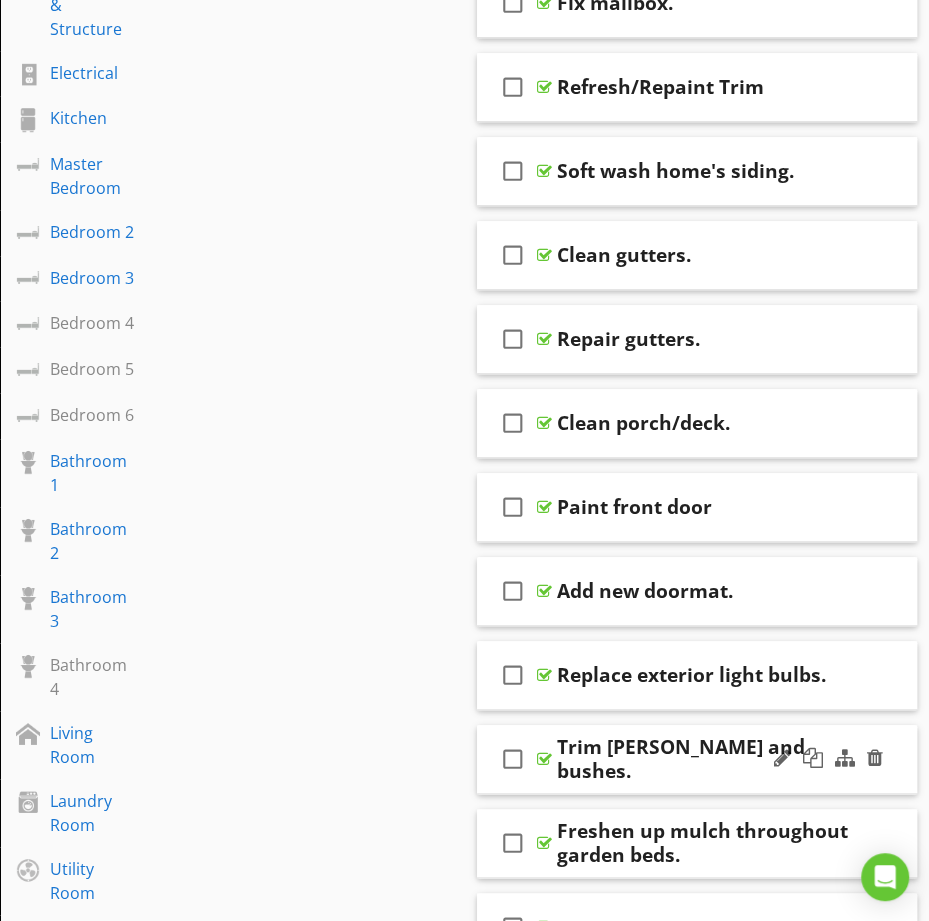 click at bounding box center (544, 759) 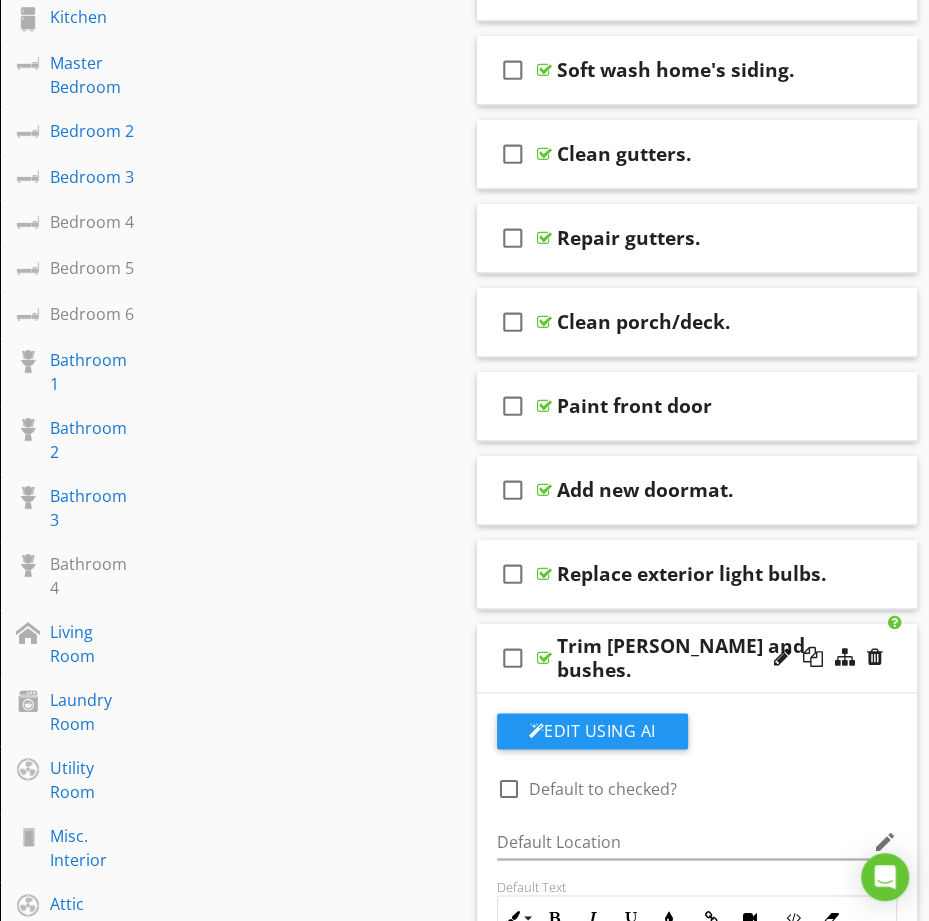 scroll, scrollTop: 951, scrollLeft: 0, axis: vertical 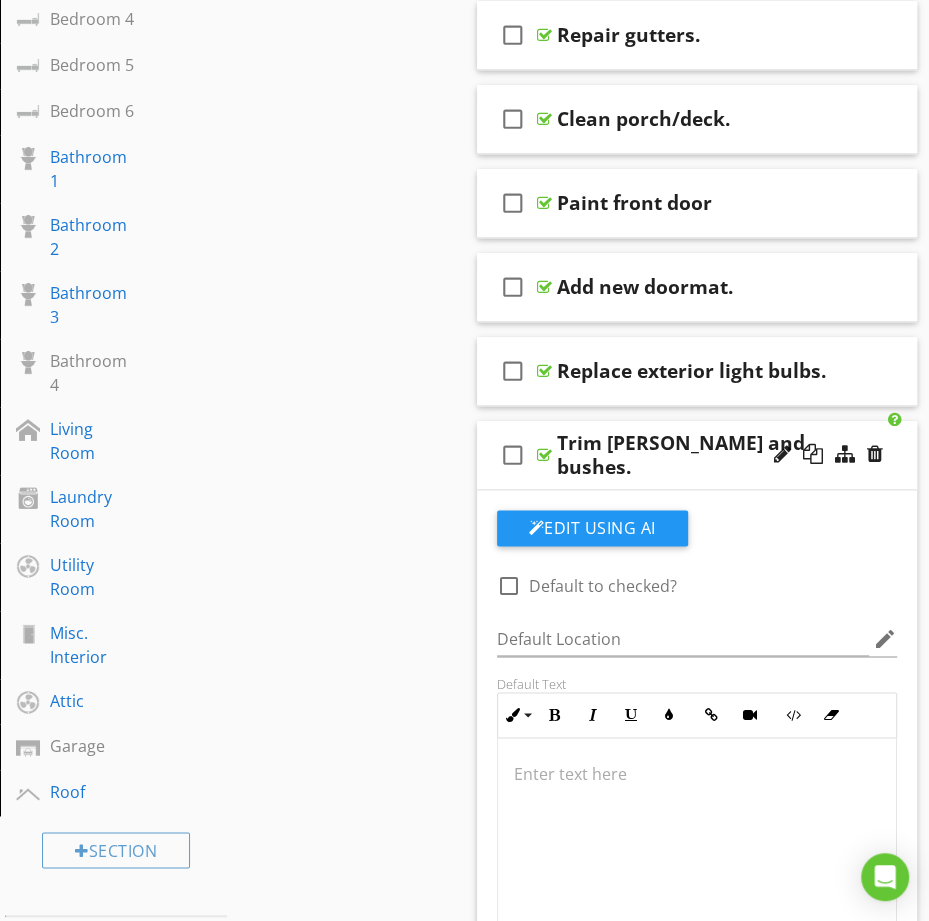 click at bounding box center (697, 774) 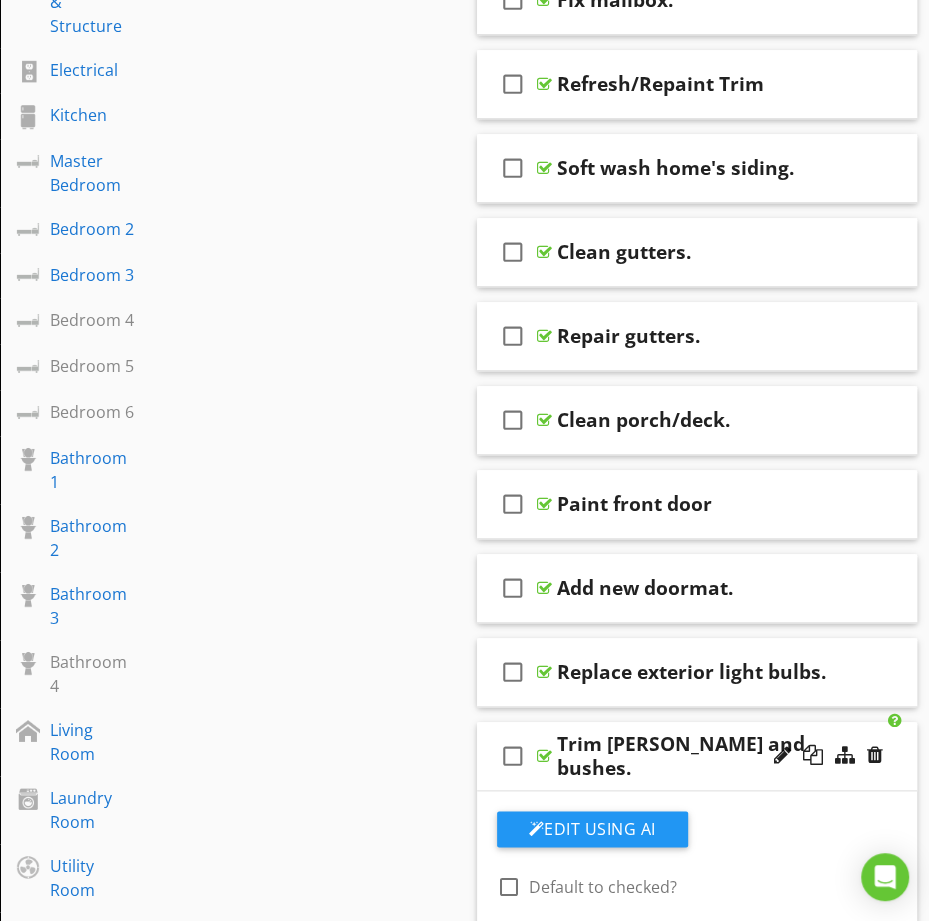 scroll, scrollTop: 646, scrollLeft: 0, axis: vertical 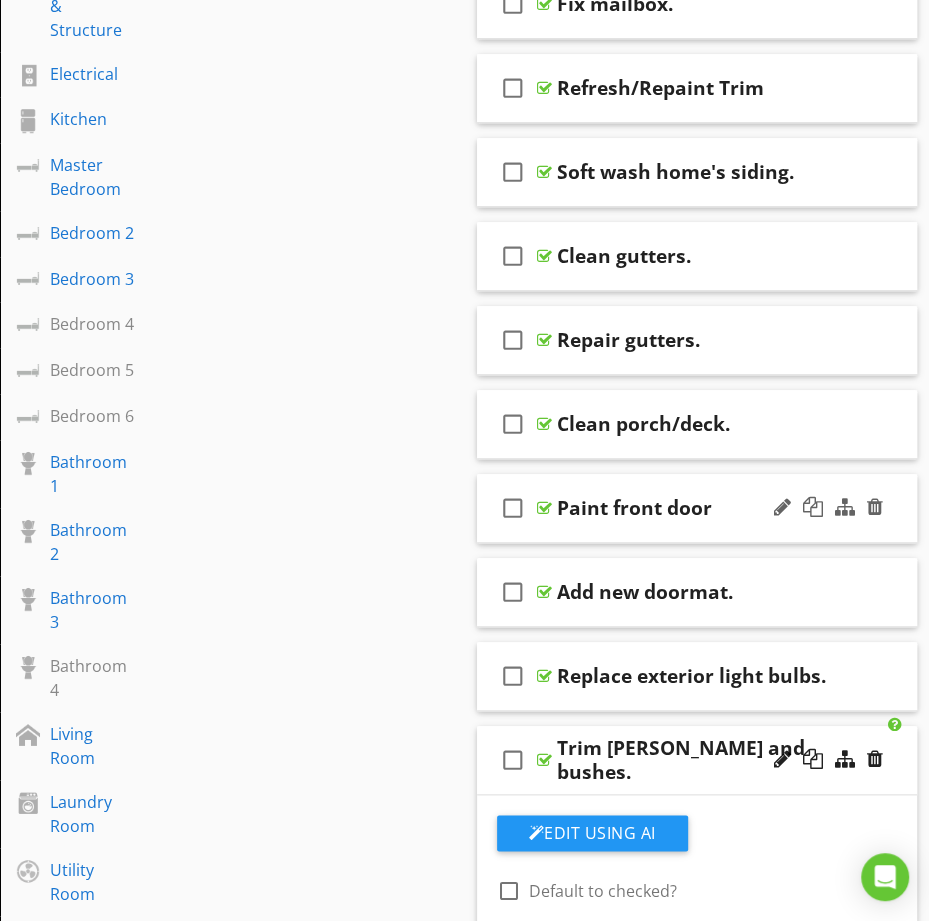 click at bounding box center (544, 508) 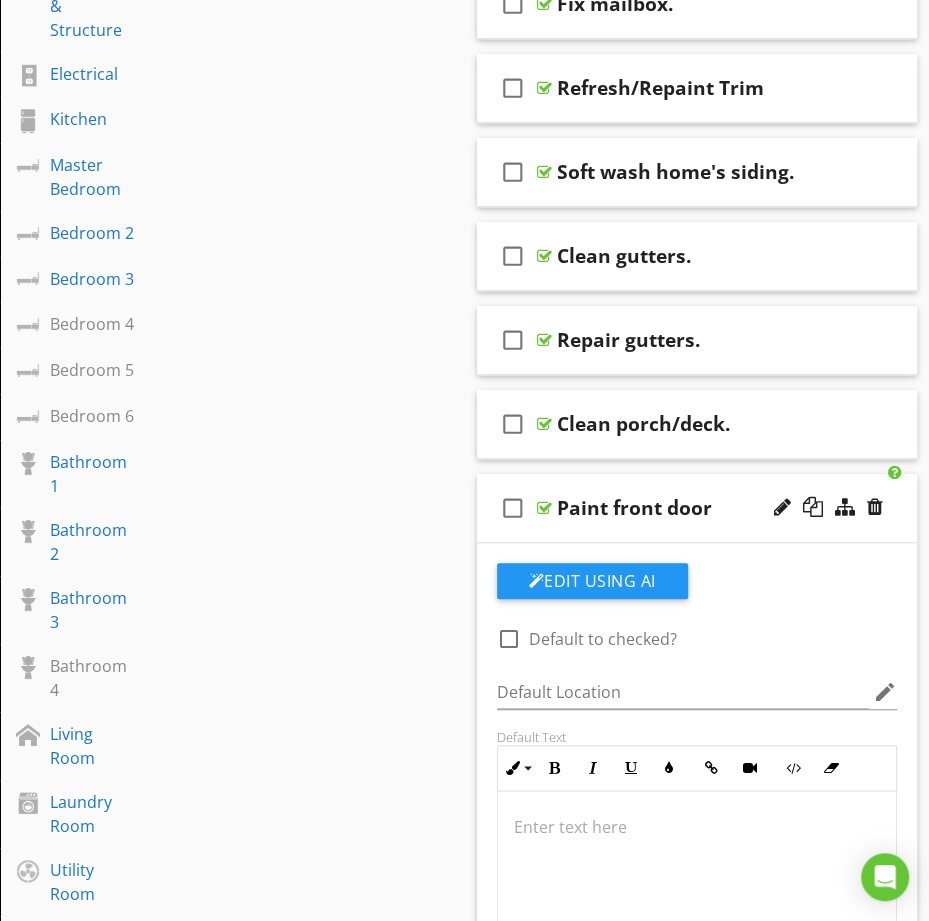 click at bounding box center (697, 827) 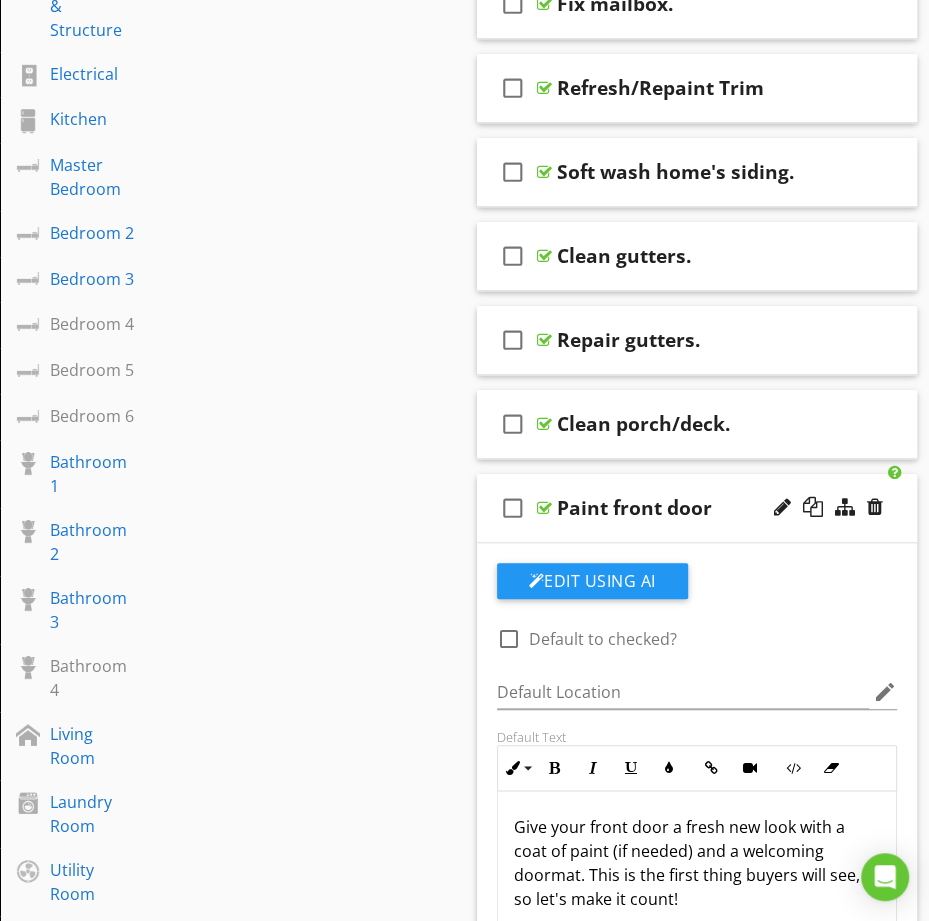 click on "Paint front door" at bounding box center (634, 508) 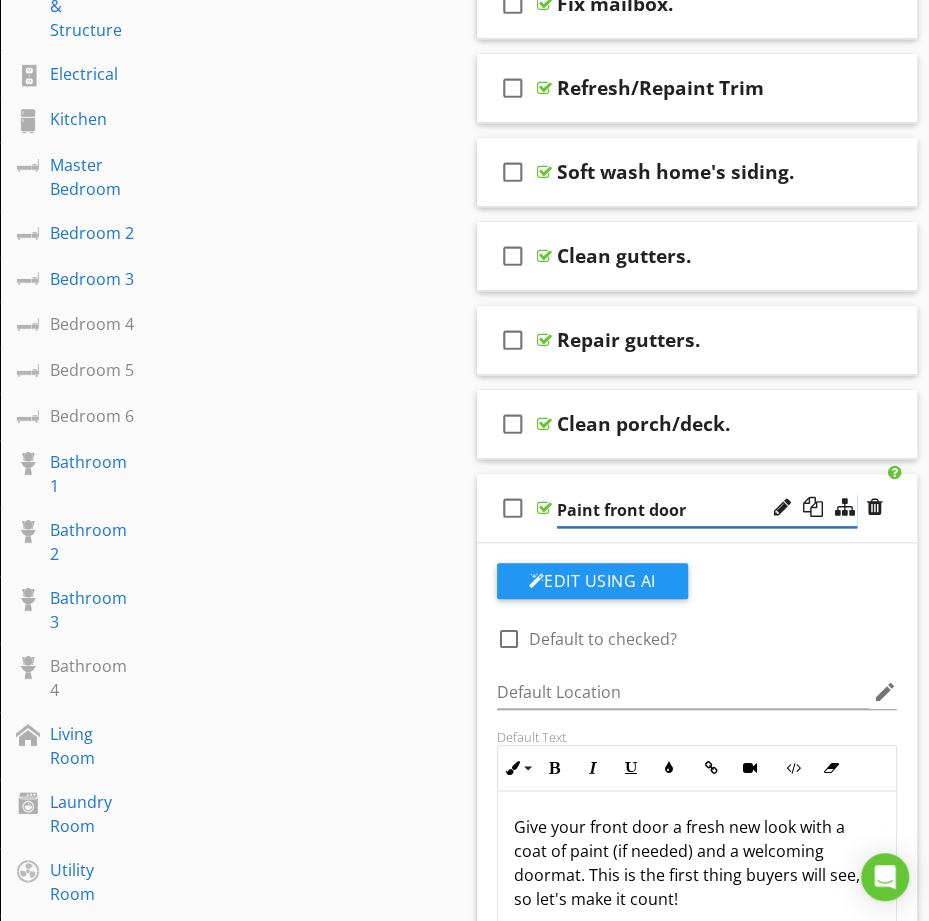 click on "Paint front door" at bounding box center [707, 510] 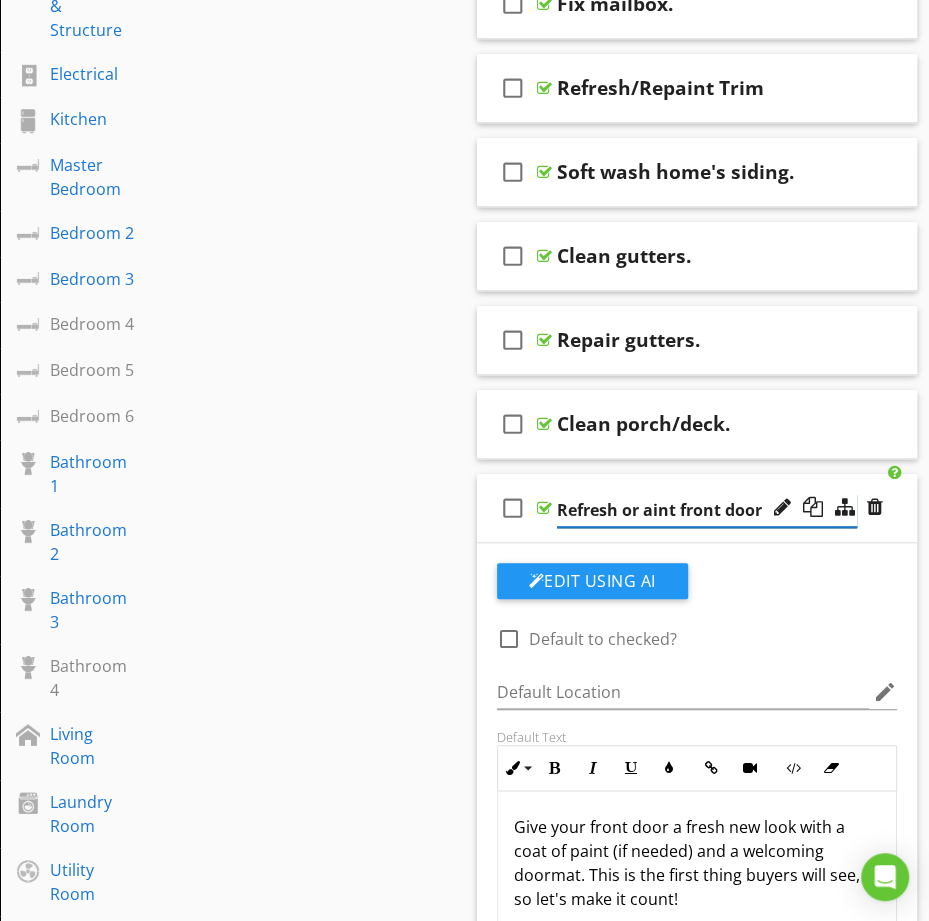 type on "Refresh or Paint front door" 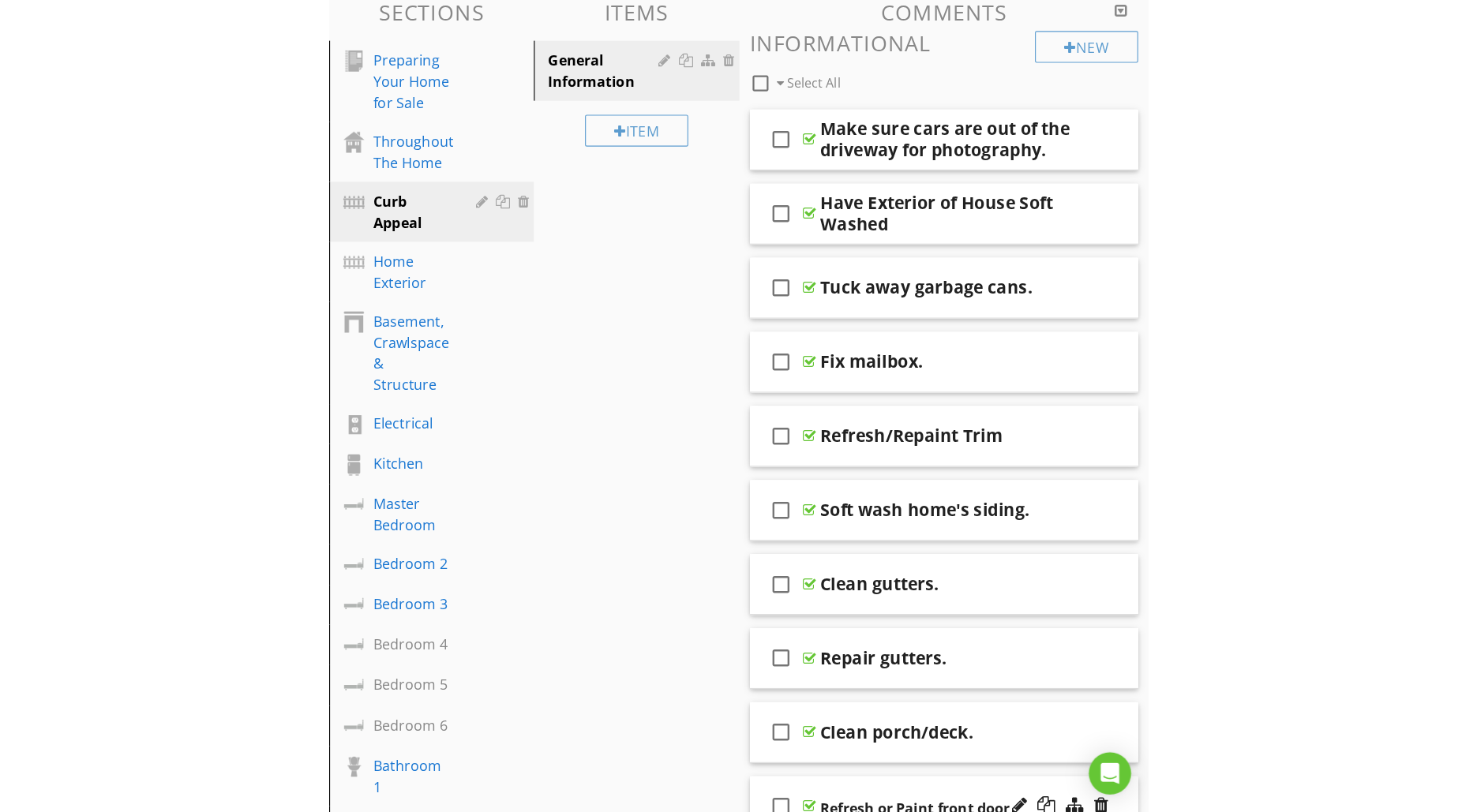 scroll, scrollTop: 181, scrollLeft: 0, axis: vertical 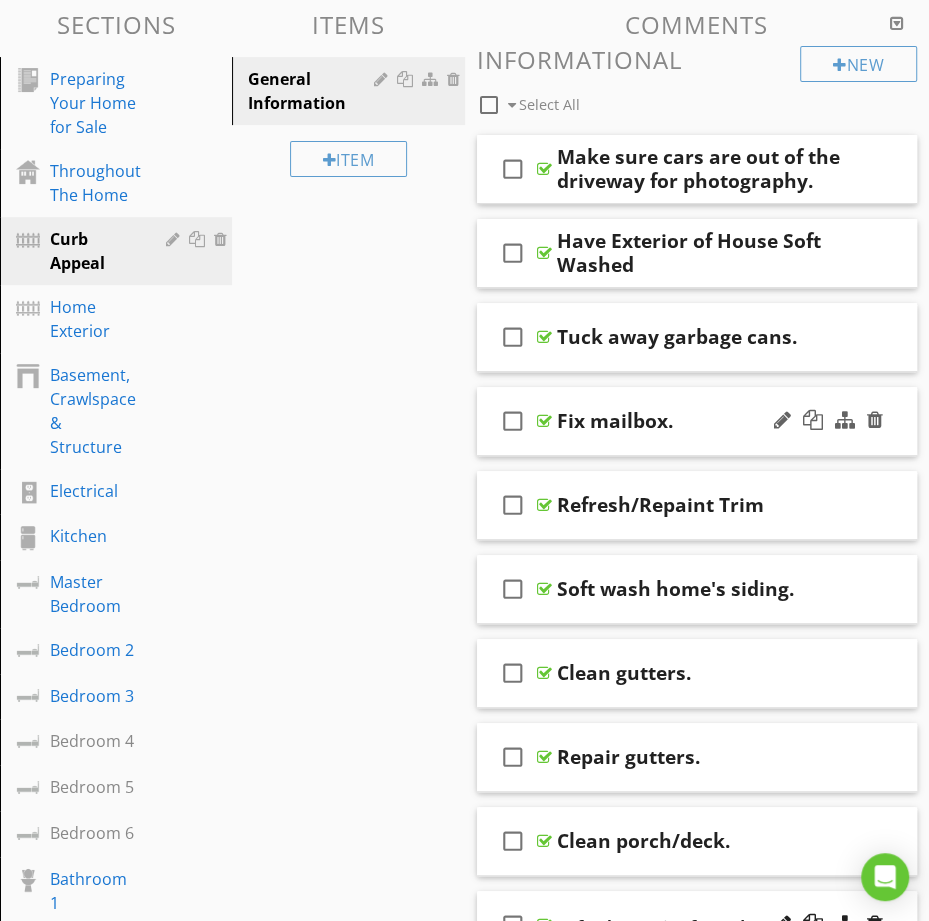click at bounding box center (544, 421) 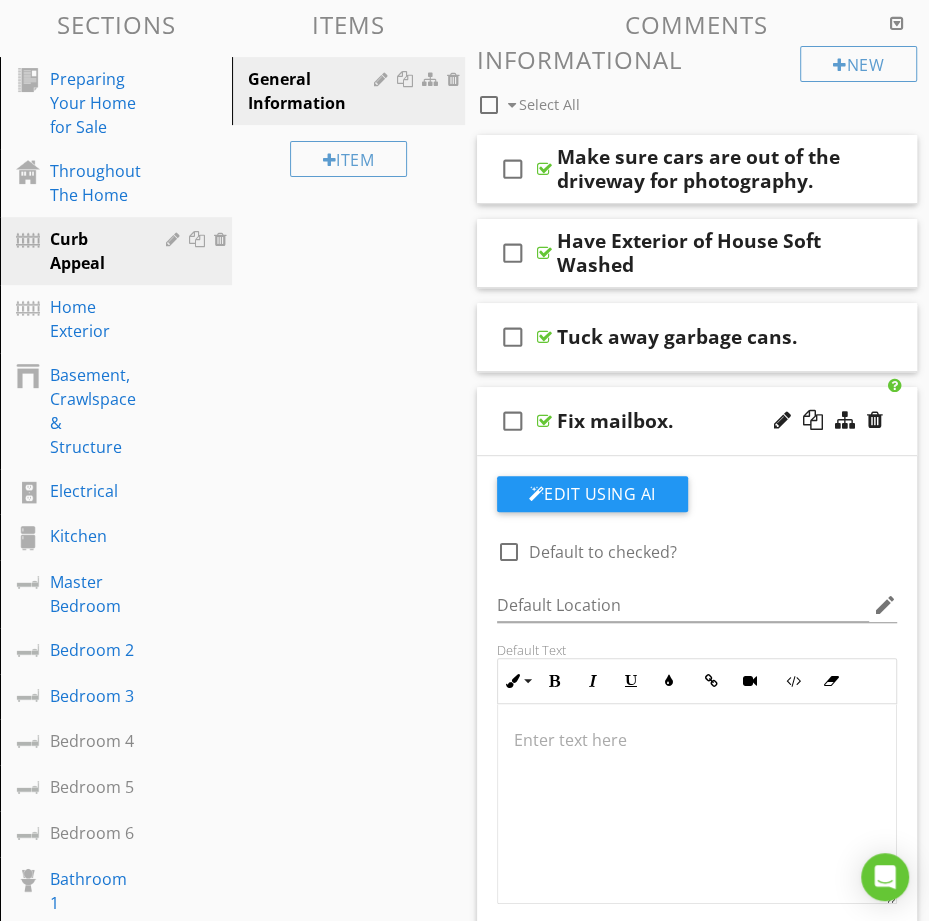 click at bounding box center [697, 740] 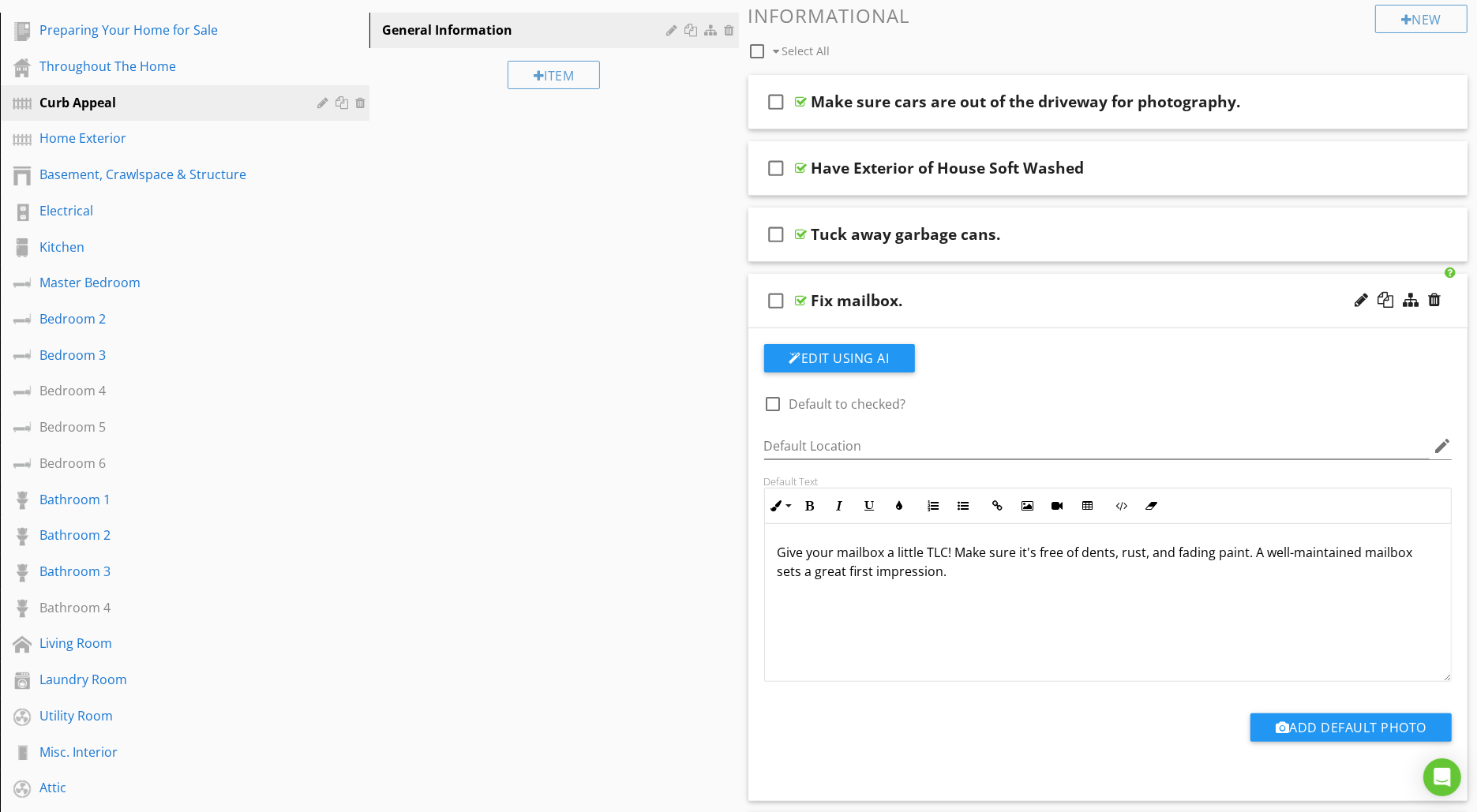 click on "Sections
Preparing Your Home for Sale           Throughout The Home           Curb Appeal           Home Exterior           Basement, Crawlspace & Structure           Electrical           Kitchen           Master Bedroom           Bedroom 2           Bedroom 3           Bedroom 4           Bedroom 5           Bedroom 6           Bathroom 1           Bathroom 2           Bathroom 3           Bathroom 4           Living Room           Laundry Room           Utility Room           Misc. Interior           Attic           Garage           Roof
Section
Attachments
Attachment
Items
General Information
Item
Comments
New
Informational   check_box_outline_blank     Select All       check_box_outline_blank
Make sure cars are out of the driveway for photography." at bounding box center (738, 1327) 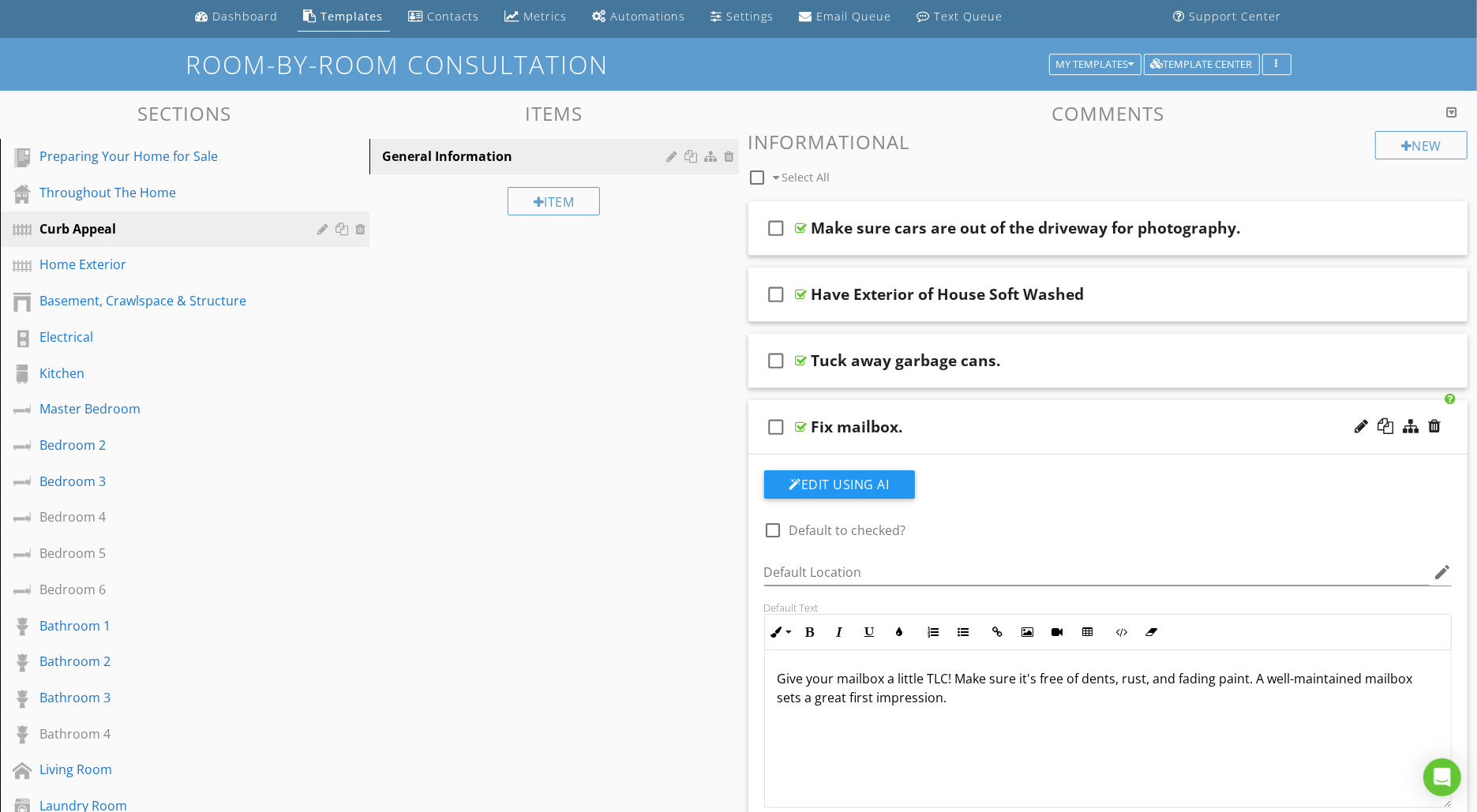 scroll, scrollTop: 0, scrollLeft: 0, axis: both 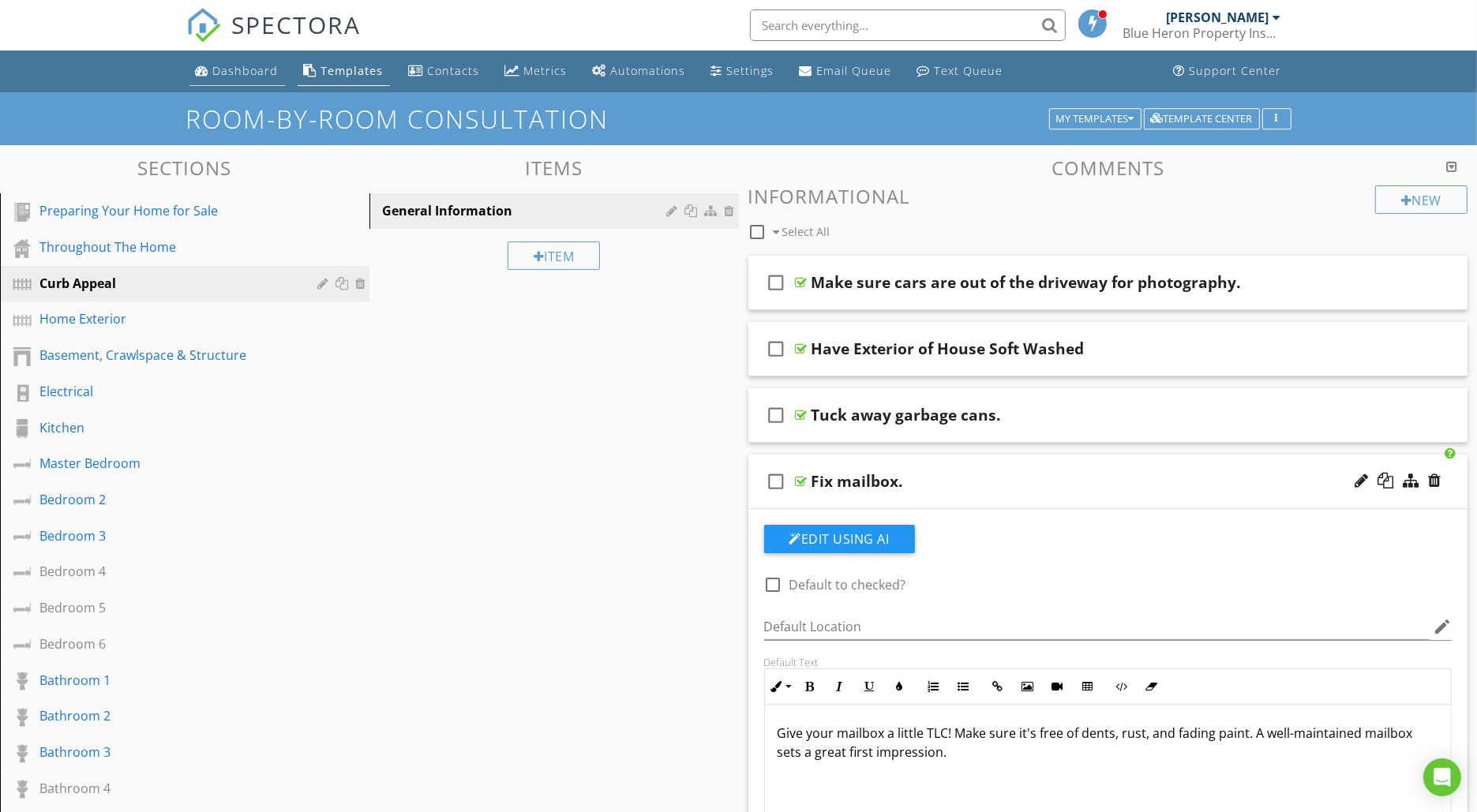 click on "Dashboard" at bounding box center (237, 71) 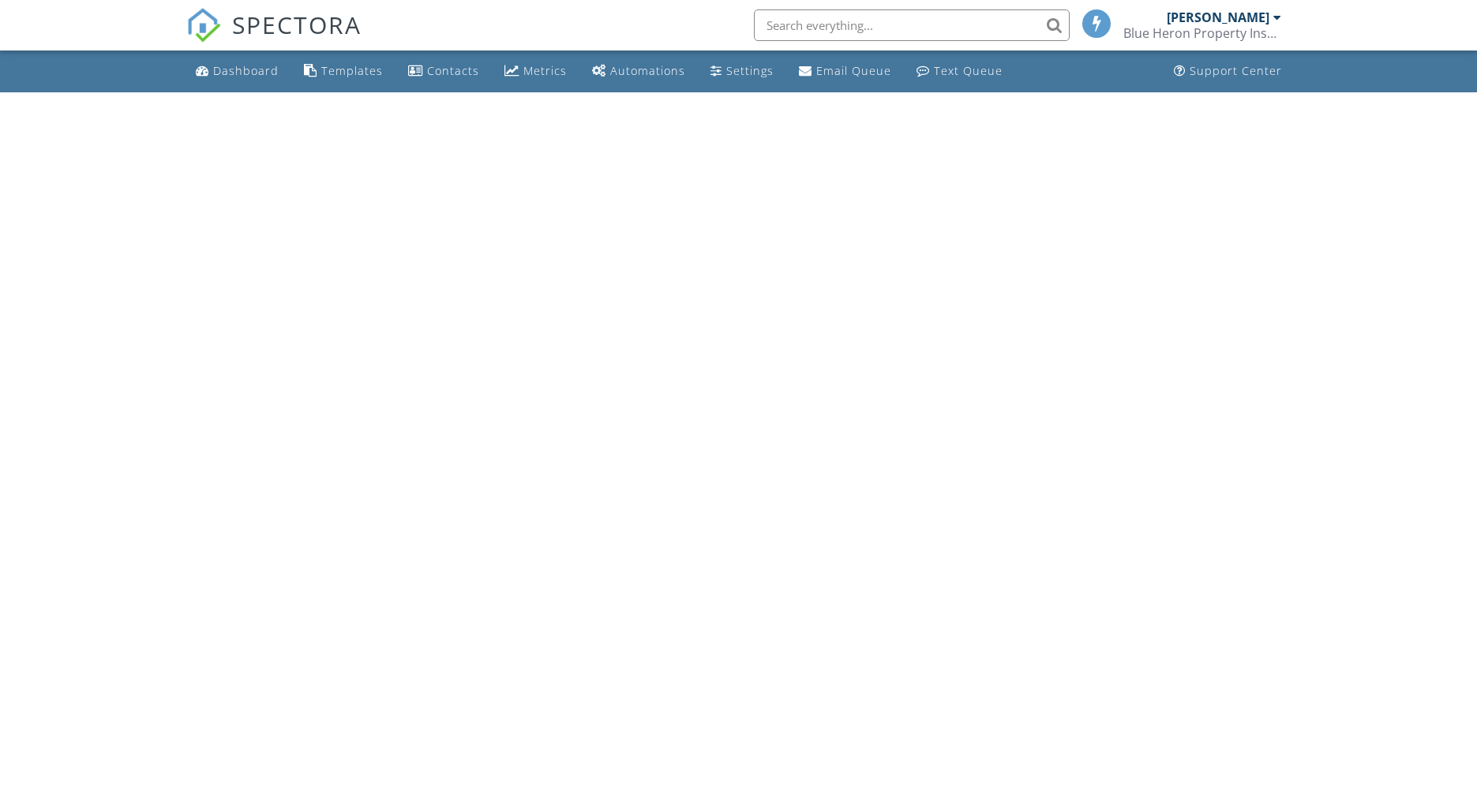 scroll, scrollTop: 0, scrollLeft: 0, axis: both 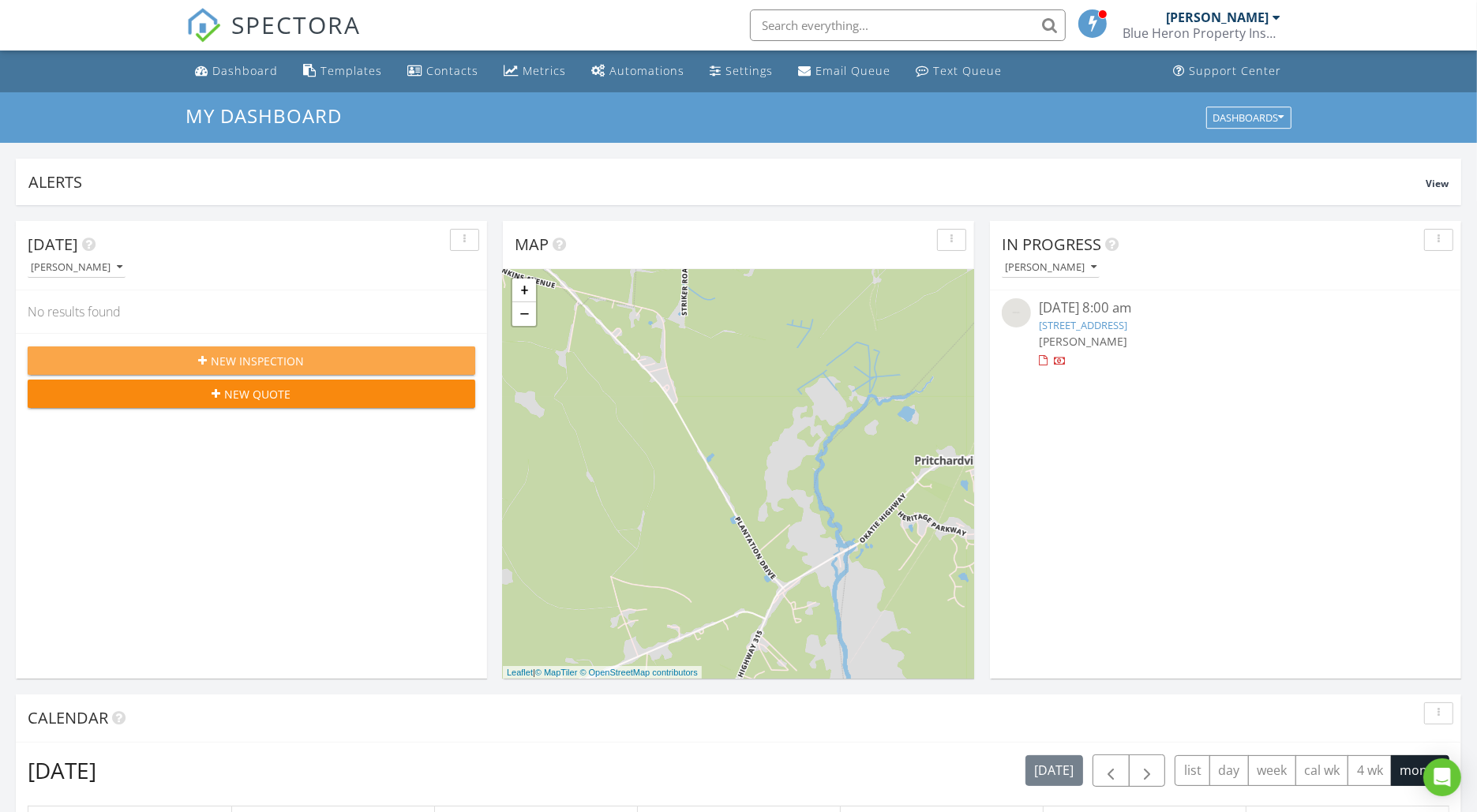 click on "New Inspection" at bounding box center (251, 361) 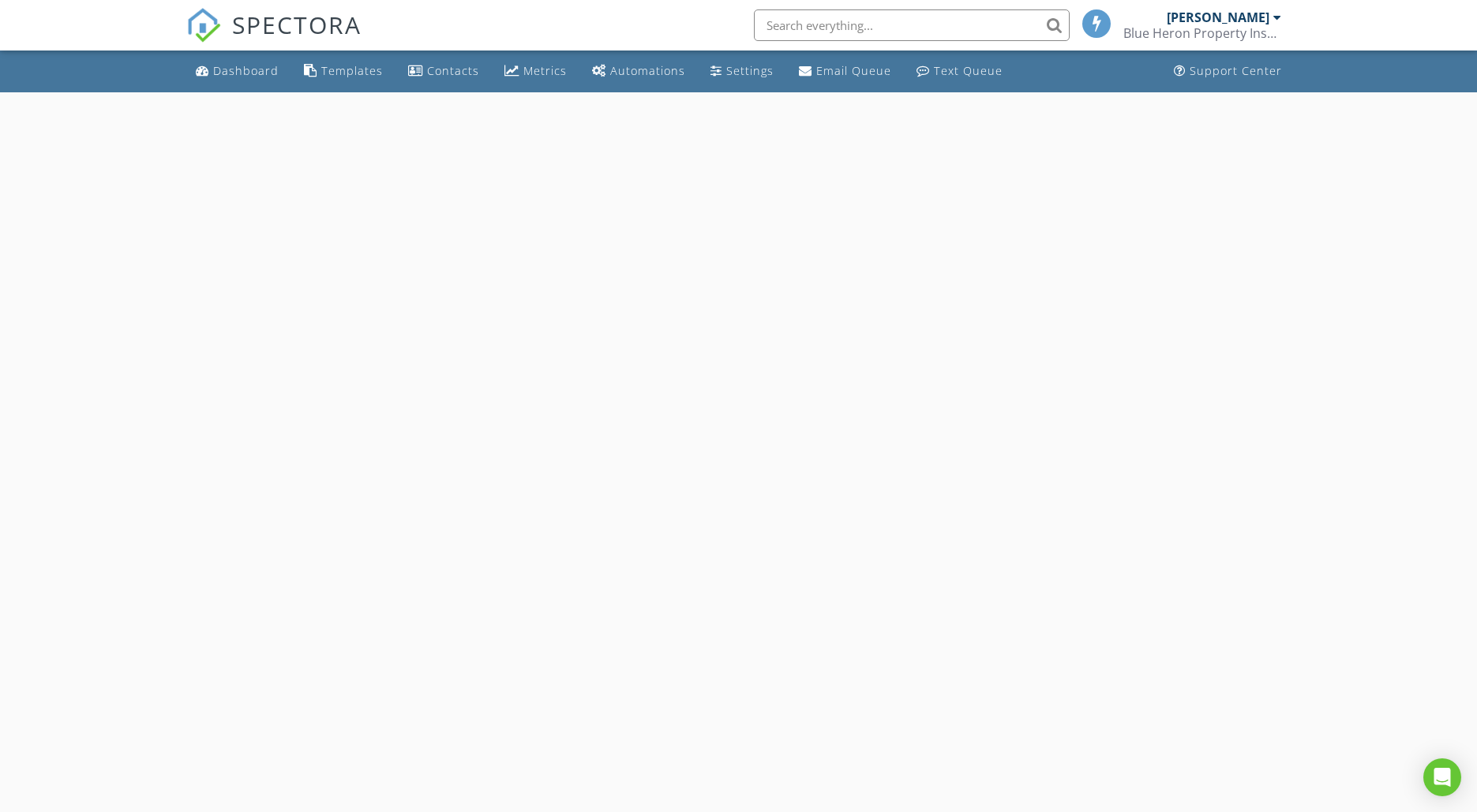 scroll, scrollTop: 0, scrollLeft: 0, axis: both 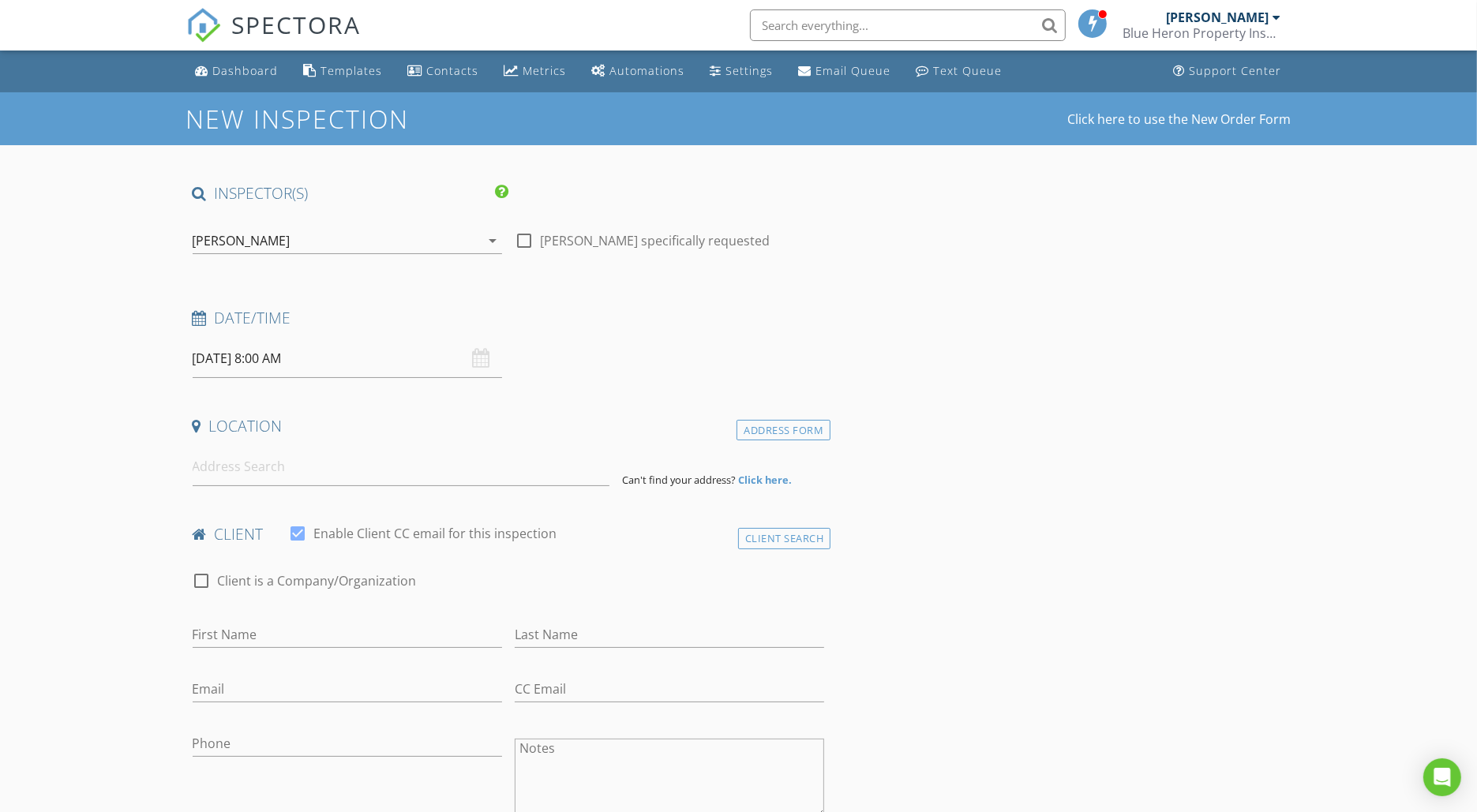 click on "arrow_drop_down" at bounding box center [493, 241] 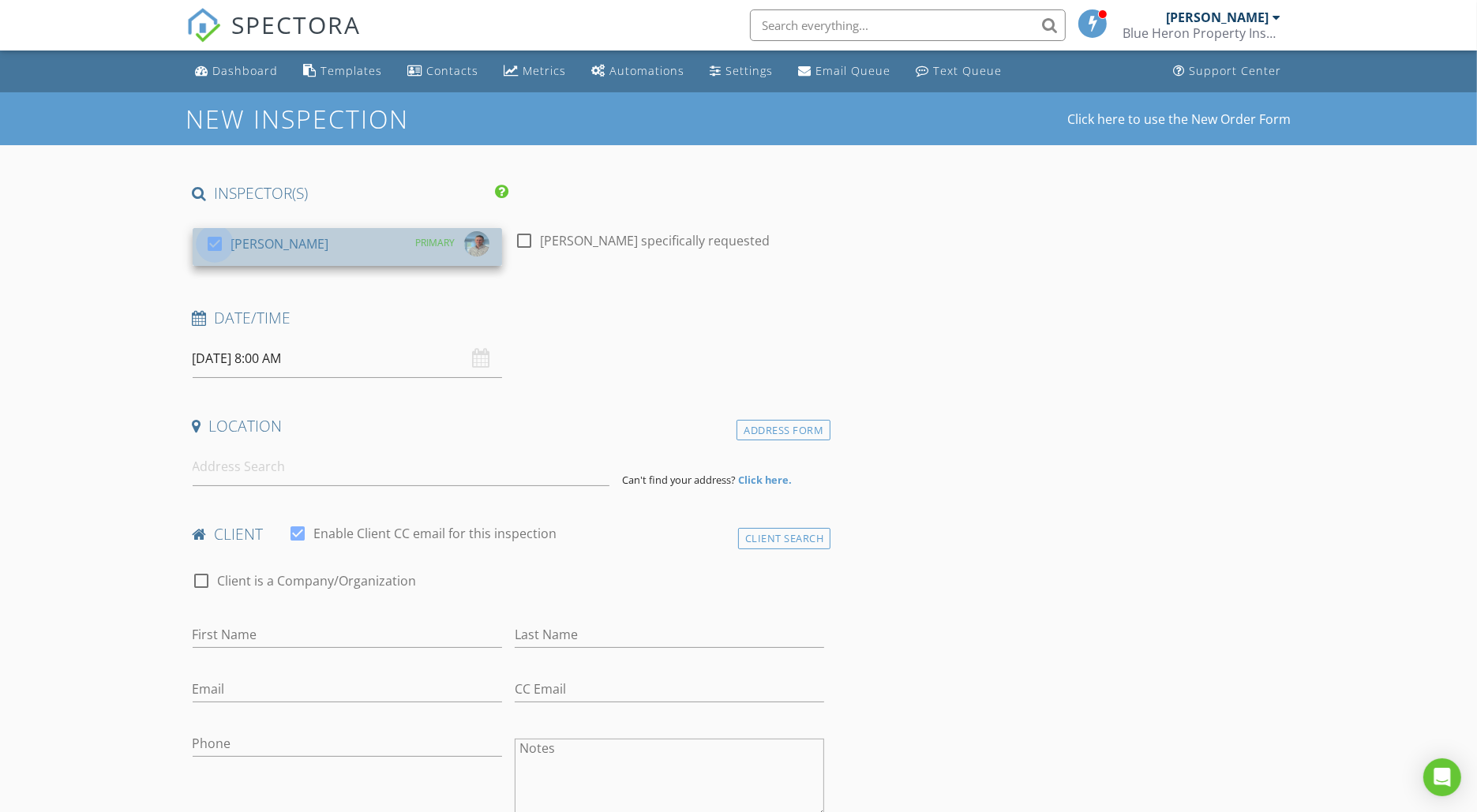 click at bounding box center (215, 244) 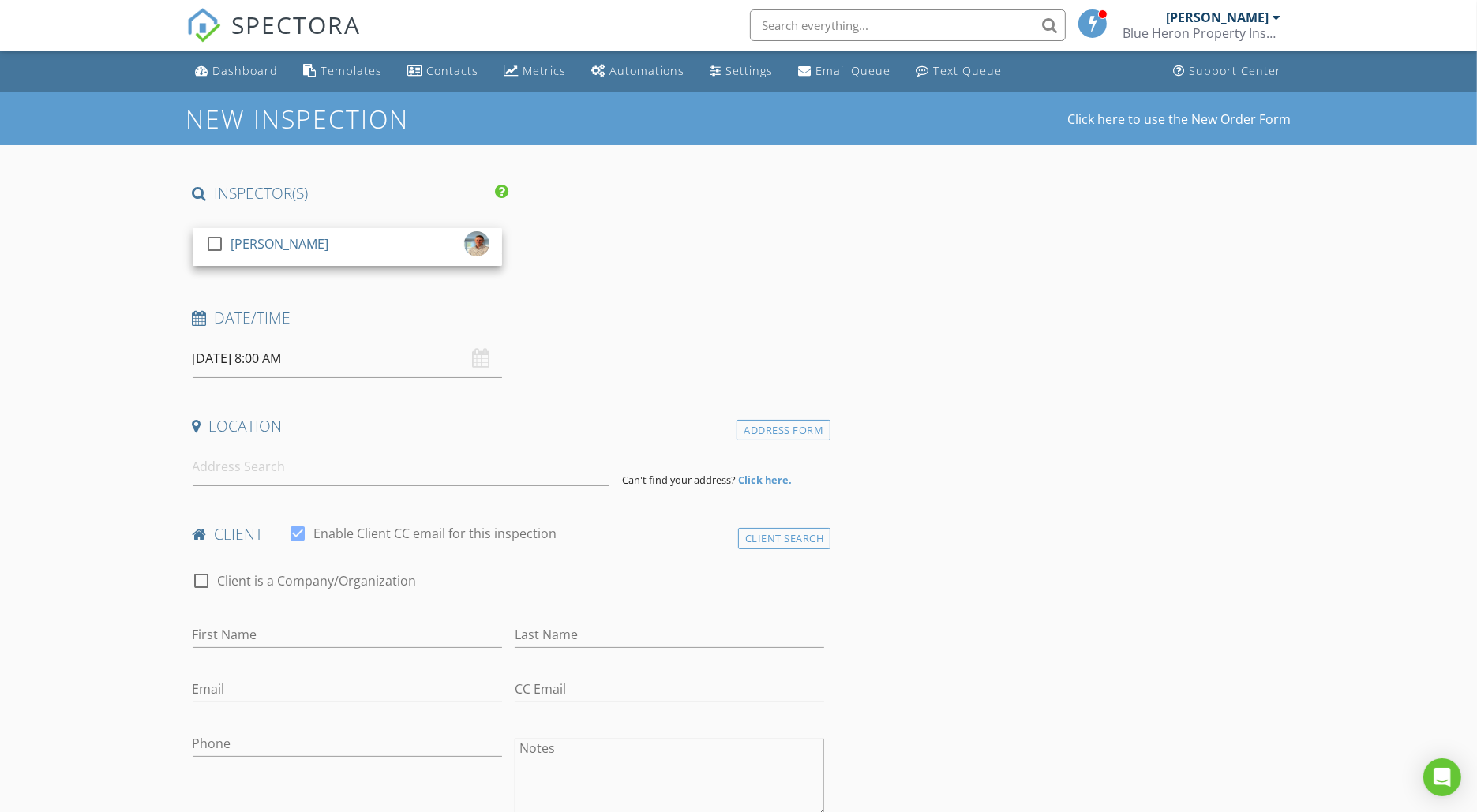 click on "INSPECTOR(S)
check_box_outline_blank   [PERSON_NAME]     arrow_drop_down
Date/Time
[DATE] 8:00 AM
Location
Address Form       Can't find your address?   Click here.
client
check_box Enable Client CC email for this inspection   Client Search     check_box_outline_blank Client is a Company/Organization     First Name   Last Name   Email   CC Email   Phone           Notes   Private Notes
ADD ADDITIONAL client
SERVICES
check_box_outline_blank   Pre Drywall Inspection   check_box_outline_blank   Pool Inspection   Ensure pool equipment is turned on and operating. check_box_outline_blank   New Service   check_box_outline_blank   Milestone Updates   check_box_outline_blank   Consultation   arrow_drop_down     Select Discount Code arrow_drop_down    Charges       TOTAL   $0.00" at bounding box center (508, 1269) 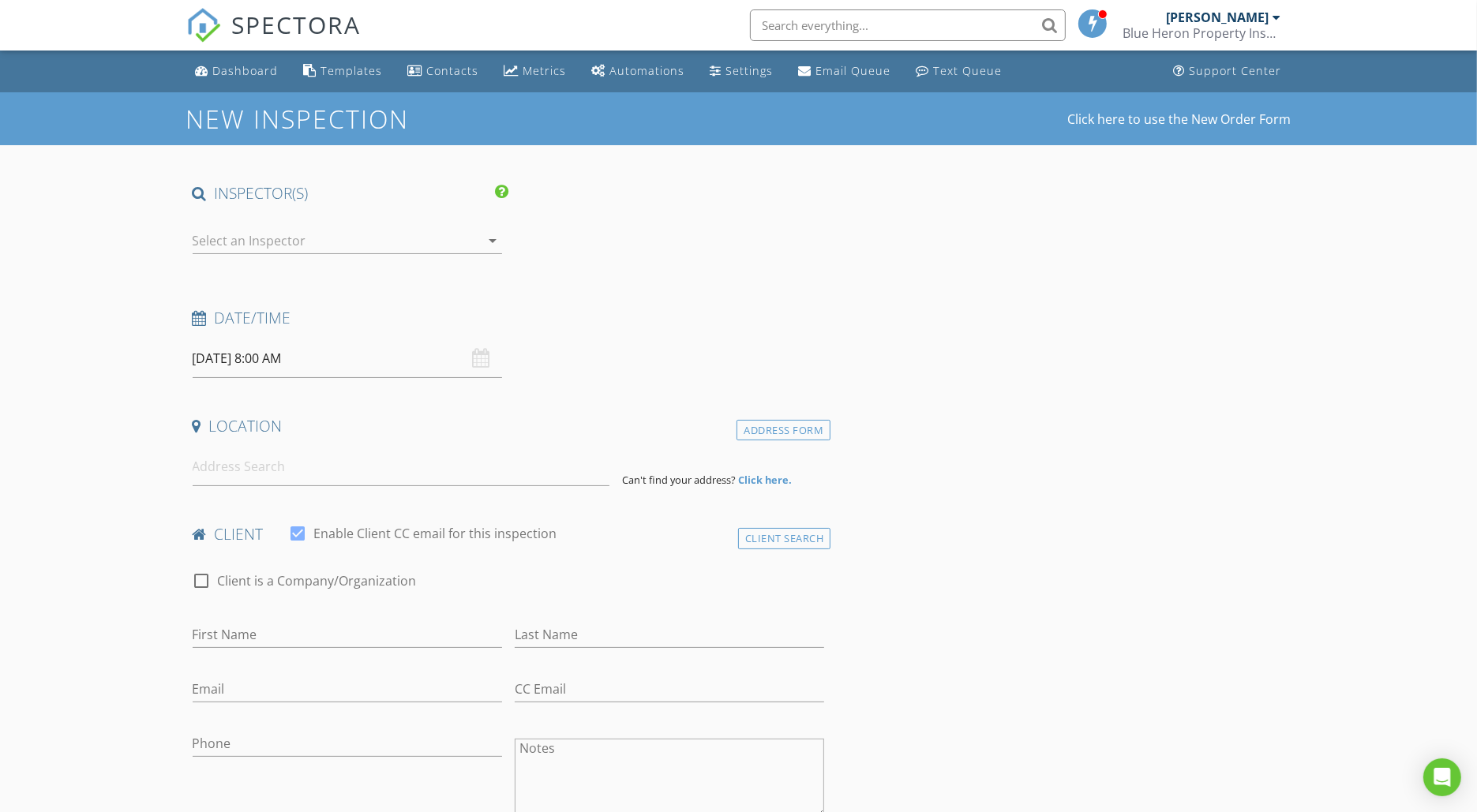 click on "[DATE] 8:00 AM" at bounding box center [347, 358] 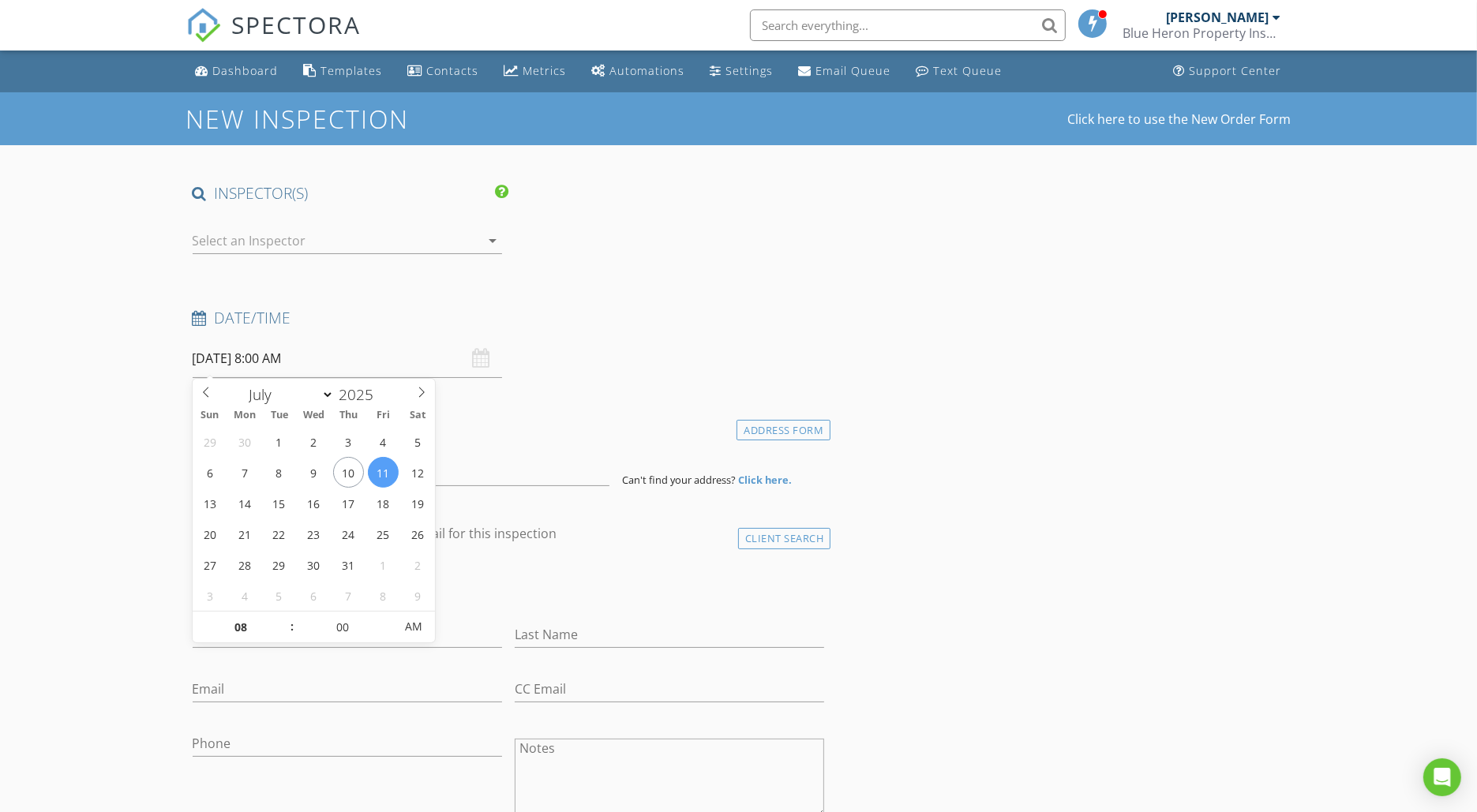 click on "07/11/2025 8:00 AM" at bounding box center [347, 358] 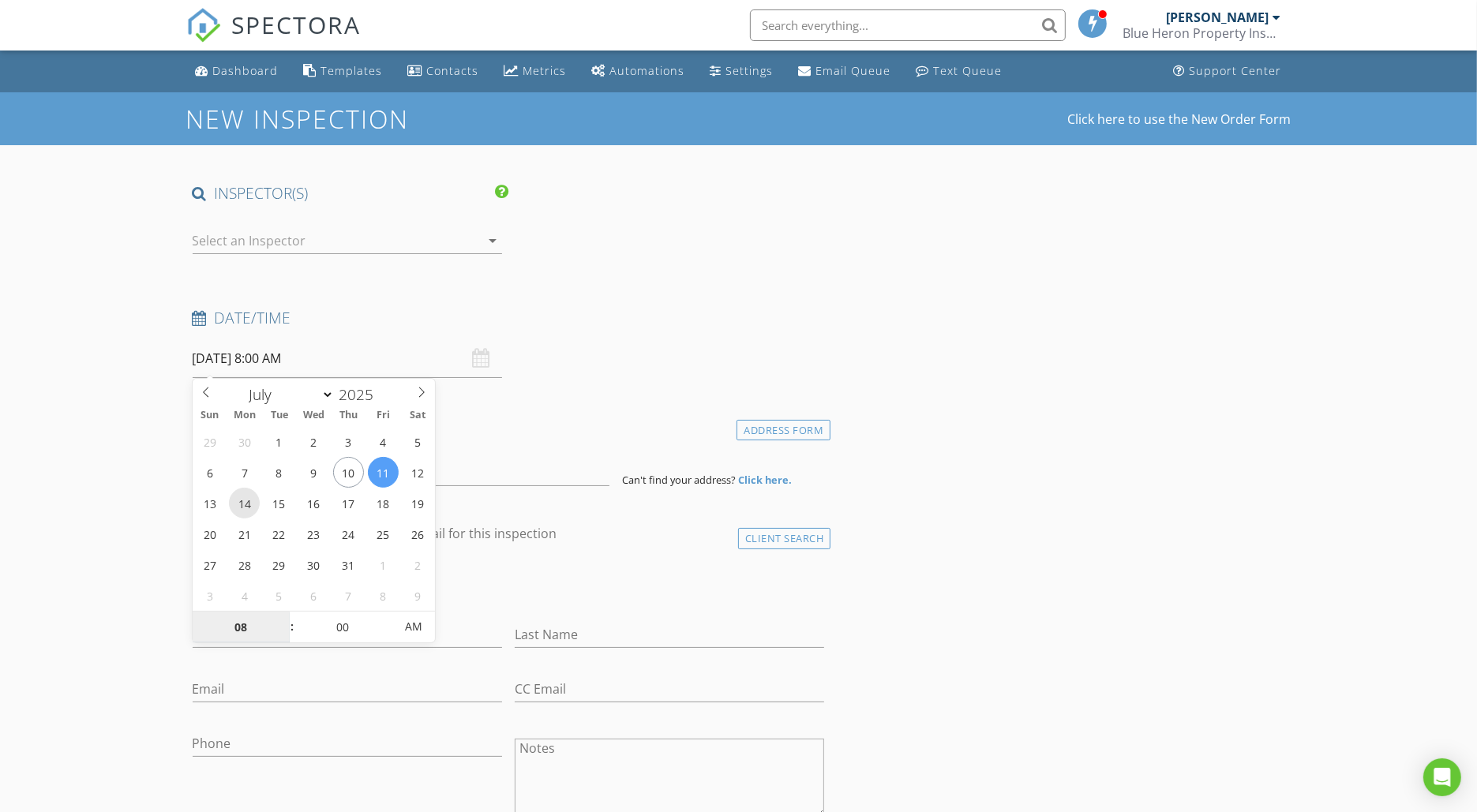 type on "[DATE] 8:00 AM" 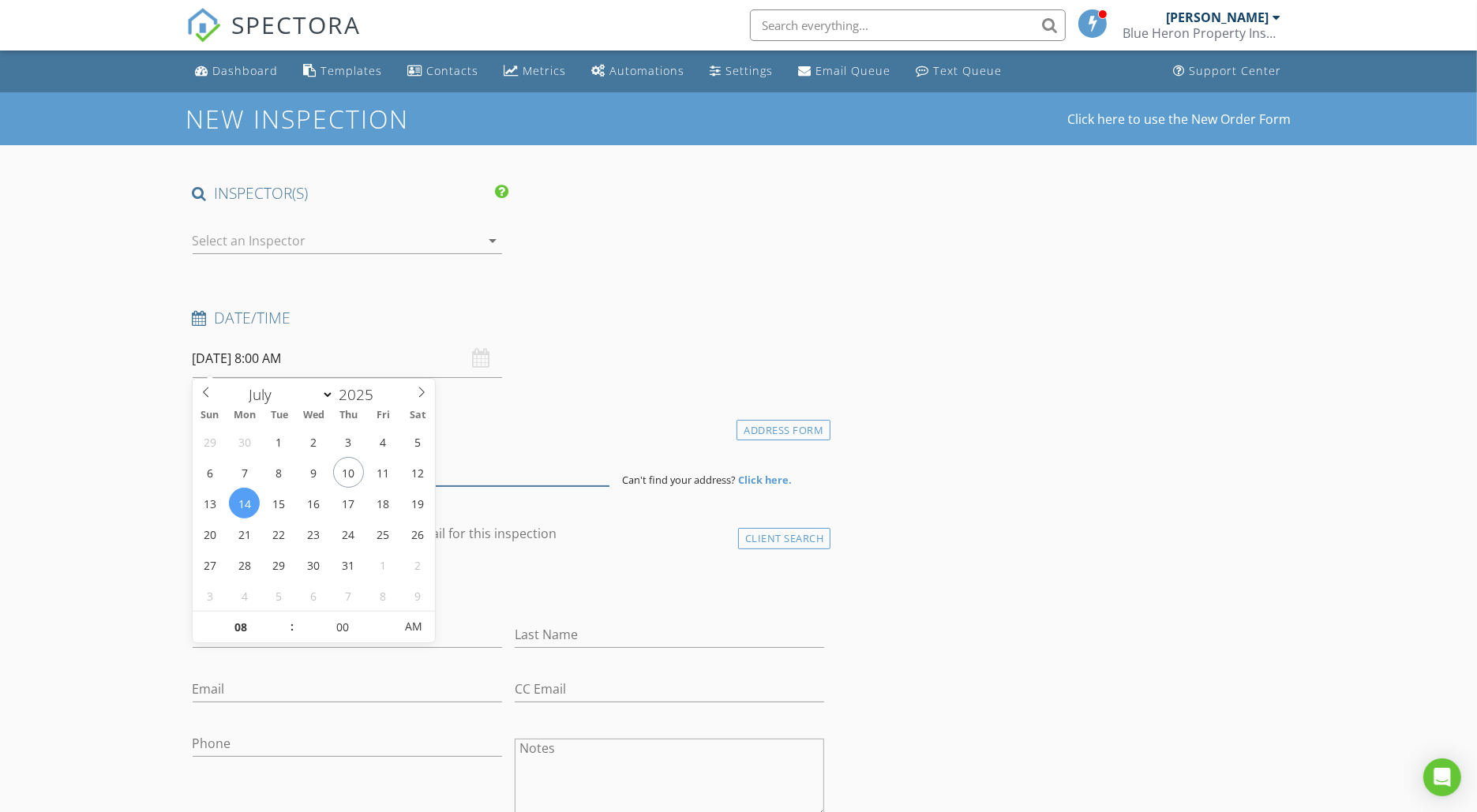 click at bounding box center (401, 466) 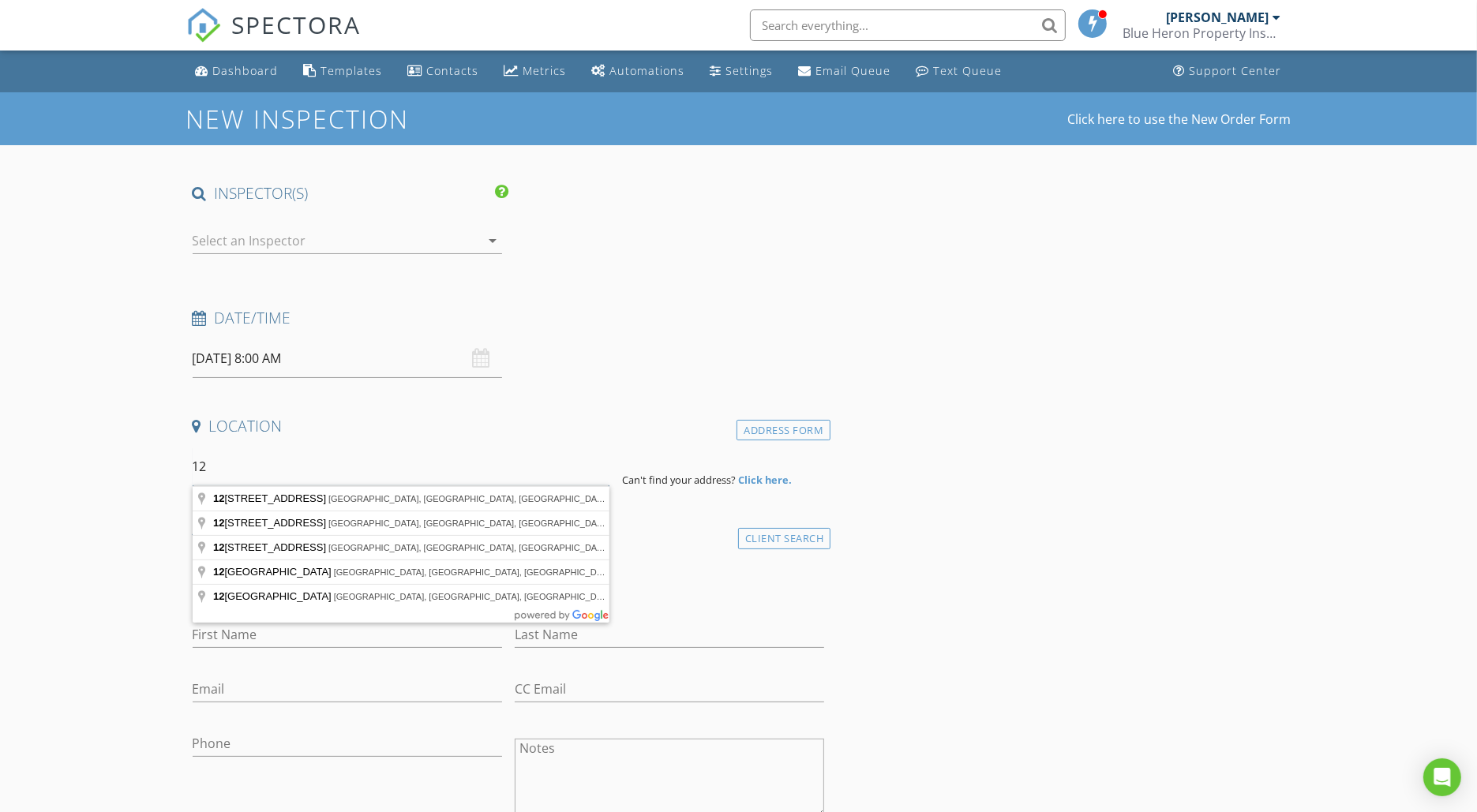 type on "1" 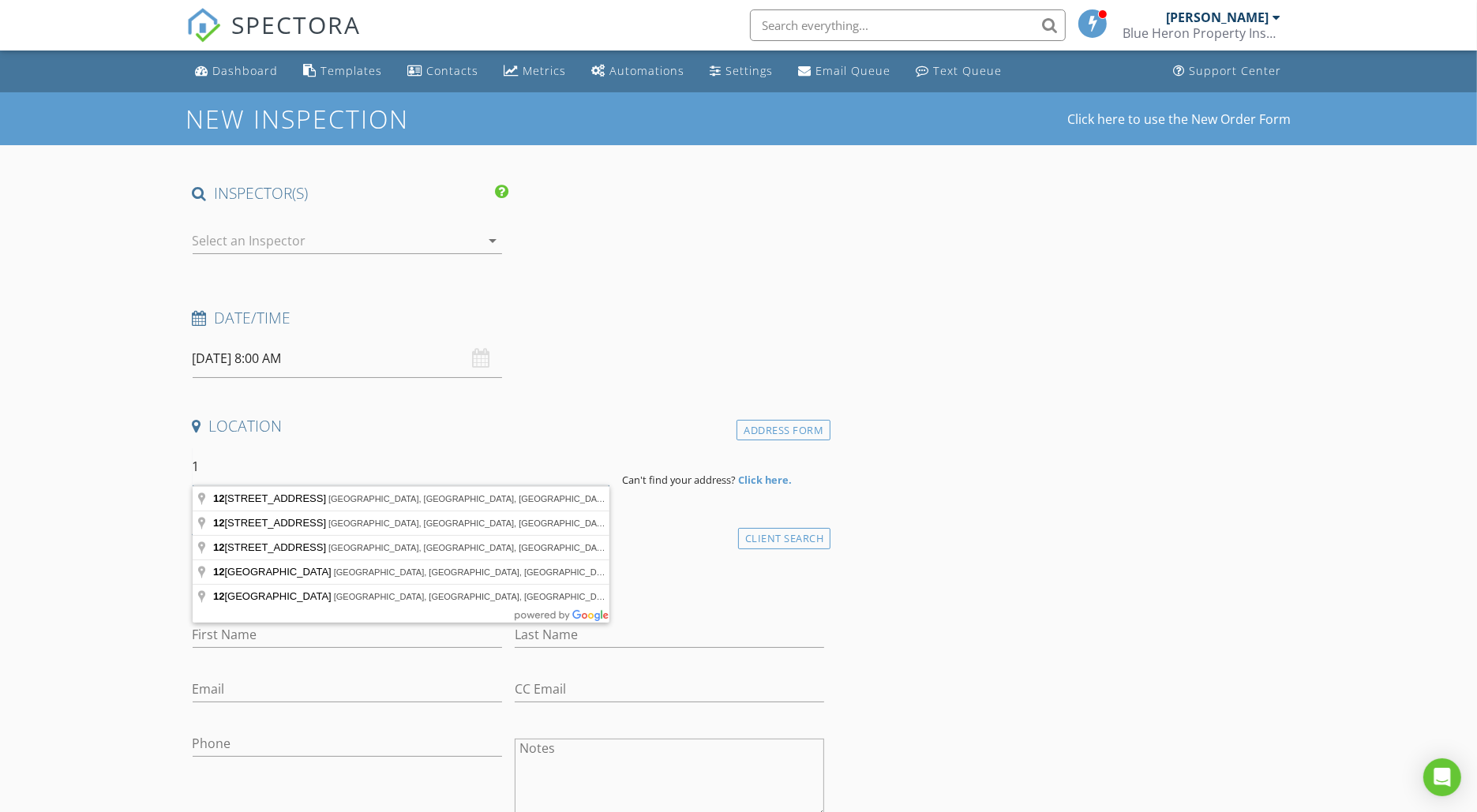 type 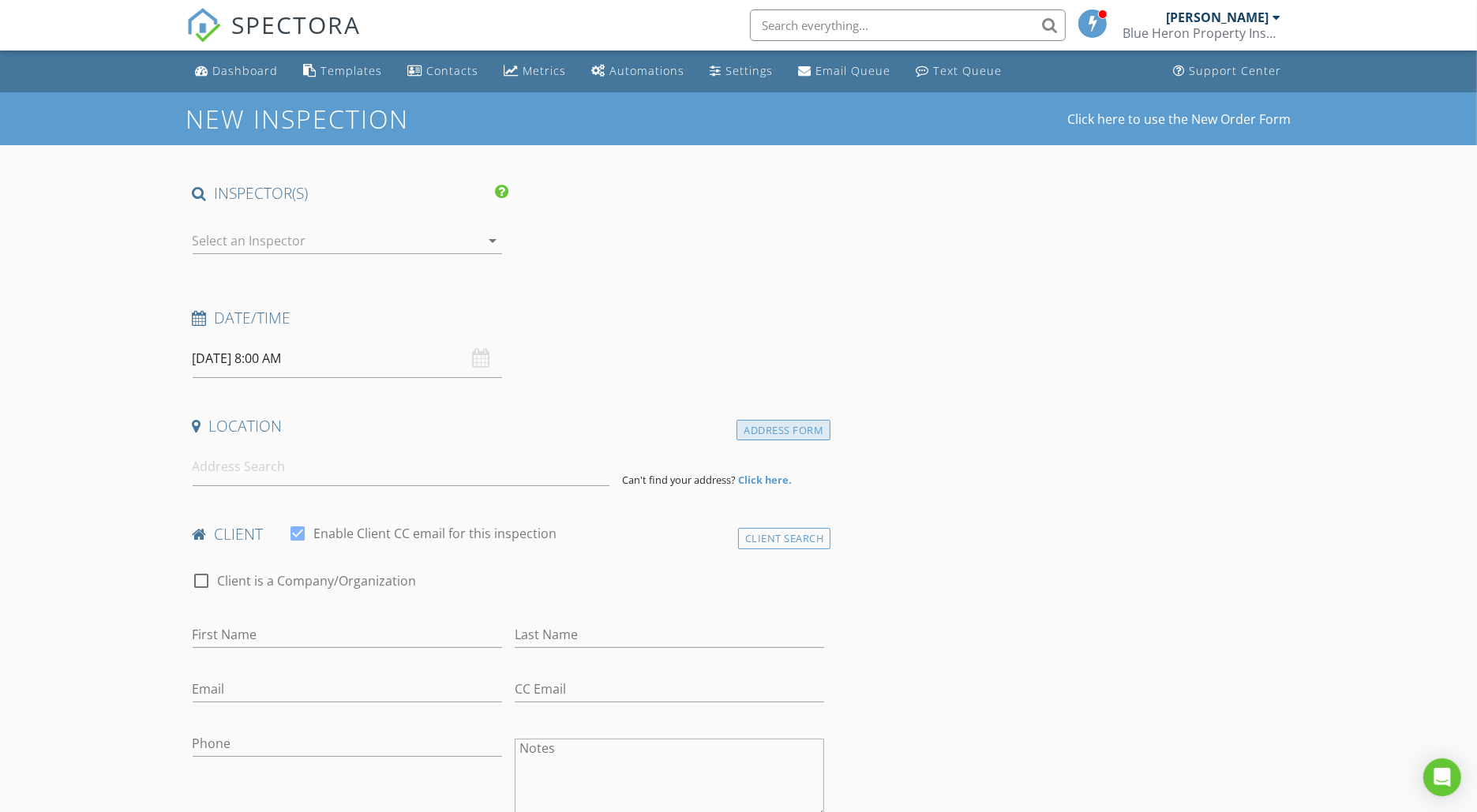 click on "Address Form" at bounding box center (783, 430) 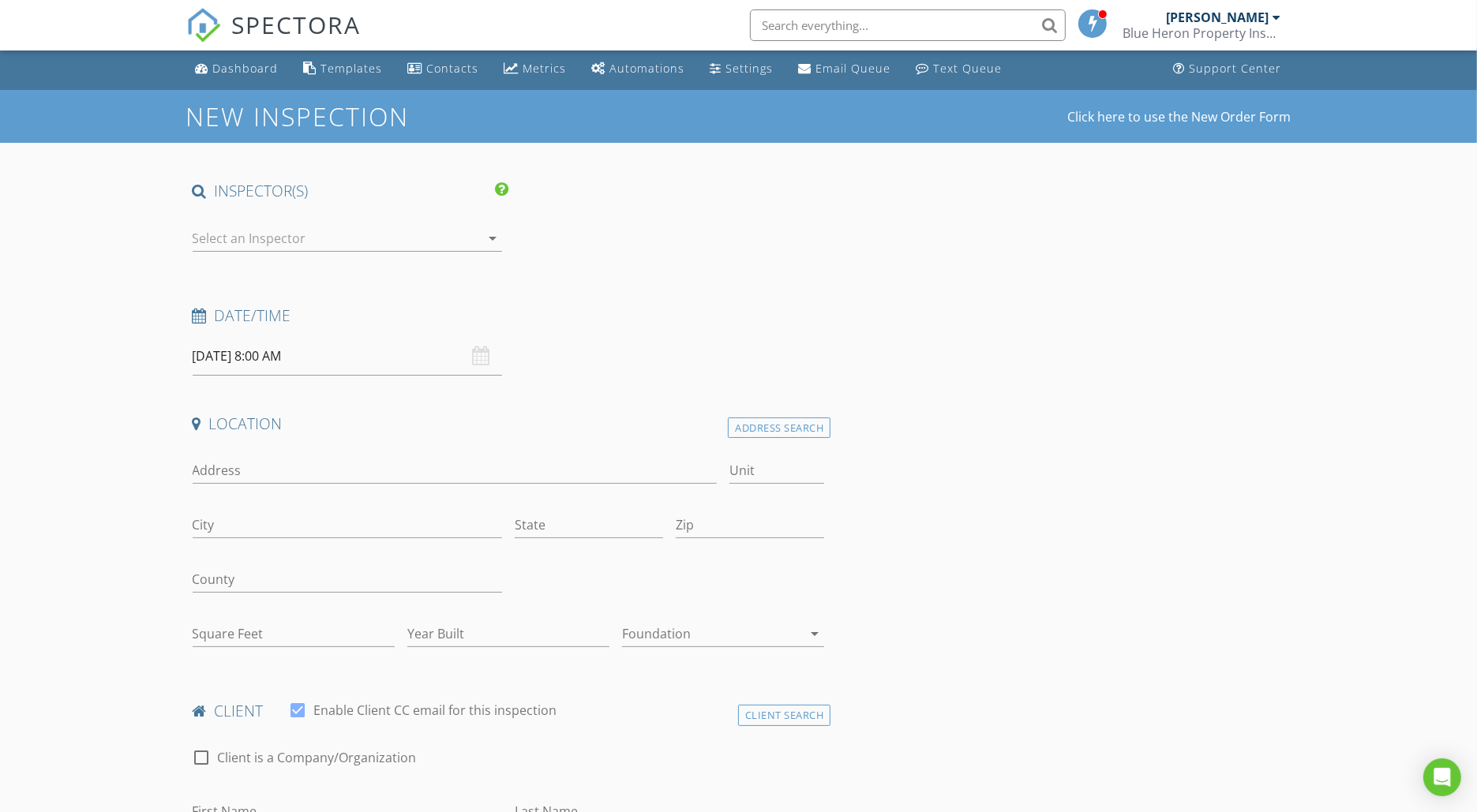 scroll, scrollTop: 4, scrollLeft: 0, axis: vertical 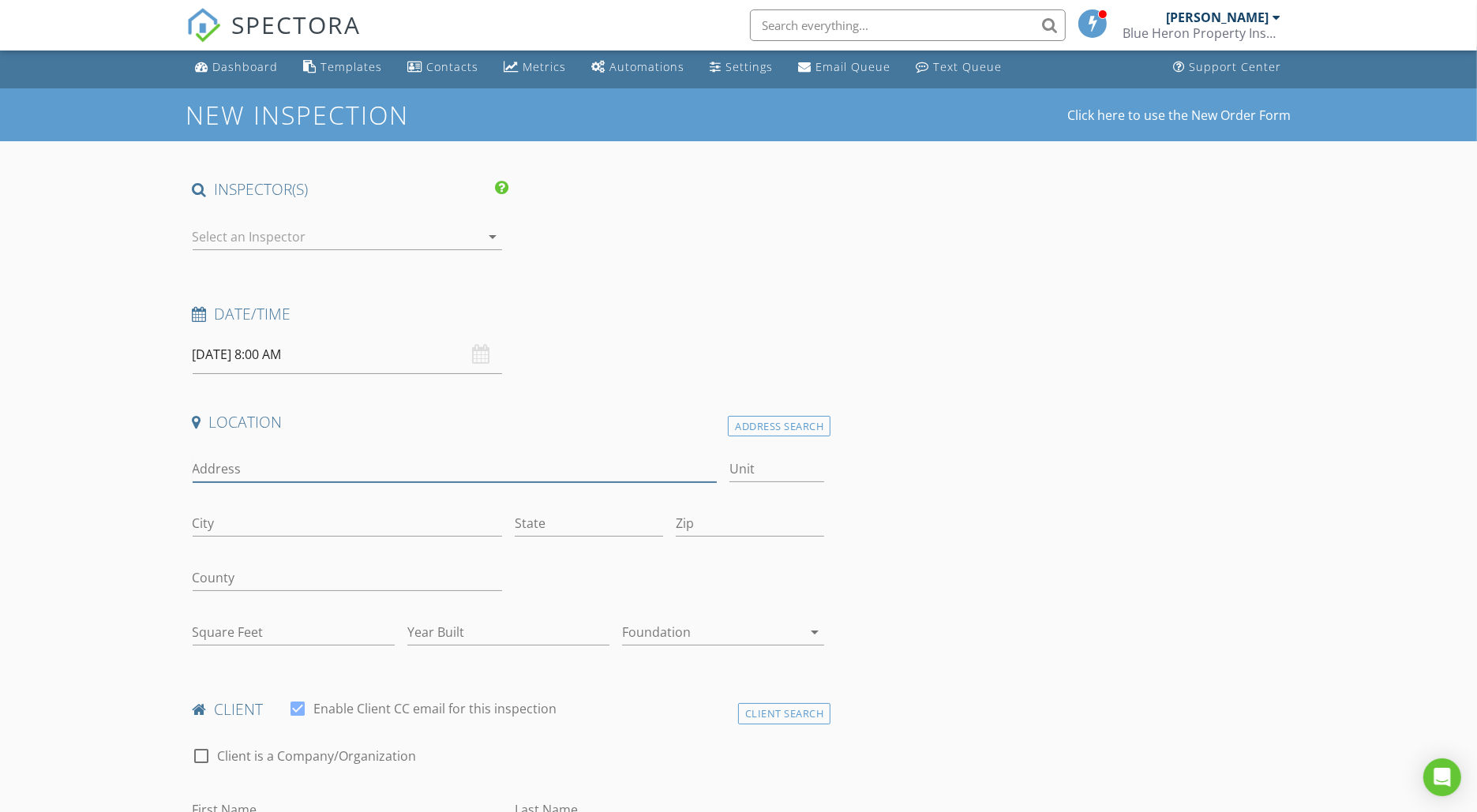 click on "Address" at bounding box center (455, 469) 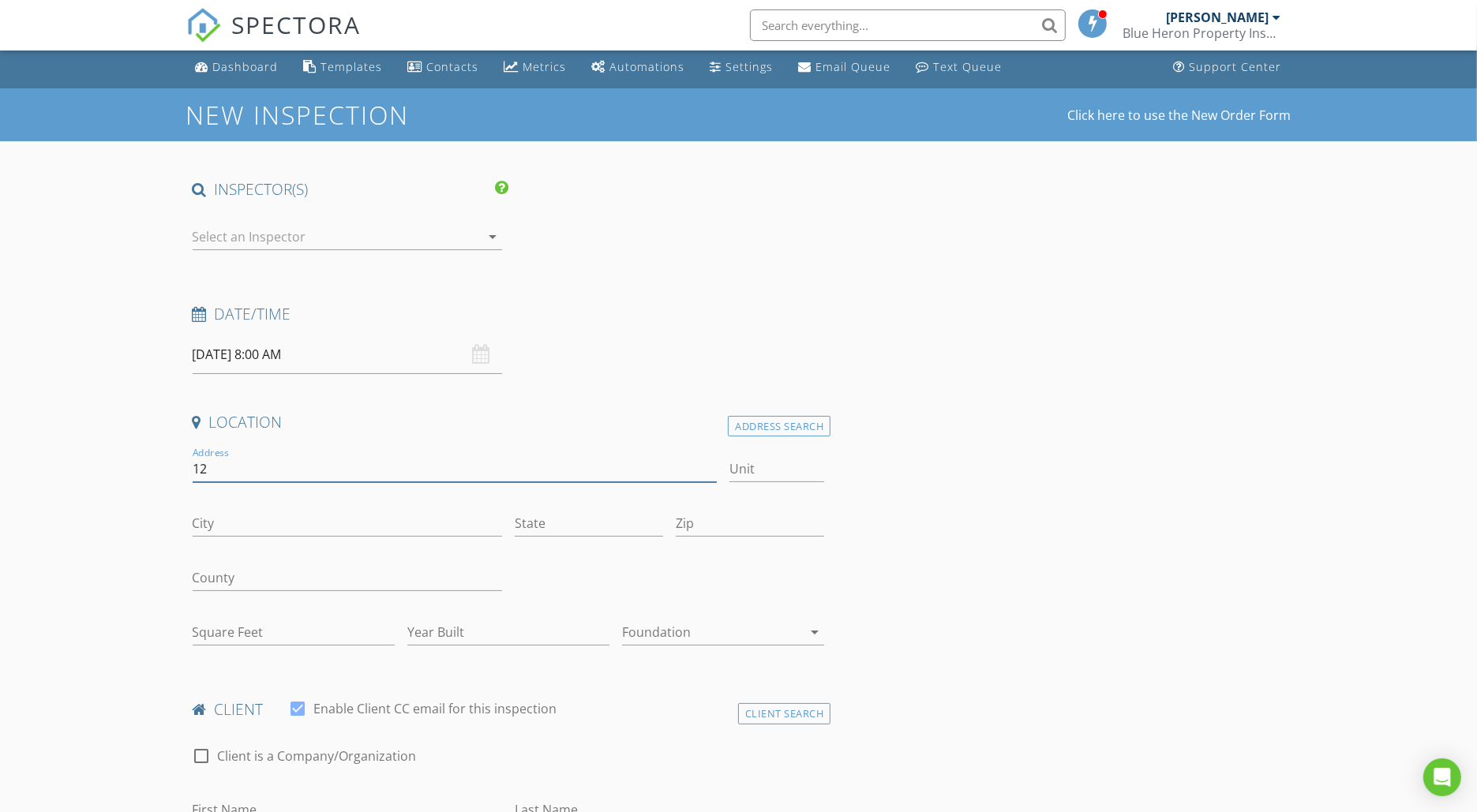 type on "1" 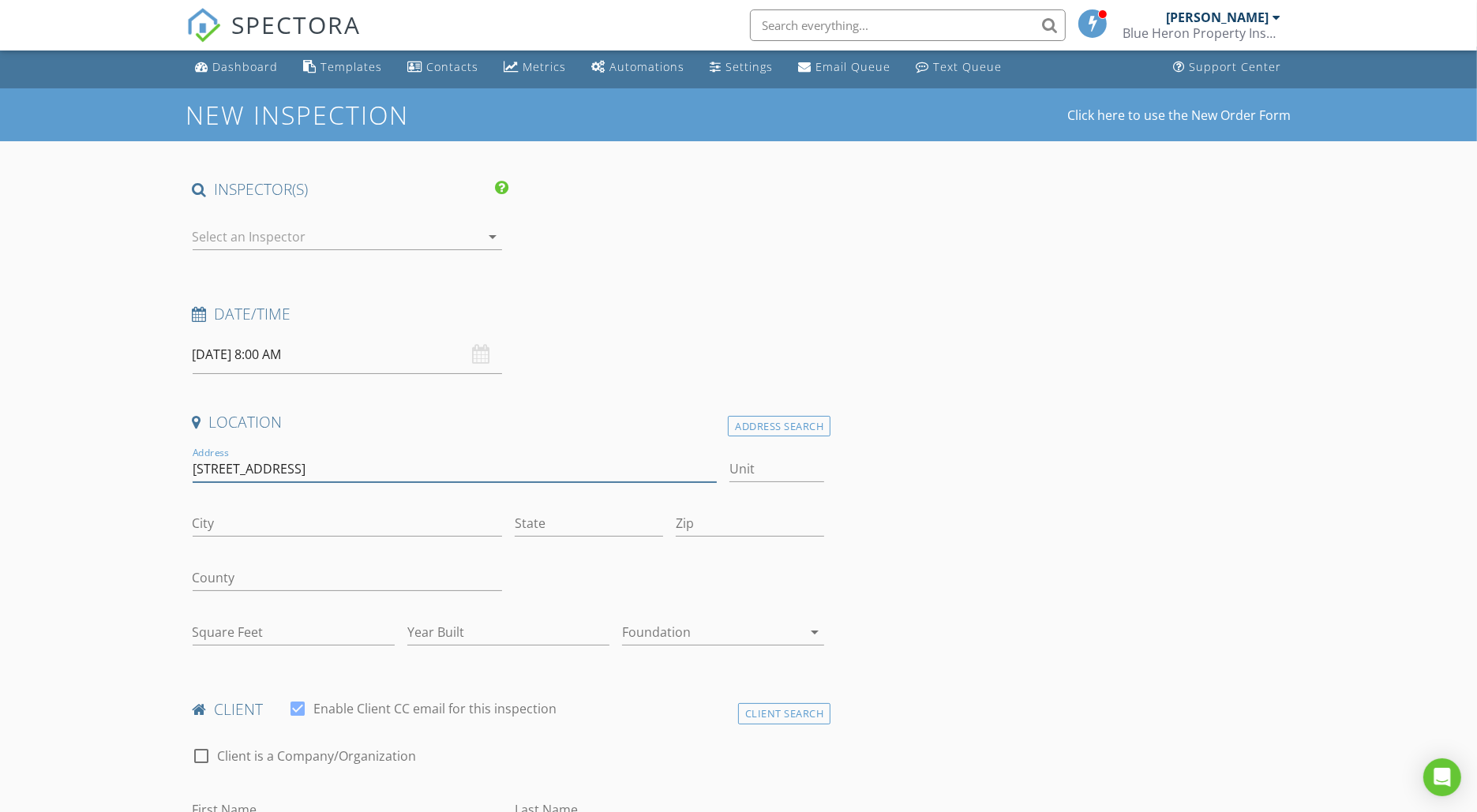 type on "[STREET_ADDRESS]" 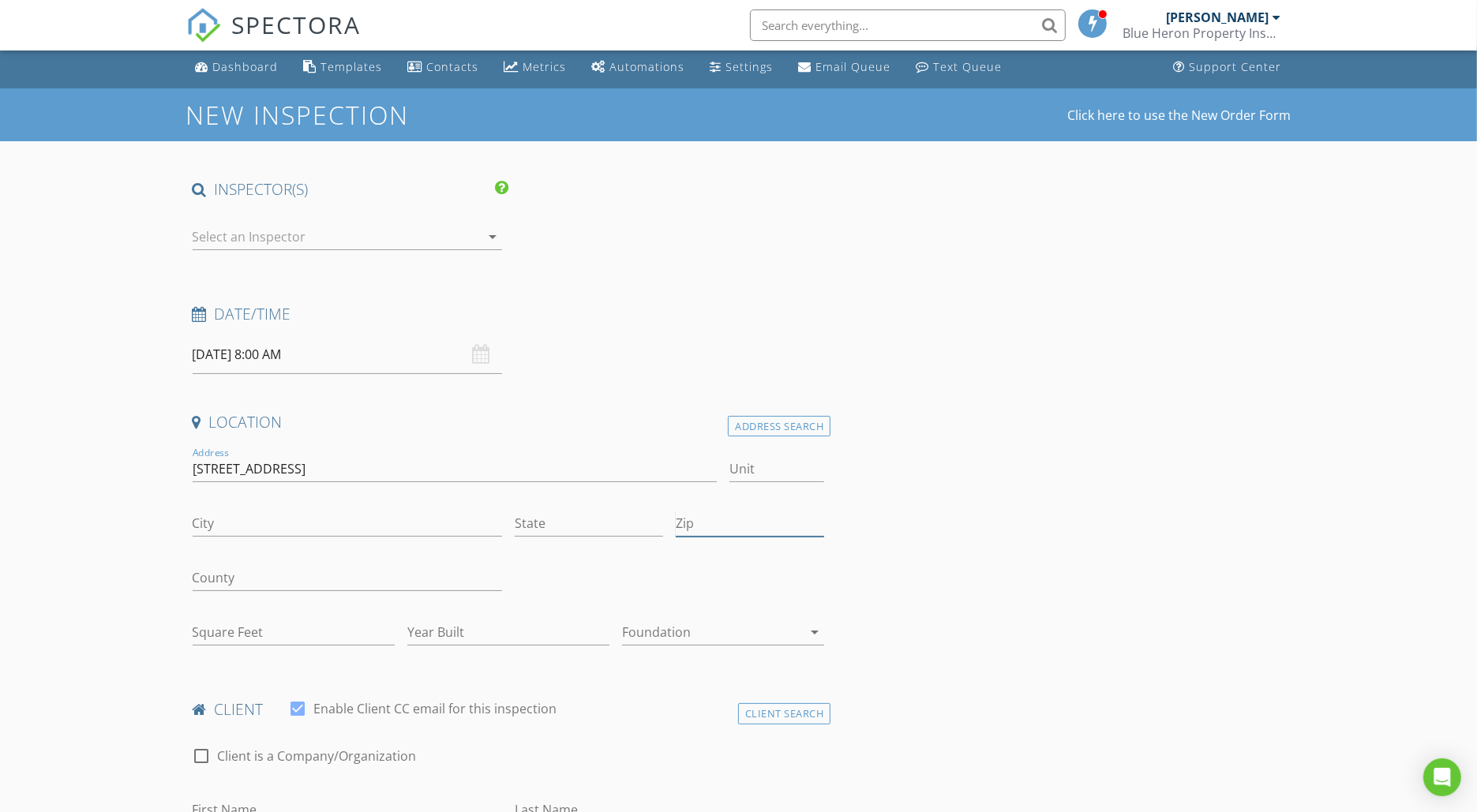 click on "Zip" at bounding box center [750, 523] 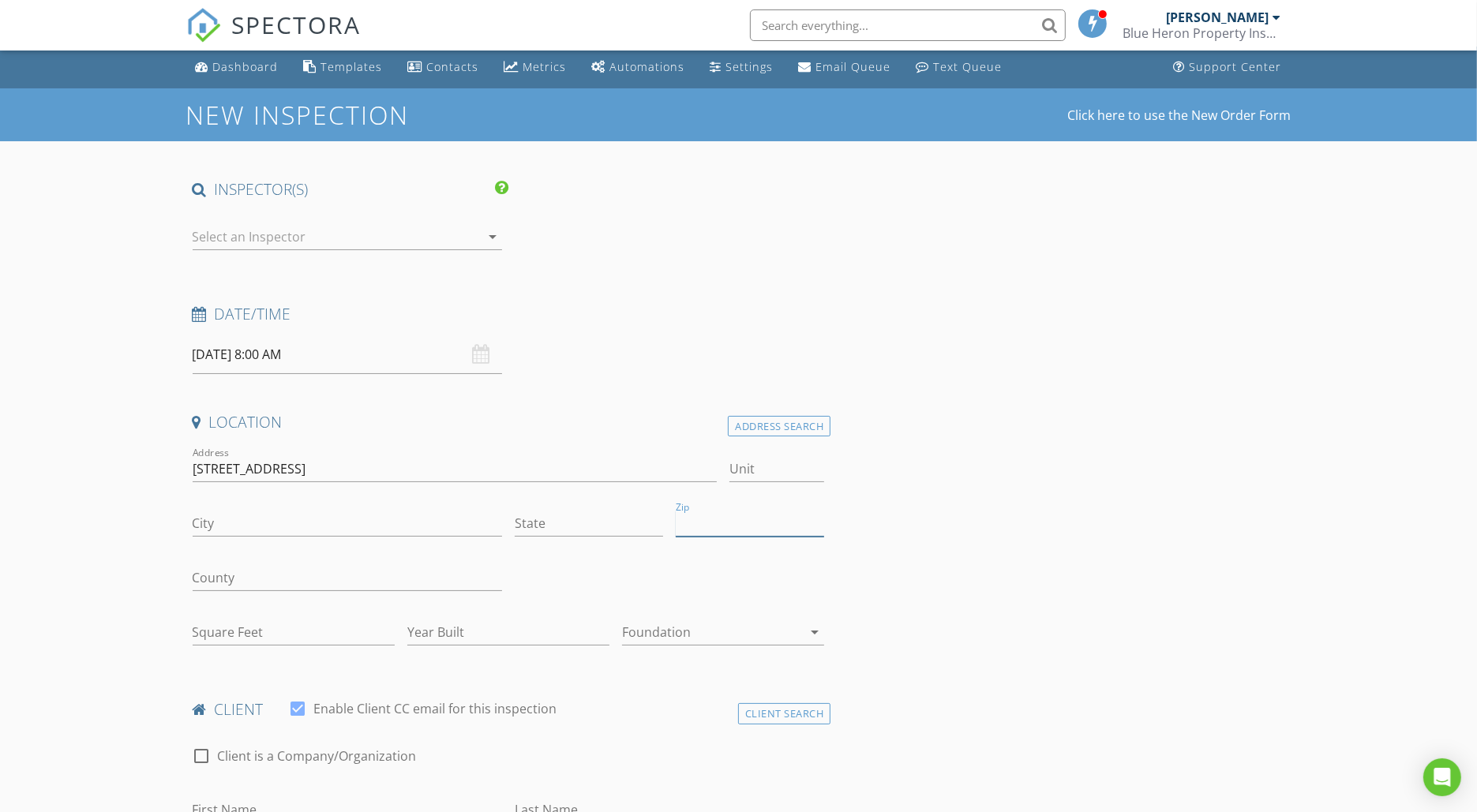 type on "29910" 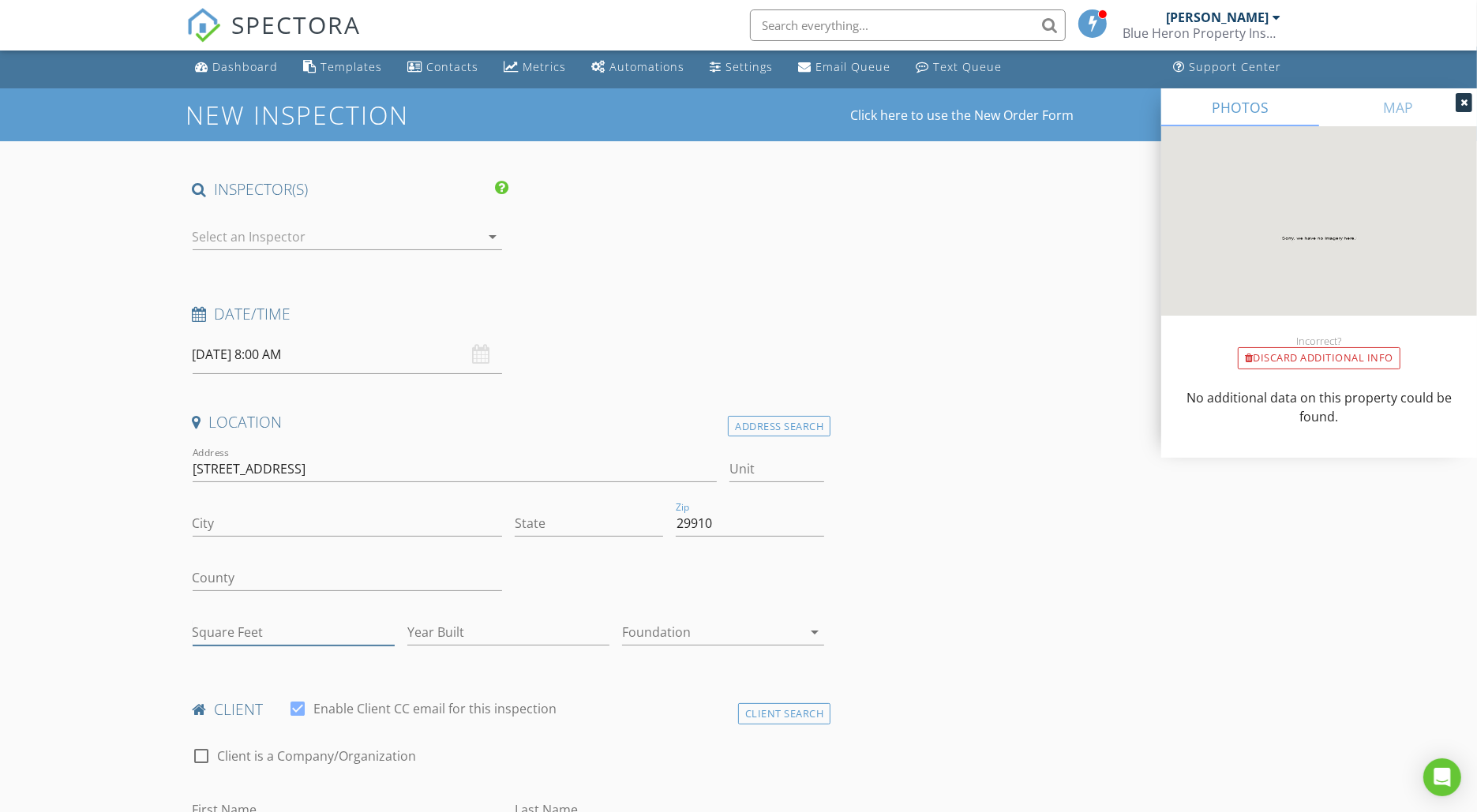 click on "Square Feet" at bounding box center (294, 632) 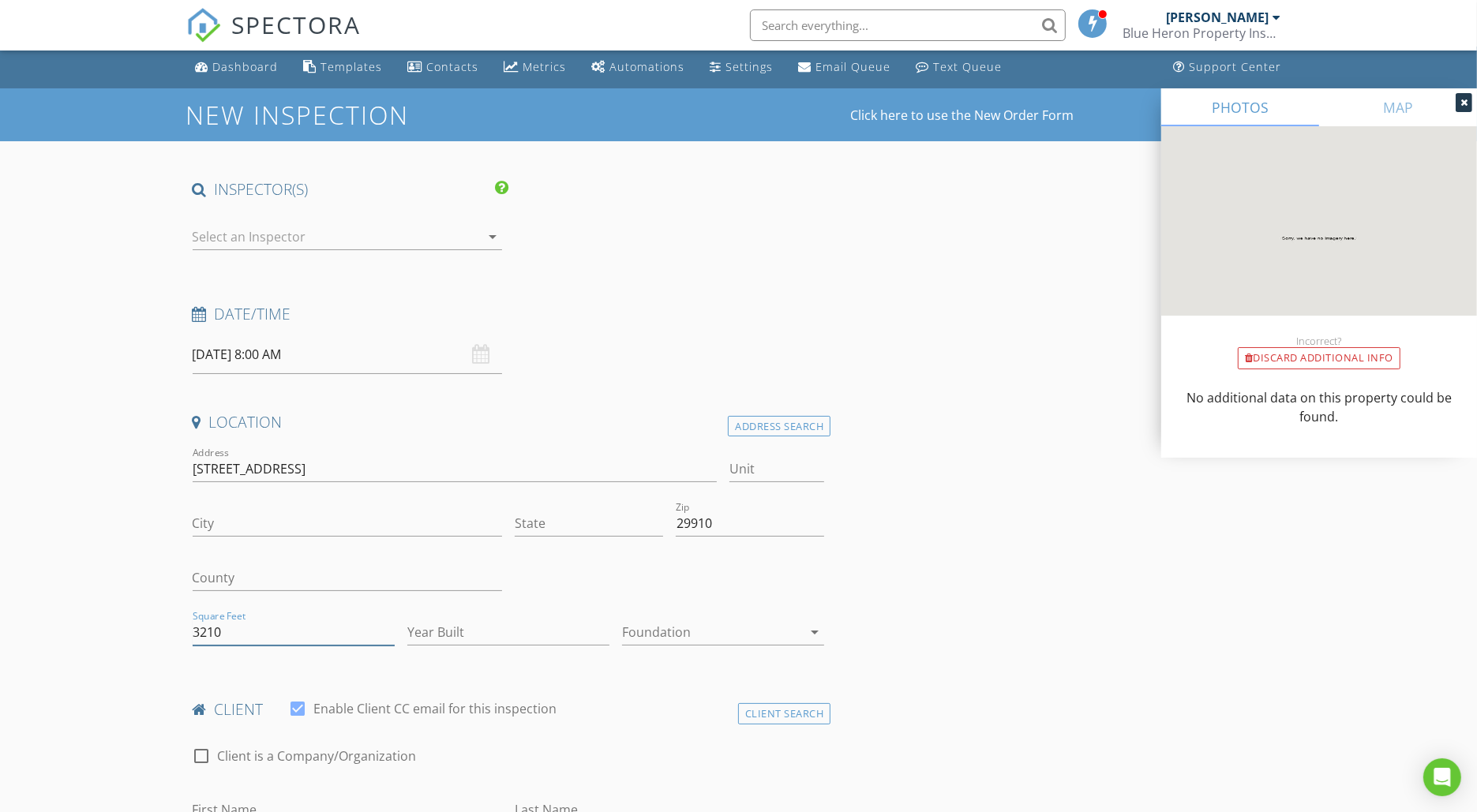 type on "3210" 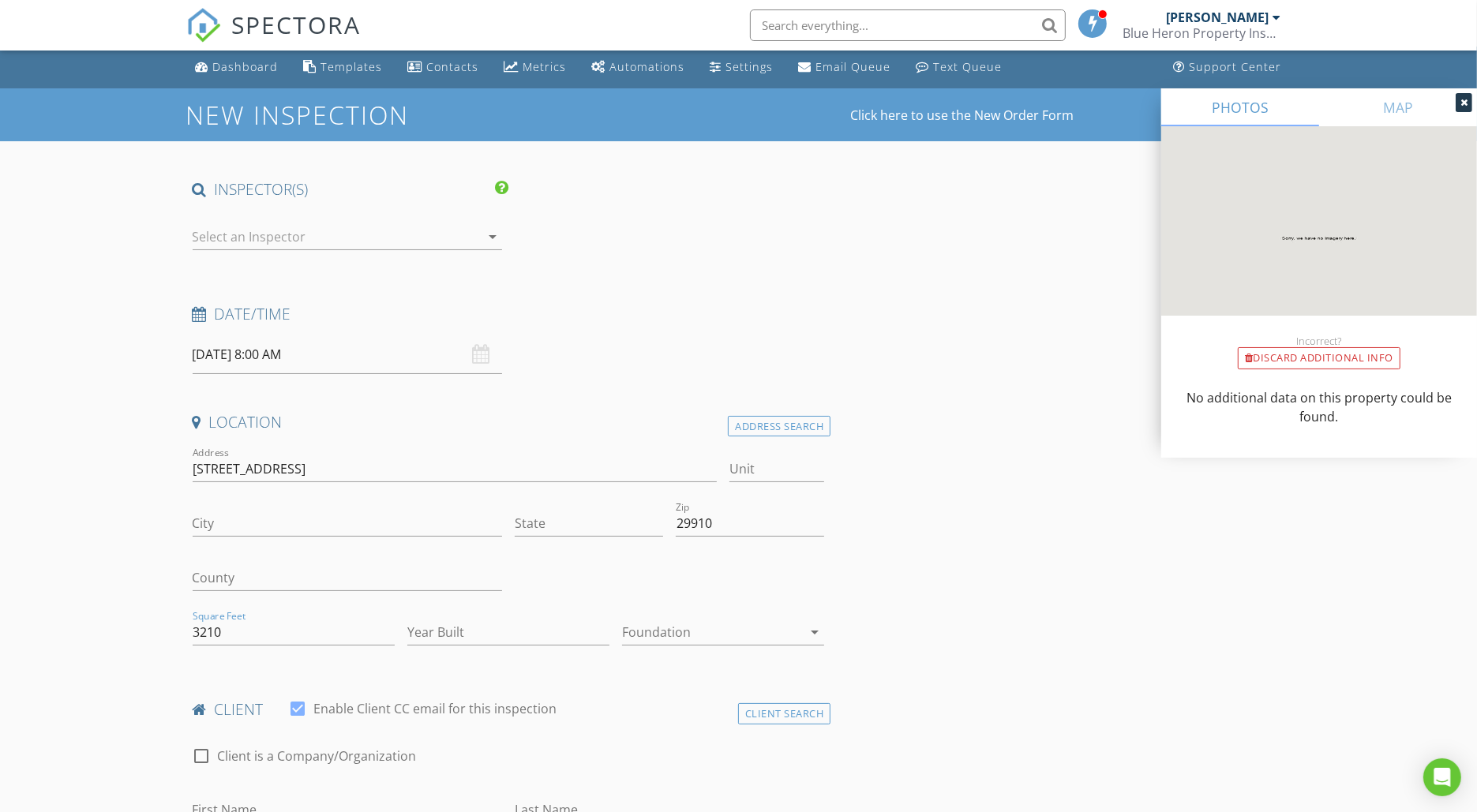 click on "INSPECTOR(S)
check_box_outline_blank   Shawn DePoe     arrow_drop_down
Date/Time
07/14/2025 8:00 AM
Location
Address Search       Address 321 Fresh Street   Unit   City   State   Zip 29910   County     Square Feet 3210   Year Built   Foundation arrow_drop_down
client
check_box Enable Client CC email for this inspection   Client Search     check_box_outline_blank Client is a Company/Organization     First Name   Last Name   Email   CC Email   Phone           Notes   Private Notes
ADD ADDITIONAL client
SERVICES
check_box_outline_blank   Pre Drywall Inspection   check_box_outline_blank   Pool Inspection   Ensure pool equipment is turned on and operating. check_box_outline_blank   New Service   check_box_outline_blank   Milestone Updates   check_box_outline_blank   Consultation" at bounding box center [508, 1354] 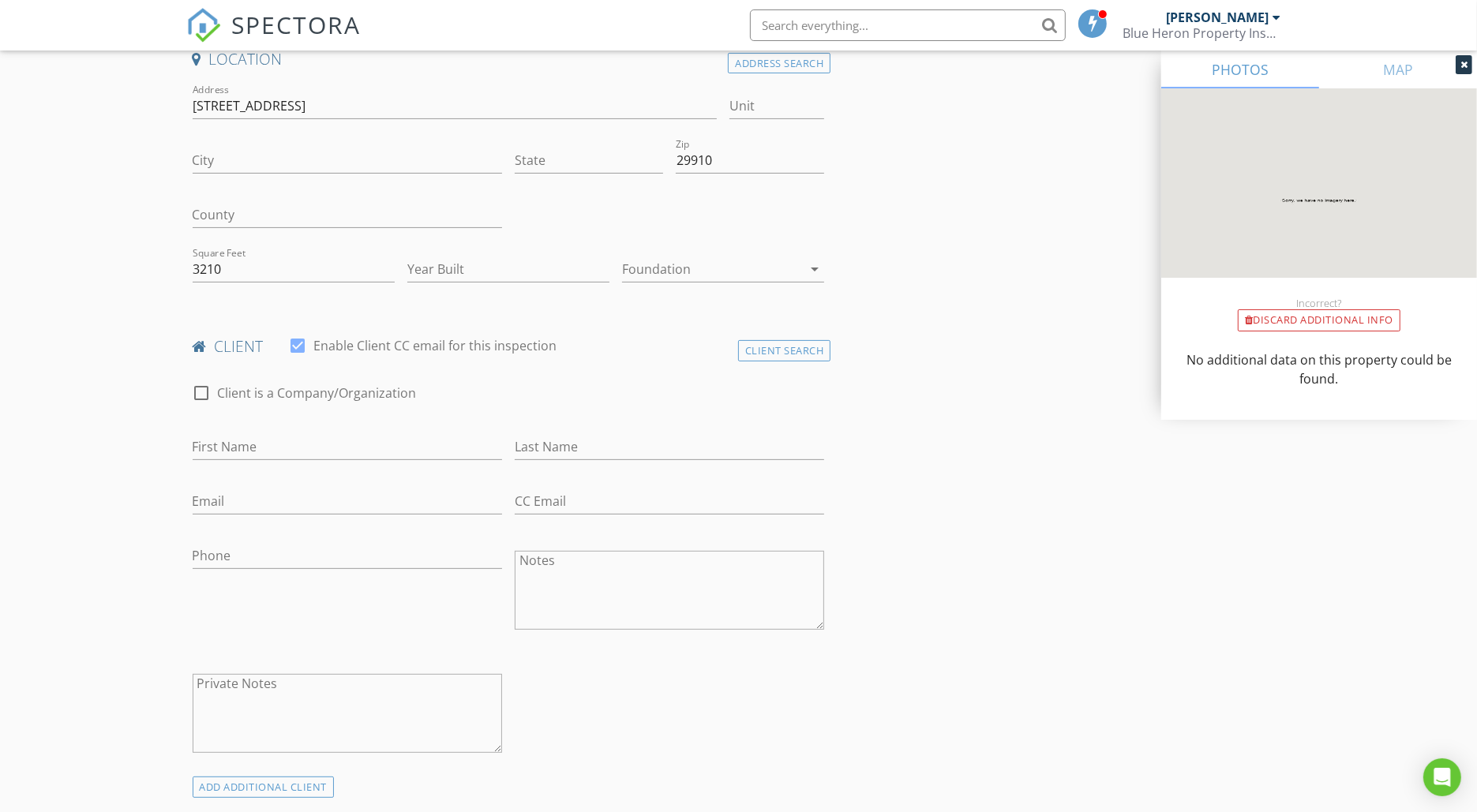 scroll, scrollTop: 634, scrollLeft: 0, axis: vertical 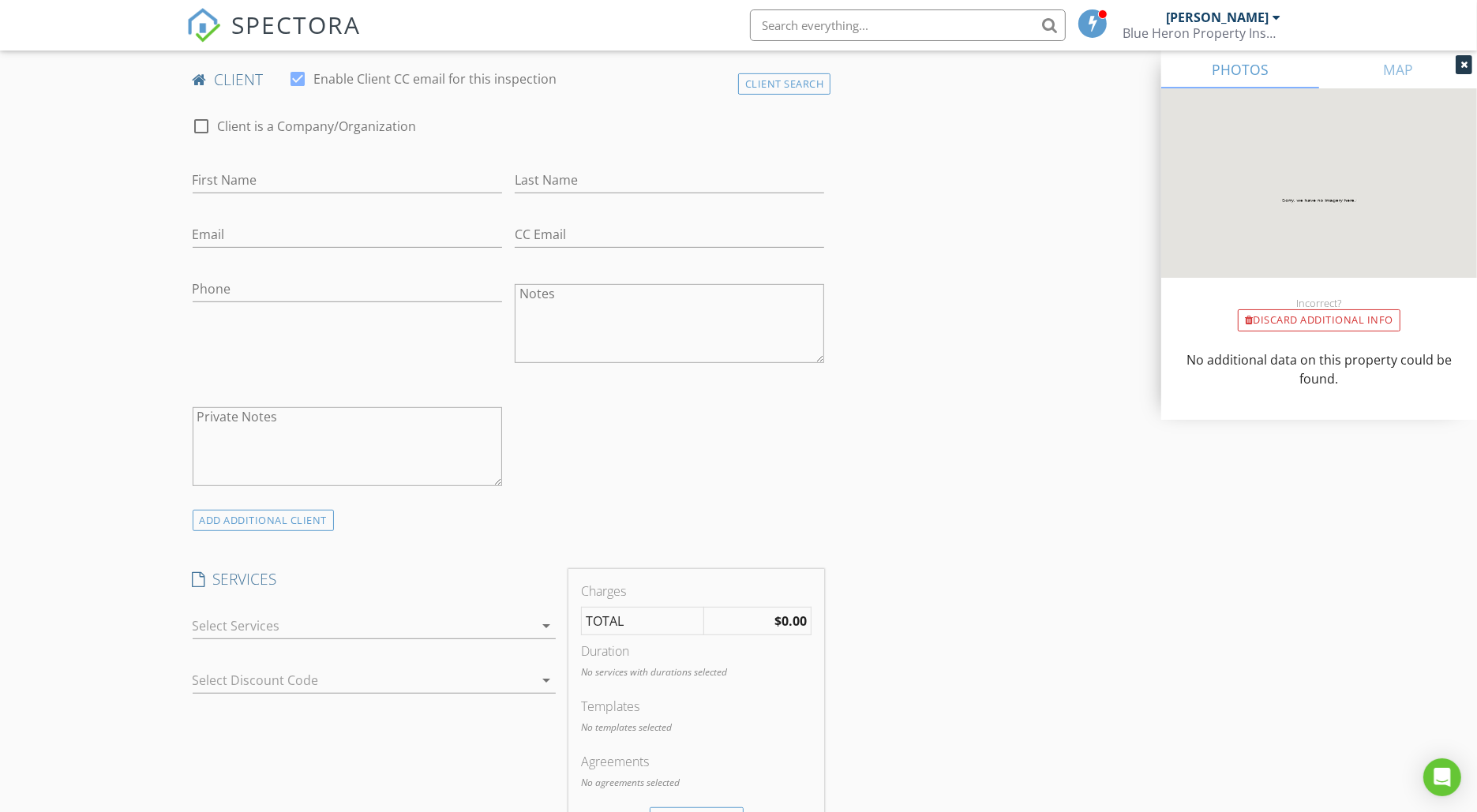 click at bounding box center [363, 626] 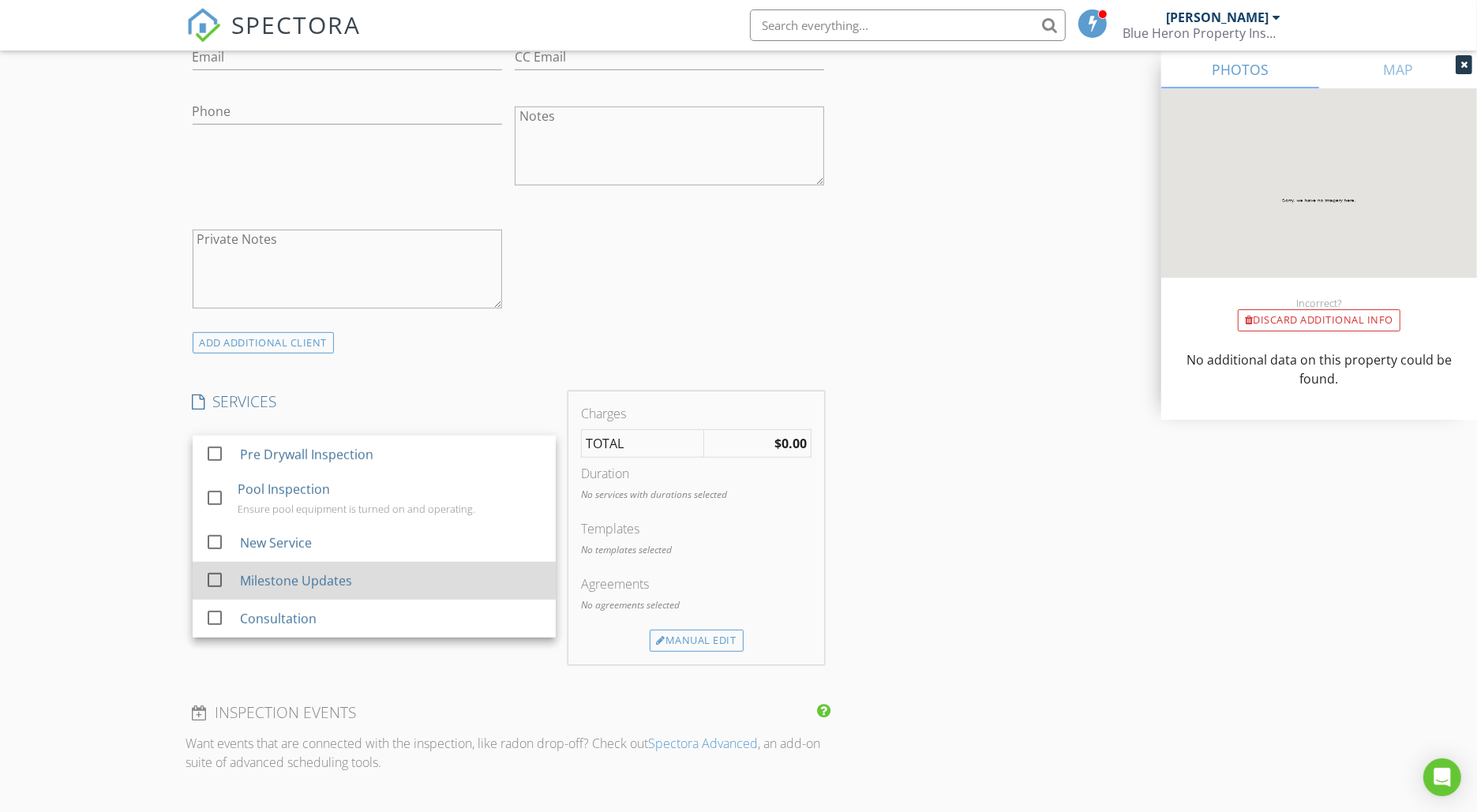 scroll, scrollTop: 815, scrollLeft: 0, axis: vertical 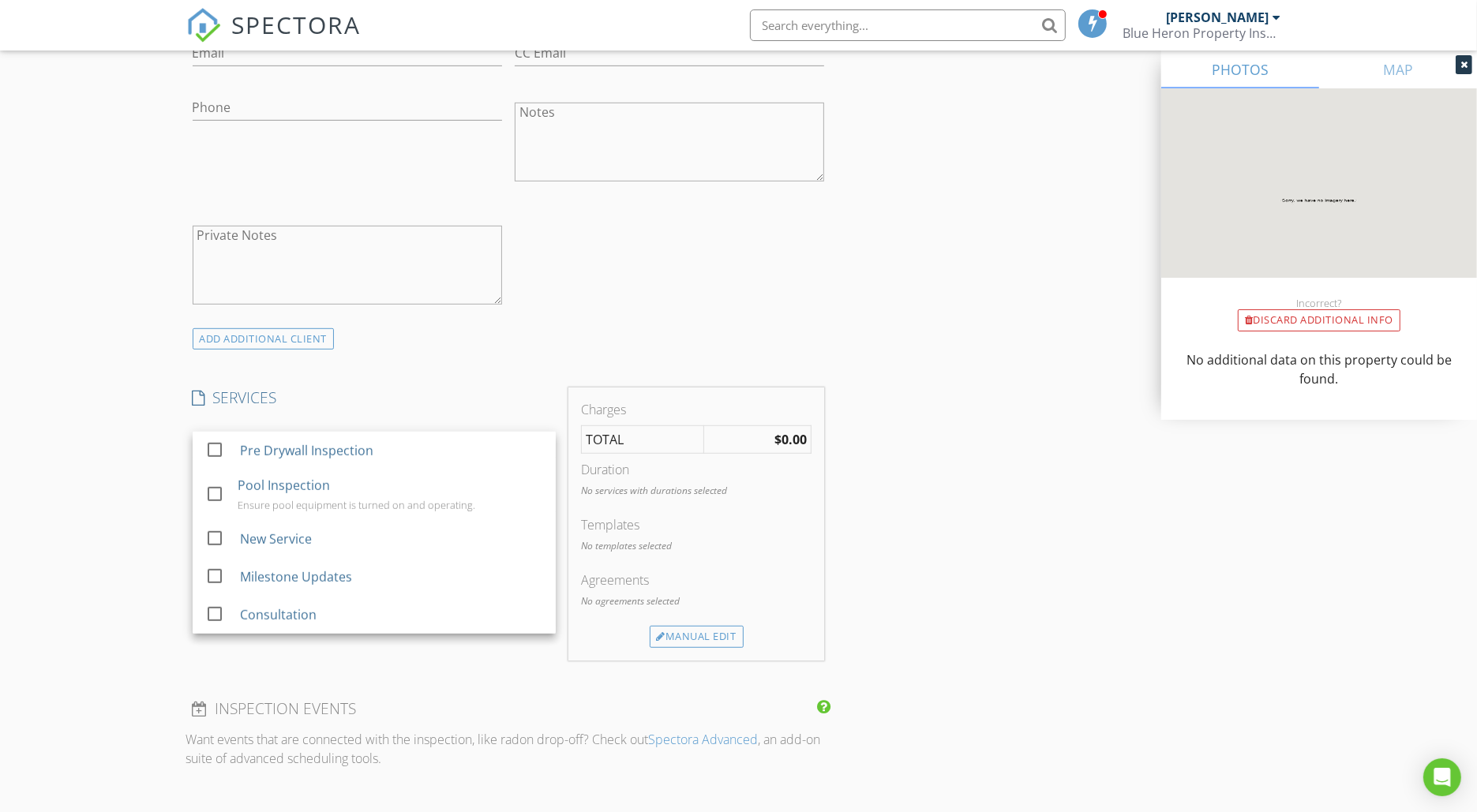 click on "INSPECTOR(S)
check_box_outline_blank   Shawn DePoe     arrow_drop_down
Date/Time
07/14/2025 8:00 AM
Location
Address Search       Address 321 Fresh Street   Unit   City   State   Zip 29910   County     Square Feet 3210   Year Built   Foundation arrow_drop_down
client
check_box Enable Client CC email for this inspection   Client Search     check_box_outline_blank Client is a Company/Organization     First Name   Last Name   Email   CC Email   Phone           Notes   Private Notes
ADD ADDITIONAL client
SERVICES
check_box_outline_blank   Pre Drywall Inspection   check_box_outline_blank   Pool Inspection   Ensure pool equipment is turned on and operating. check_box_outline_blank   New Service   check_box_outline_blank   Milestone Updates   check_box_outline_blank   Consultation" at bounding box center (508, 543) 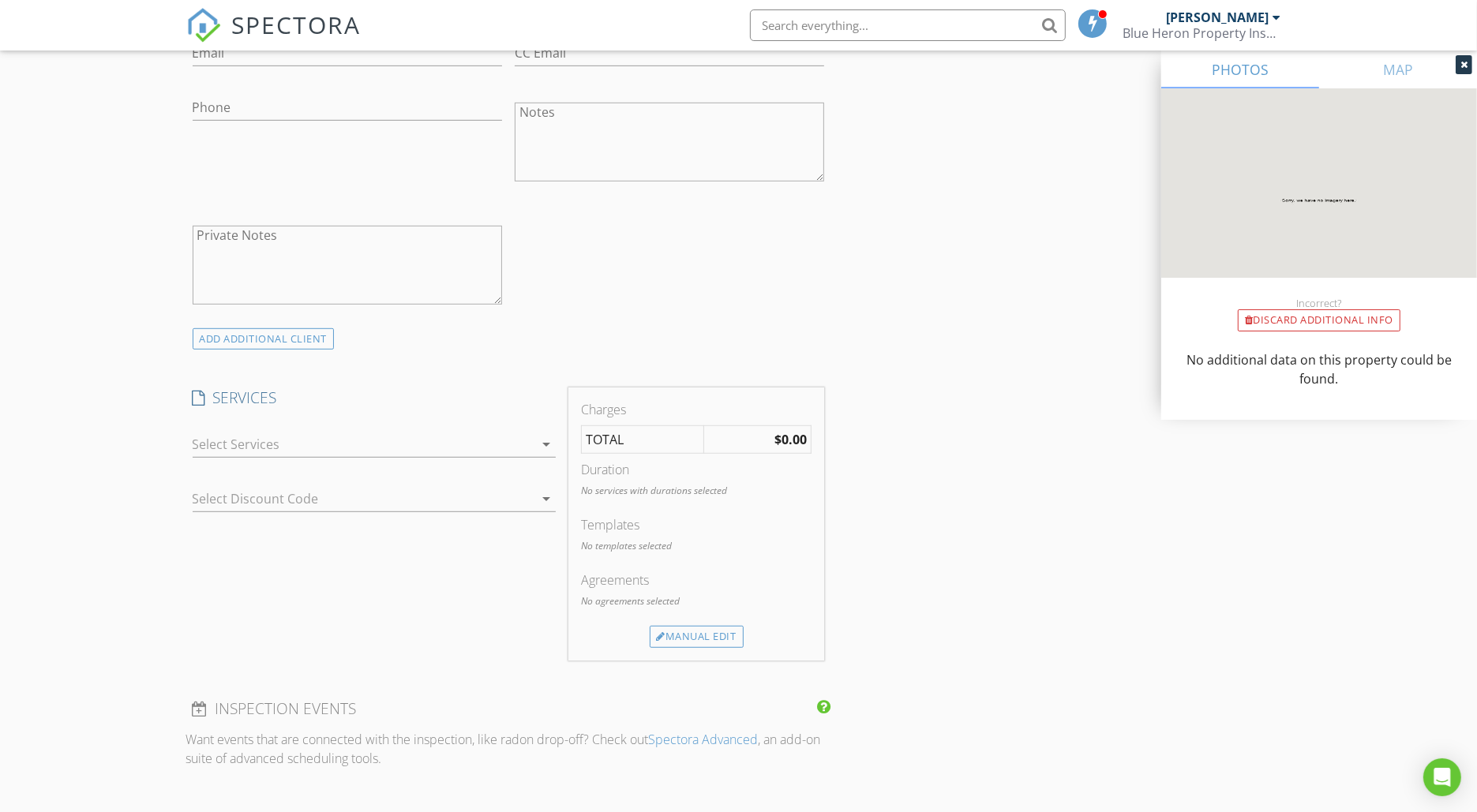 click at bounding box center [363, 444] 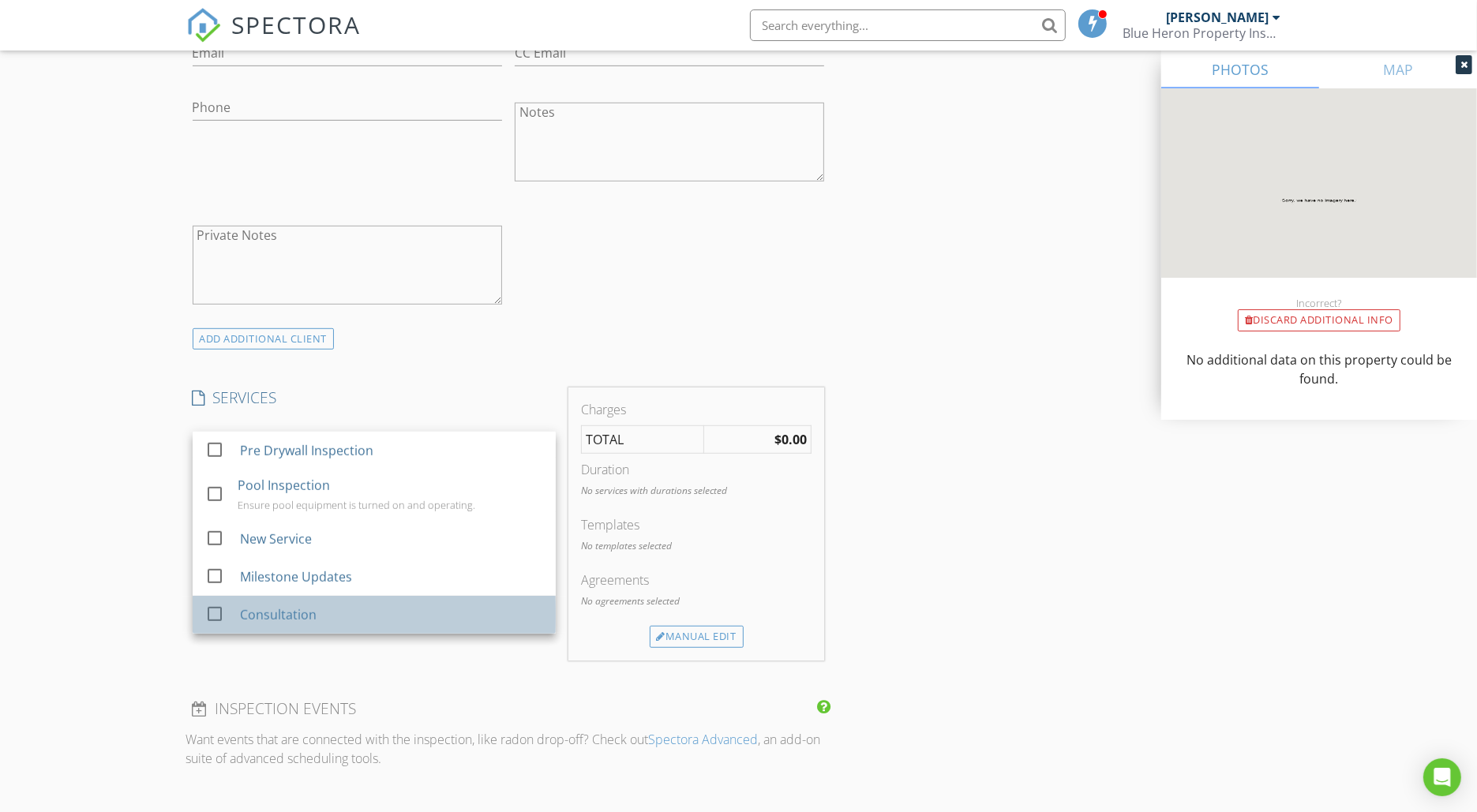 click on "Consultation" at bounding box center (391, 615) 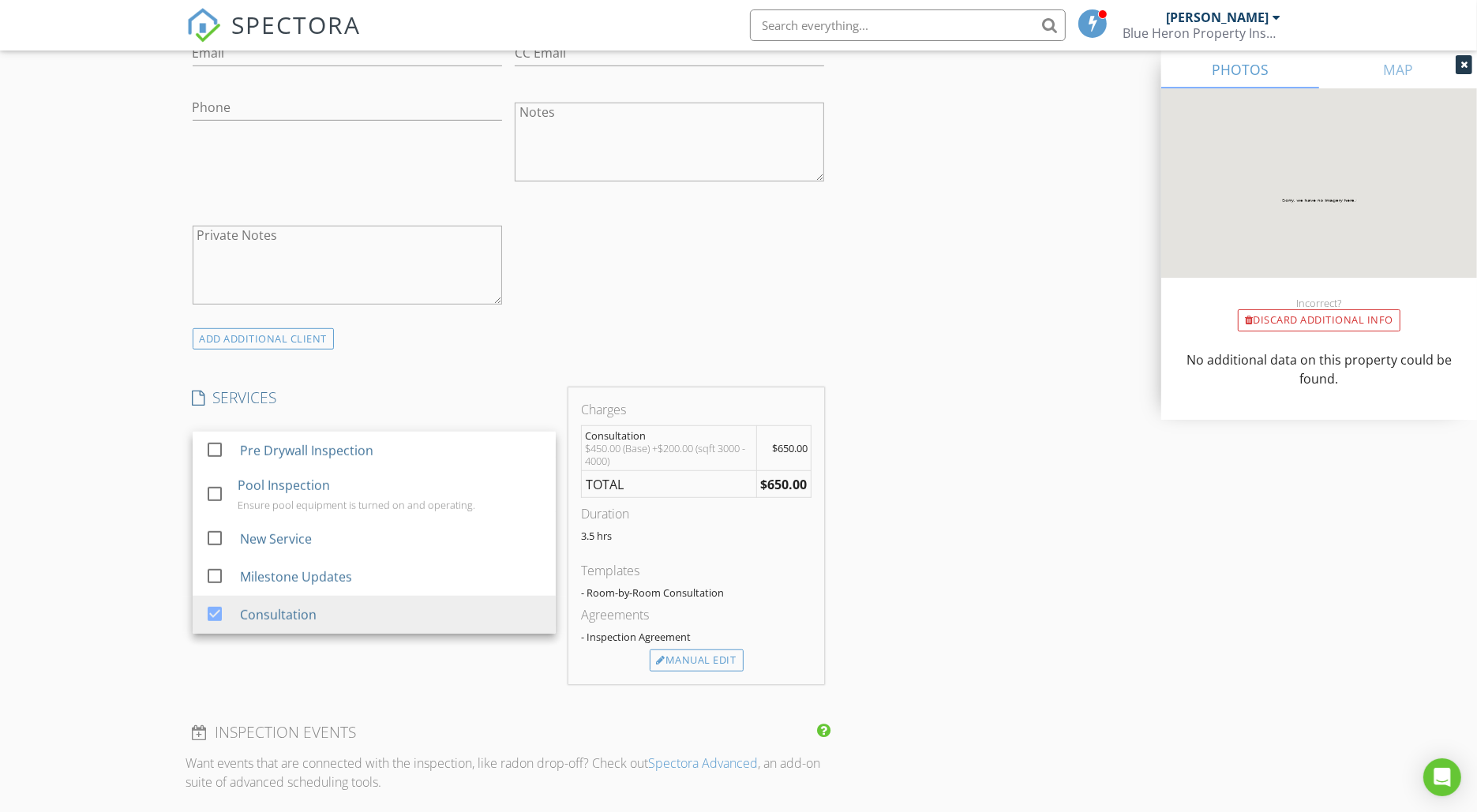 click on "SERVICES
check_box_outline_blank   Pre Drywall Inspection   check_box_outline_blank   Pool Inspection   Ensure pool equipment is turned on and operating. check_box_outline_blank   New Service   check_box_outline_blank   Milestone Updates   check_box   Consultation   Consultation arrow_drop_down     Select Discount Code arrow_drop_down" at bounding box center [374, 536] 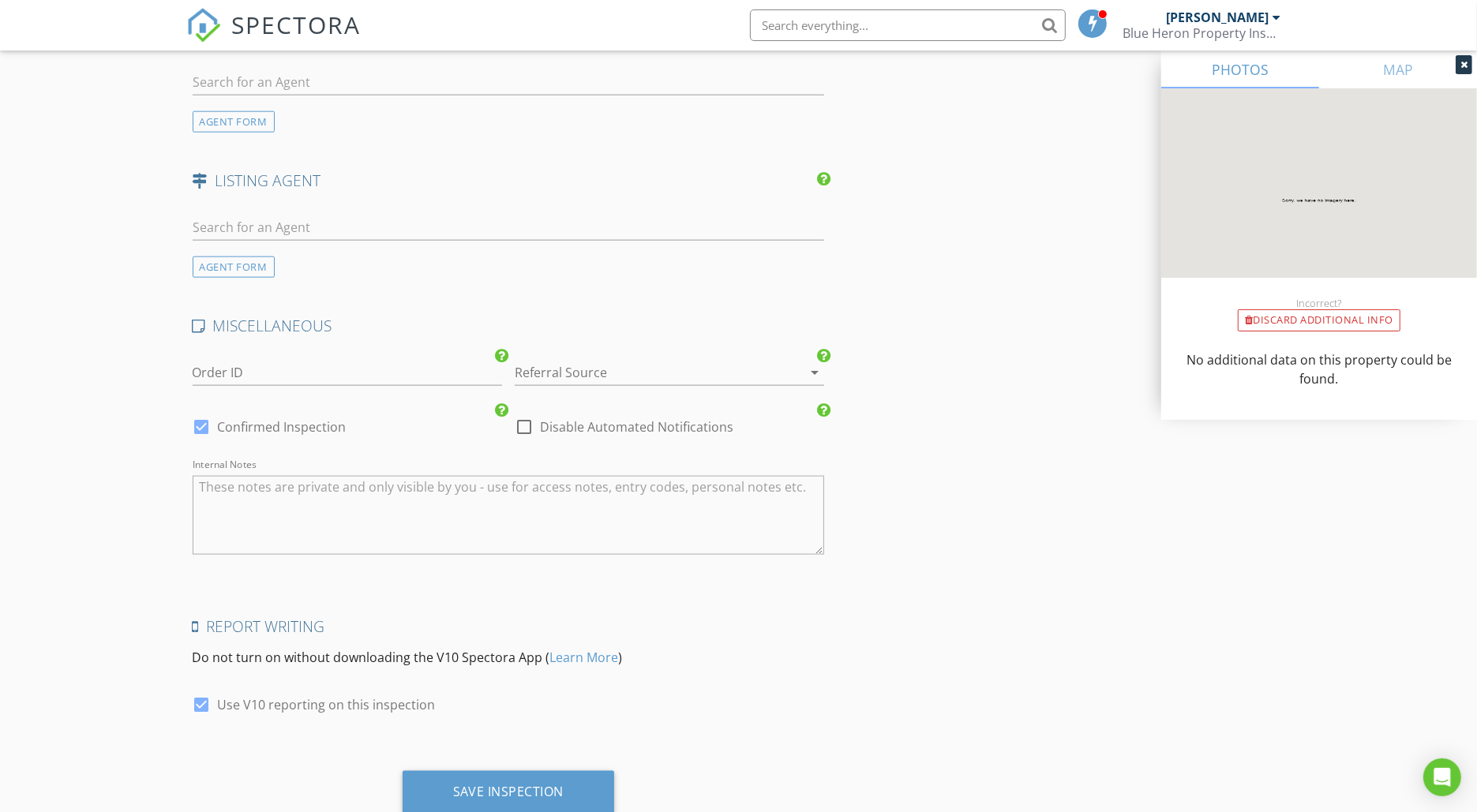 scroll, scrollTop: 1869, scrollLeft: 0, axis: vertical 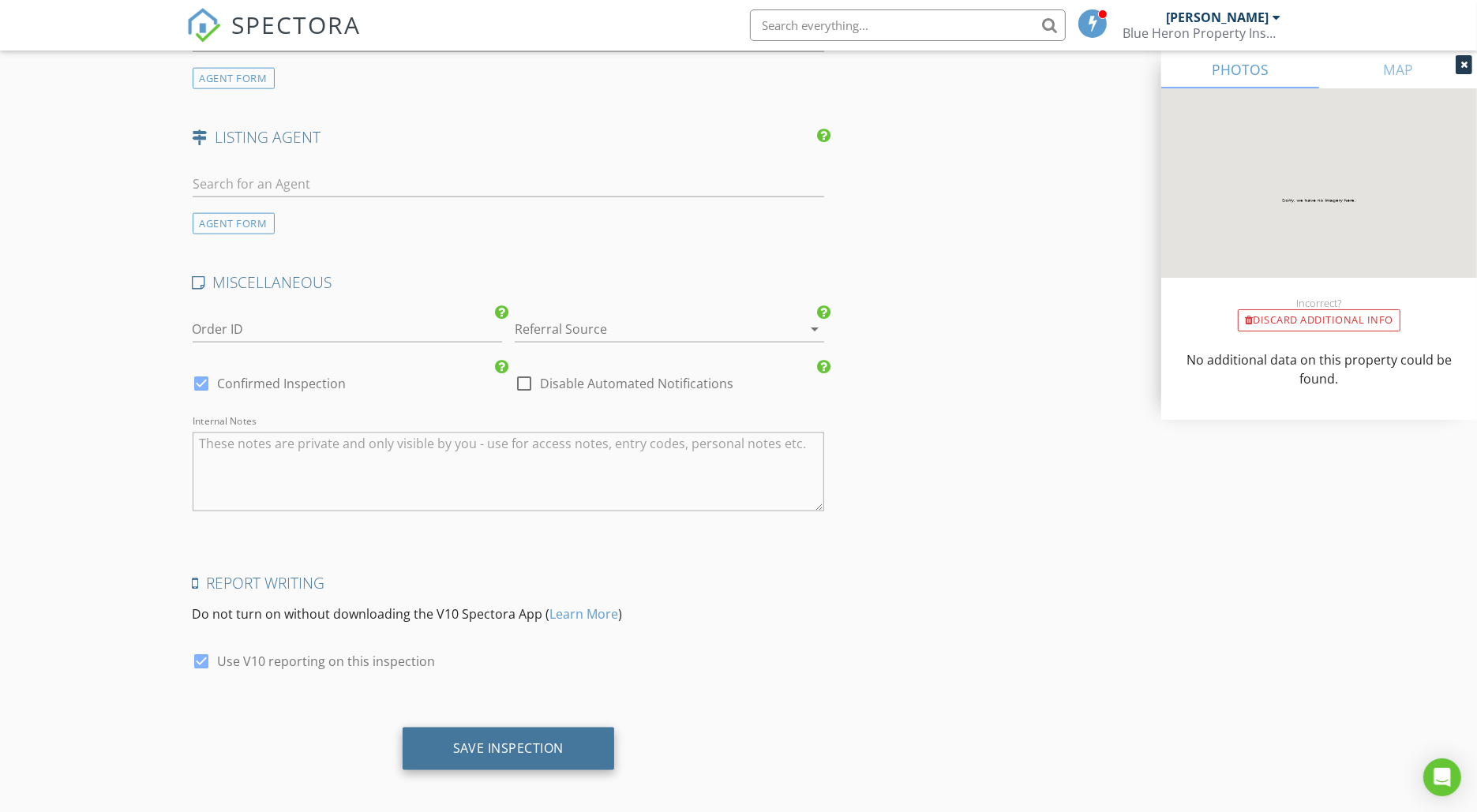click on "Save Inspection" at bounding box center (508, 748) 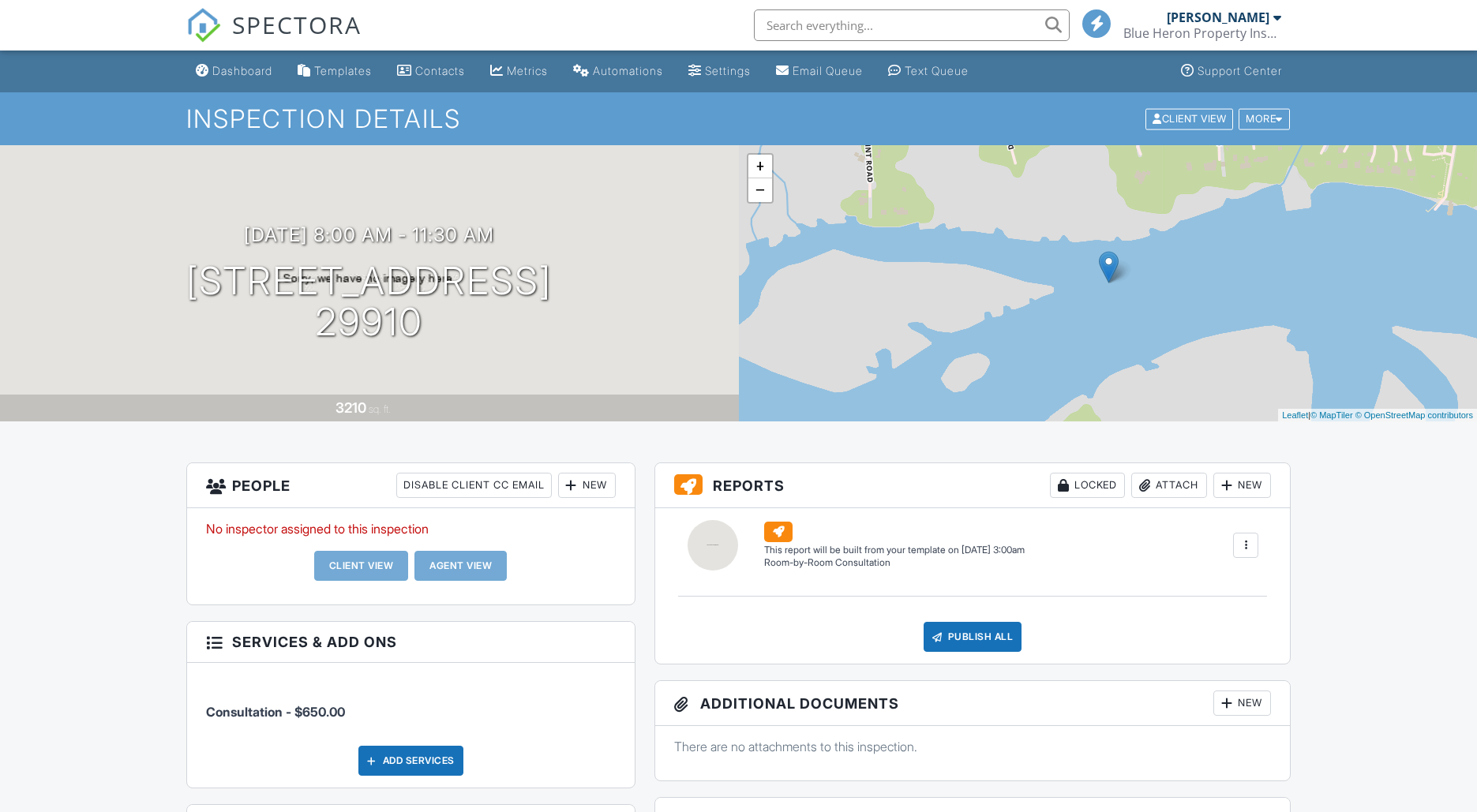 scroll, scrollTop: 0, scrollLeft: 0, axis: both 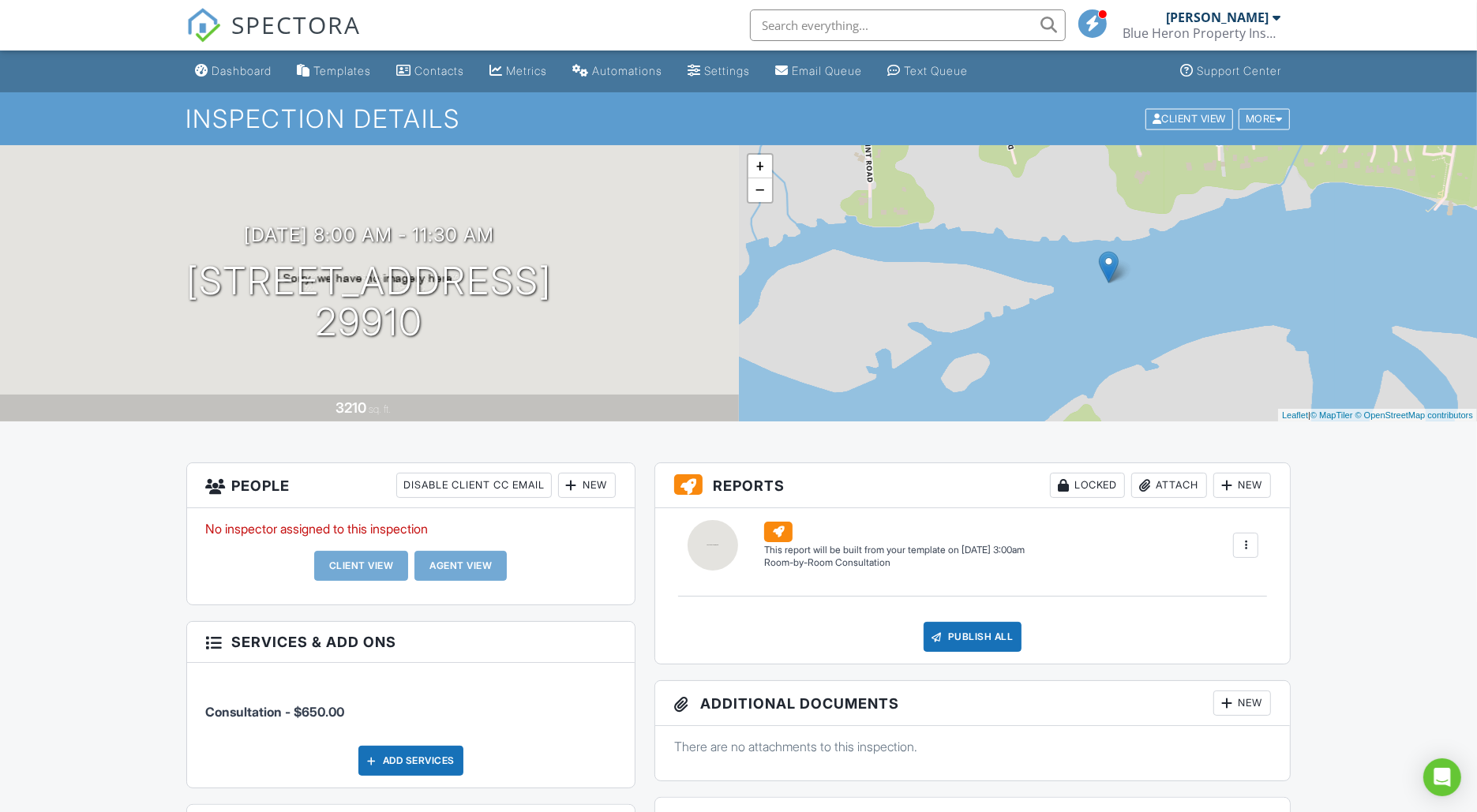 click at bounding box center [1246, 545] 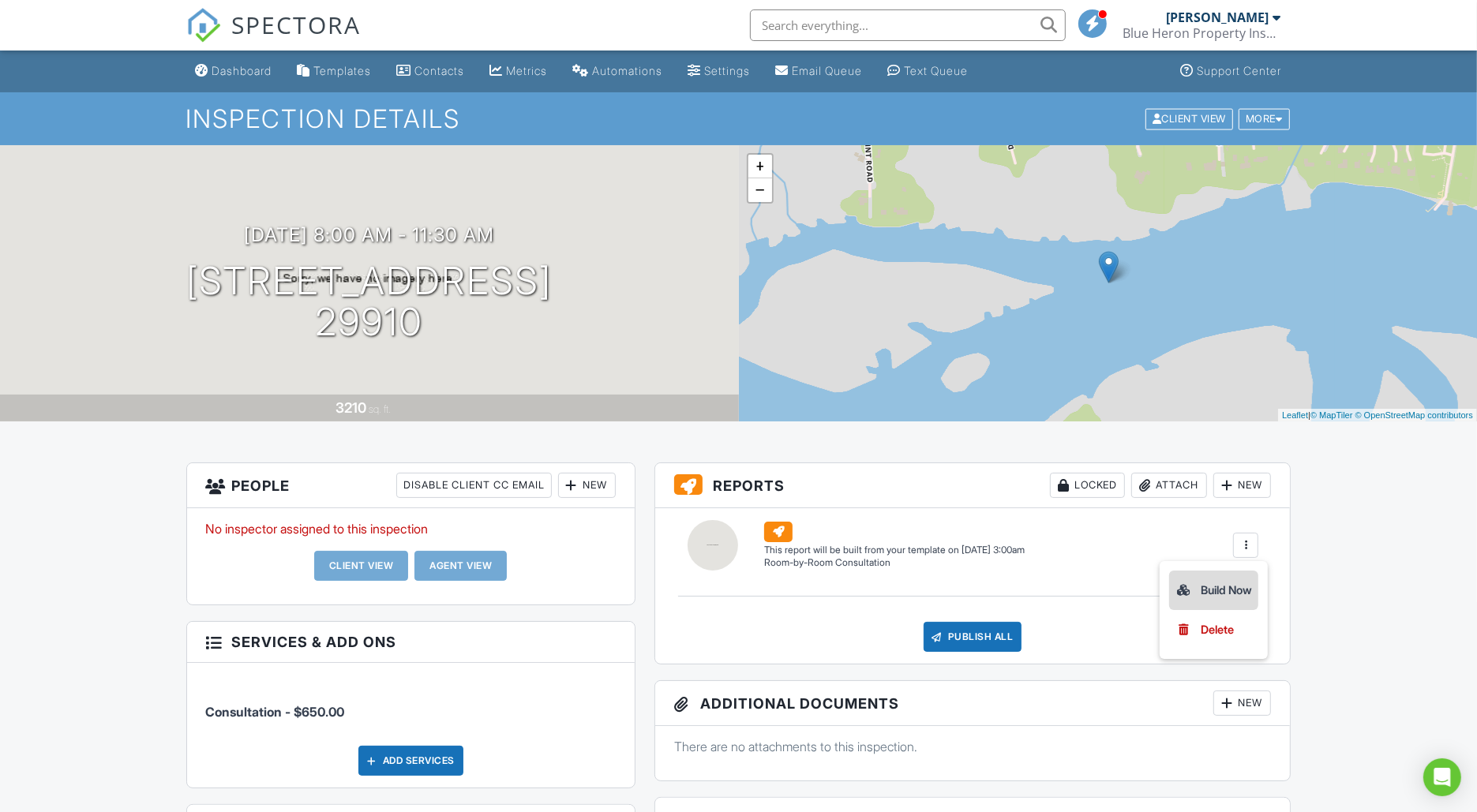 click on "Build Now" at bounding box center [1213, 590] 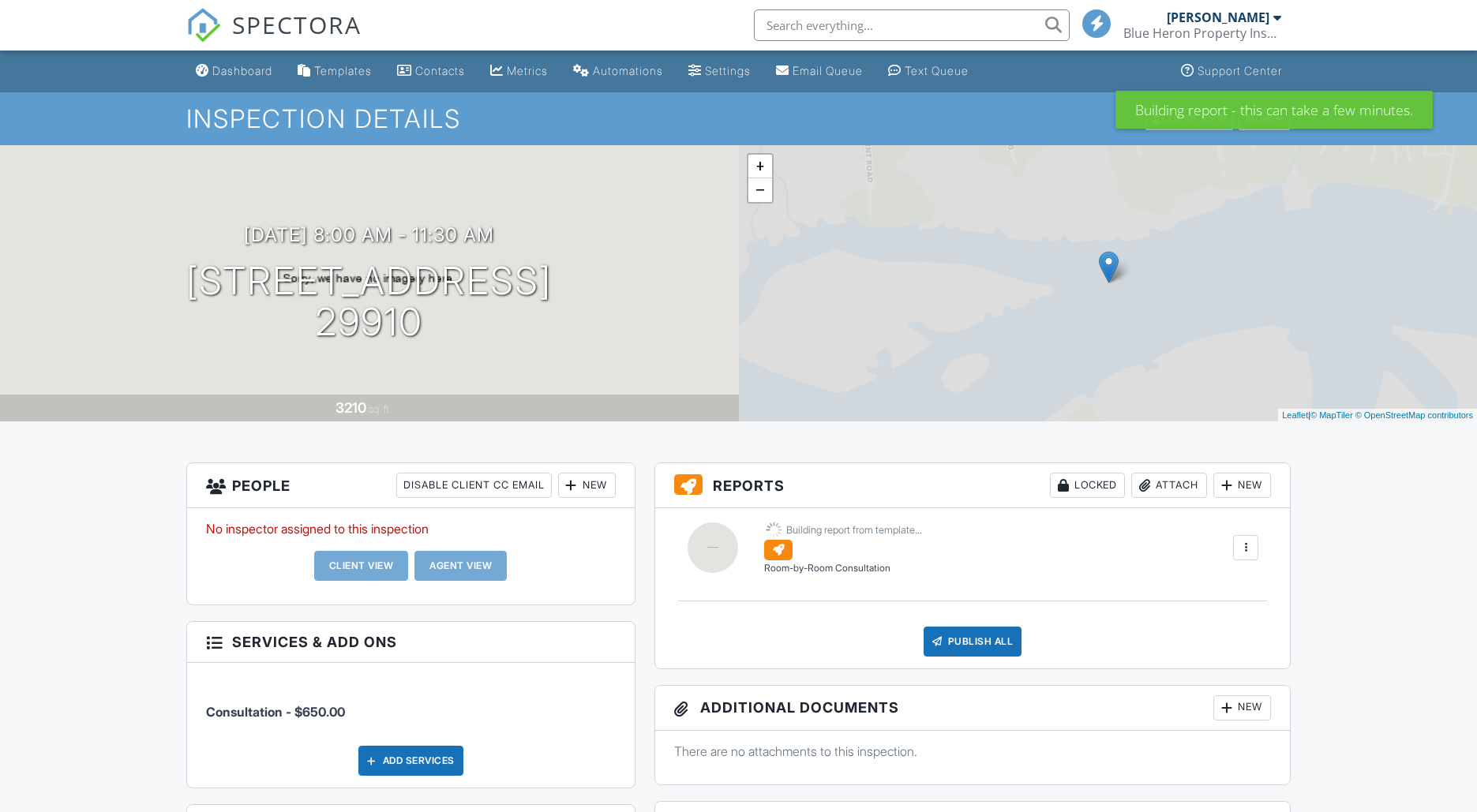 scroll, scrollTop: 0, scrollLeft: 0, axis: both 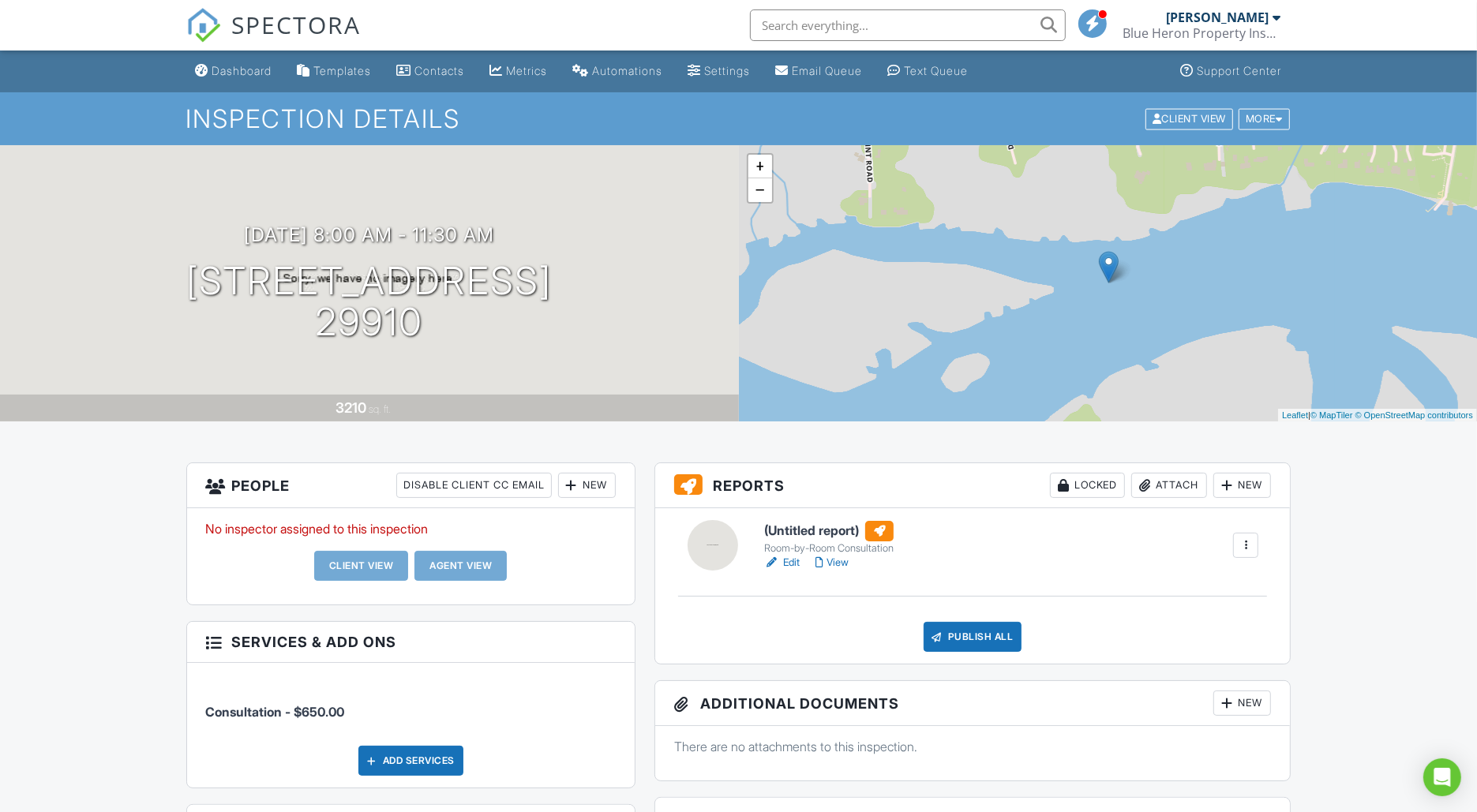 click on "Edit" at bounding box center [782, 563] 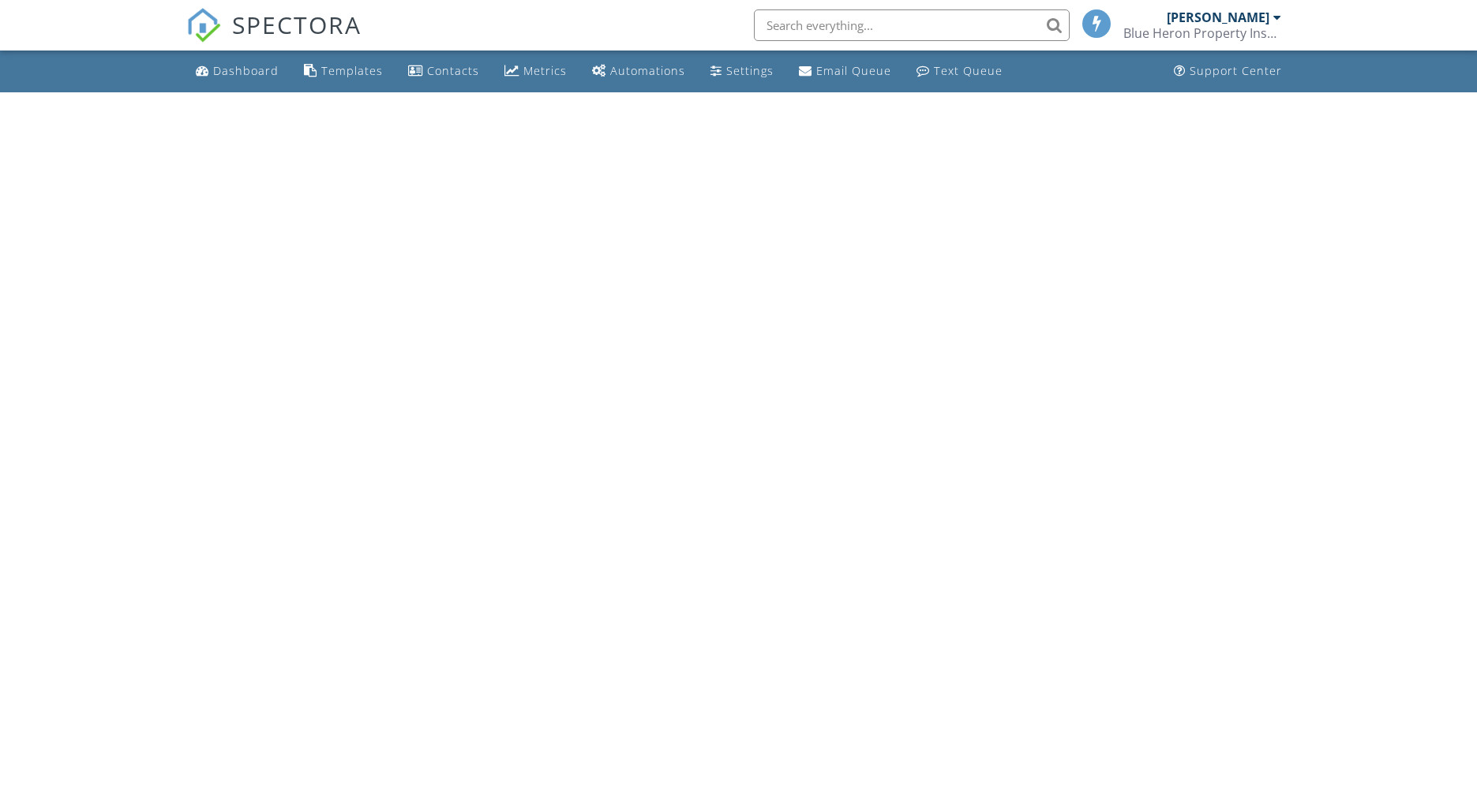 scroll, scrollTop: 0, scrollLeft: 0, axis: both 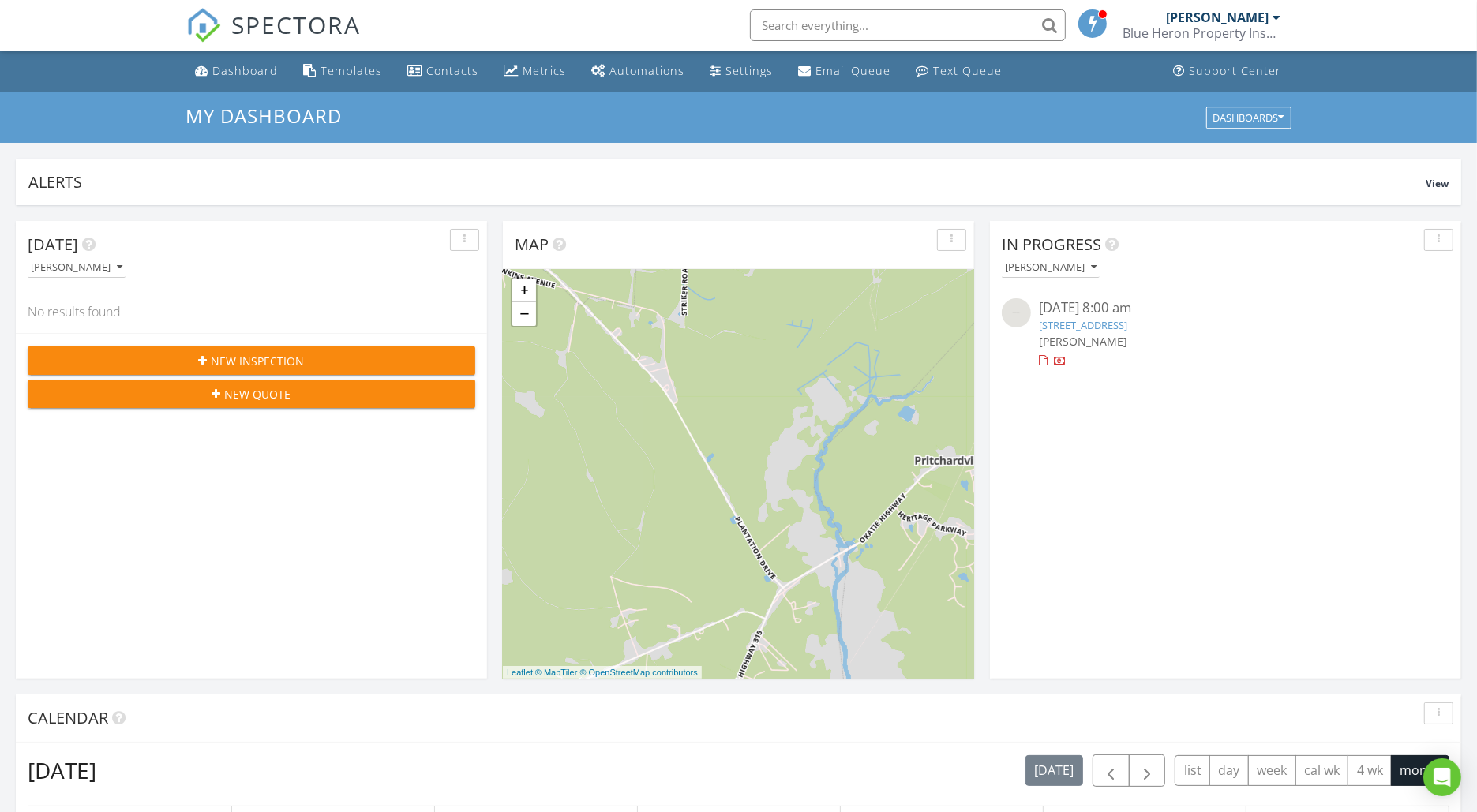 click on "[PERSON_NAME]" at bounding box center (1218, 17) 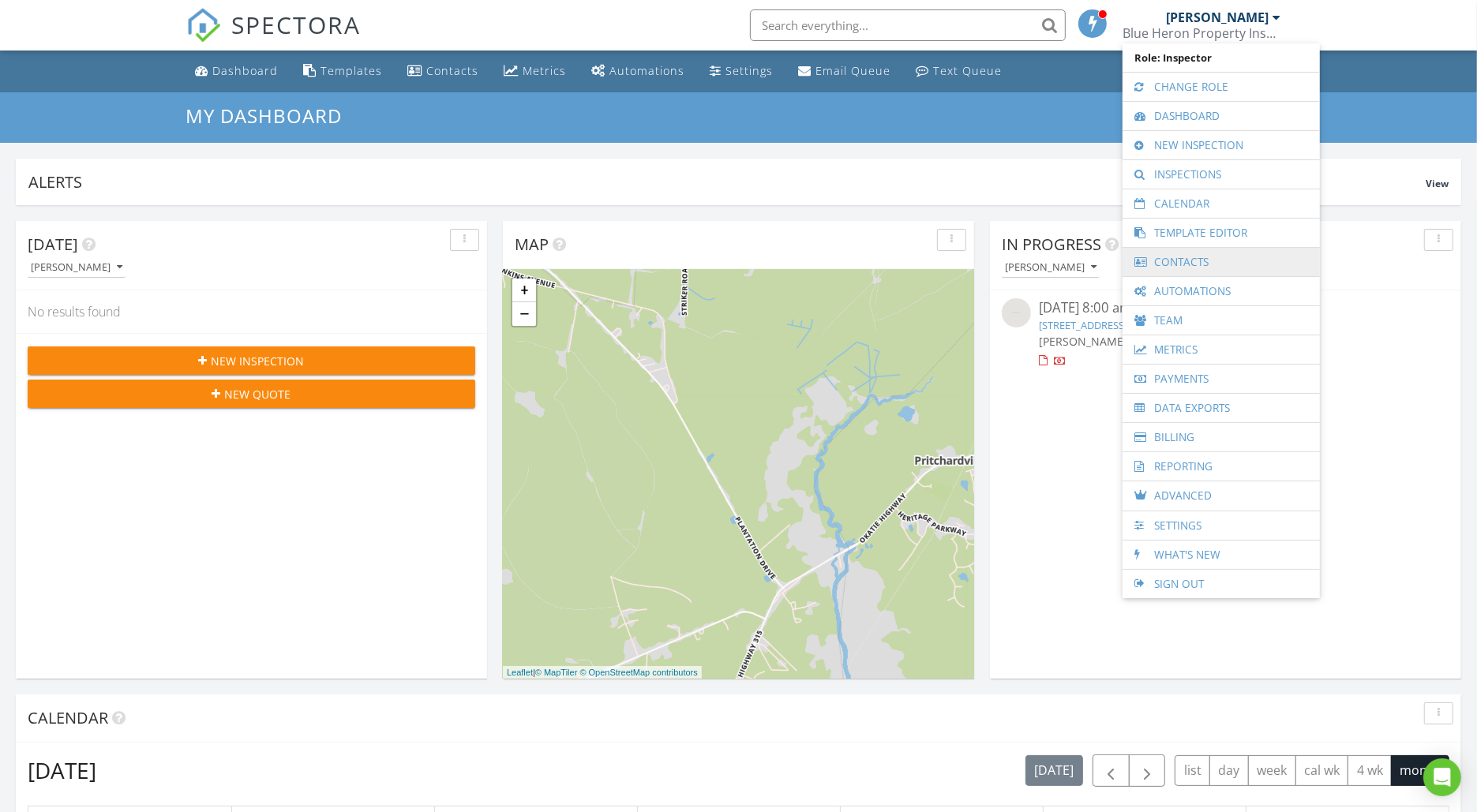 click on "Contacts" at bounding box center (1221, 262) 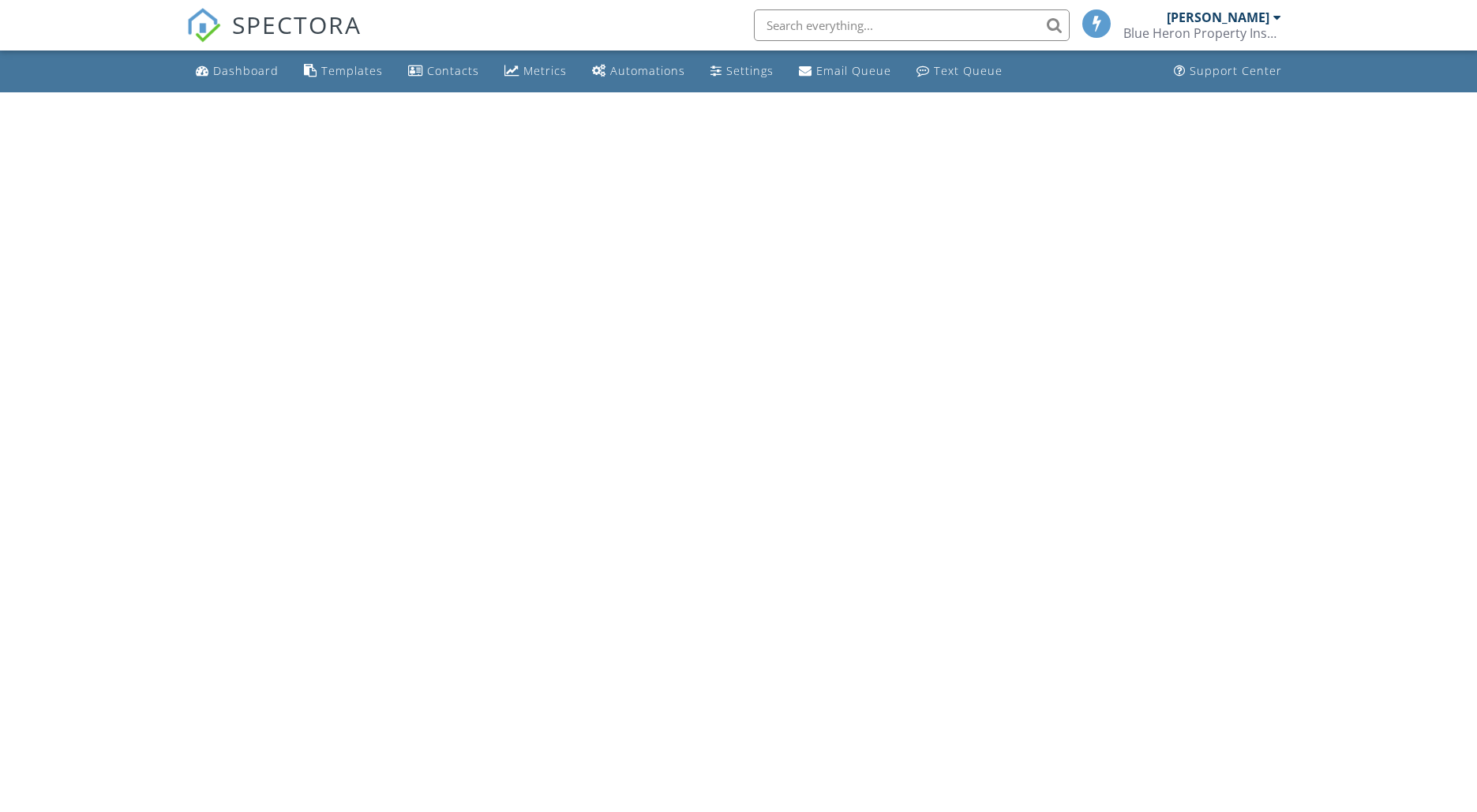 scroll, scrollTop: 0, scrollLeft: 0, axis: both 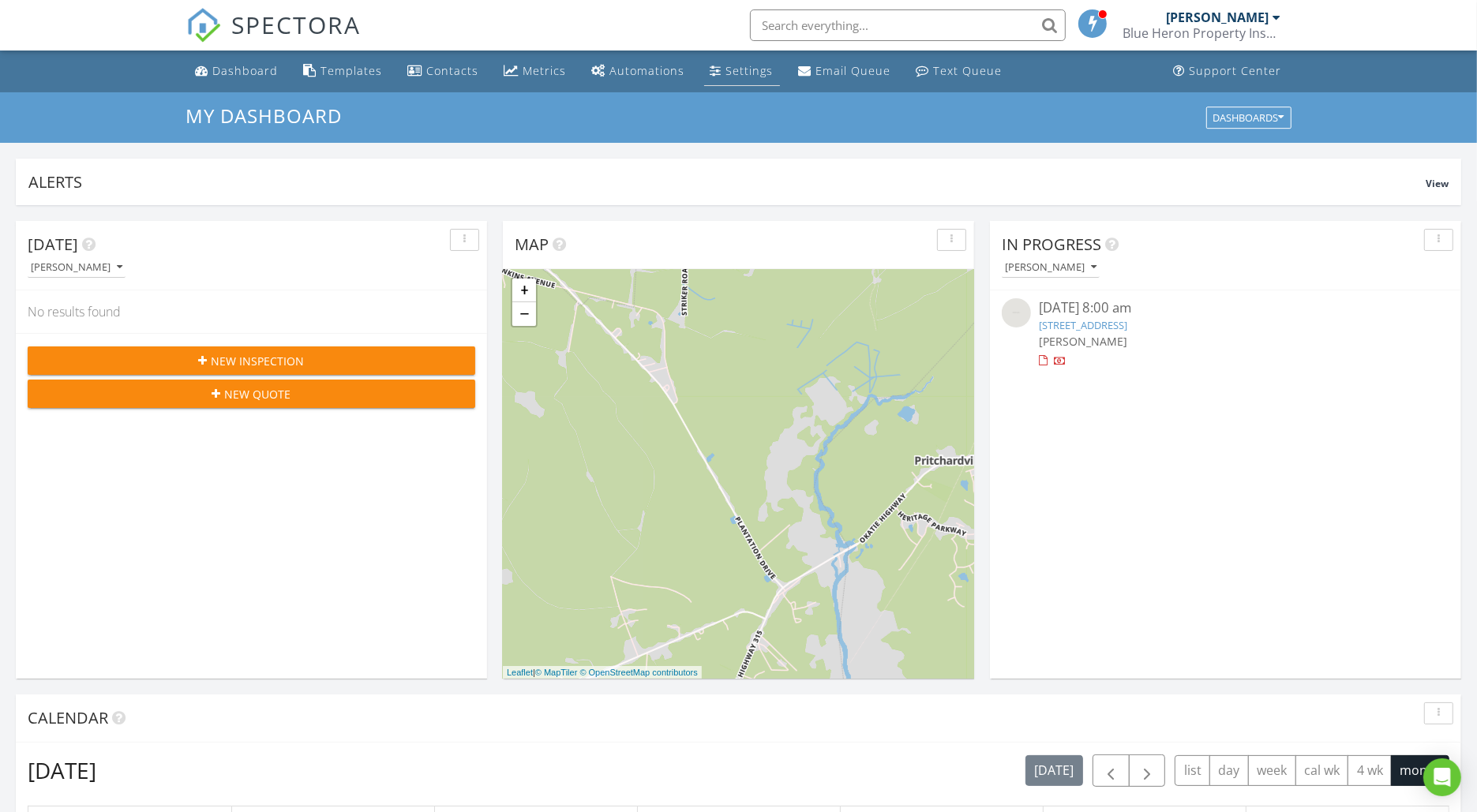 click on "Settings" at bounding box center (742, 71) 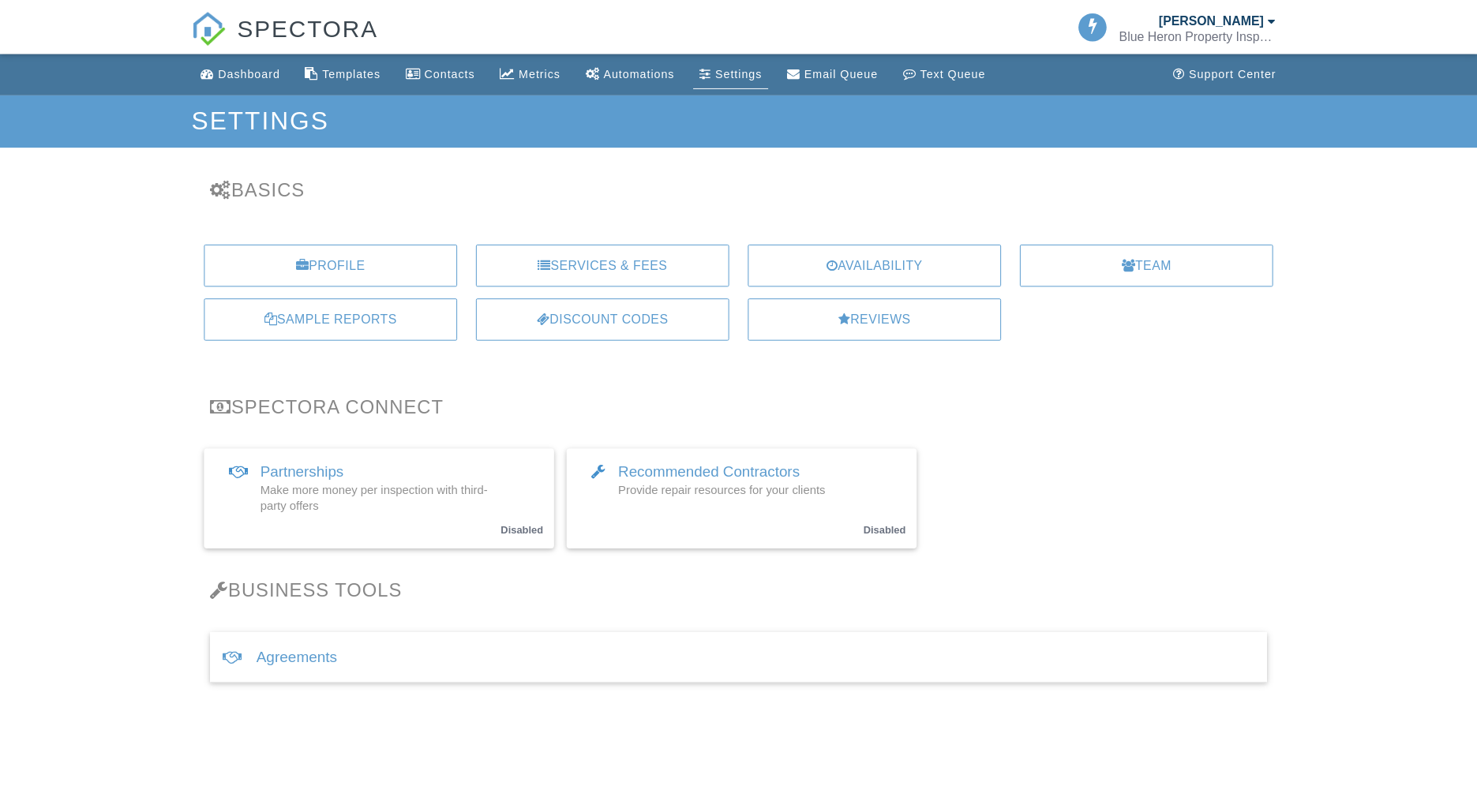 scroll, scrollTop: 0, scrollLeft: 0, axis: both 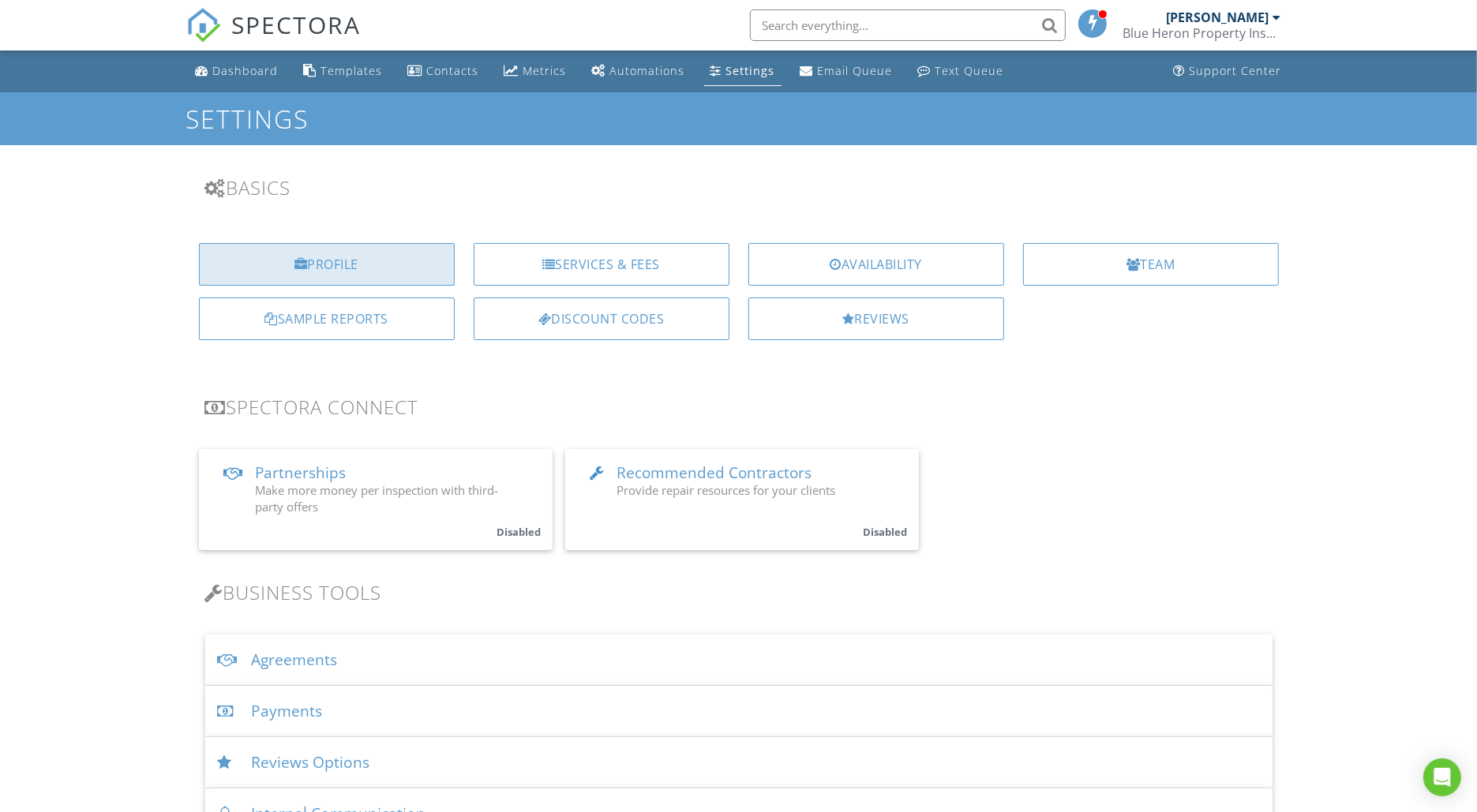 click on "Profile" at bounding box center [327, 264] 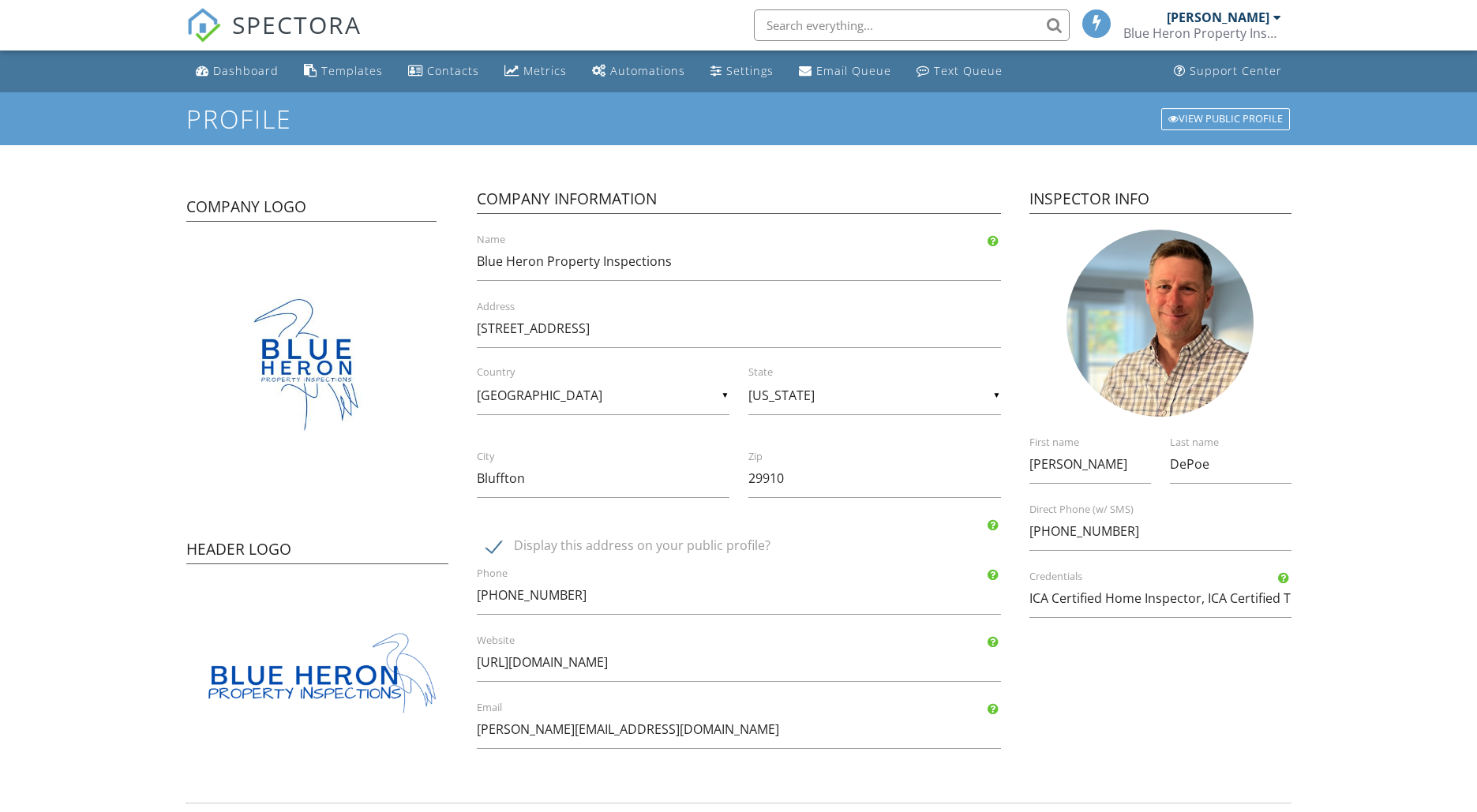 scroll, scrollTop: 0, scrollLeft: 0, axis: both 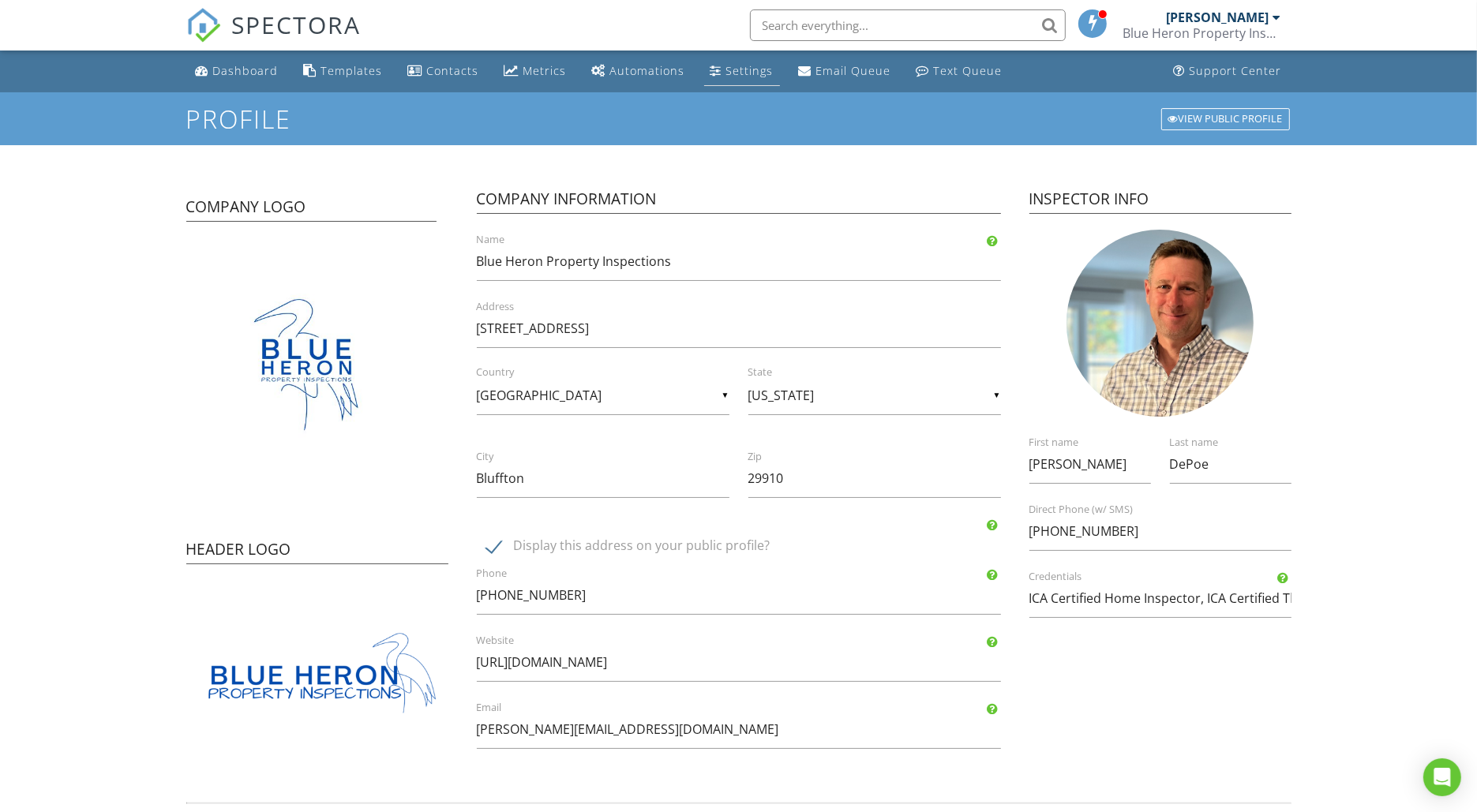 click on "Settings" at bounding box center [750, 70] 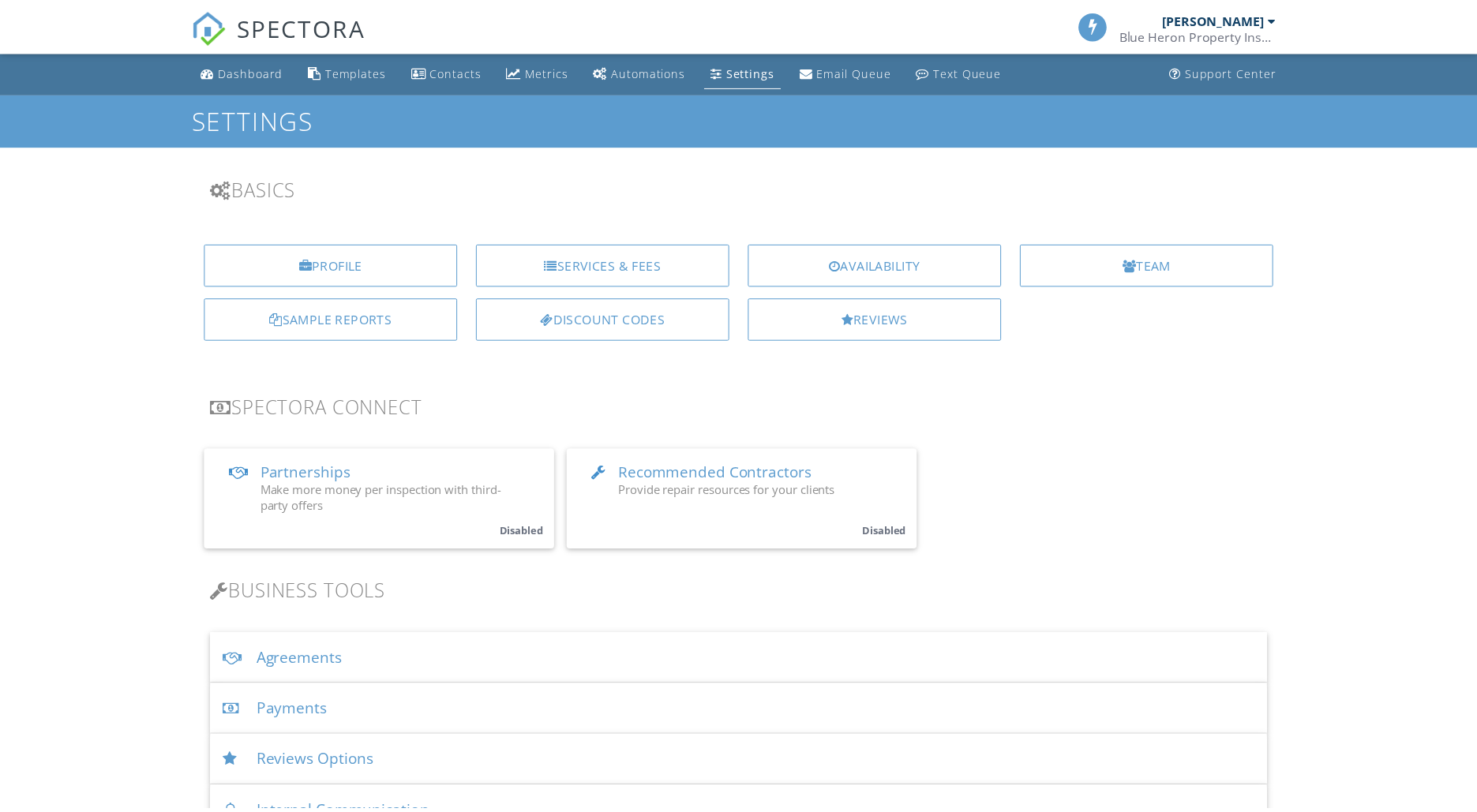 scroll, scrollTop: 0, scrollLeft: 0, axis: both 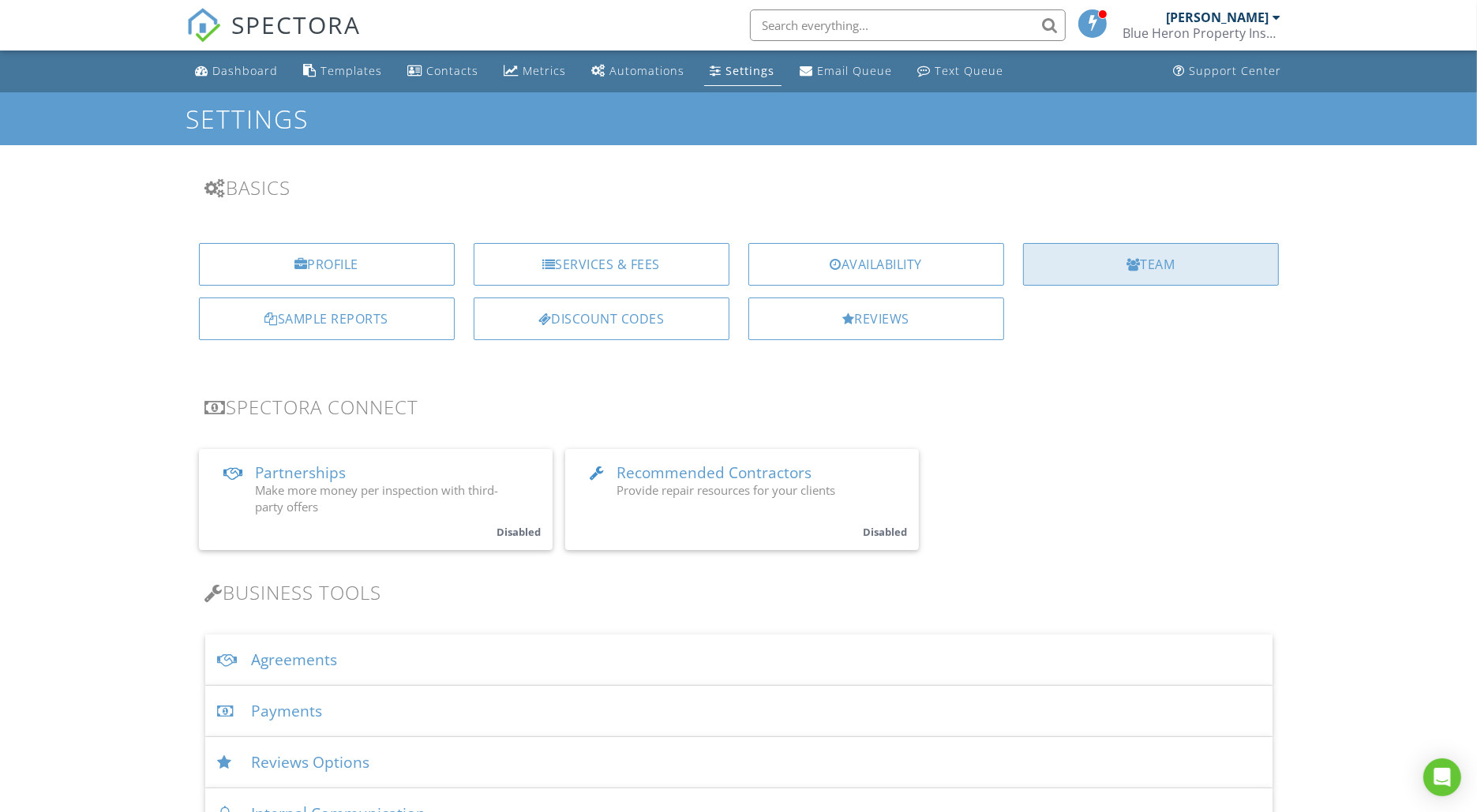 click on "Team" at bounding box center (1151, 264) 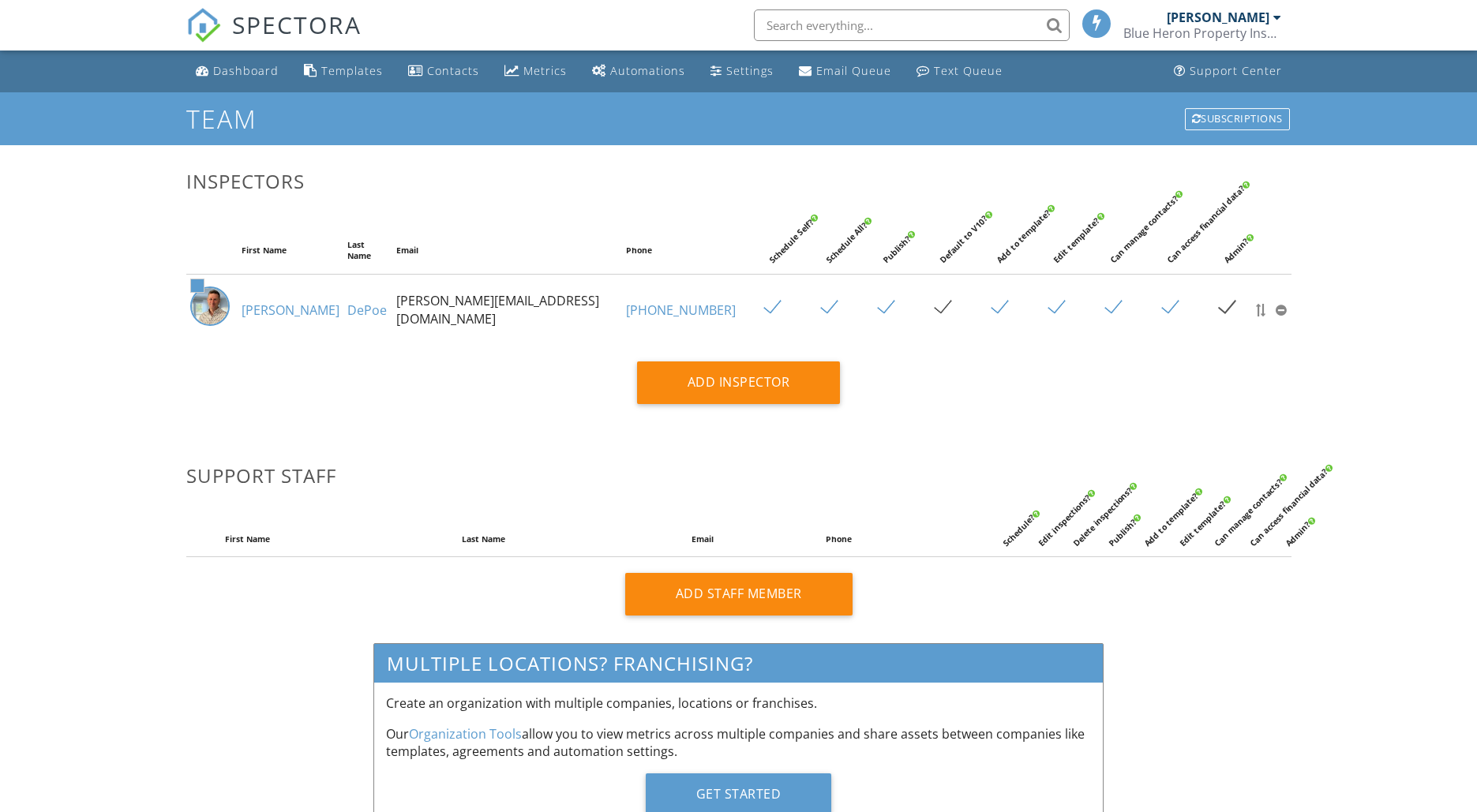 scroll, scrollTop: 0, scrollLeft: 0, axis: both 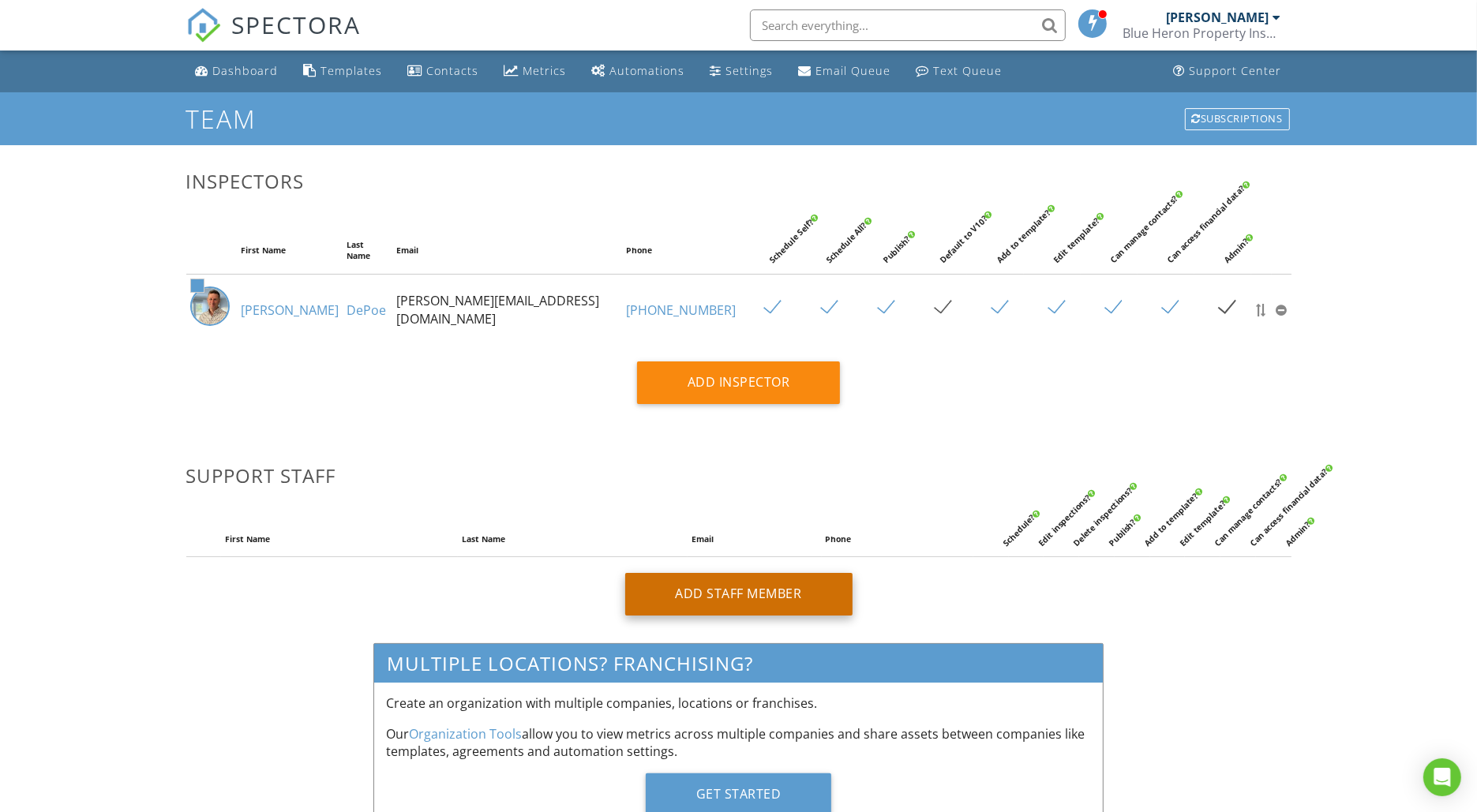 type on "[PERSON_NAME][EMAIL_ADDRESS][DOMAIN_NAME]" 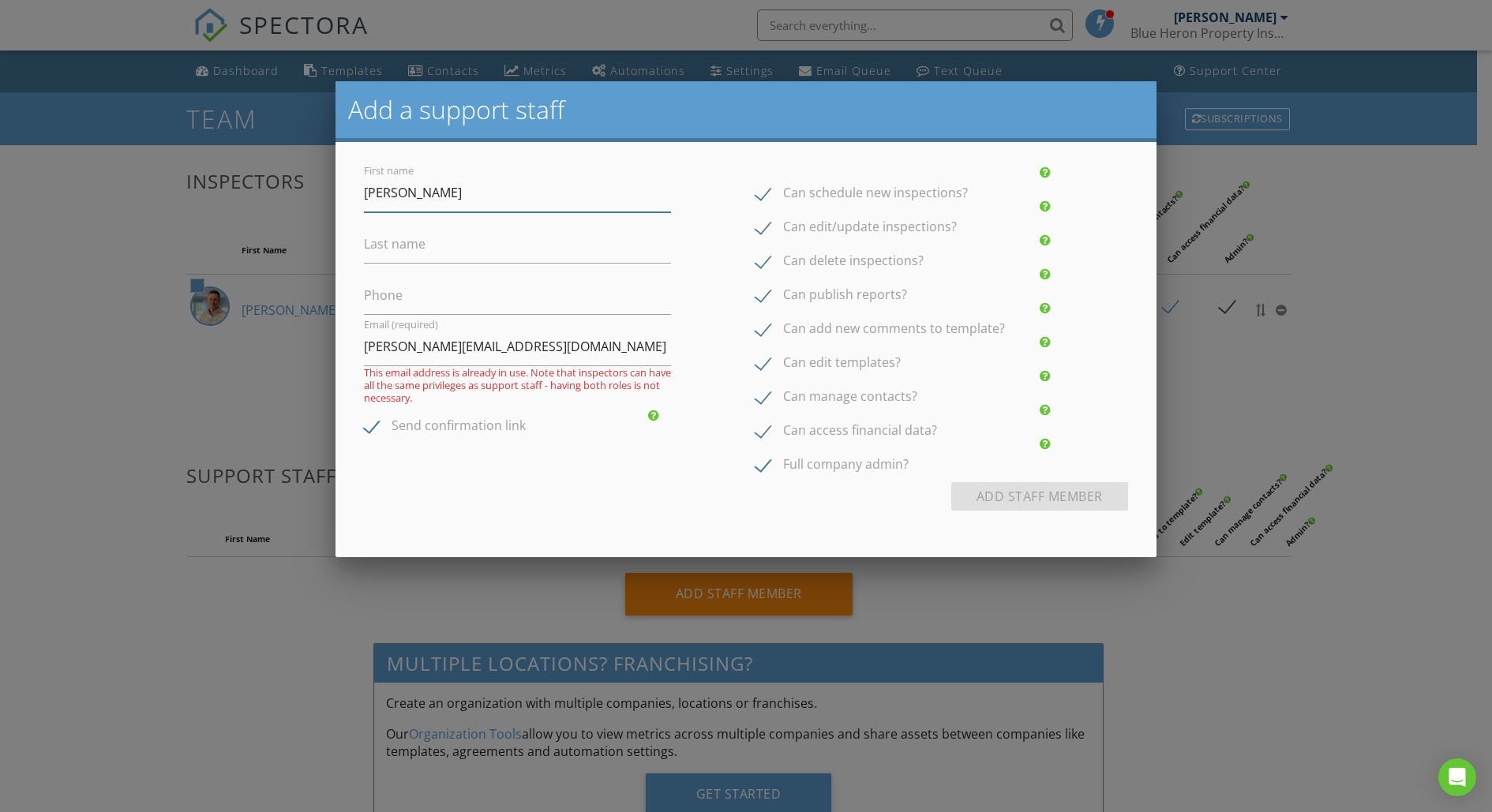 type on "[PERSON_NAME]" 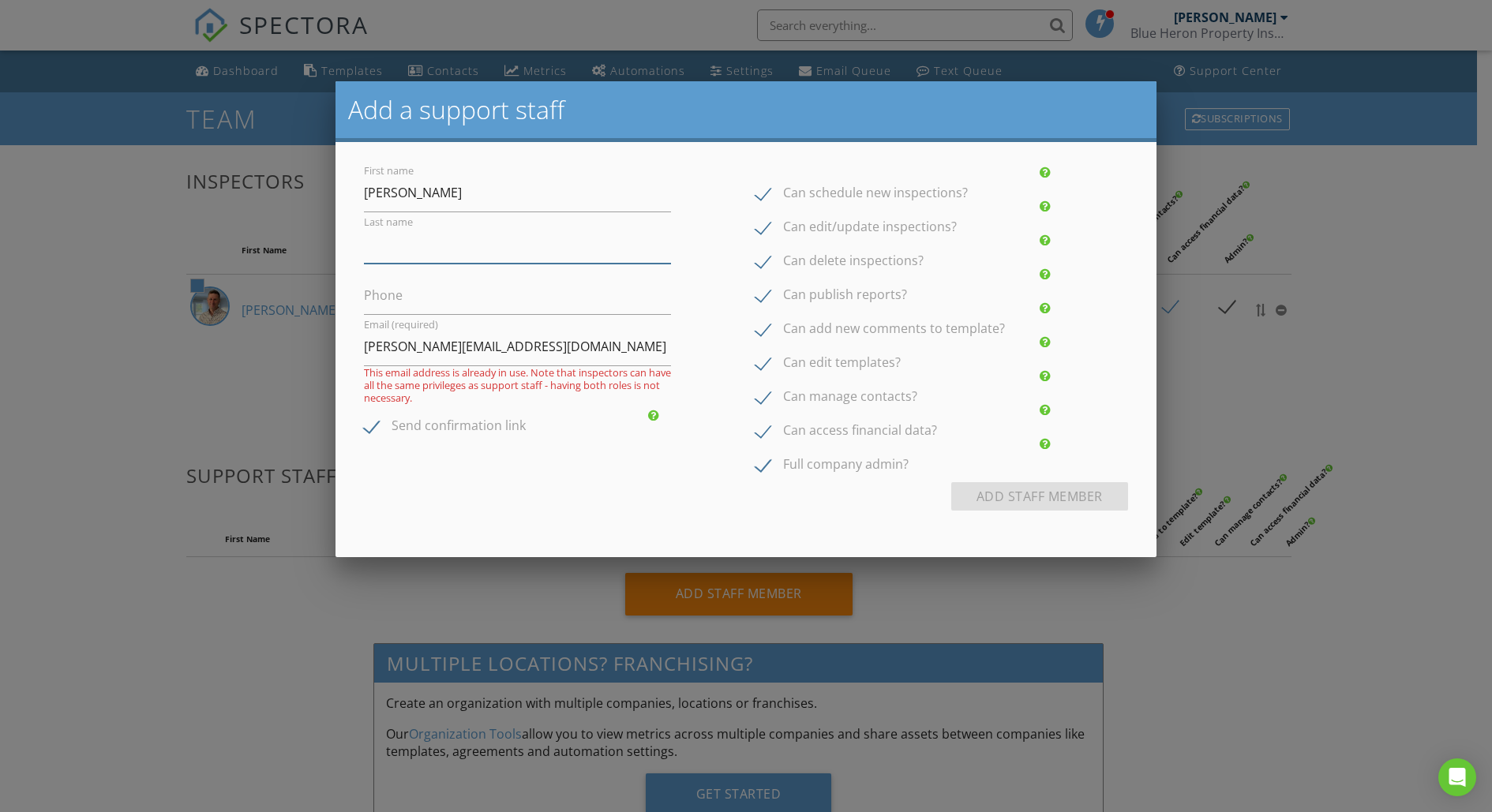 click on "Last name" at bounding box center (517, 244) 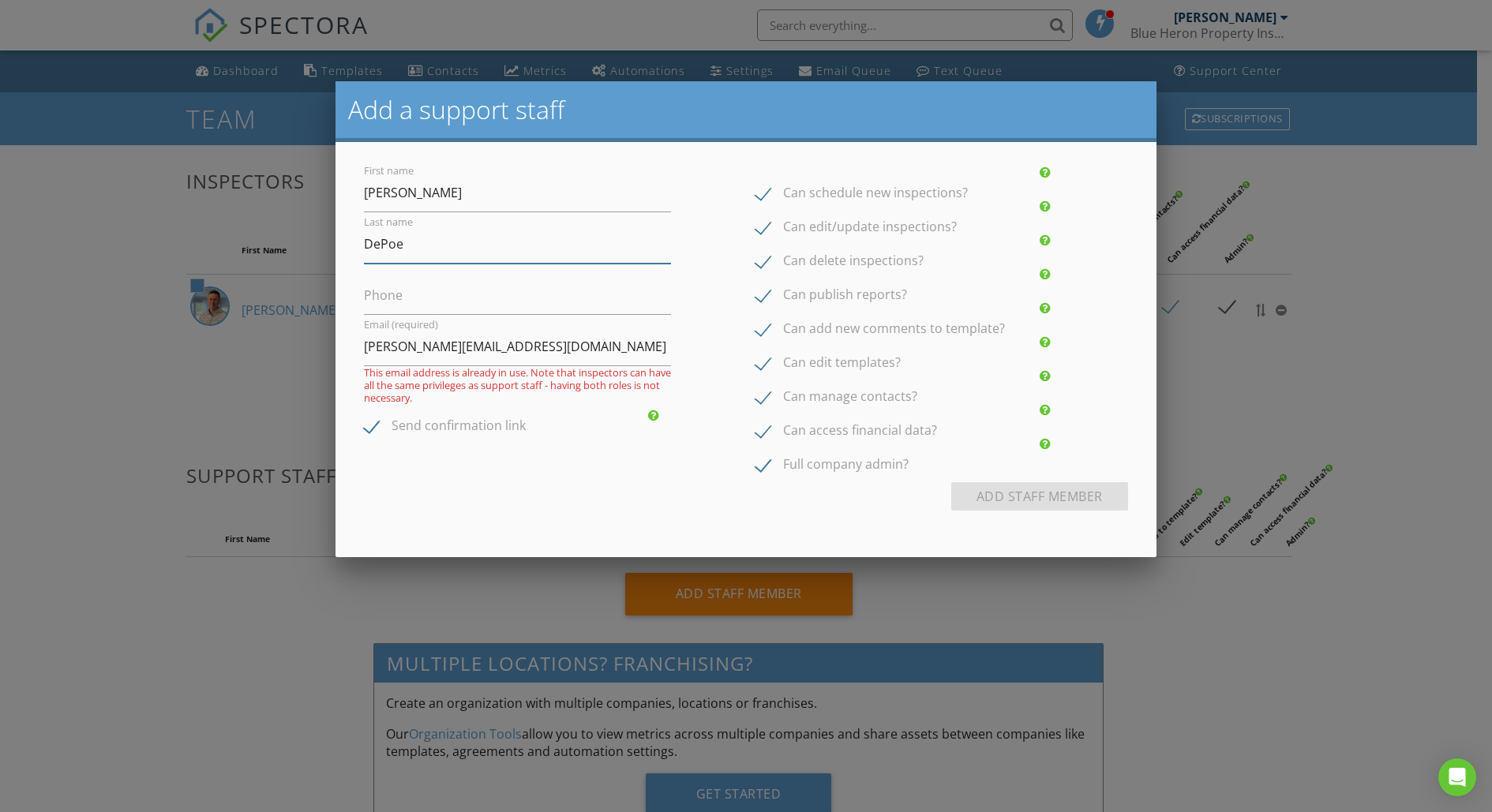 type on "DePoe" 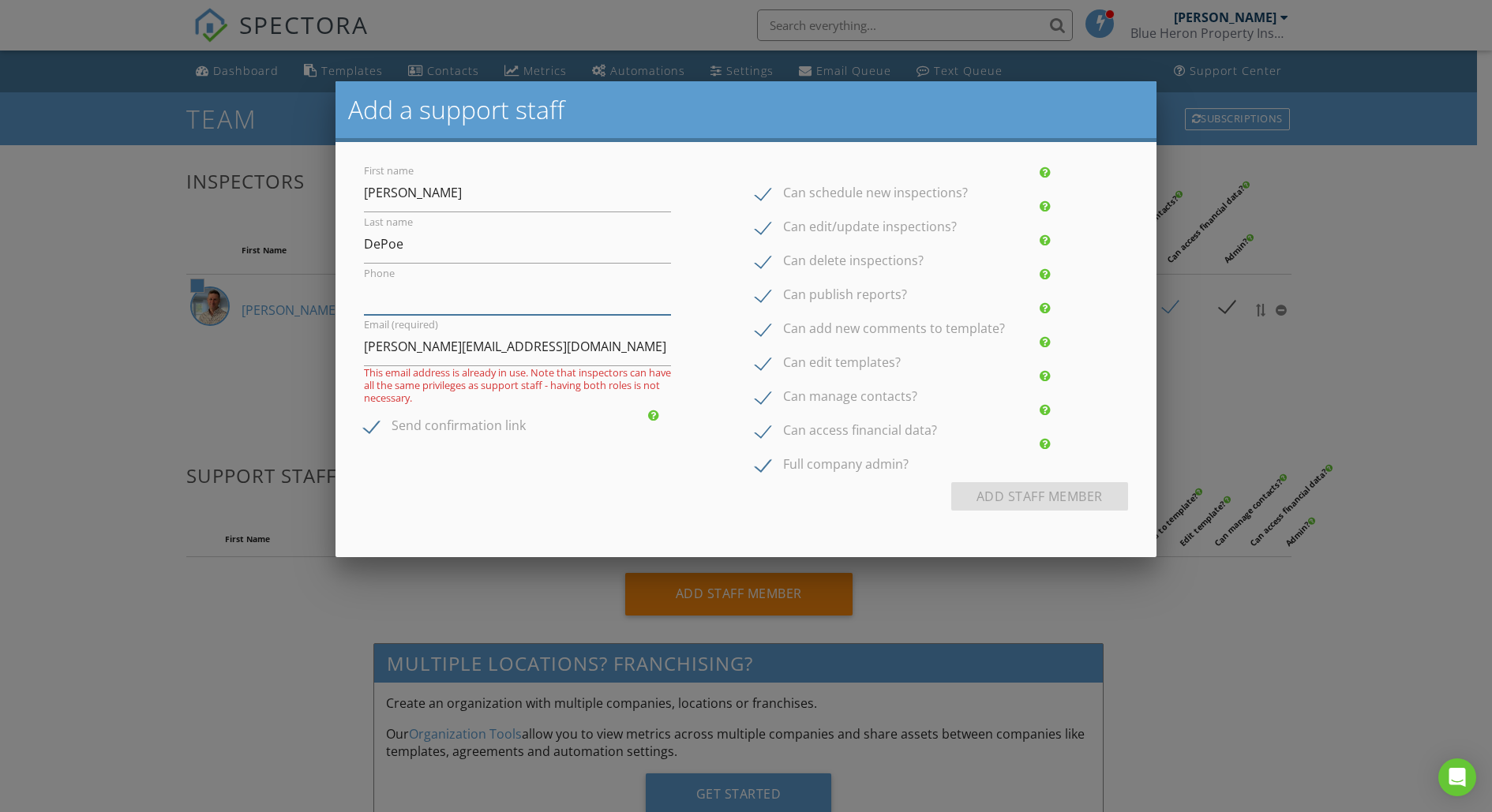 click on "Phone" at bounding box center (517, 295) 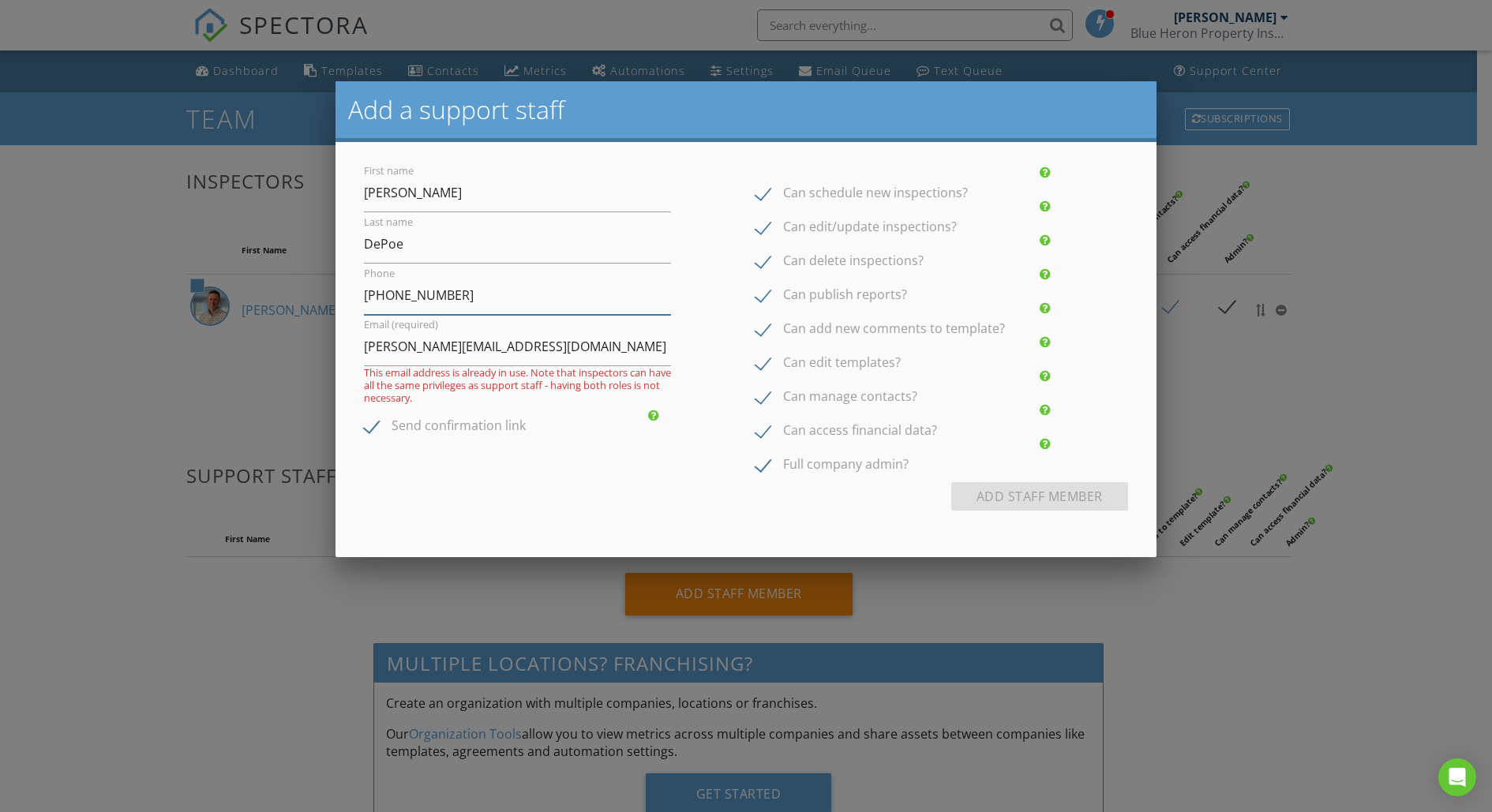 type on "[PHONE_NUMBER]" 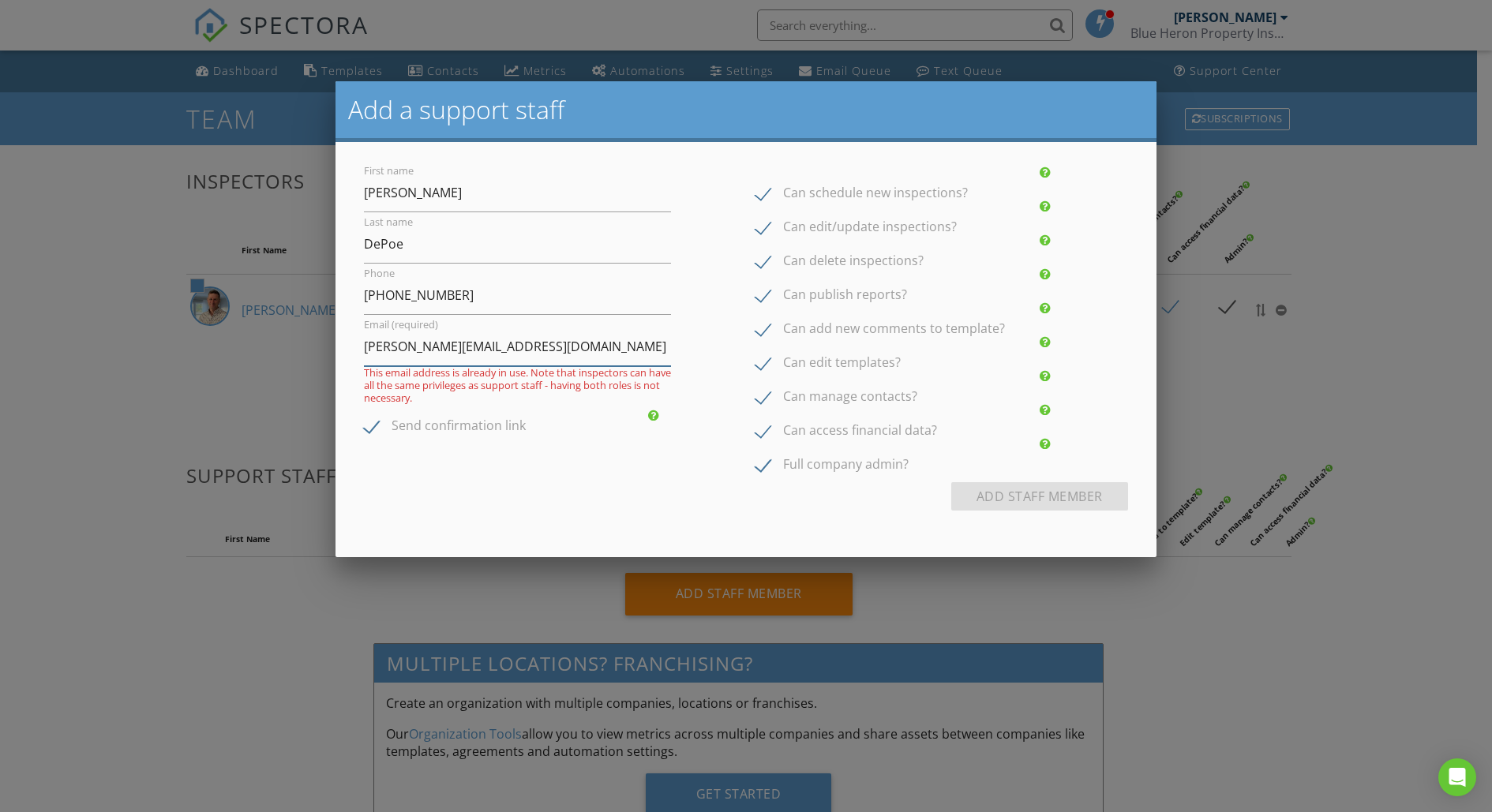 click on "[PERSON_NAME][EMAIL_ADDRESS][DOMAIN_NAME]" at bounding box center (517, 346) 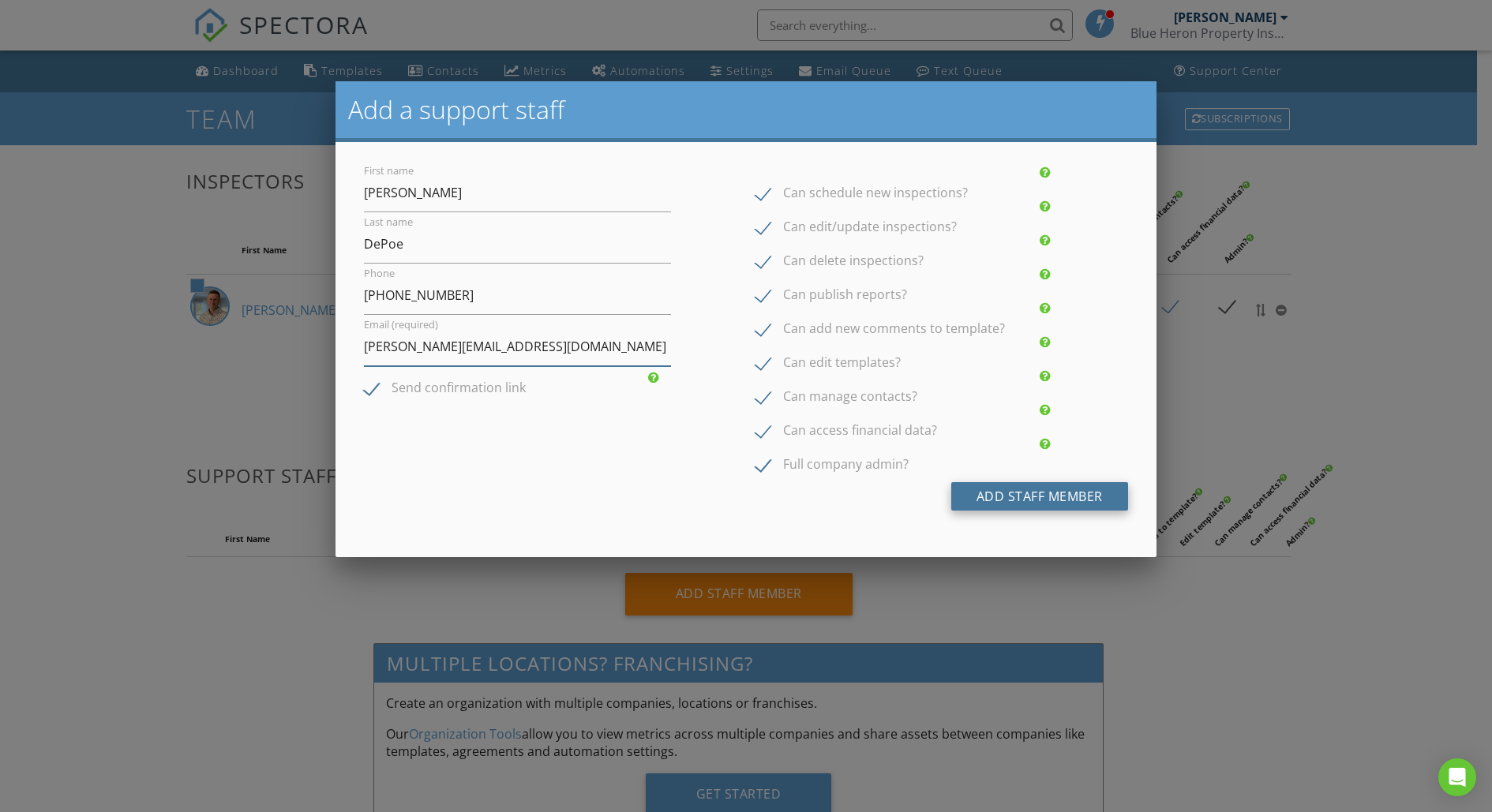 type on "kristine@bhpropertyinspections.com" 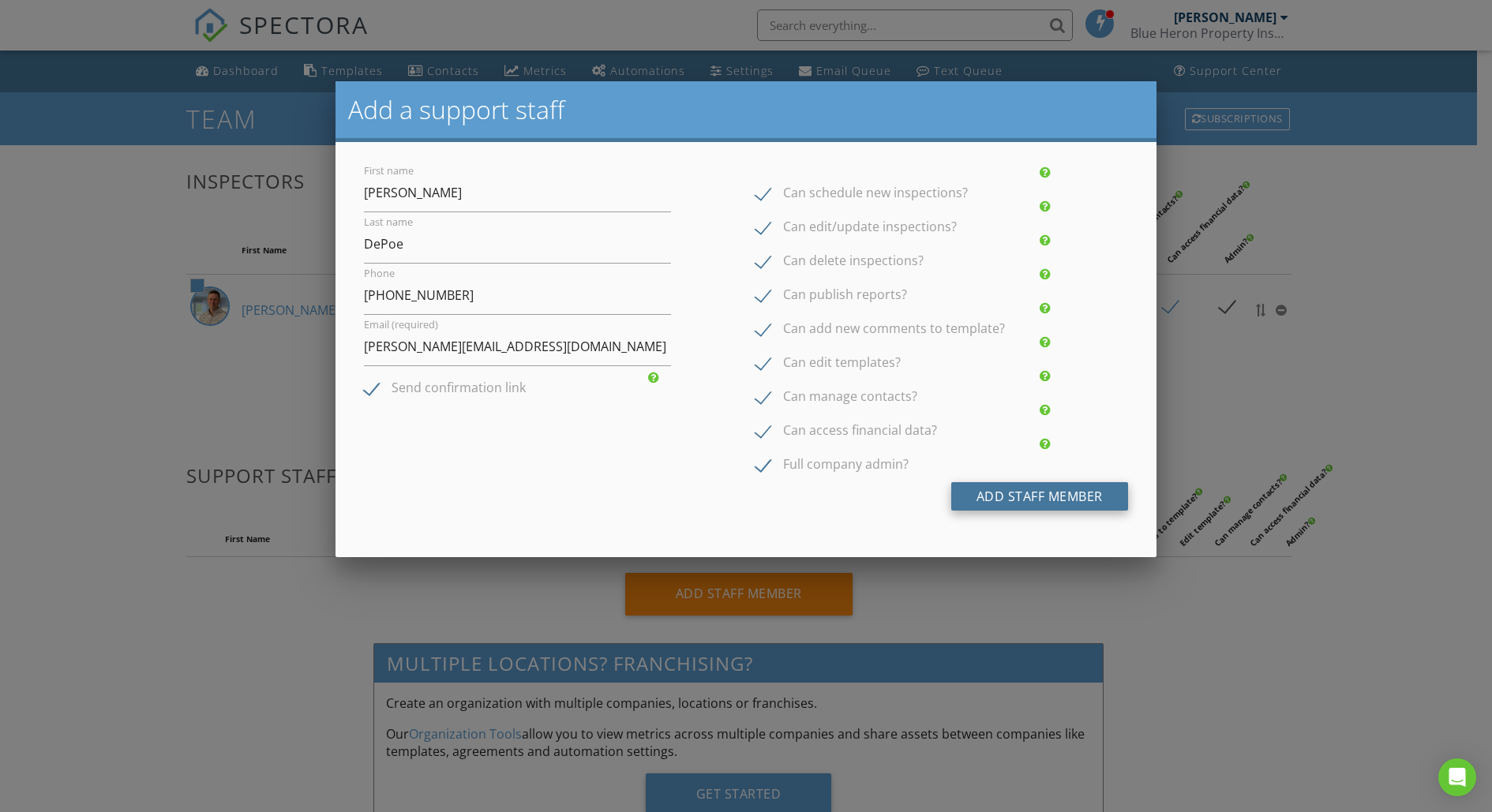 click on "Add Staff Member" at bounding box center [1040, 496] 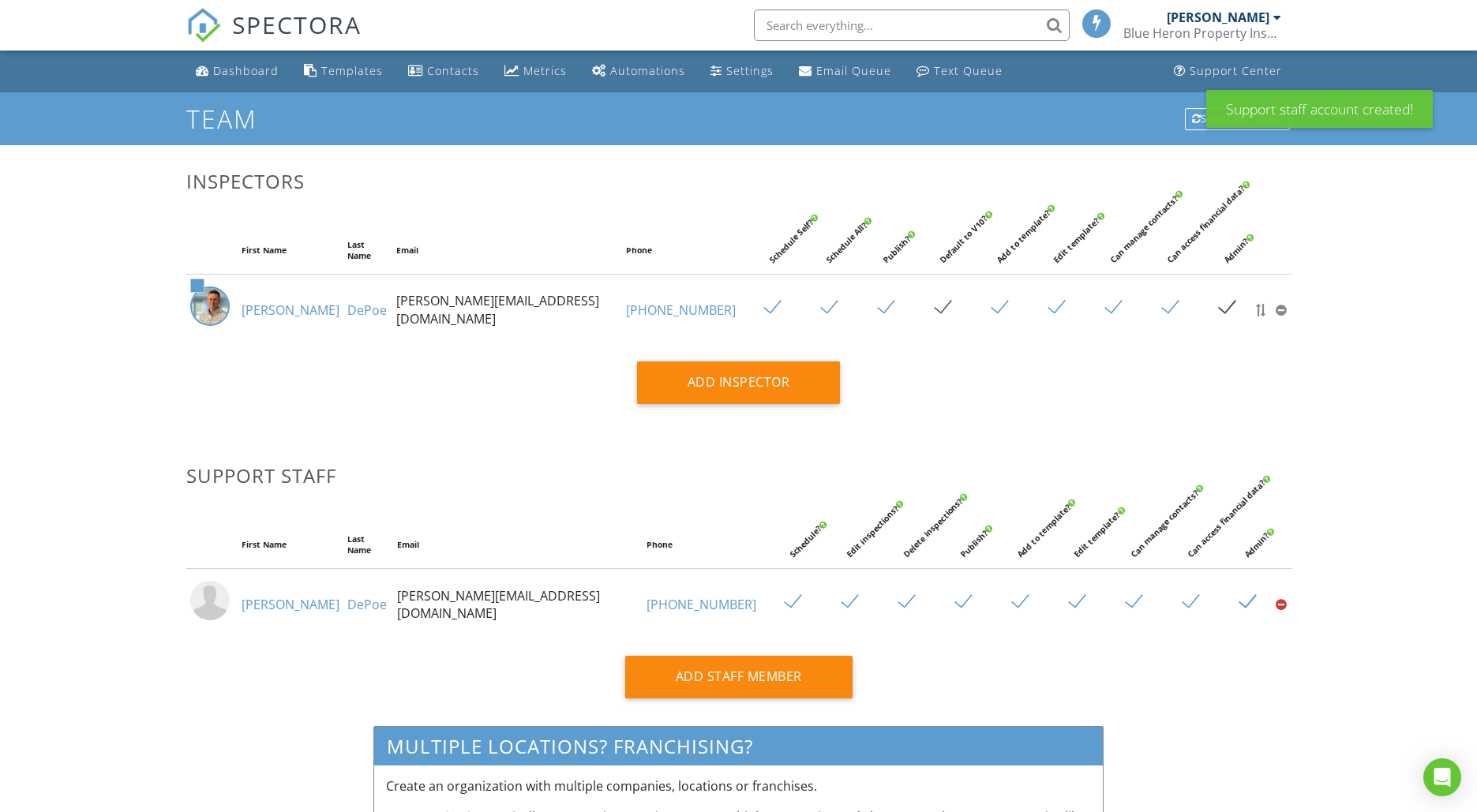 scroll, scrollTop: 0, scrollLeft: 0, axis: both 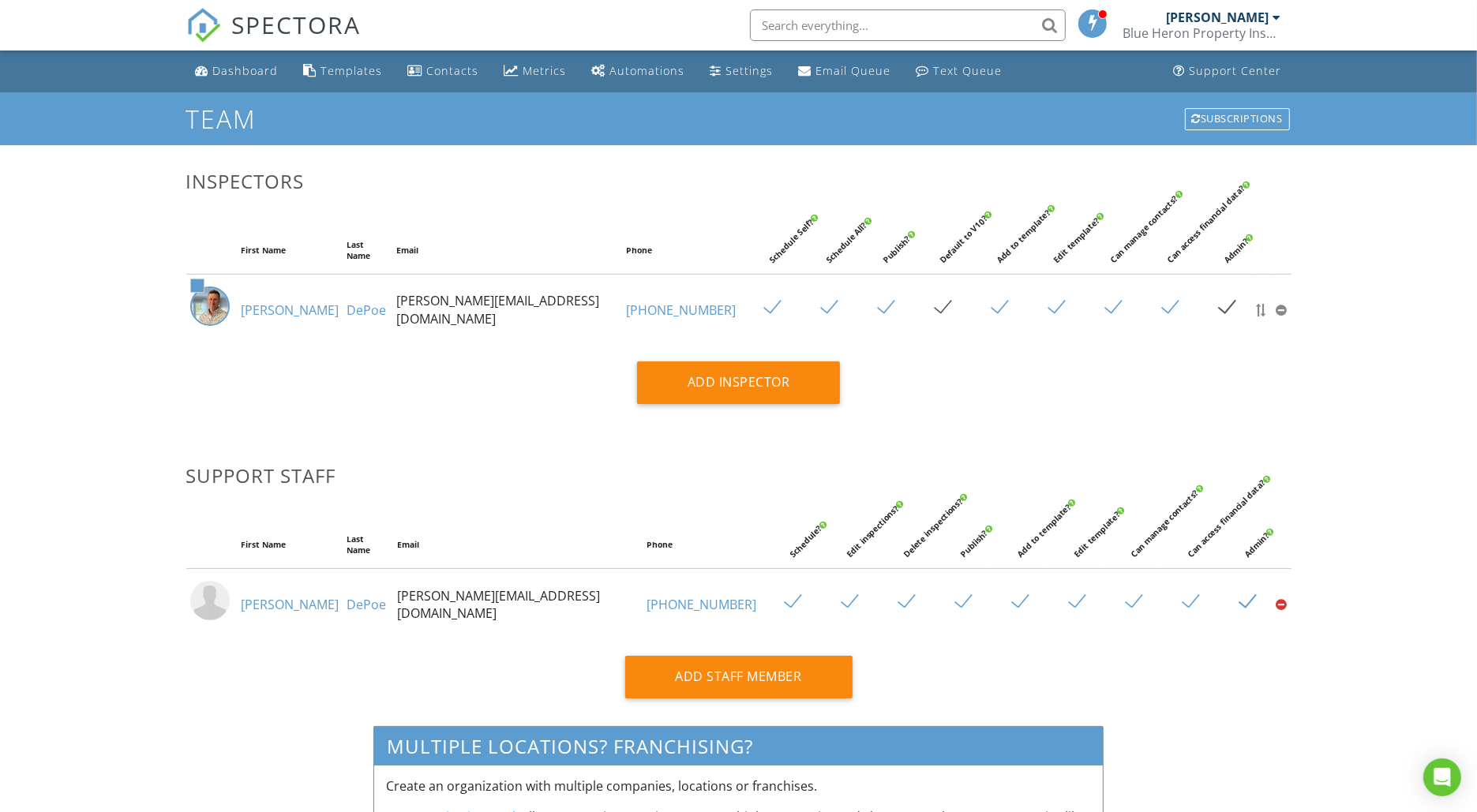 click on "[PHONE_NUMBER]" at bounding box center [680, 310] 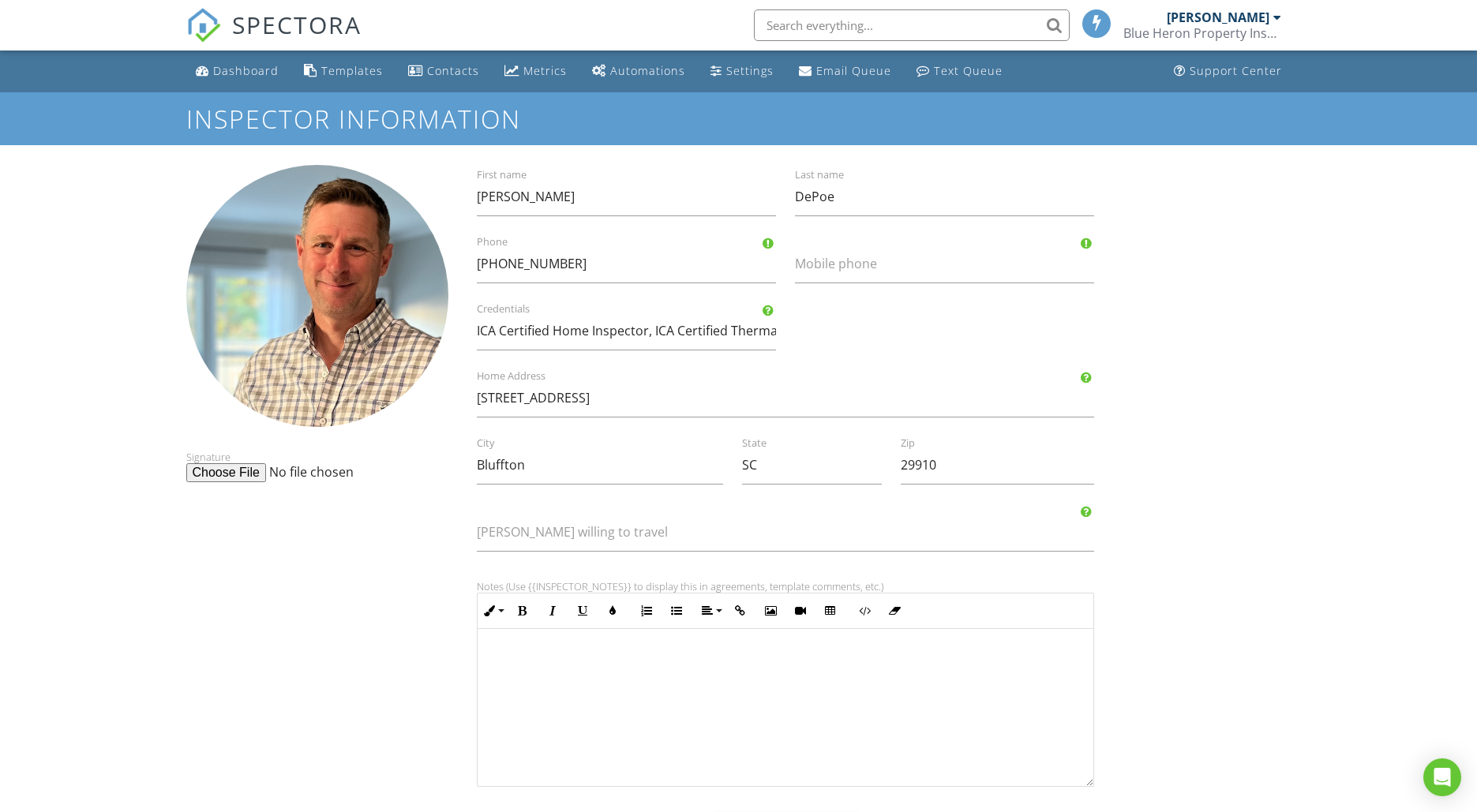 scroll, scrollTop: 0, scrollLeft: 0, axis: both 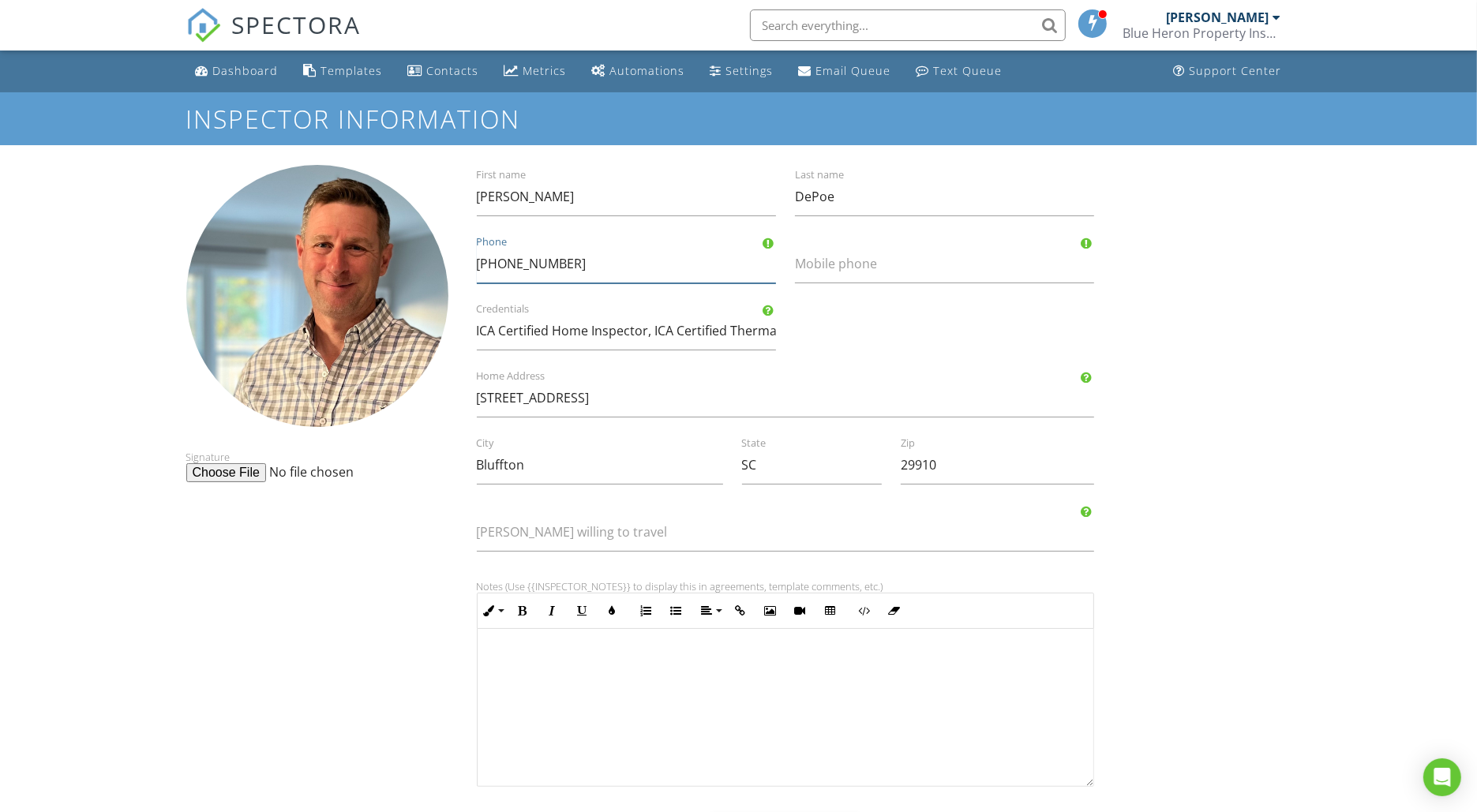 click on "+18437076235" at bounding box center (626, 264) 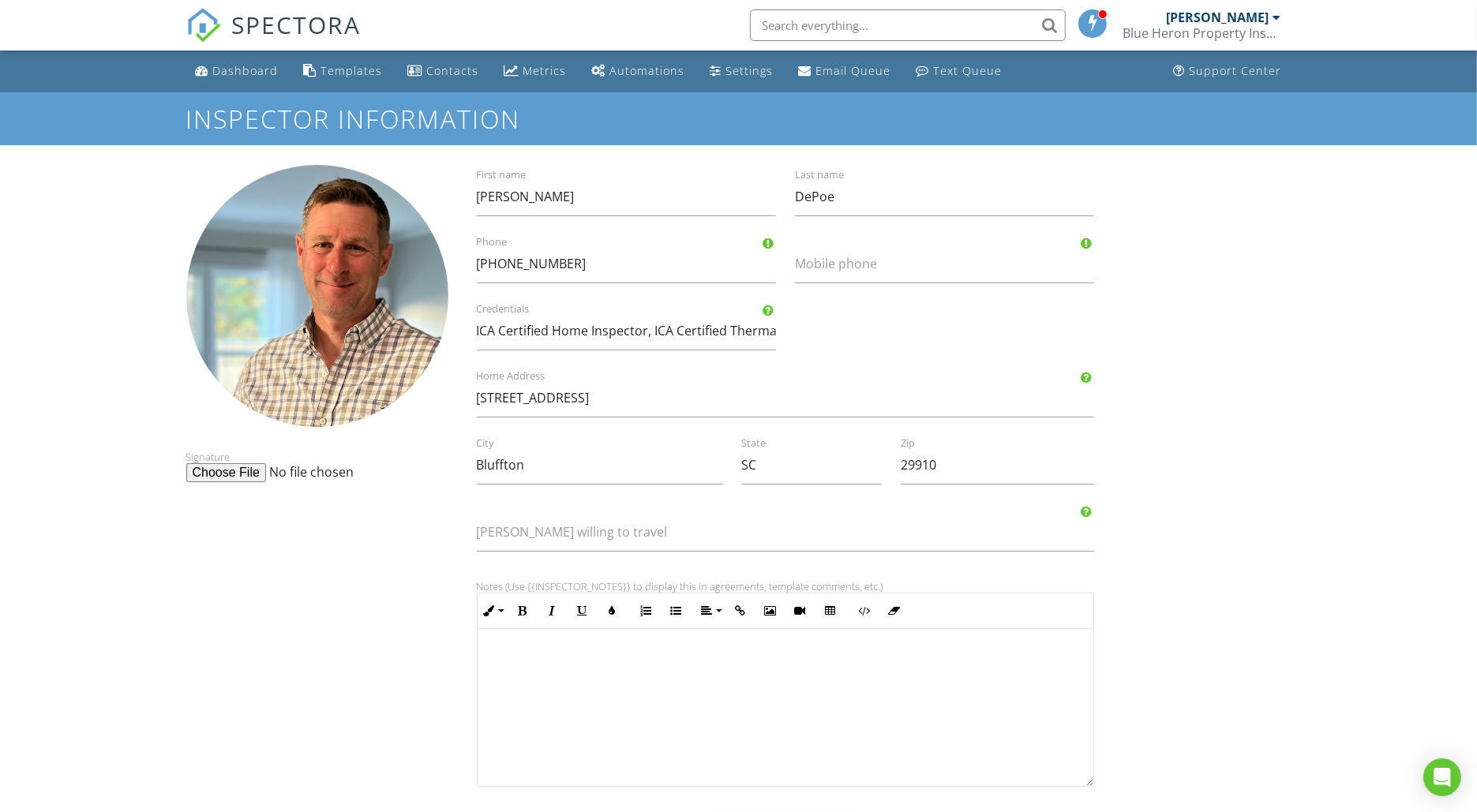click on "Signature
Shawn
First name
DePoe
Last name
843-707-6235
Phone
Mobile phone
ICA Certified Home Inspector, ICA Certified Thermal Imaging Inspector, ICA Certified Pool and Spa Inspector, Licensed South Carolina Residential Builders Commission Residential Home Inspector RBI 50124
Credentials
13 Sago Palm Dr
Home Address
Bluffton
City
SC
State
29910
Zip
Miles willing to travel
Notes (Use {{INSPECTOR_NOTES}} to display this in agreements, template comments, etc.)
Inline Style XLarge Large Normal Small Light Small/Light Bold Italic Underline Colors Ordered List Unordered List Align Align Left Align Center Align Right Align Justify Insert Link Insert Image Insert Video Insert Table Code View Clear Formatting
Save" at bounding box center [739, 525] 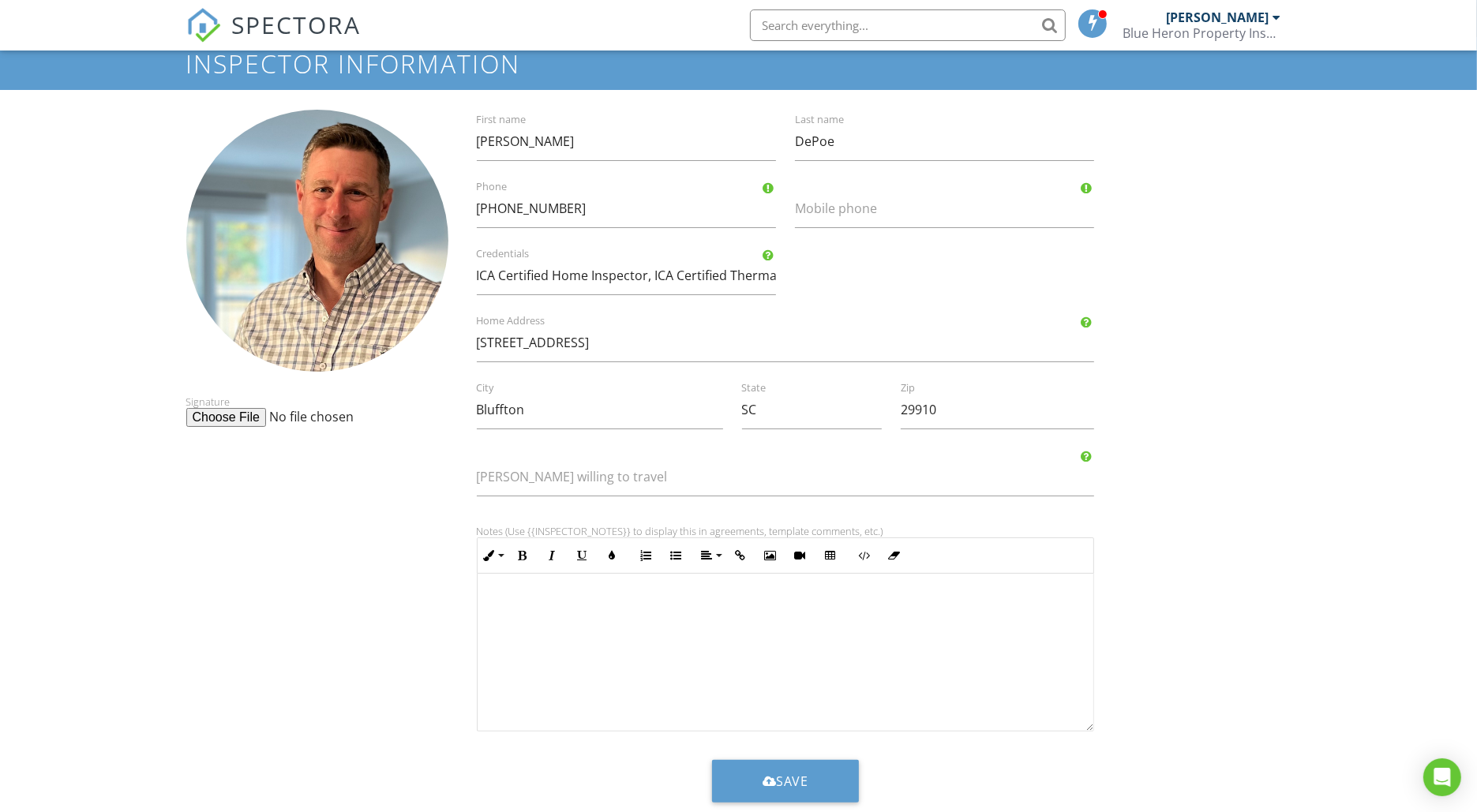 scroll, scrollTop: 87, scrollLeft: 0, axis: vertical 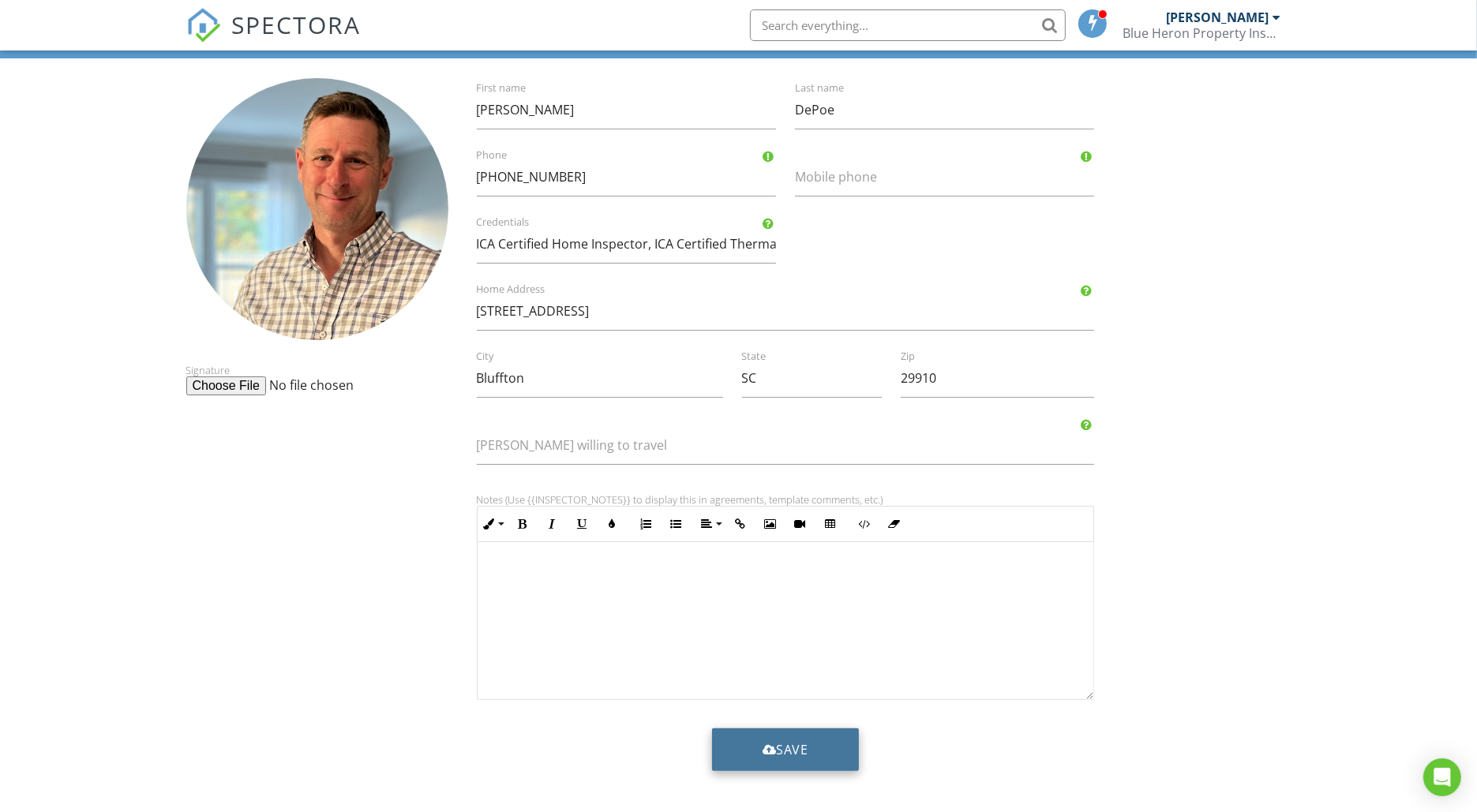 click on "Save" at bounding box center (785, 750) 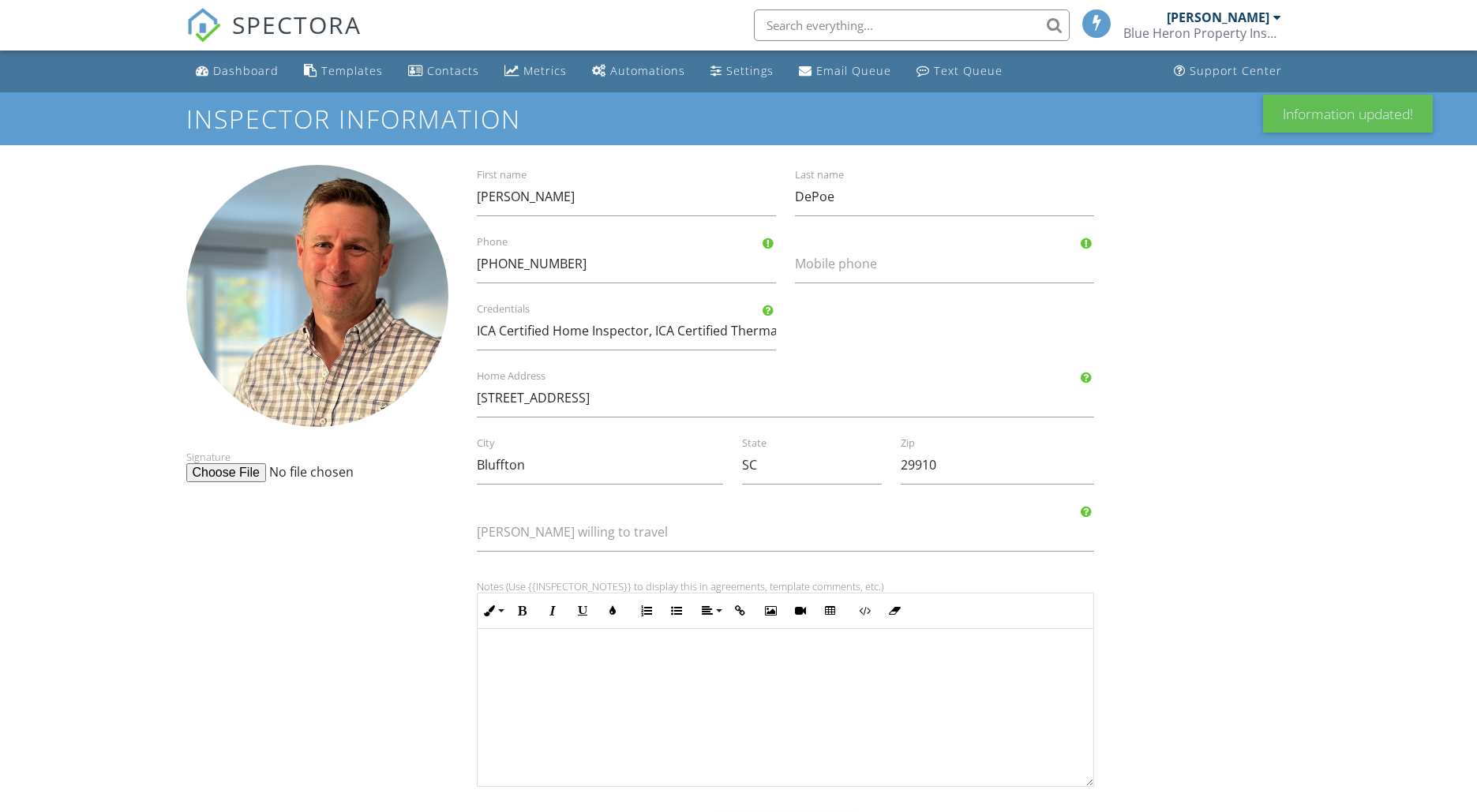 scroll, scrollTop: 0, scrollLeft: 0, axis: both 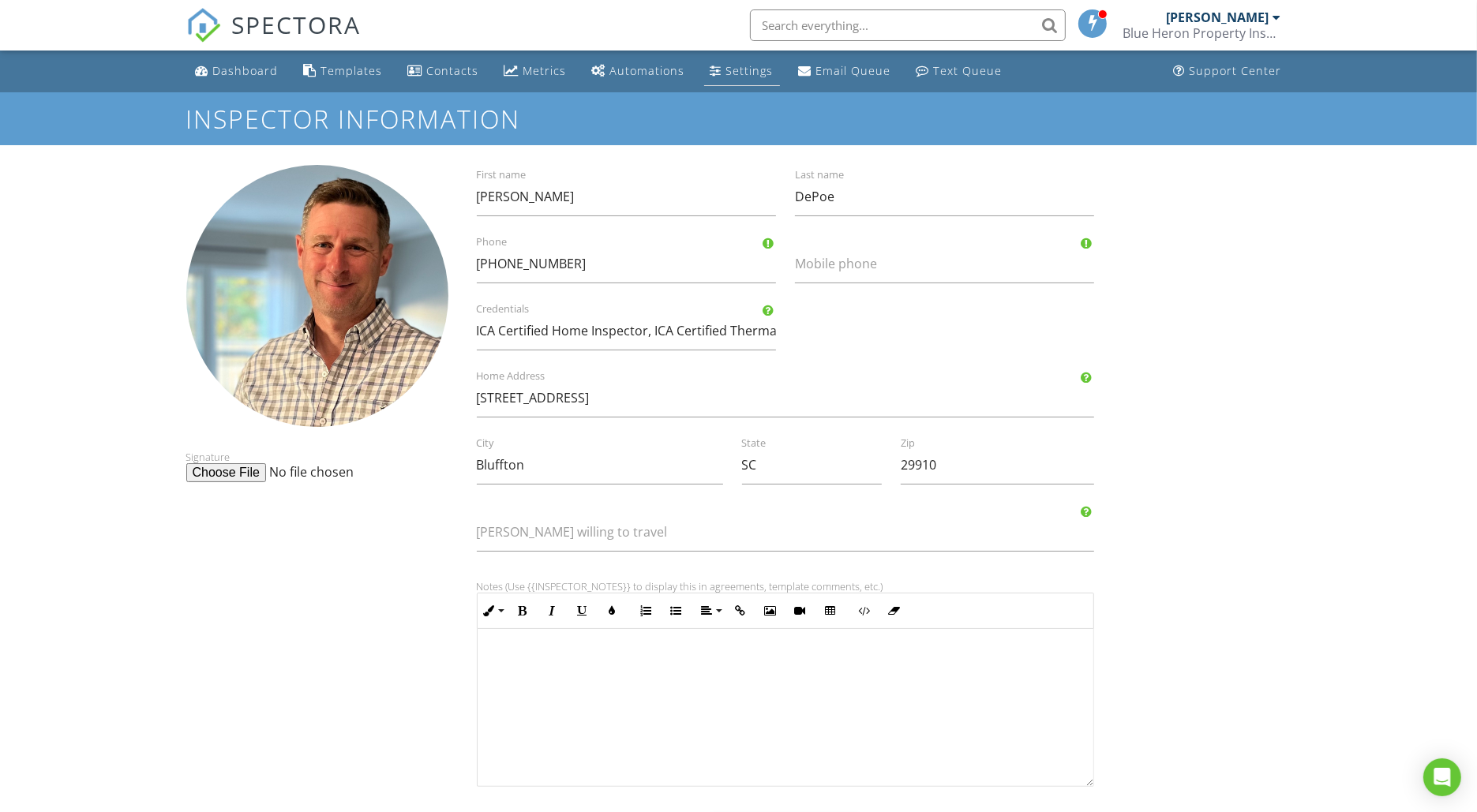 click on "Settings" at bounding box center (750, 70) 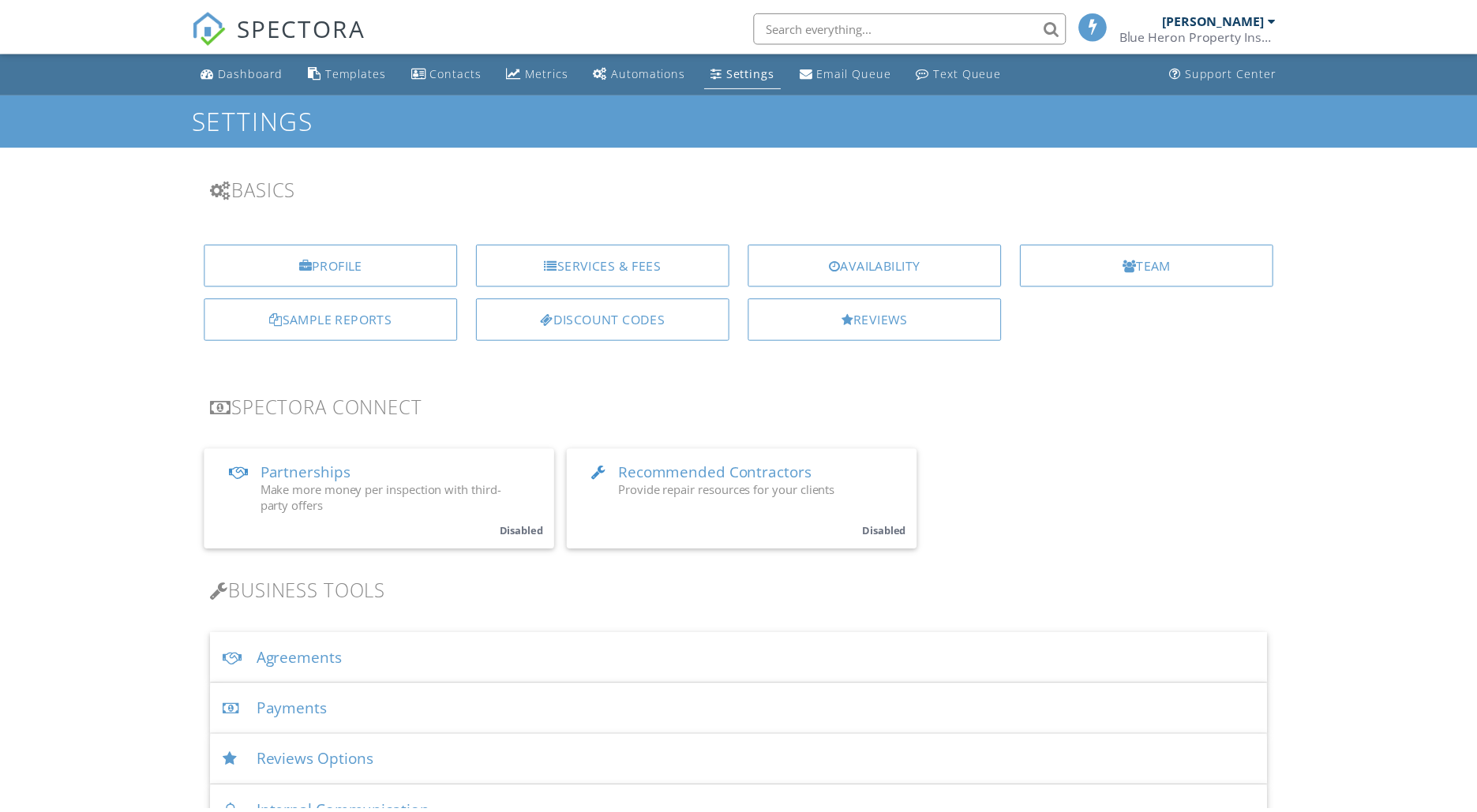 scroll, scrollTop: 0, scrollLeft: 0, axis: both 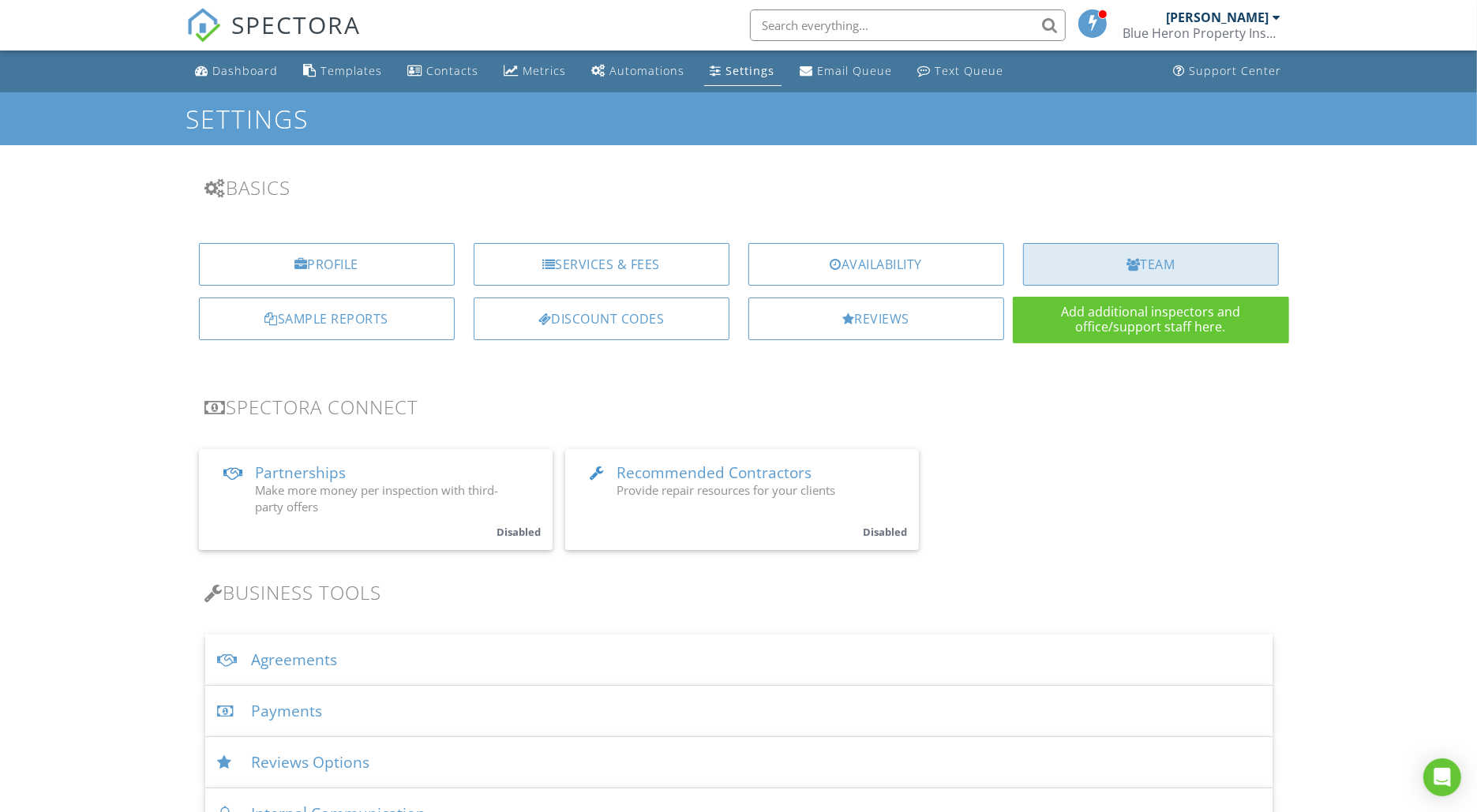 click on "Team" at bounding box center (1151, 264) 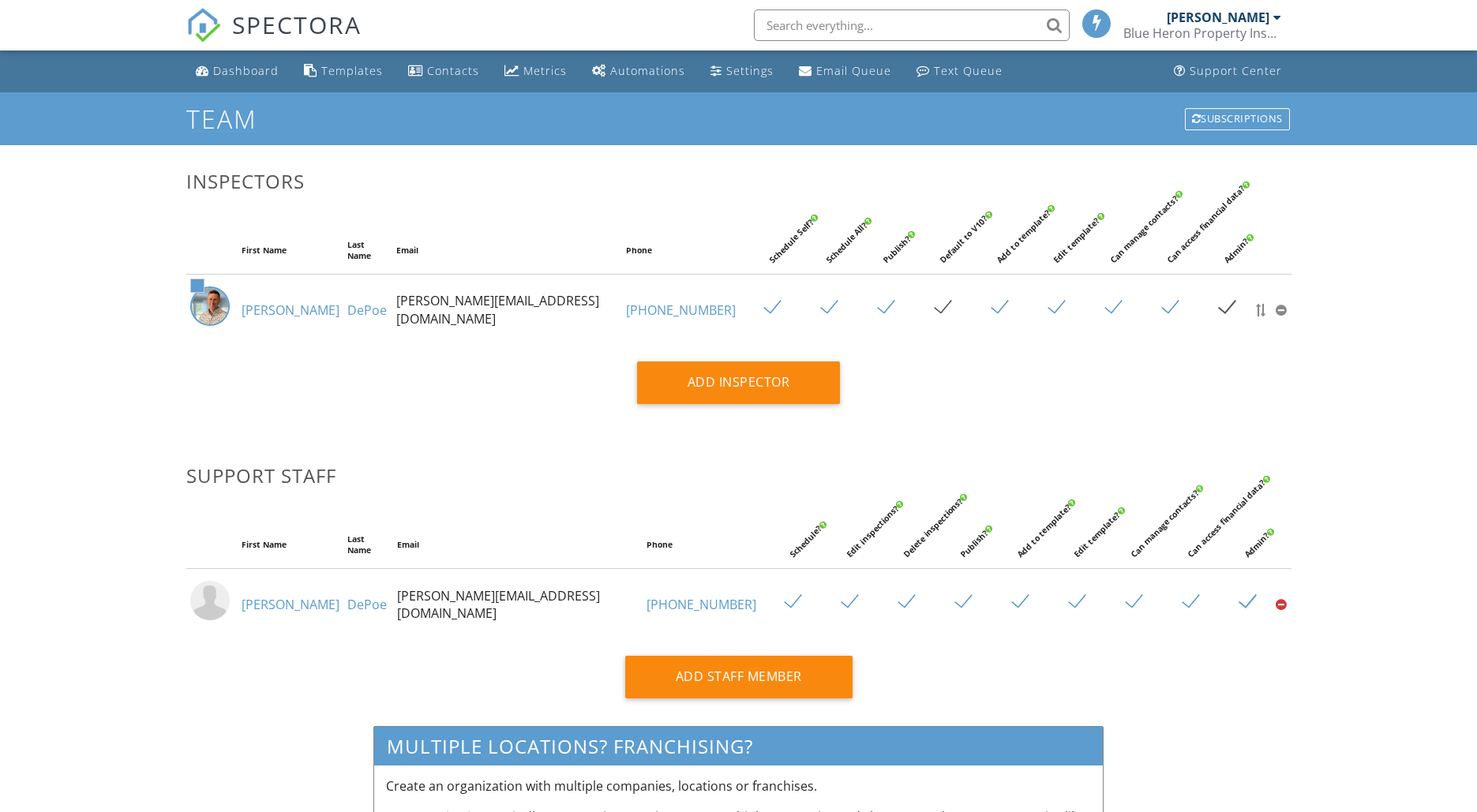 scroll, scrollTop: 0, scrollLeft: 0, axis: both 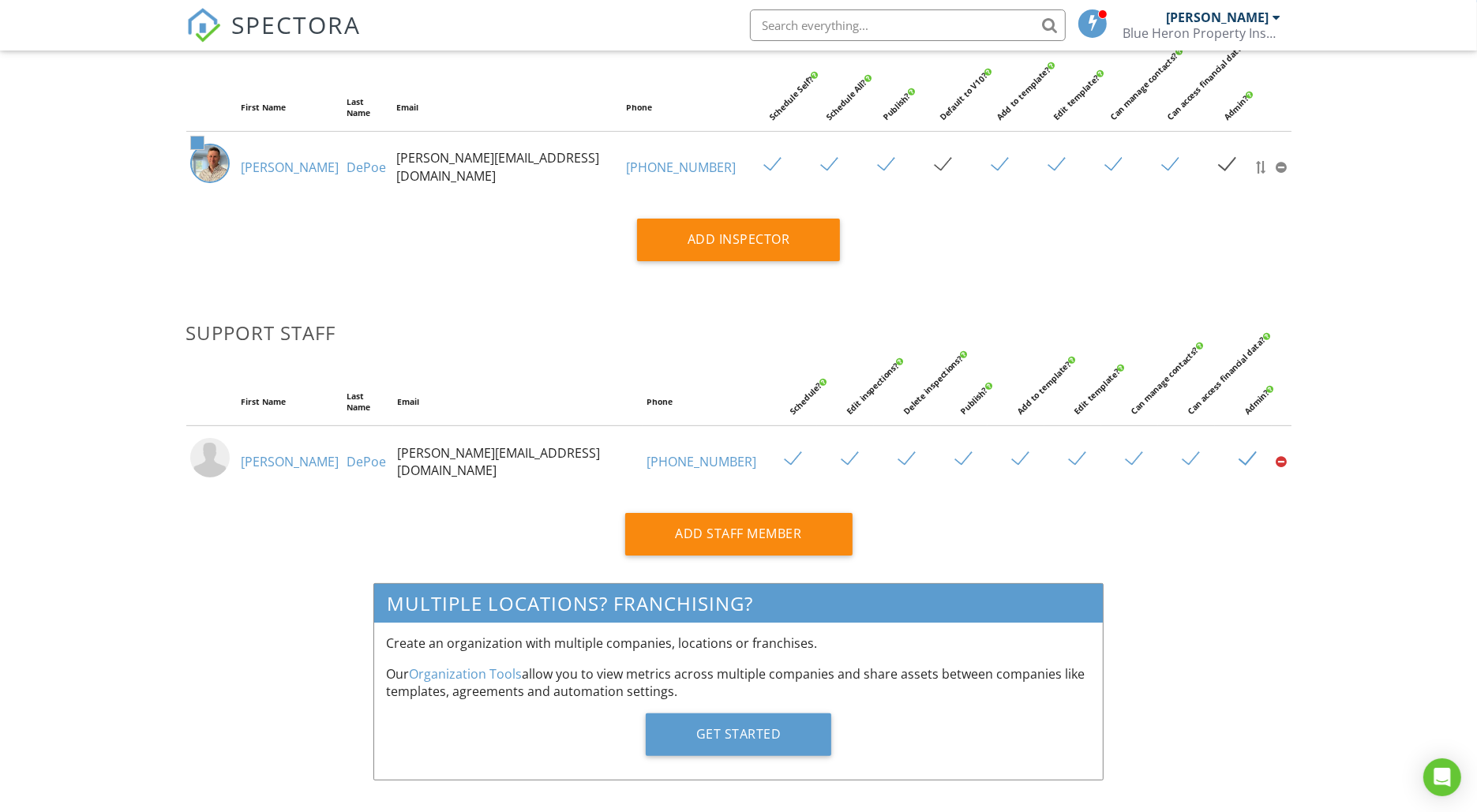 click at bounding box center [210, 458] 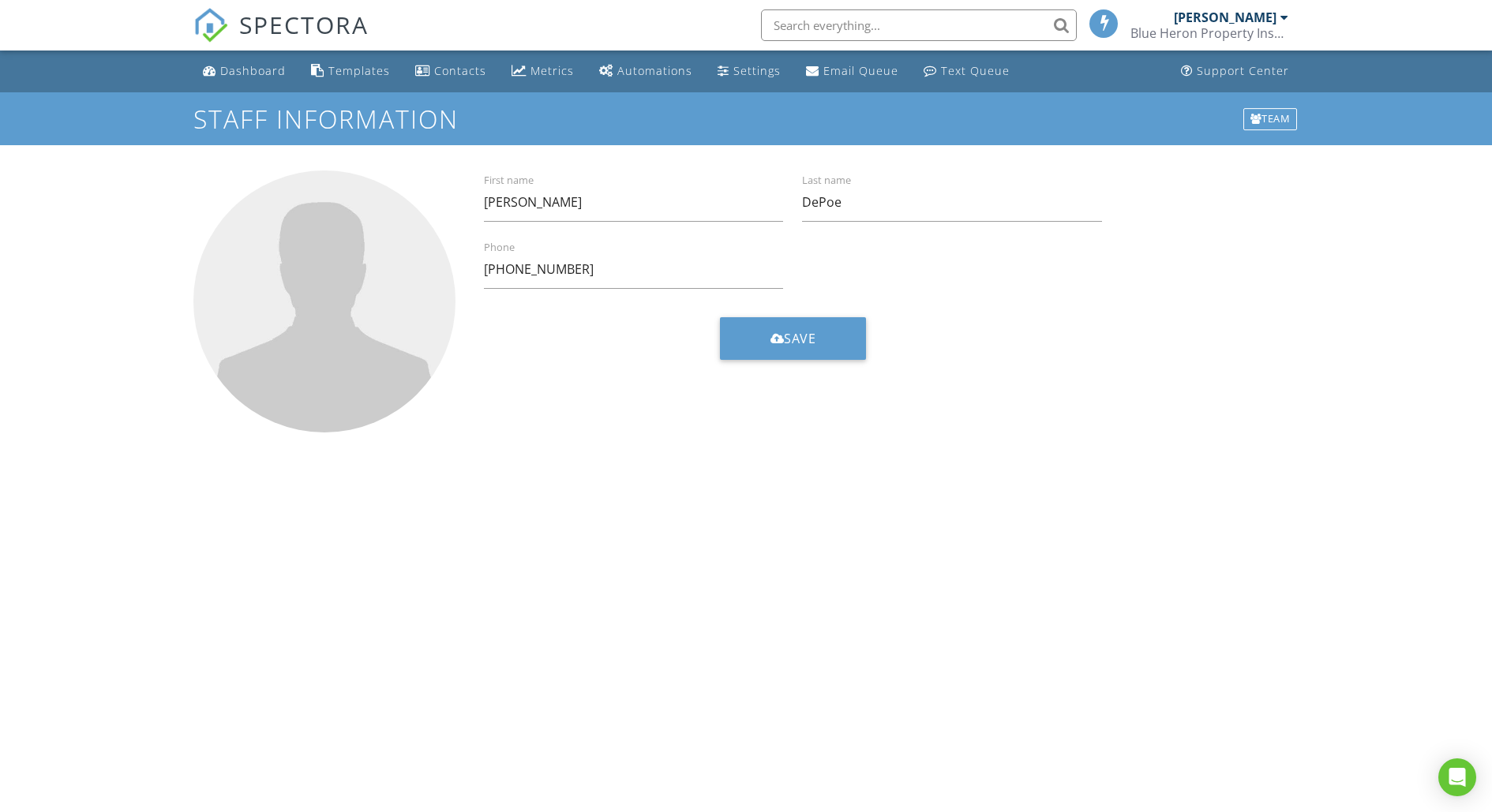 scroll, scrollTop: 0, scrollLeft: 0, axis: both 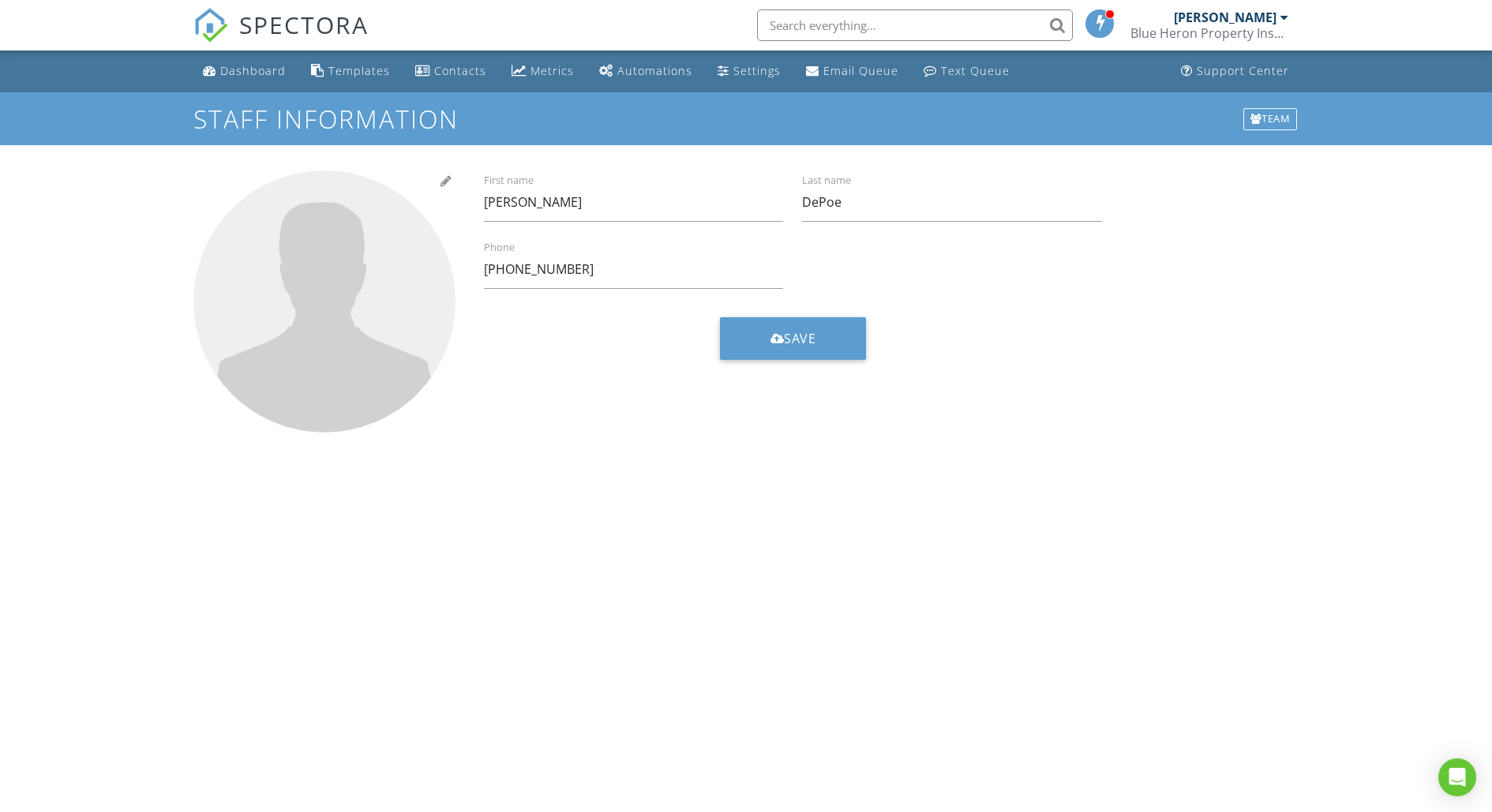 click at bounding box center [324, 301] 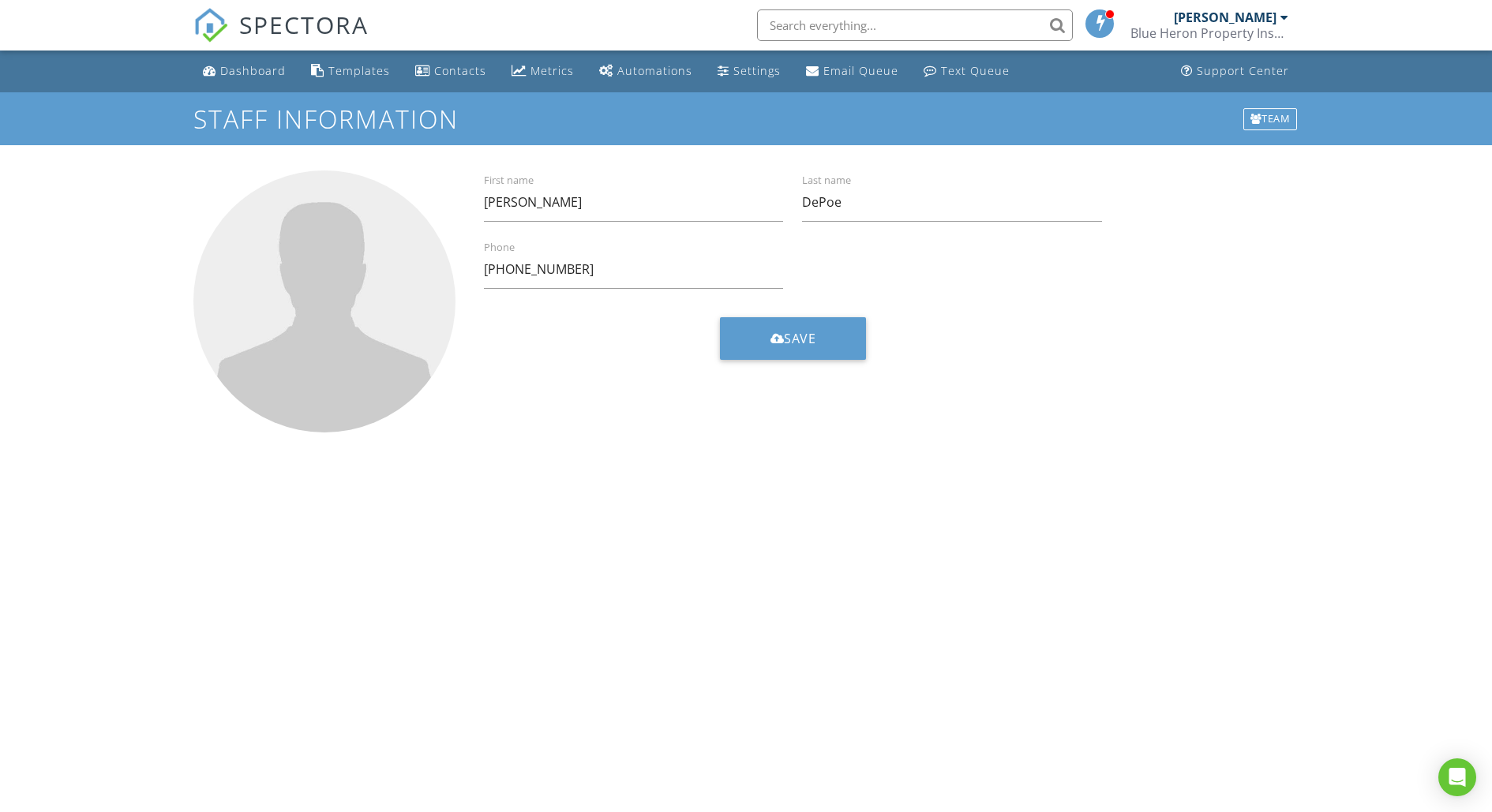 click at bounding box center [1284, 17] 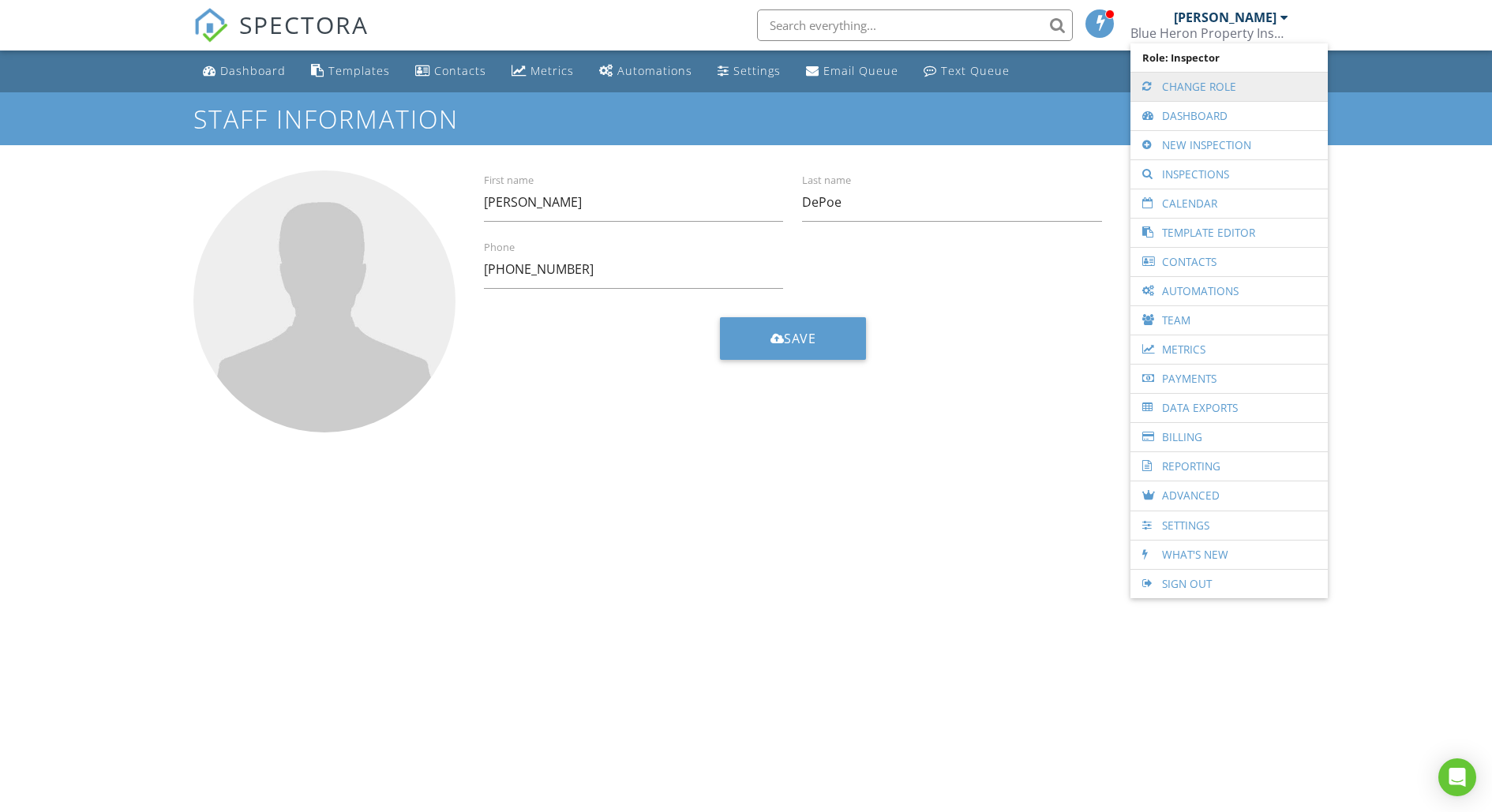 click on "Change Role" at bounding box center [1229, 87] 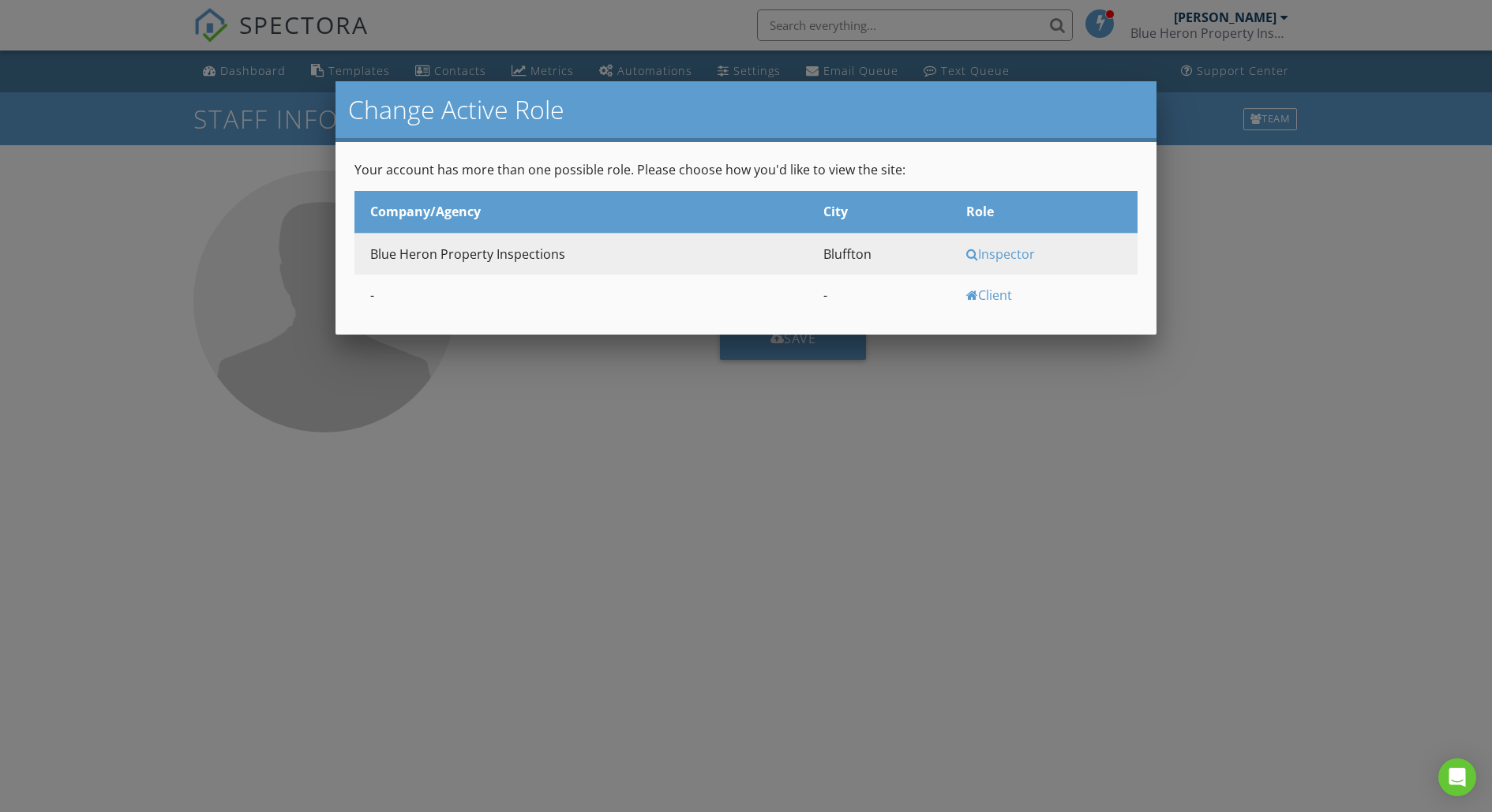 click at bounding box center [746, 428] 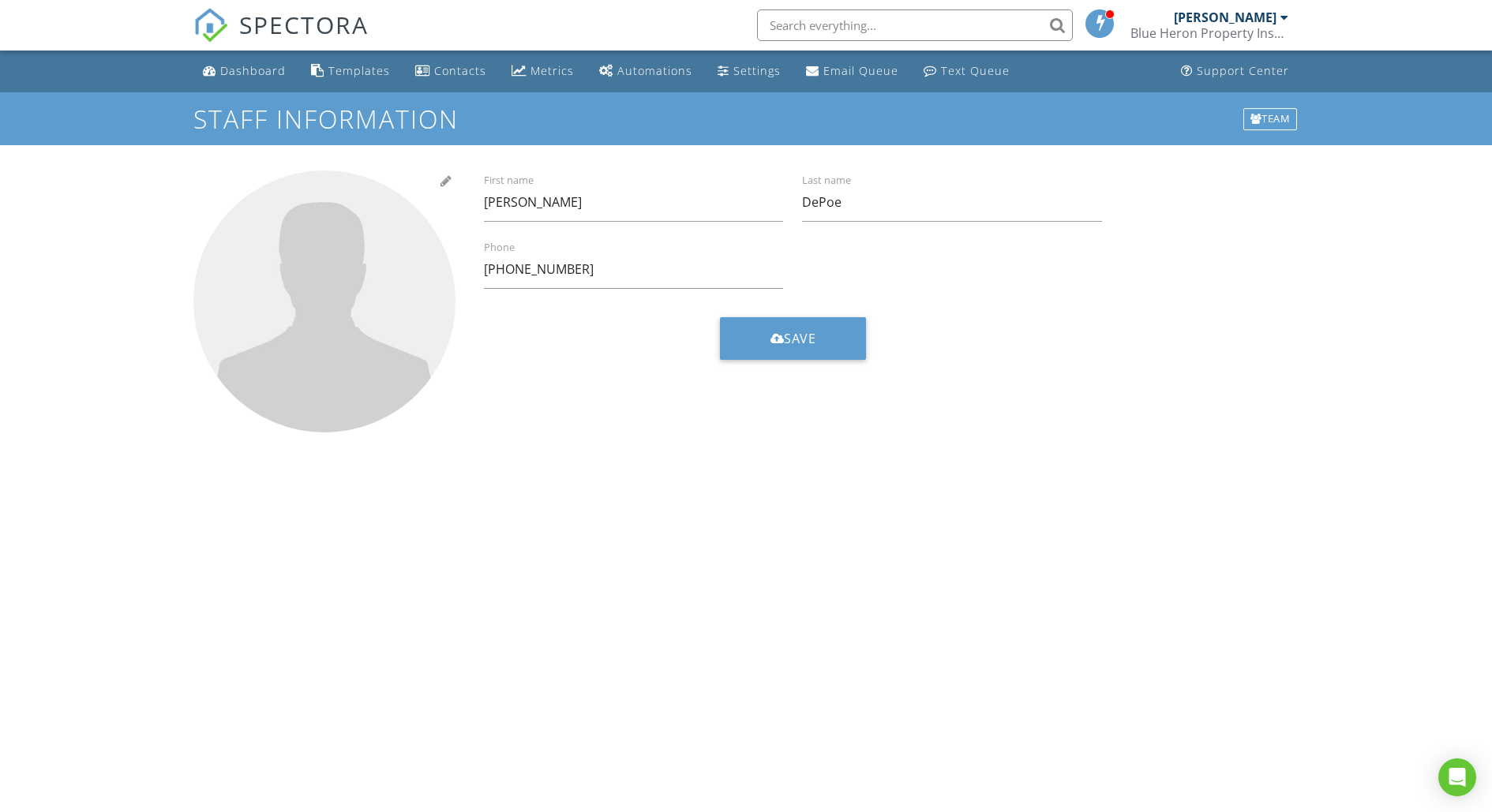 click at bounding box center [324, 301] 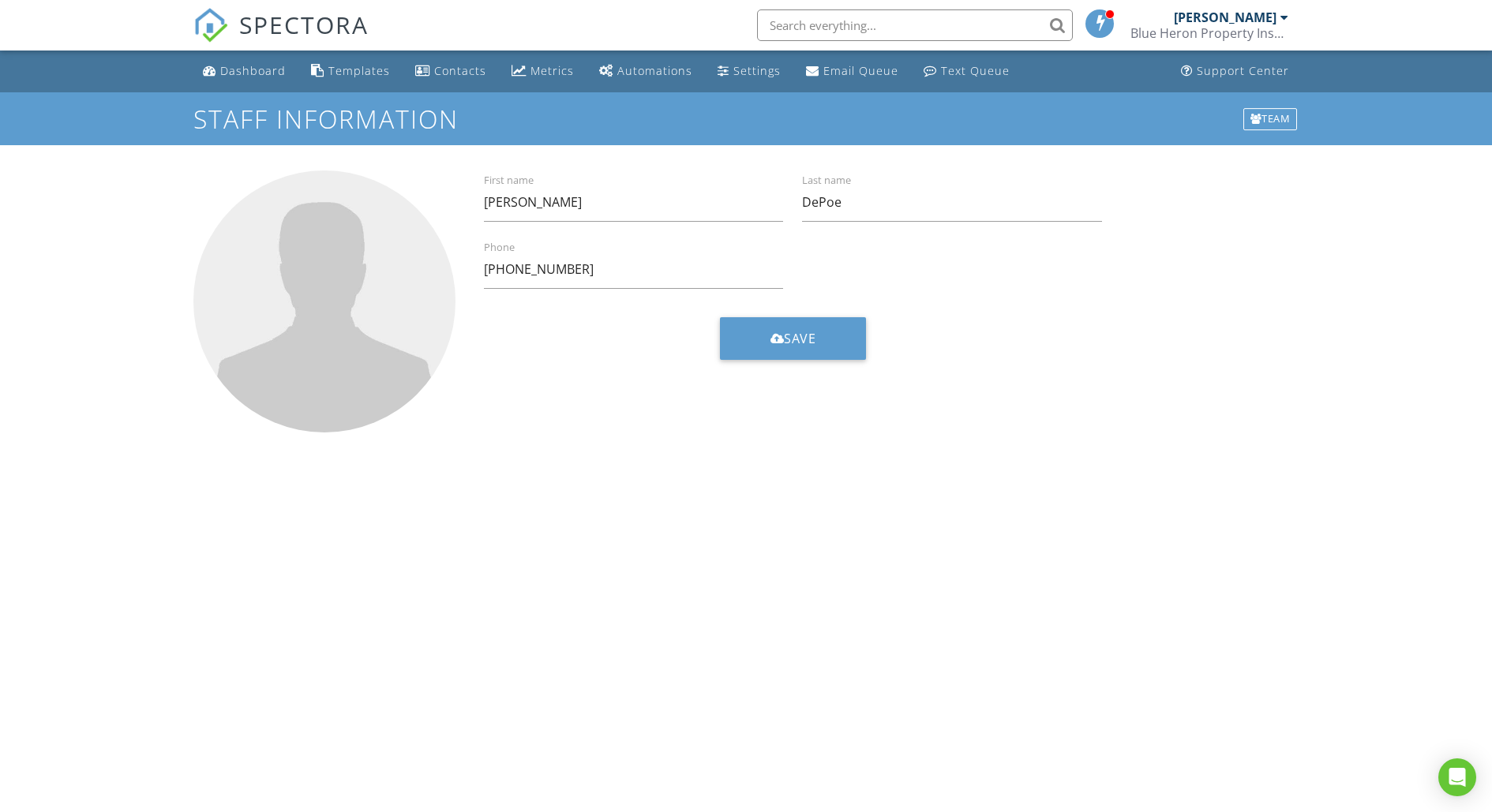 type on "C:\fakepath\IMG_4692.jpeg" 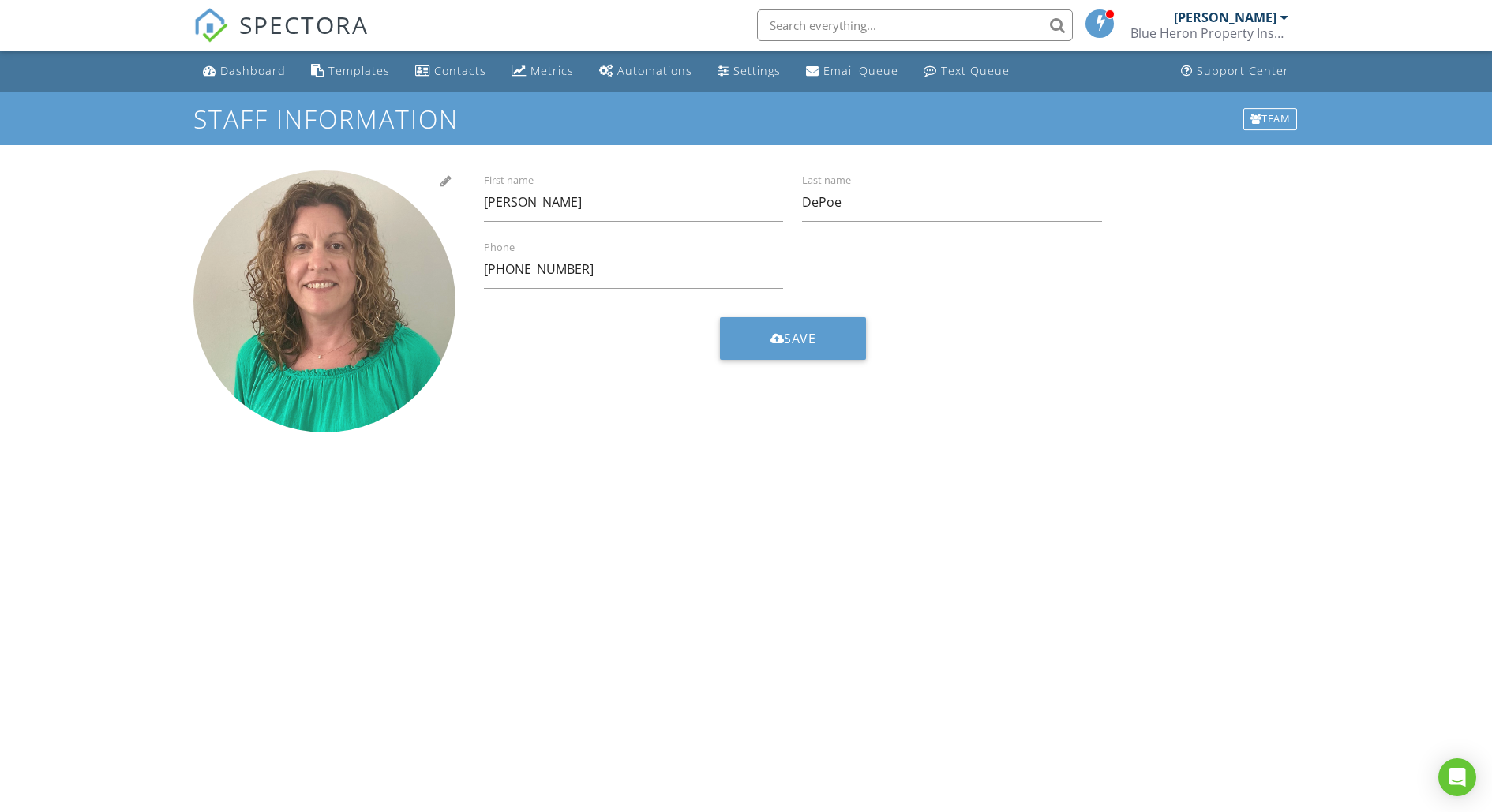 click at bounding box center [324, 301] 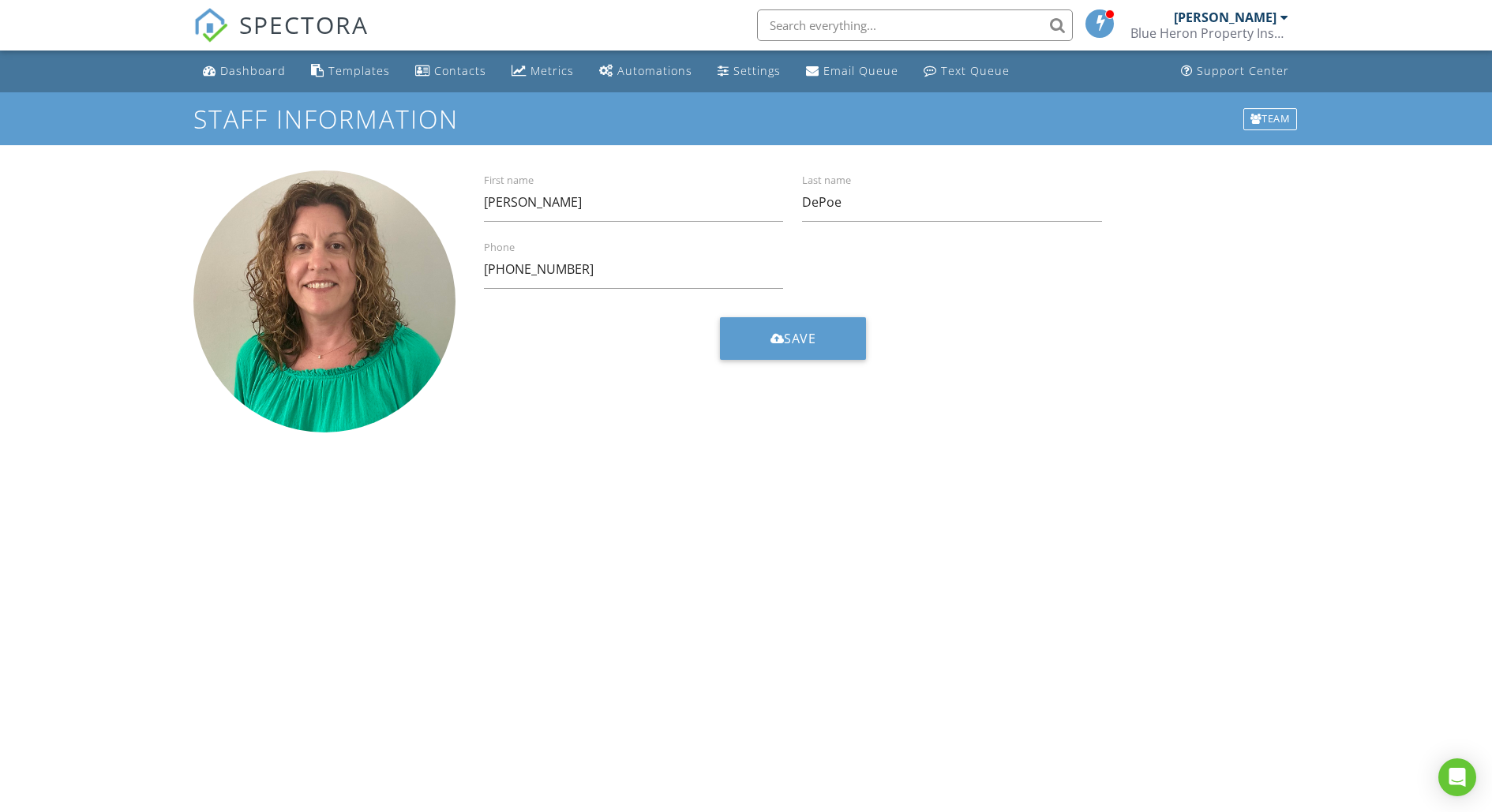 type 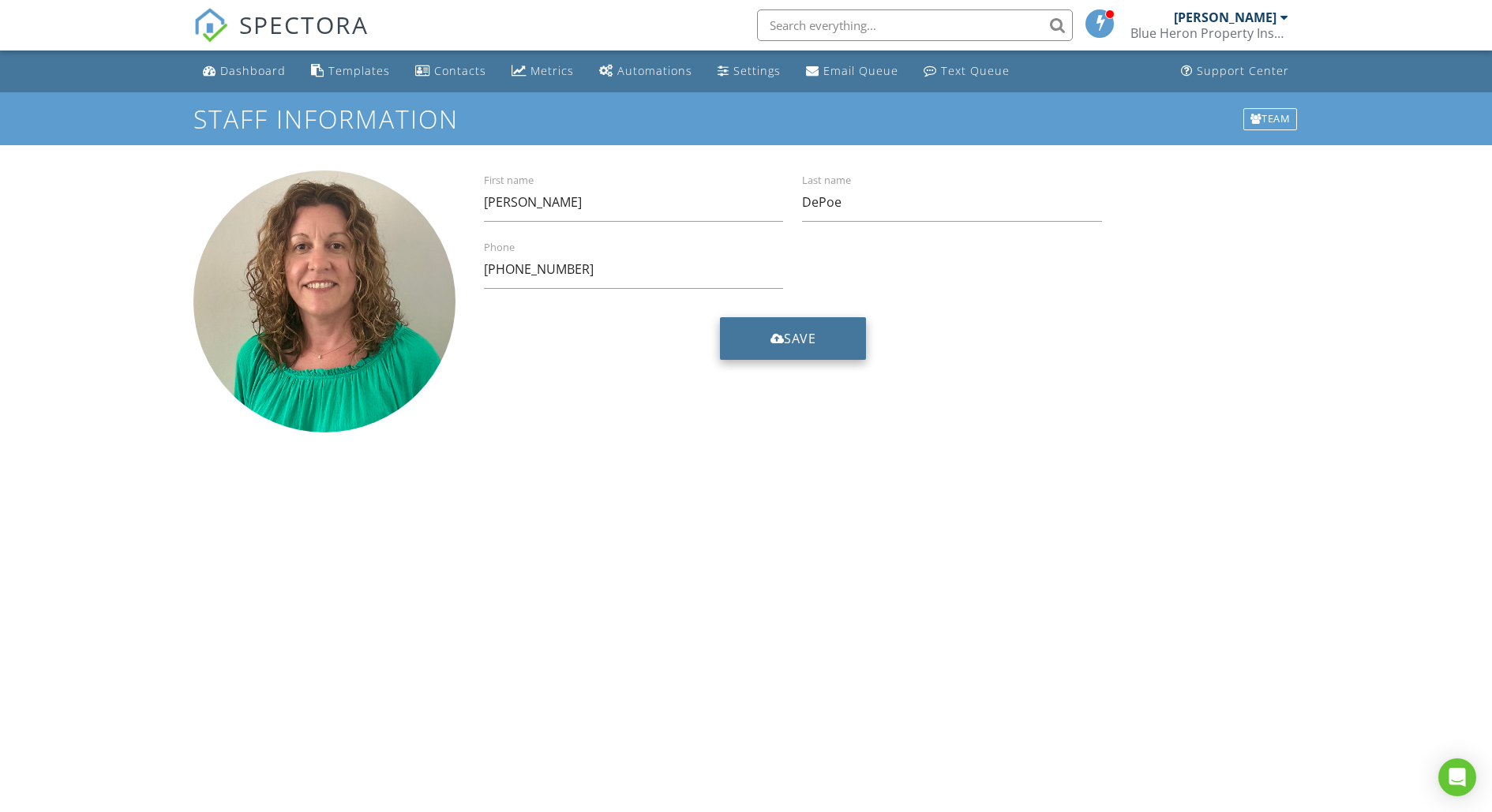 click on "Save" at bounding box center [793, 339] 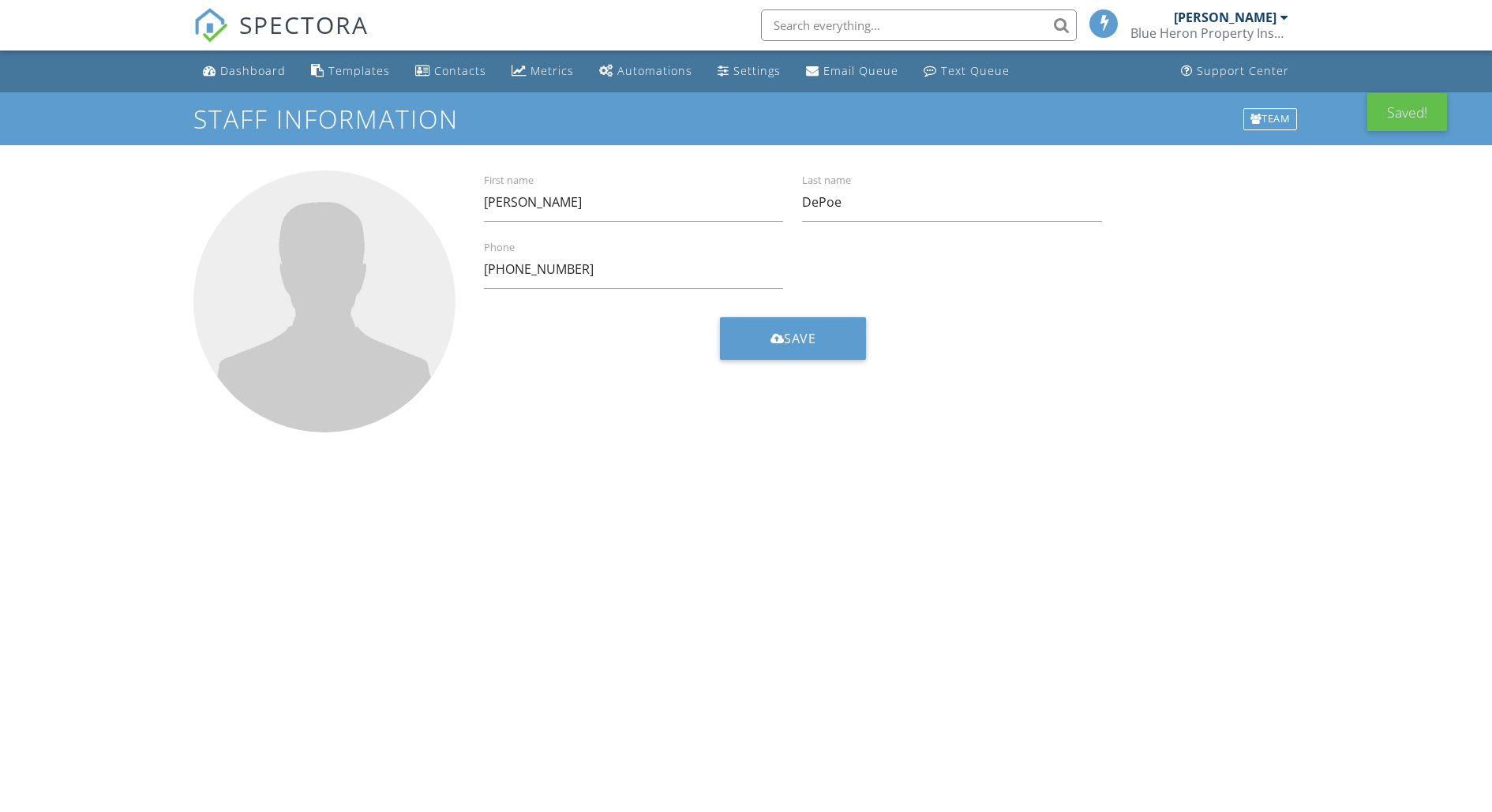 scroll, scrollTop: 0, scrollLeft: 0, axis: both 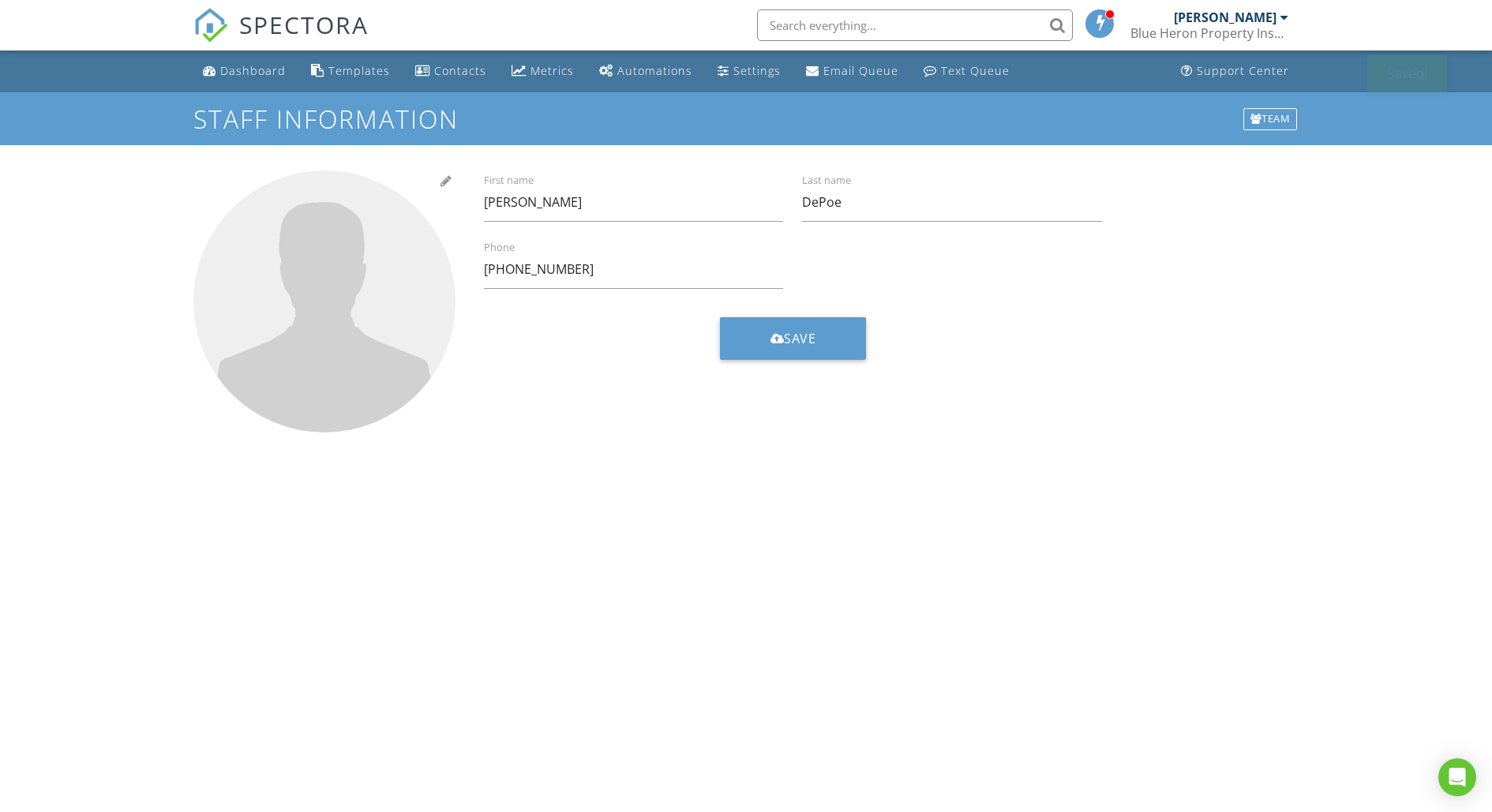 click at bounding box center [324, 301] 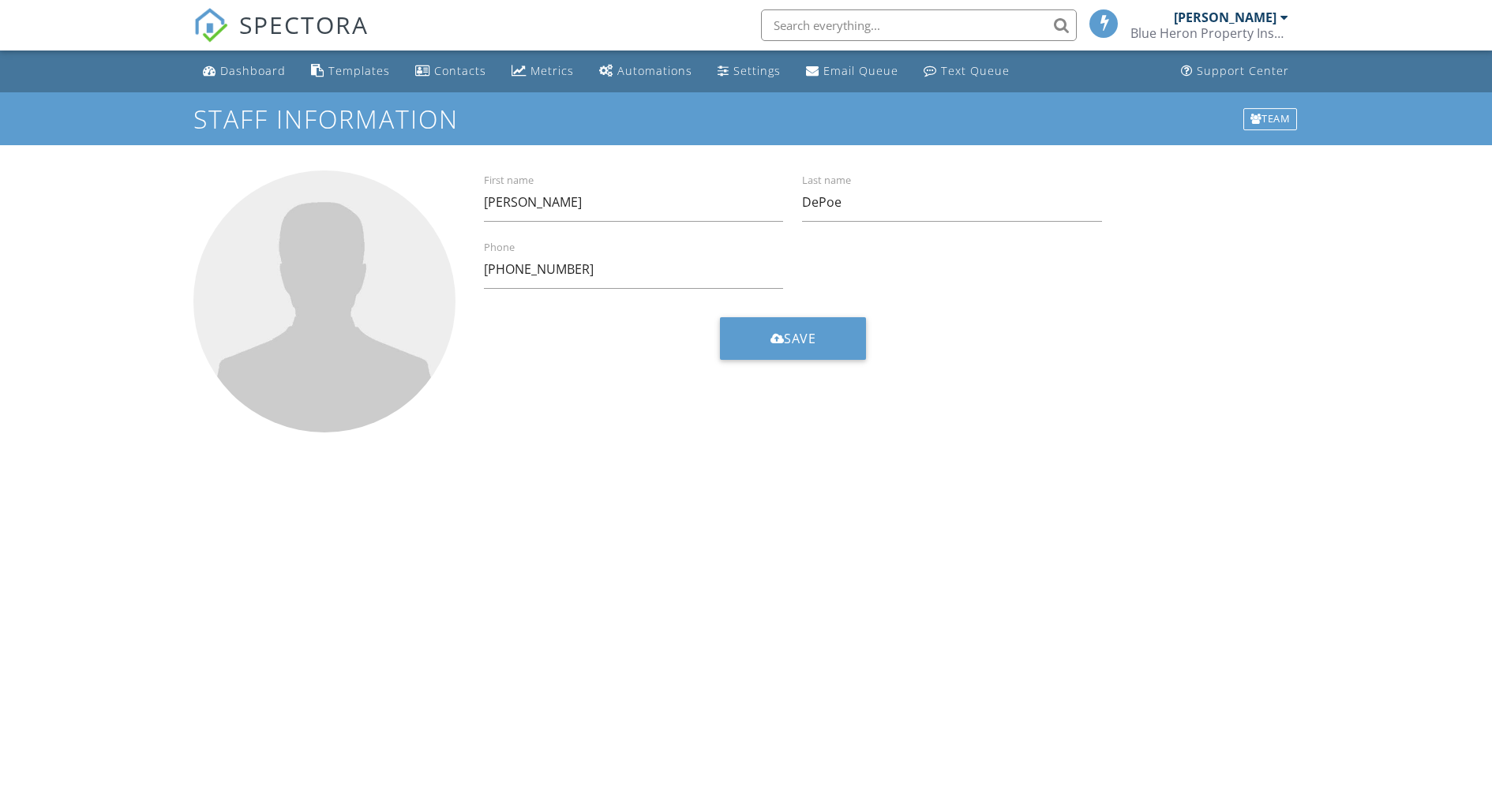 scroll, scrollTop: 0, scrollLeft: 0, axis: both 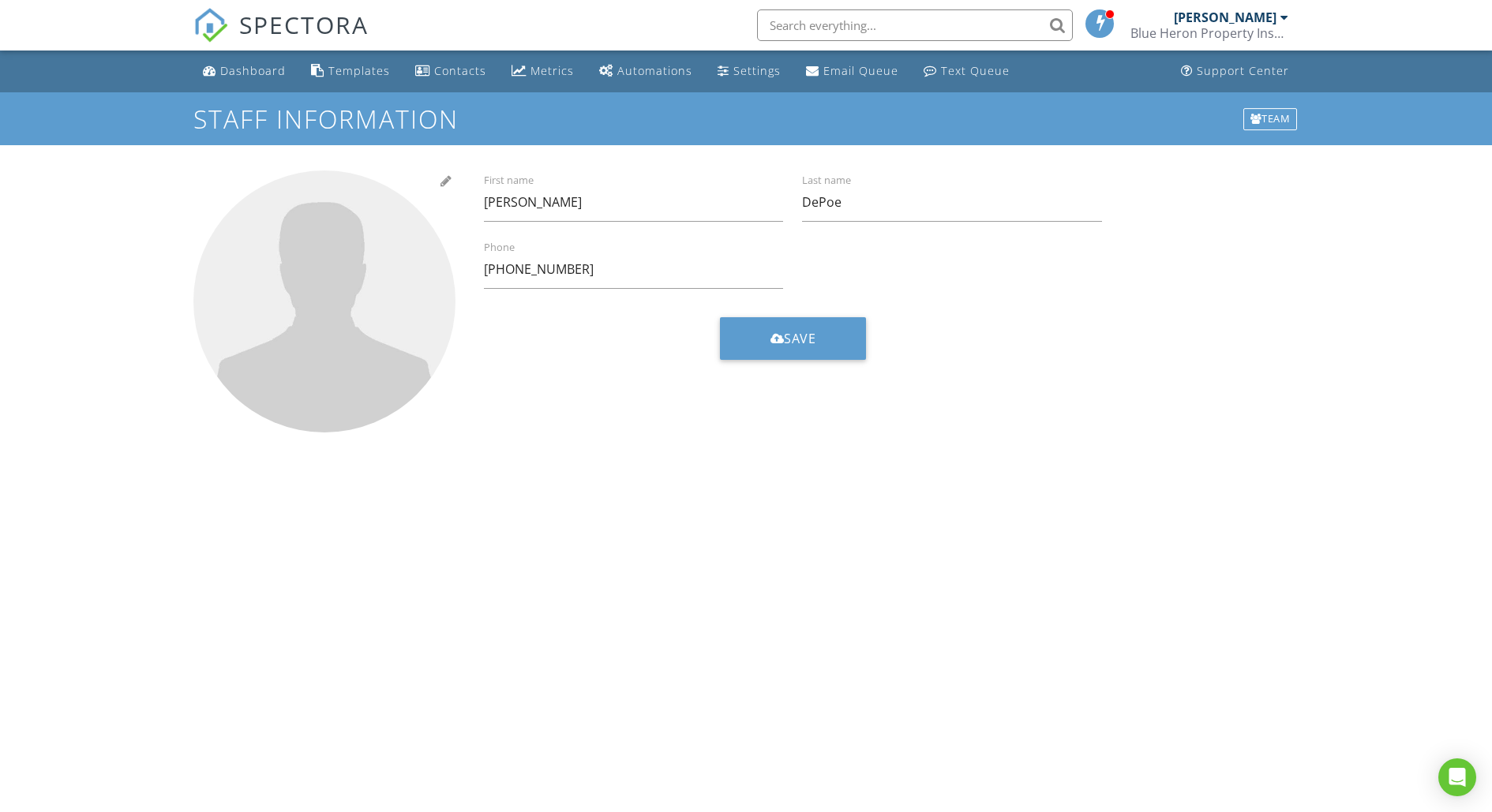 click at bounding box center (324, 301) 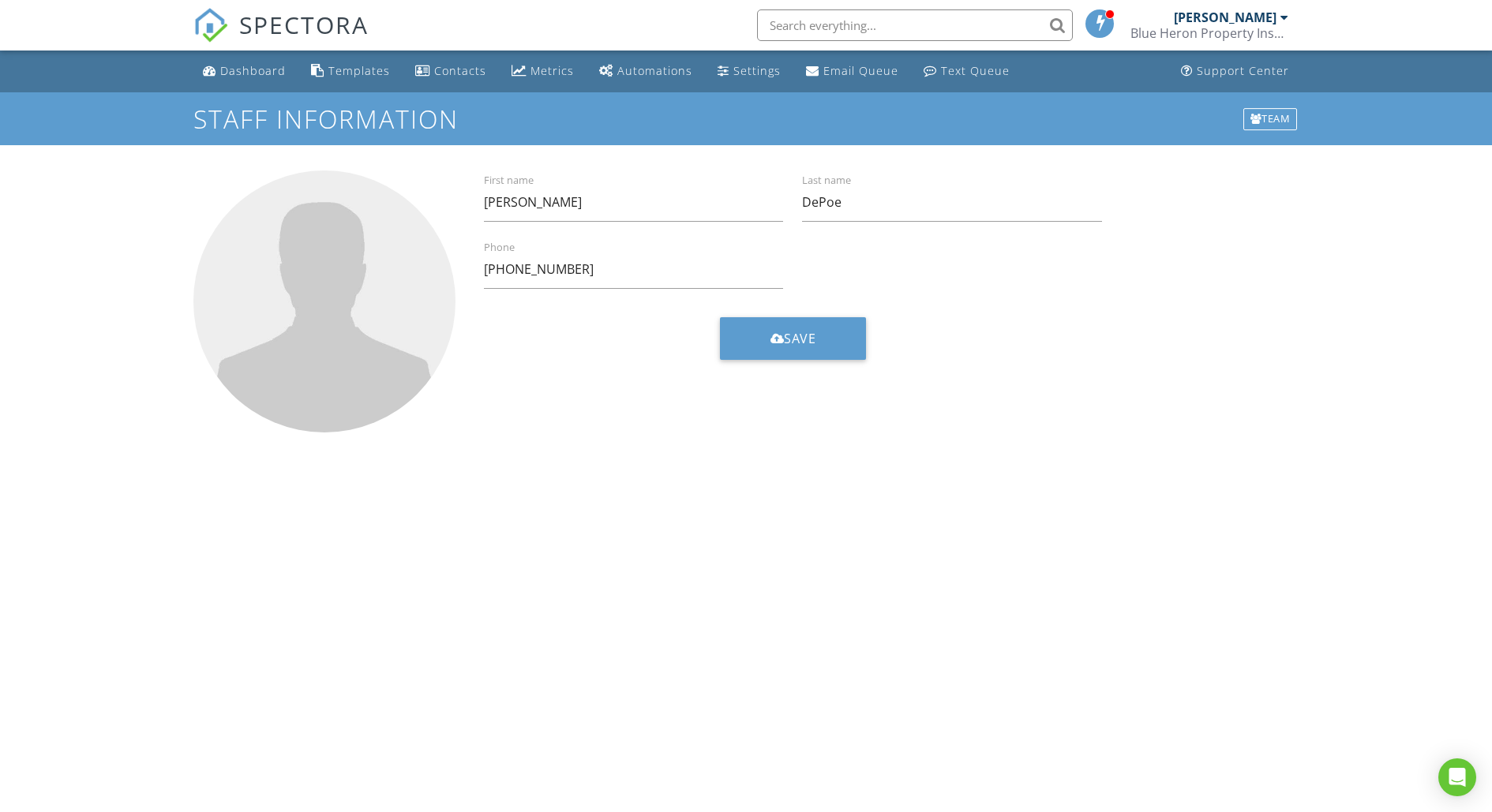 type on "C:\fakepath\IMG_4692.jpeg" 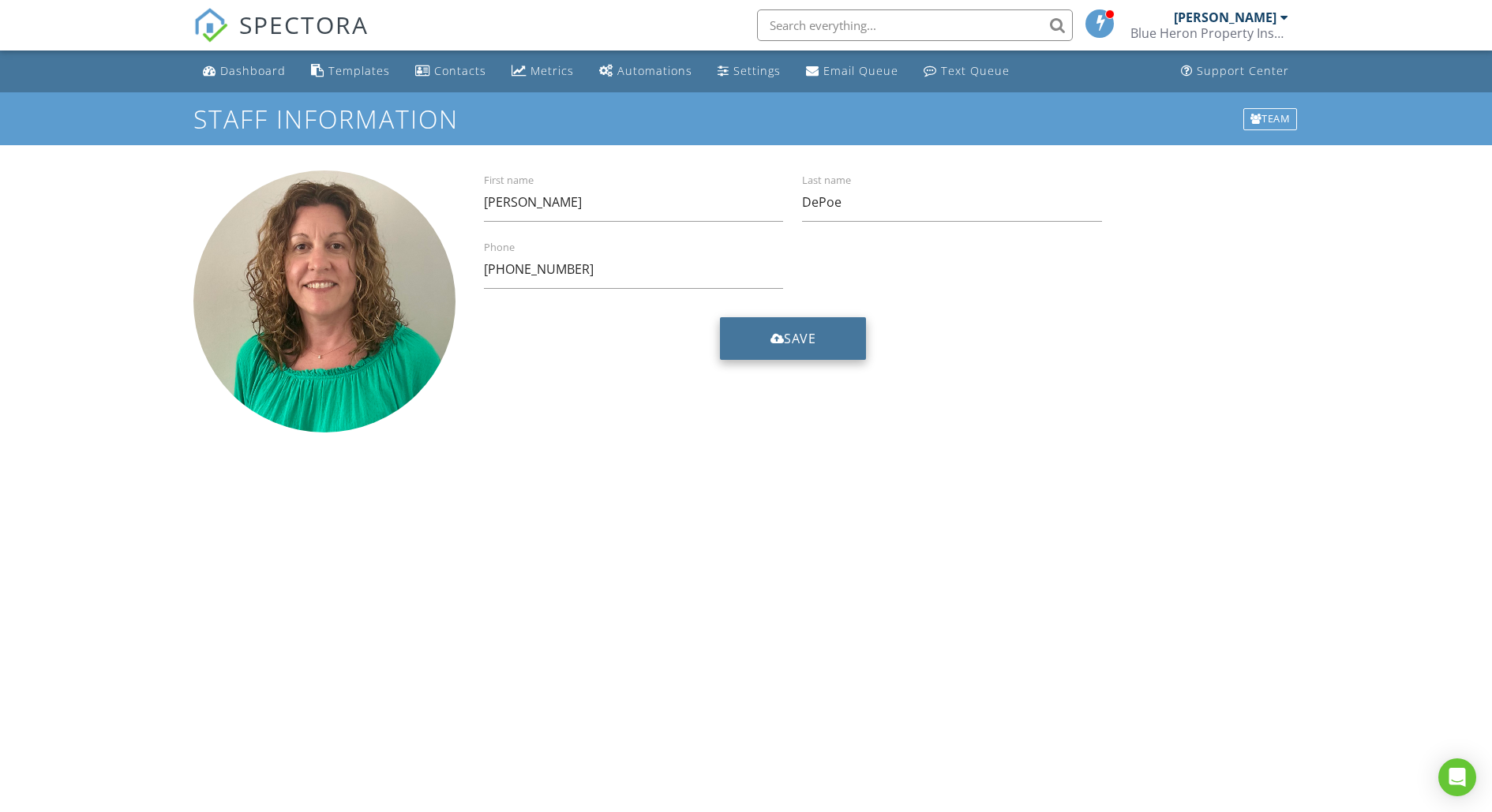 click on "Save" at bounding box center (793, 339) 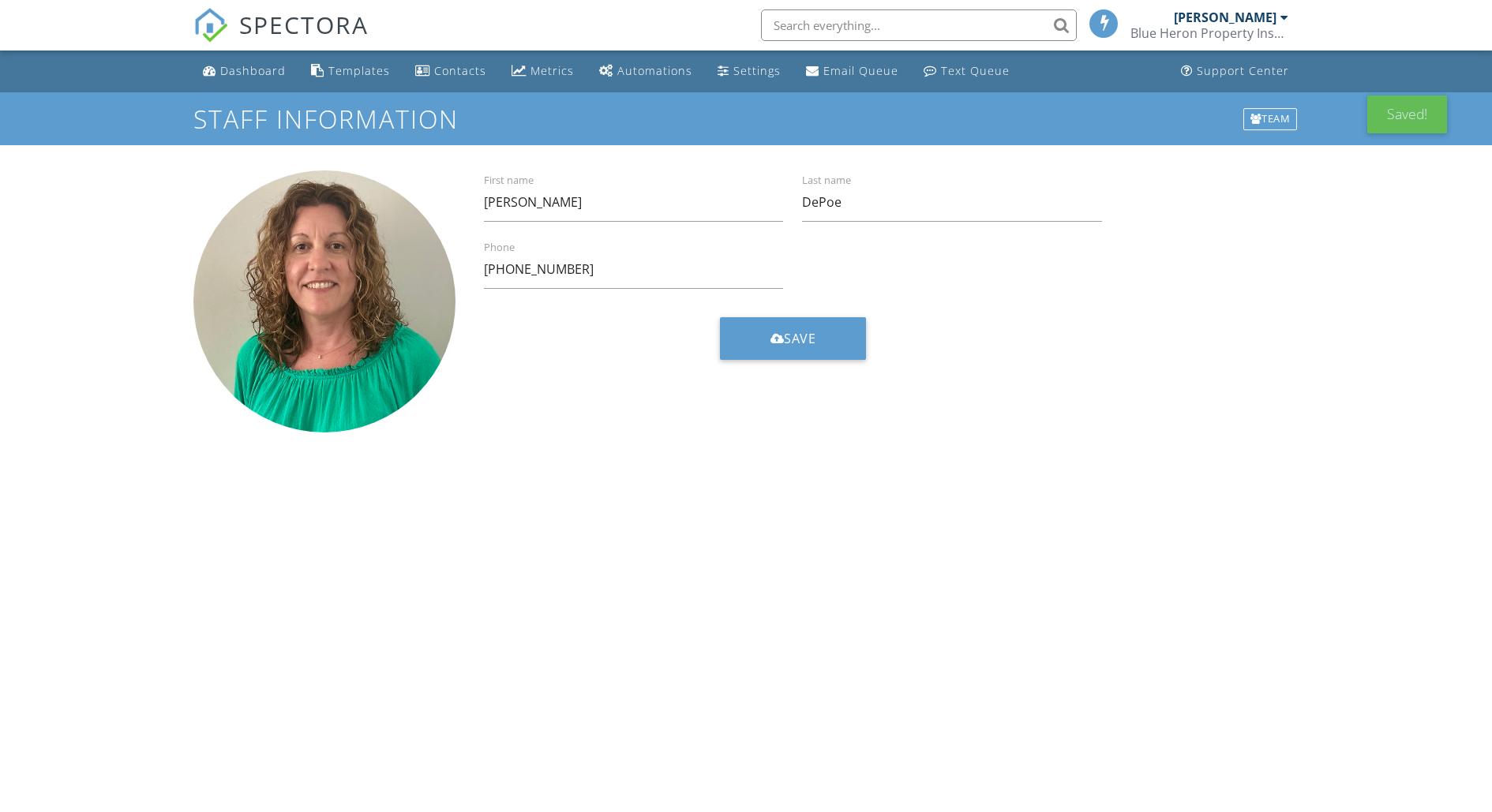 scroll, scrollTop: 0, scrollLeft: 0, axis: both 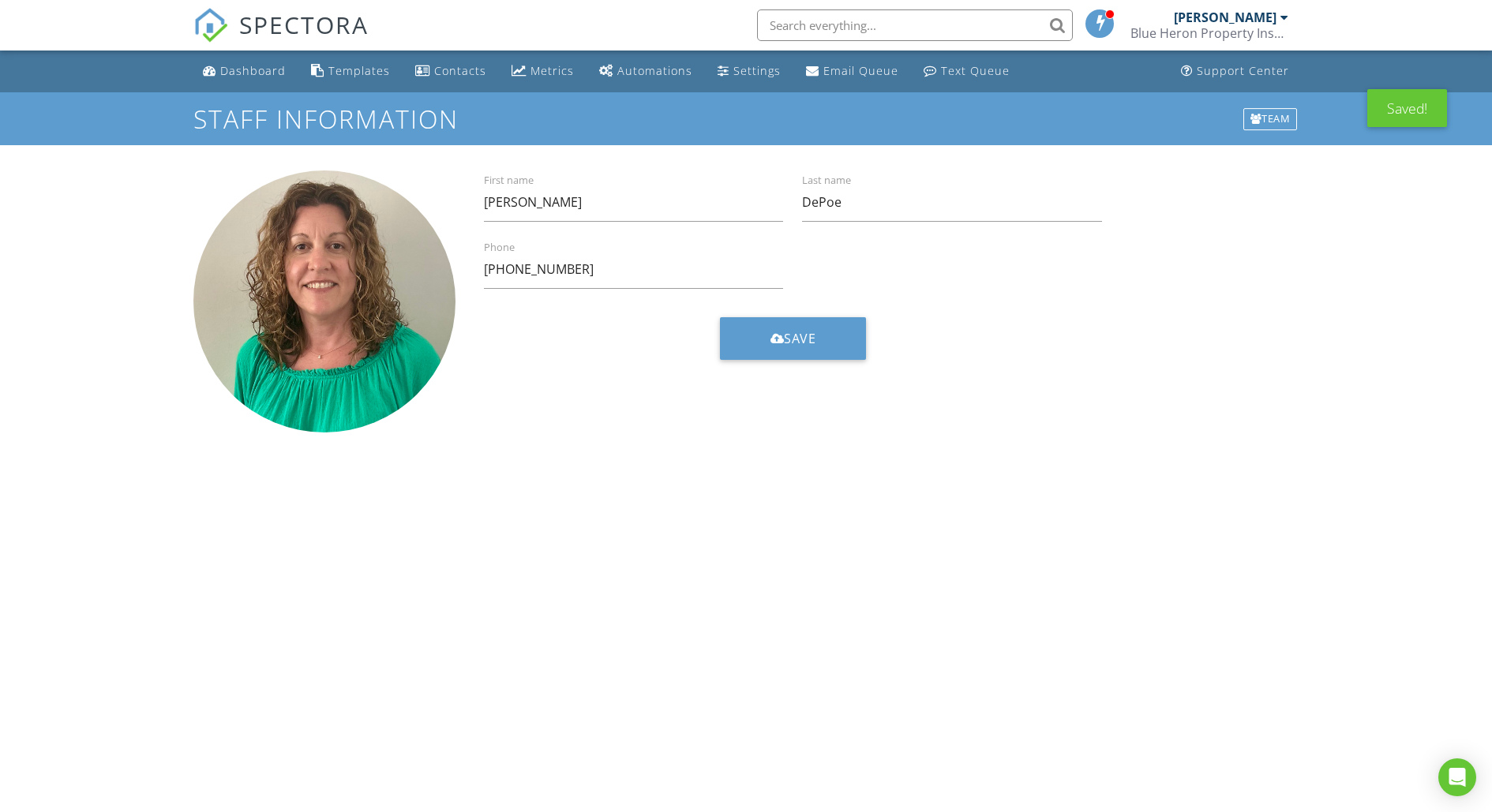 click on "SPECTORA
[PERSON_NAME]
Blue Heron Property Inspections
Role:
Inspector
Change Role
Dashboard
New Inspection
Inspections
Calendar
Template Editor
Contacts
Automations
Team
Metrics
Payments
Data Exports
Billing
Reporting
Advanced
Settings
What's New
Sign Out
Change Active Role
Your account has more than one possible role. Please choose how you'd like to view the site:
Company/Agency
City
Role
Dashboard
Templates
Contacts
Metrics
Automations
Settings
Email Queue
Text Queue
Support Center
Staff Information
Team
[PERSON_NAME]
First name
[PERSON_NAME]
Last name" at bounding box center (746, 400) 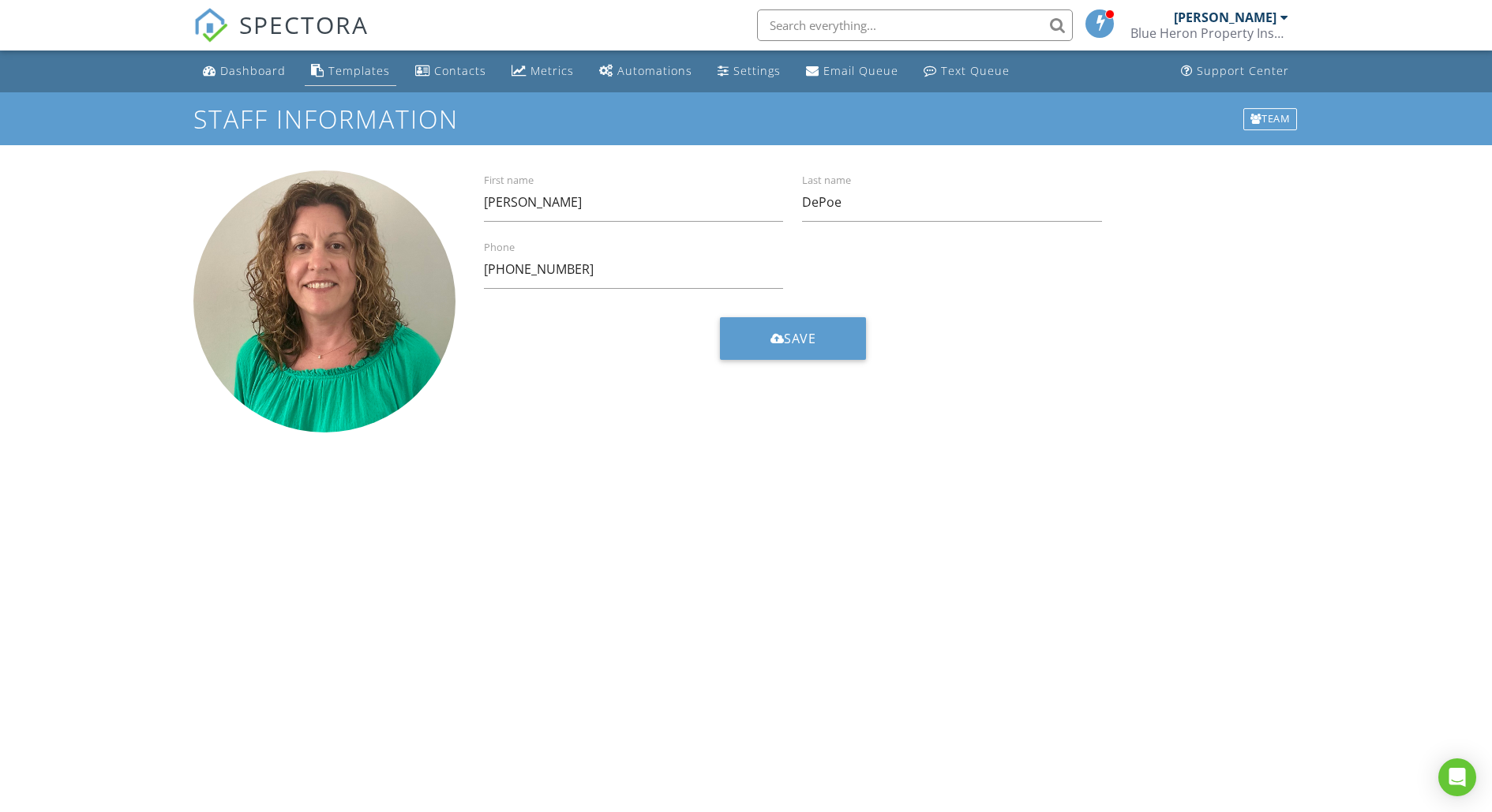 click on "Templates" at bounding box center [359, 70] 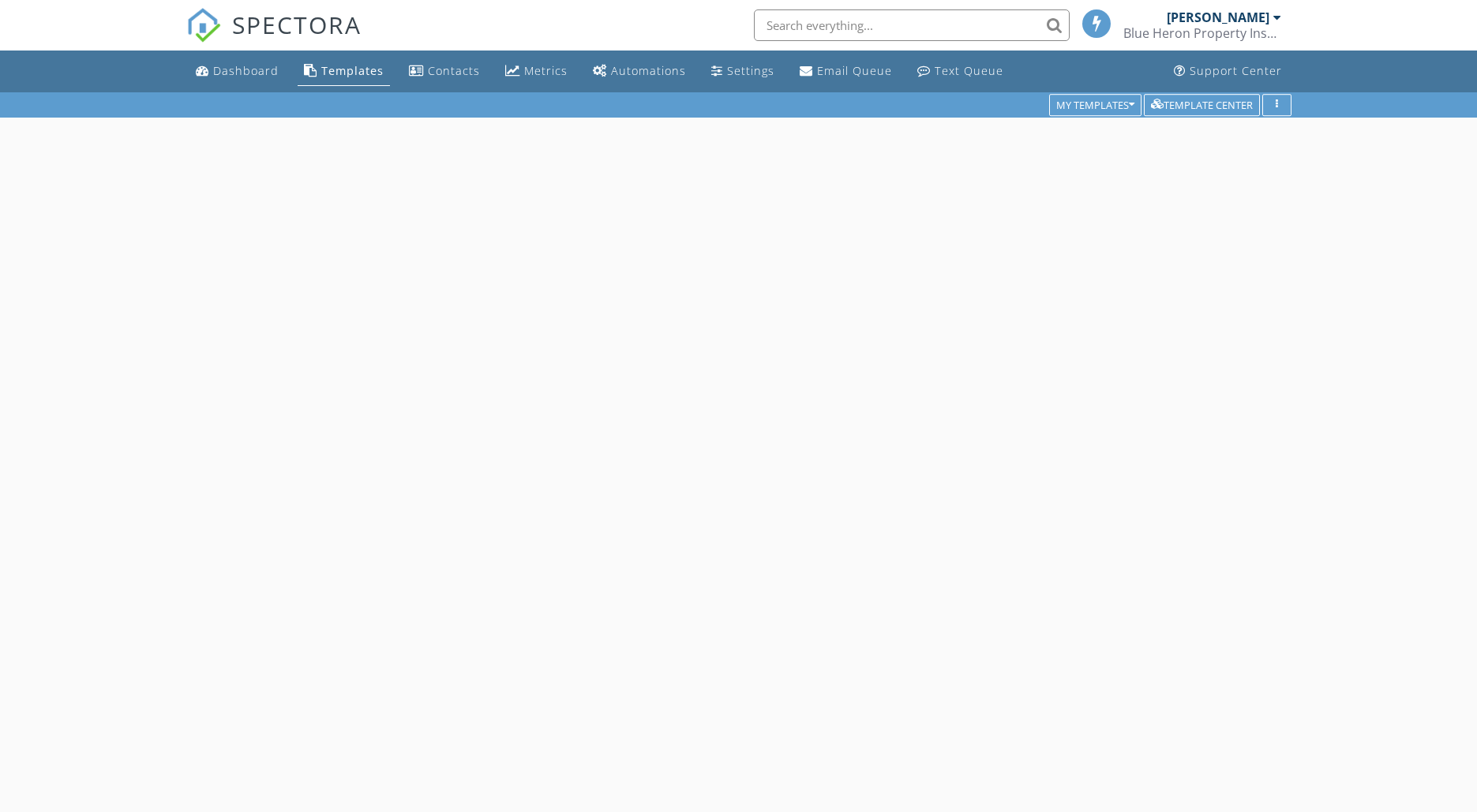 scroll, scrollTop: 0, scrollLeft: 0, axis: both 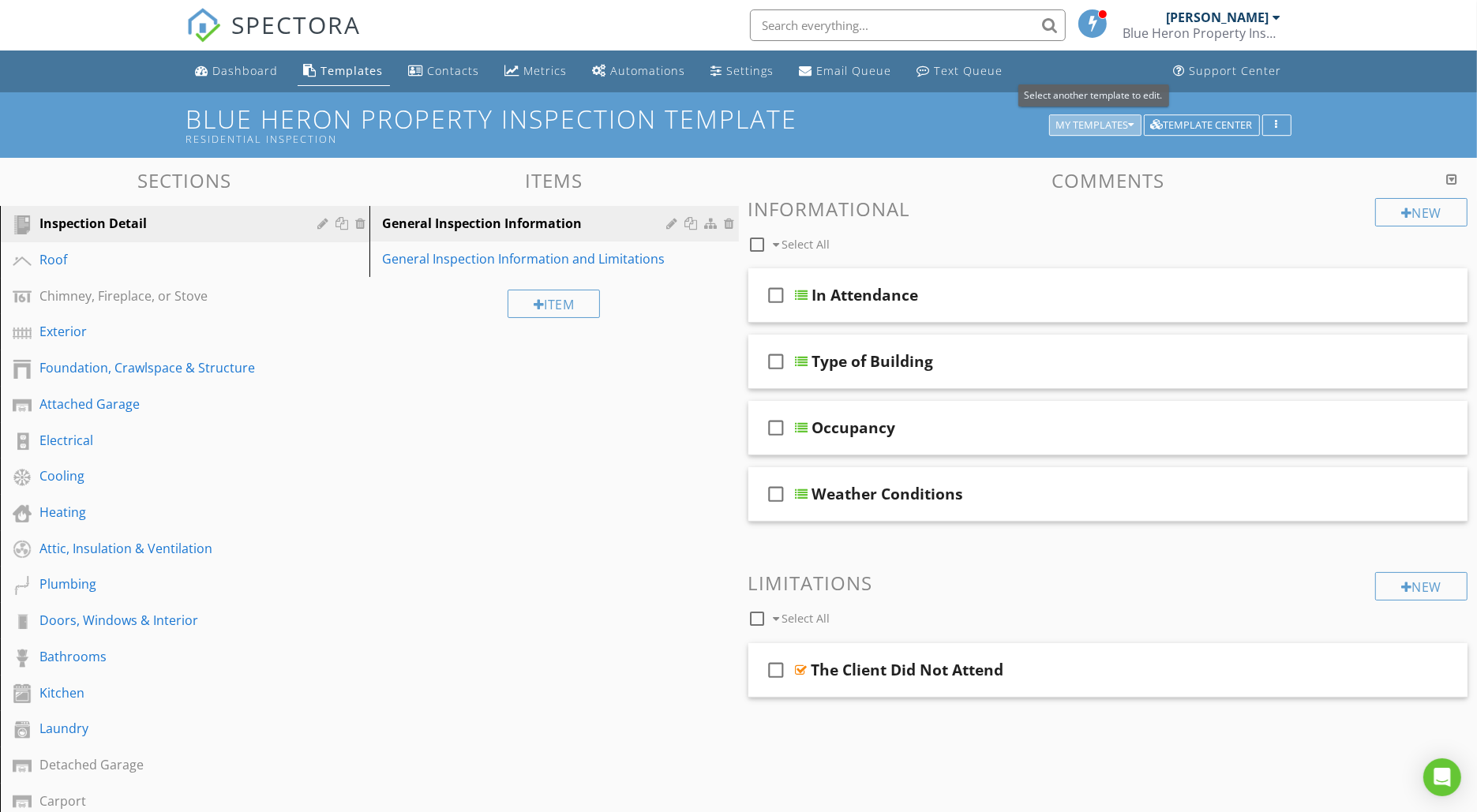 click on "My Templates" at bounding box center (1095, 125) 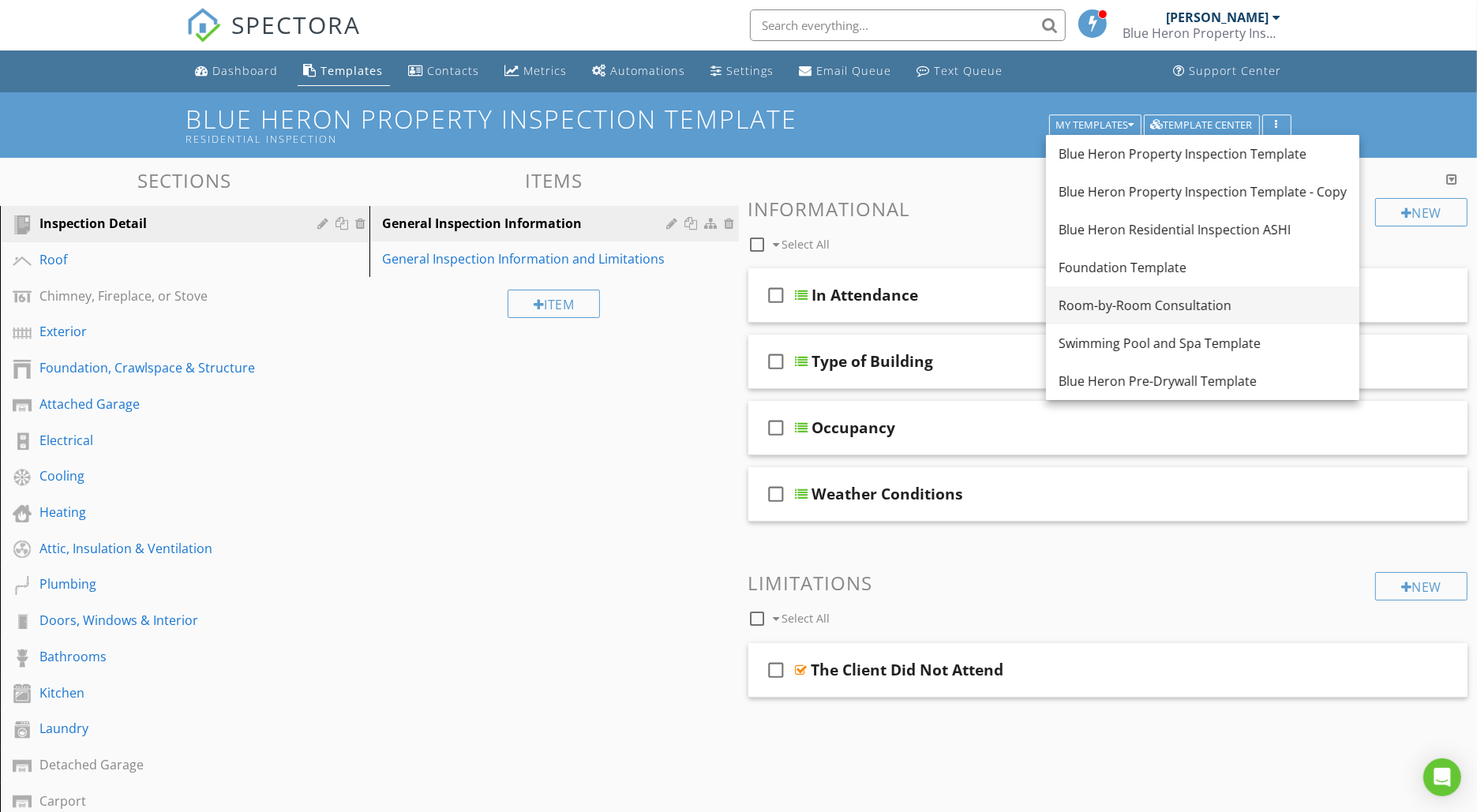 click on "Room-by-Room Consultation" at bounding box center (1202, 305) 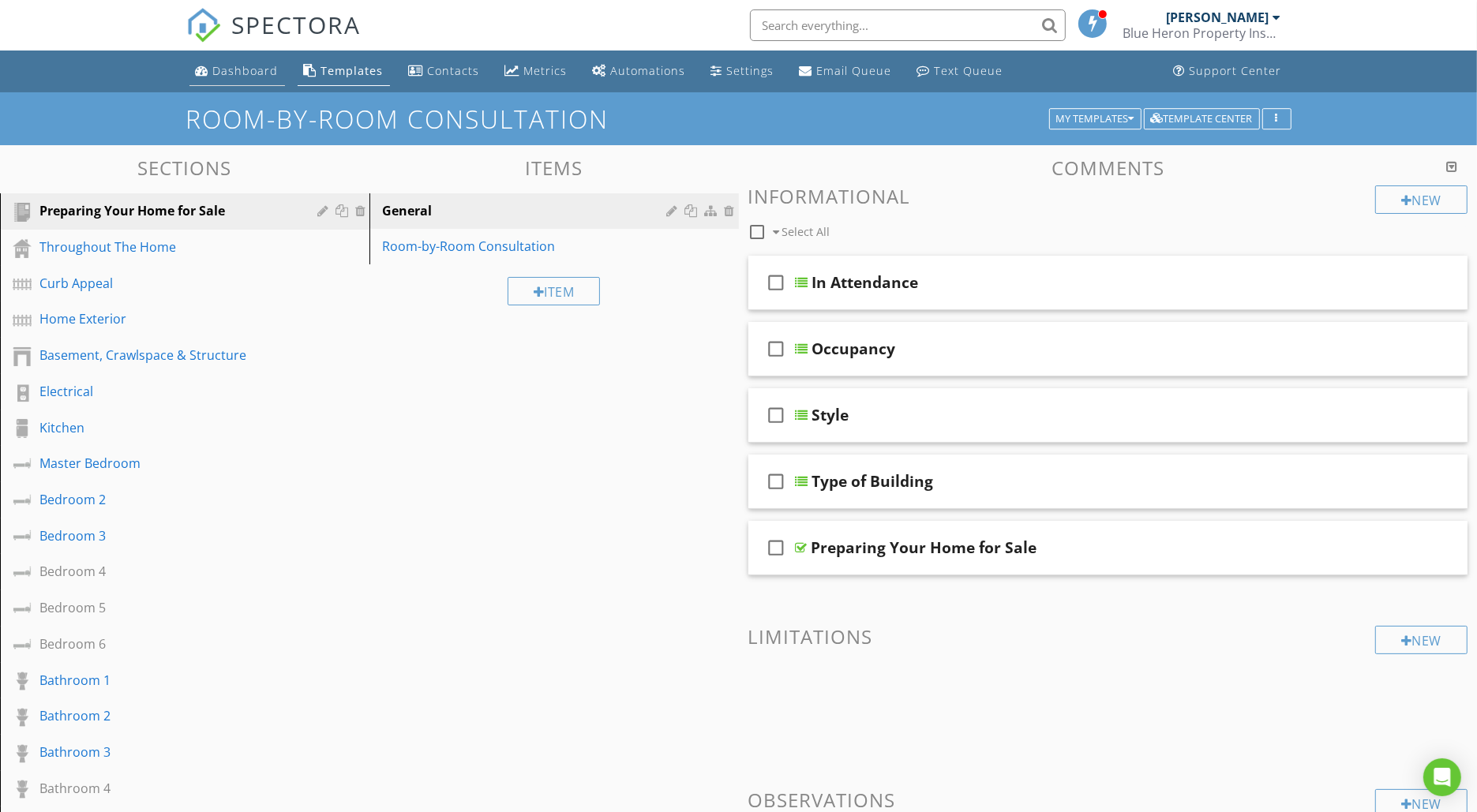 click on "Dashboard" at bounding box center (237, 71) 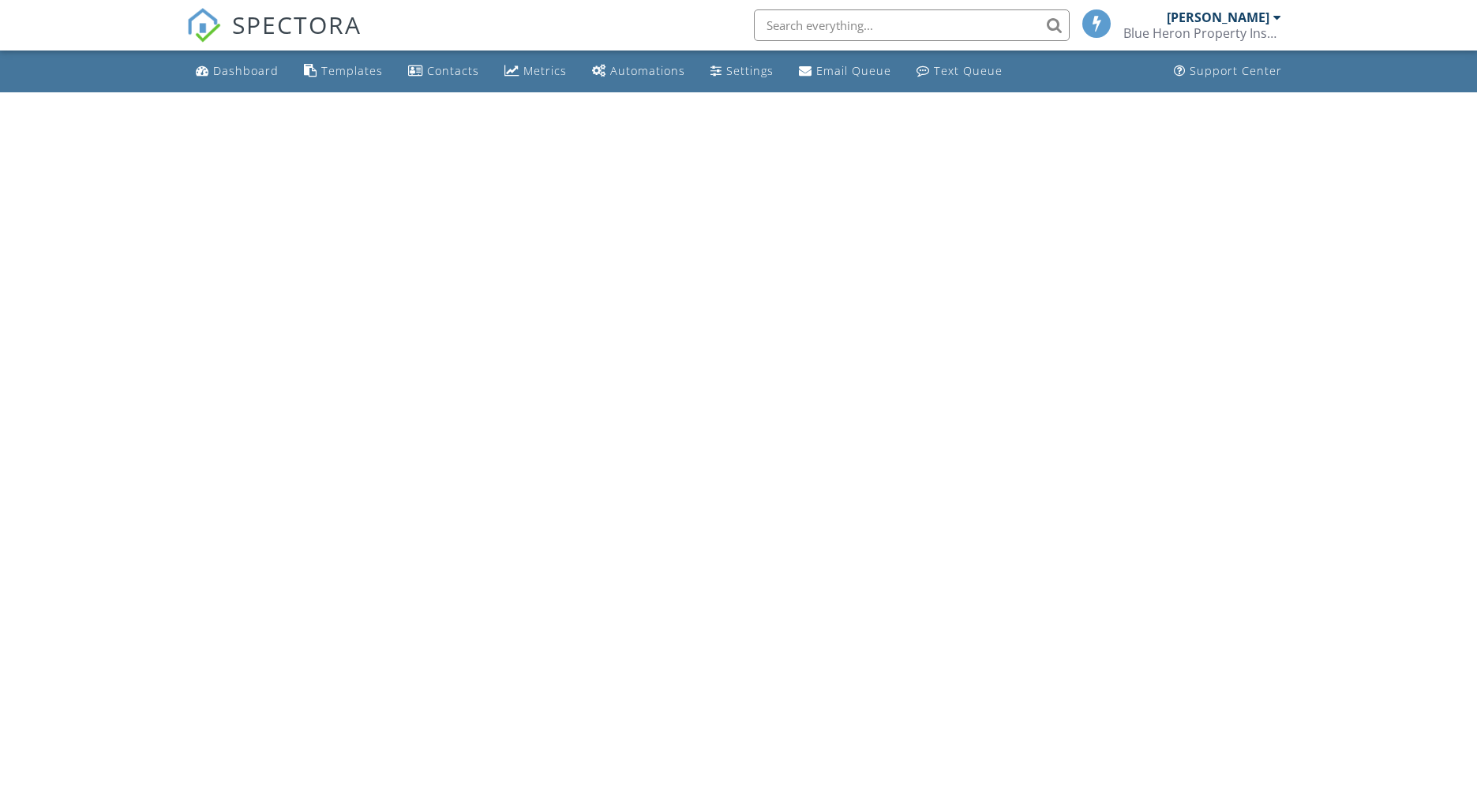 scroll, scrollTop: 0, scrollLeft: 0, axis: both 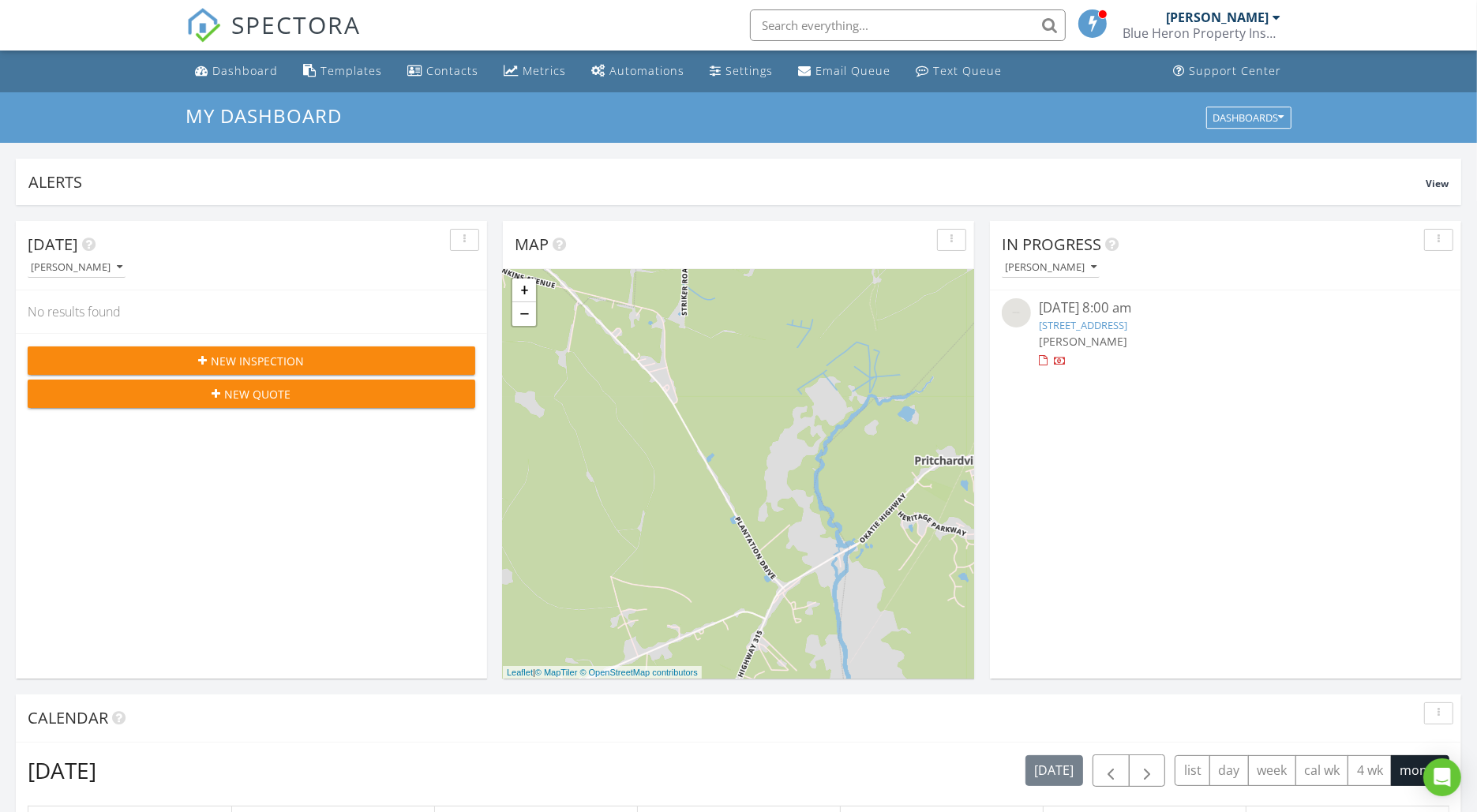 click on "New Inspection" at bounding box center (251, 361) 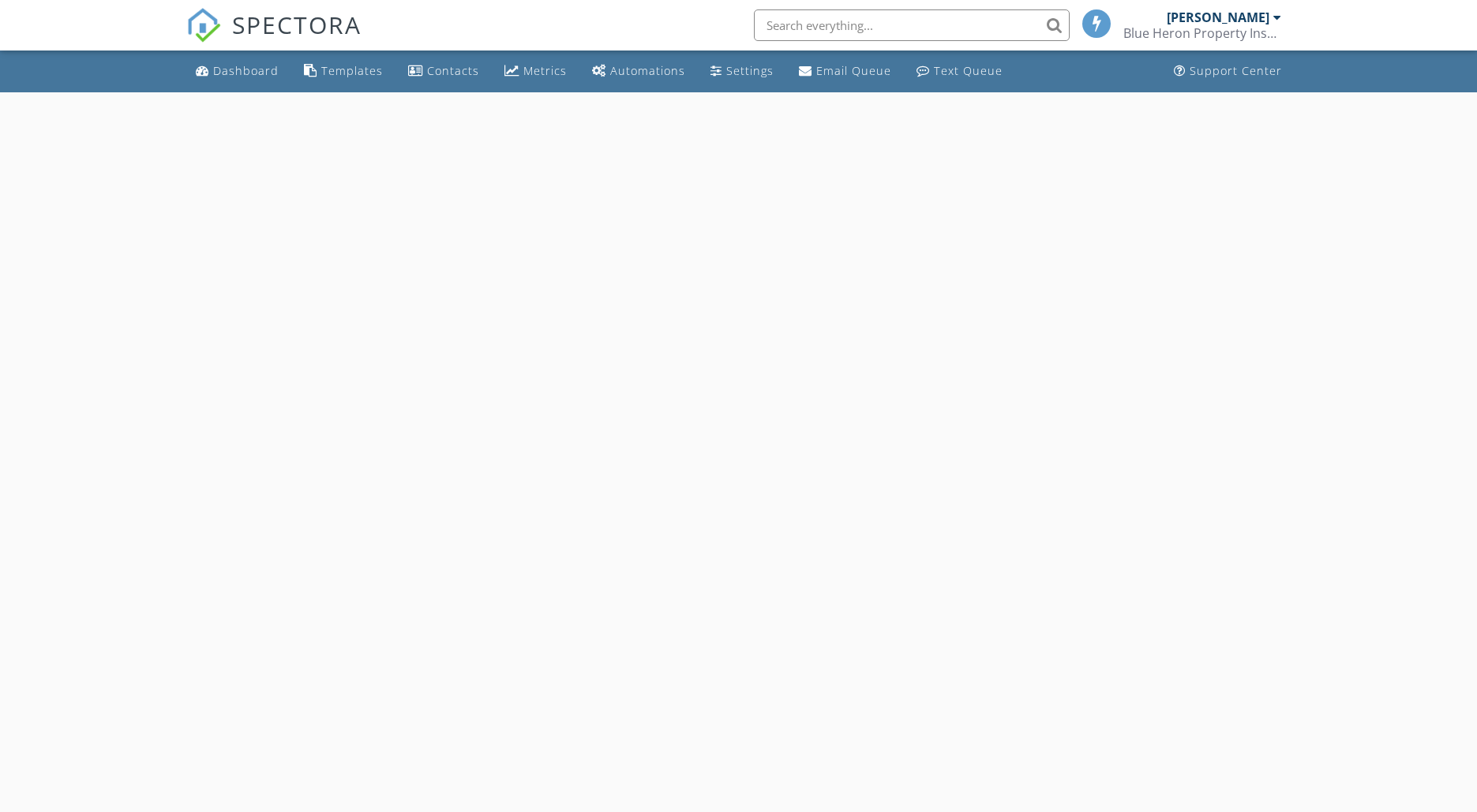 scroll, scrollTop: 0, scrollLeft: 0, axis: both 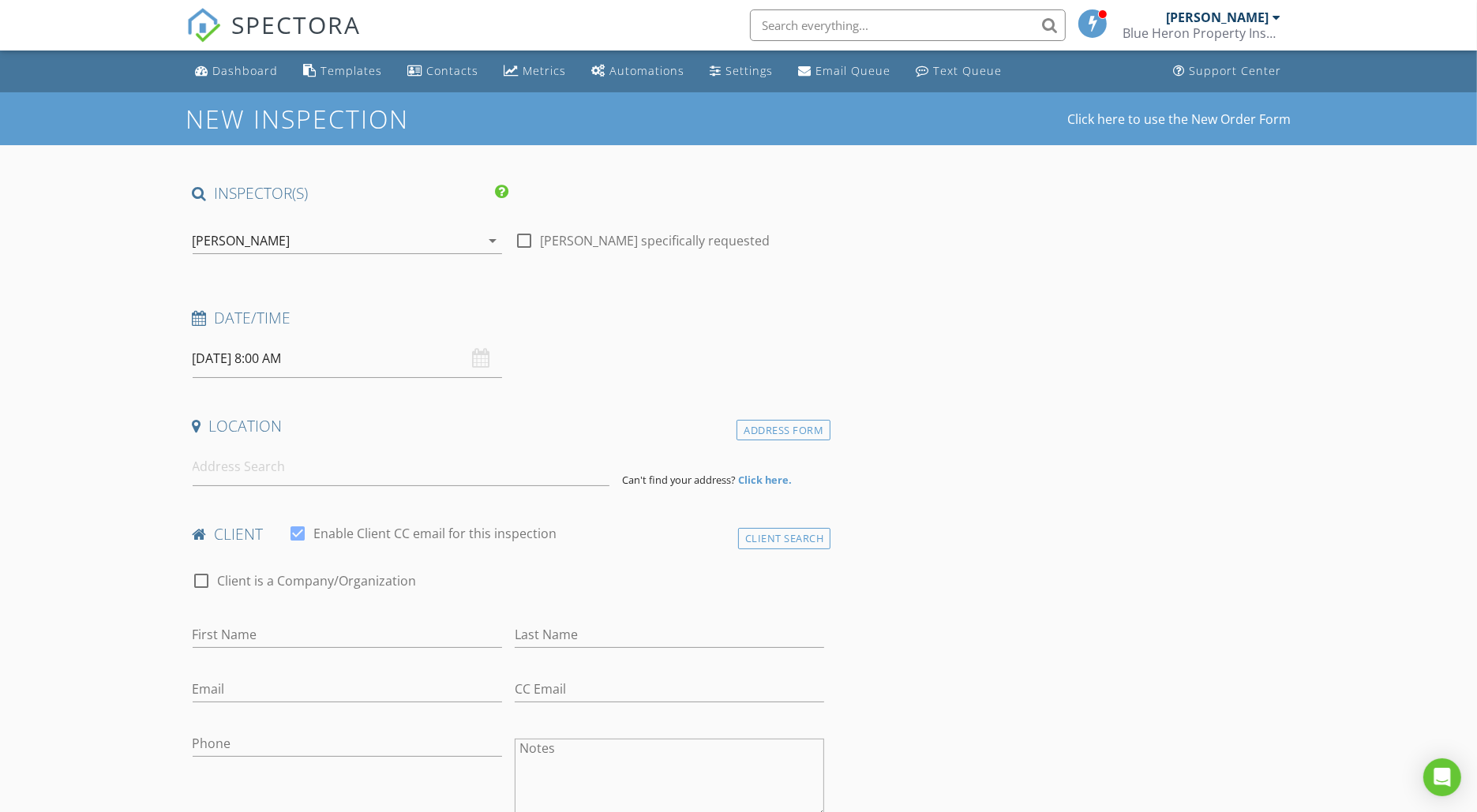 click on "[PERSON_NAME]" at bounding box center [336, 241] 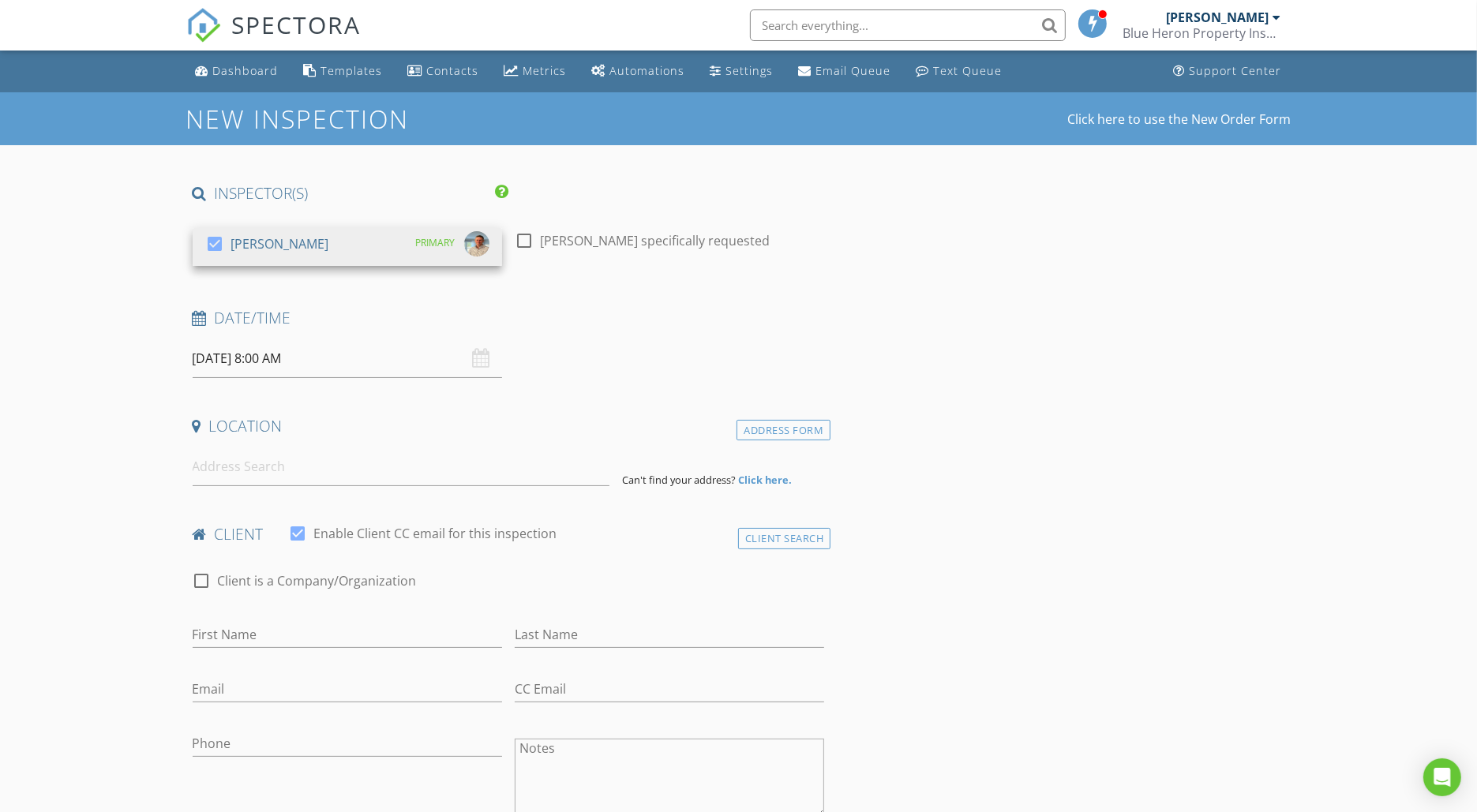 click on "Date/Time" at bounding box center [508, 324] 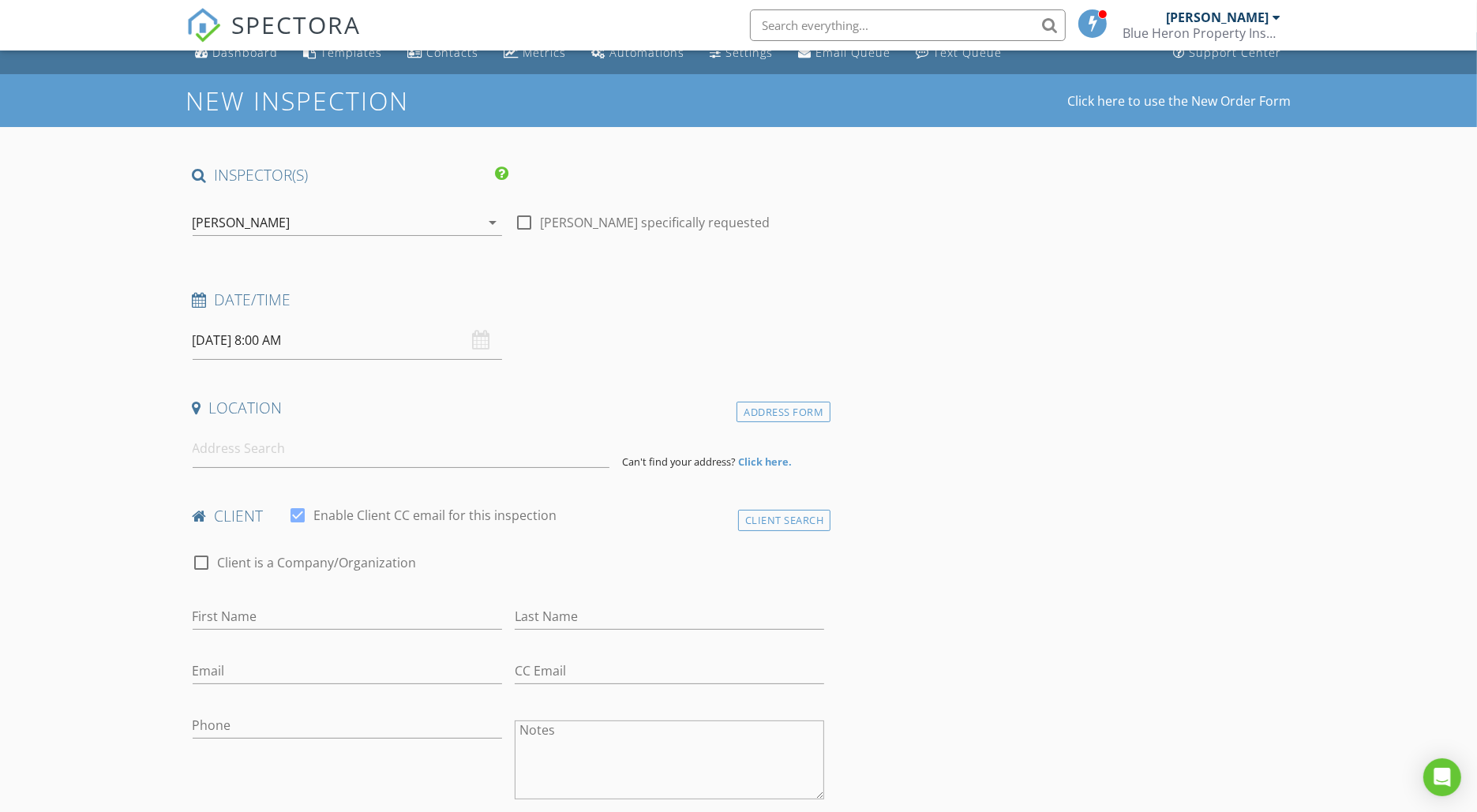 scroll, scrollTop: 0, scrollLeft: 0, axis: both 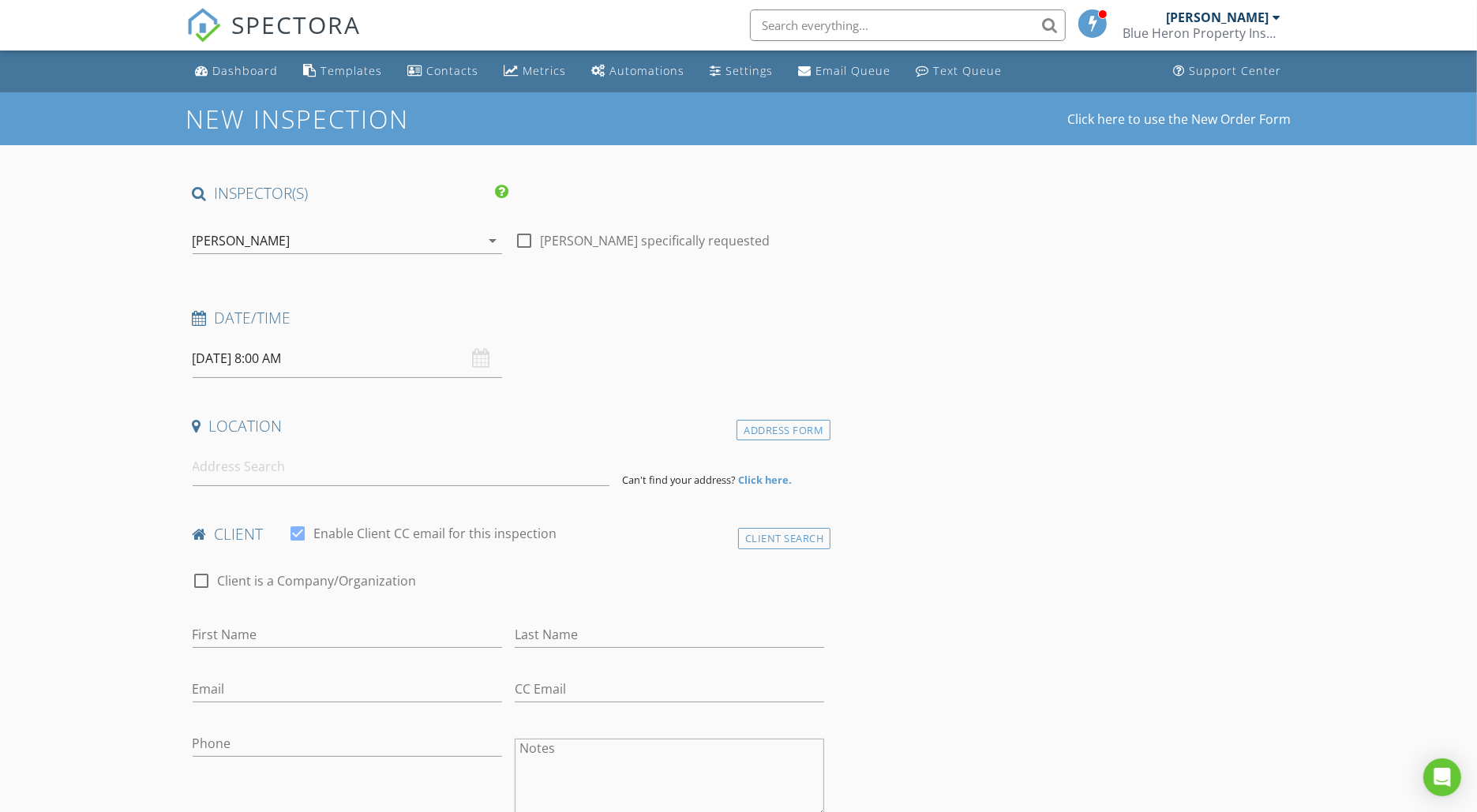 click on "[PERSON_NAME]" at bounding box center (336, 241) 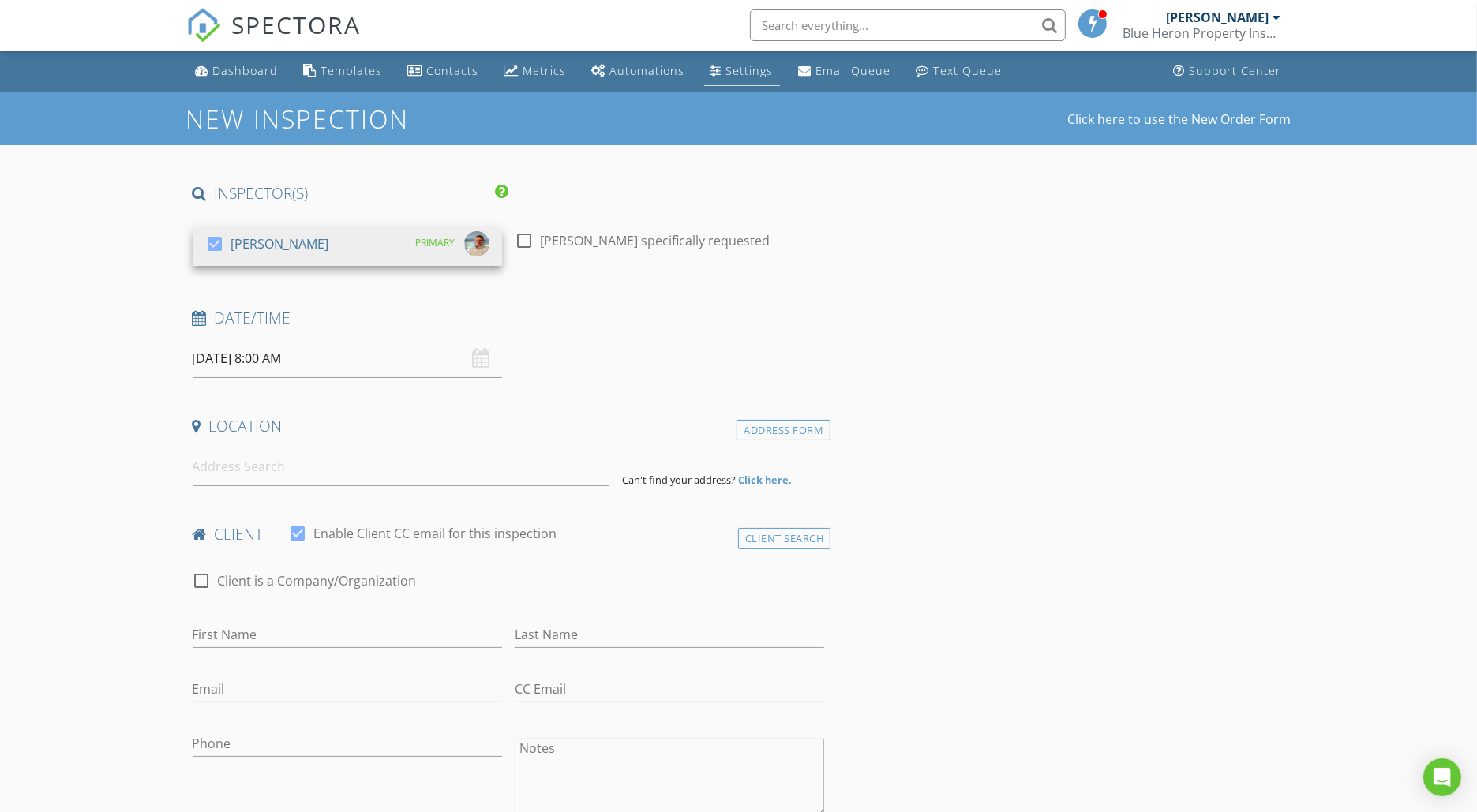 click on "Settings" at bounding box center (750, 70) 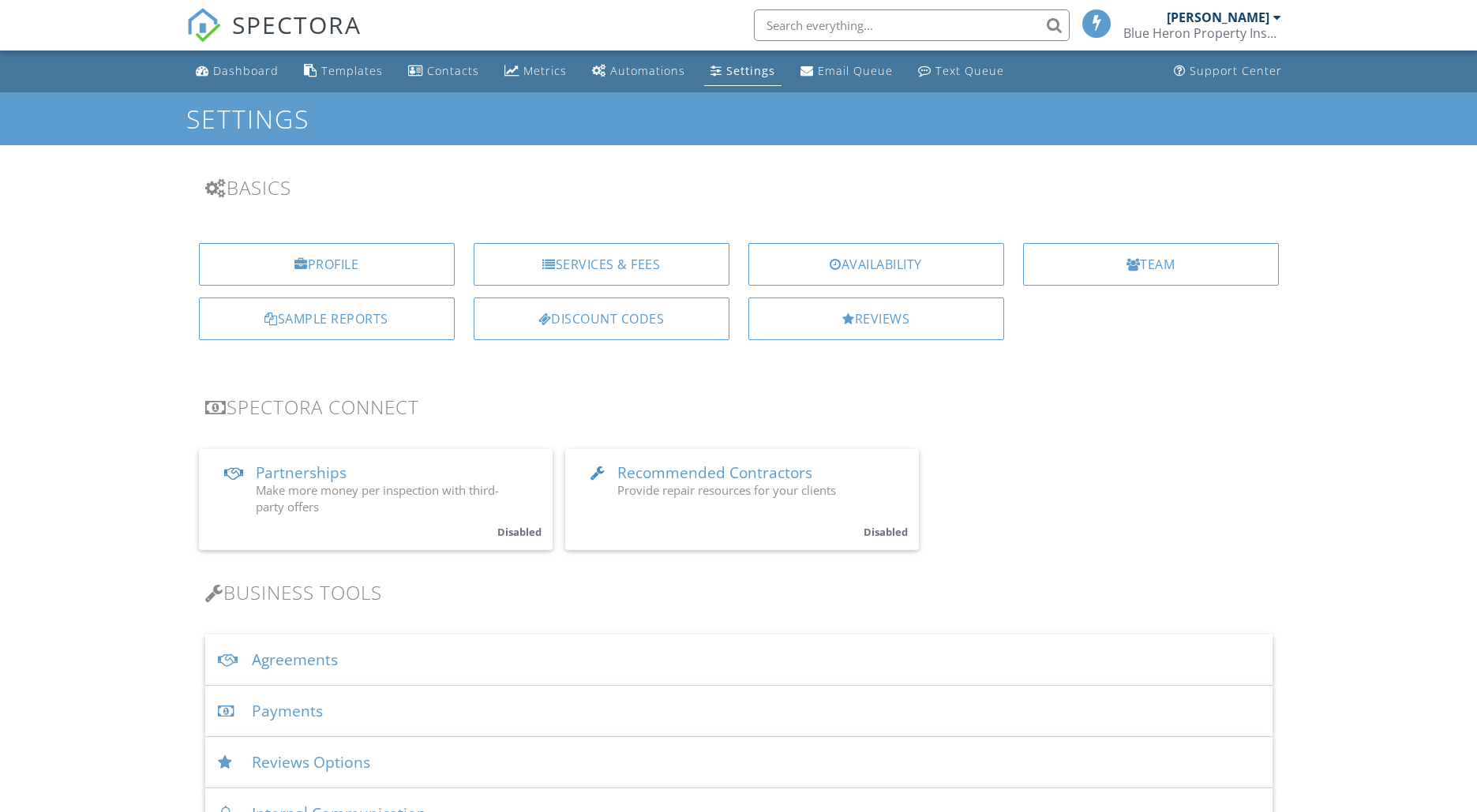 scroll, scrollTop: 0, scrollLeft: 0, axis: both 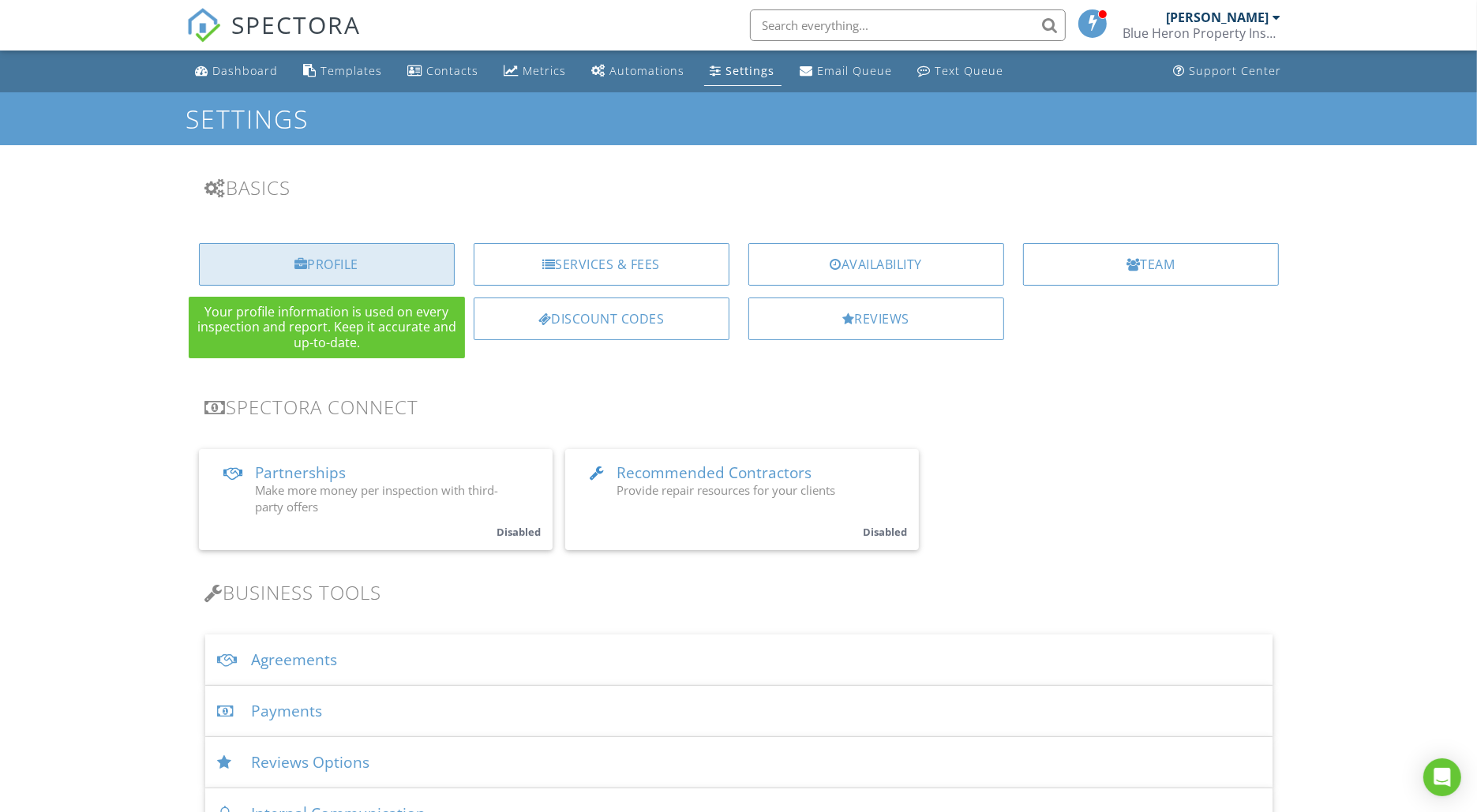 click on "Profile" at bounding box center (327, 264) 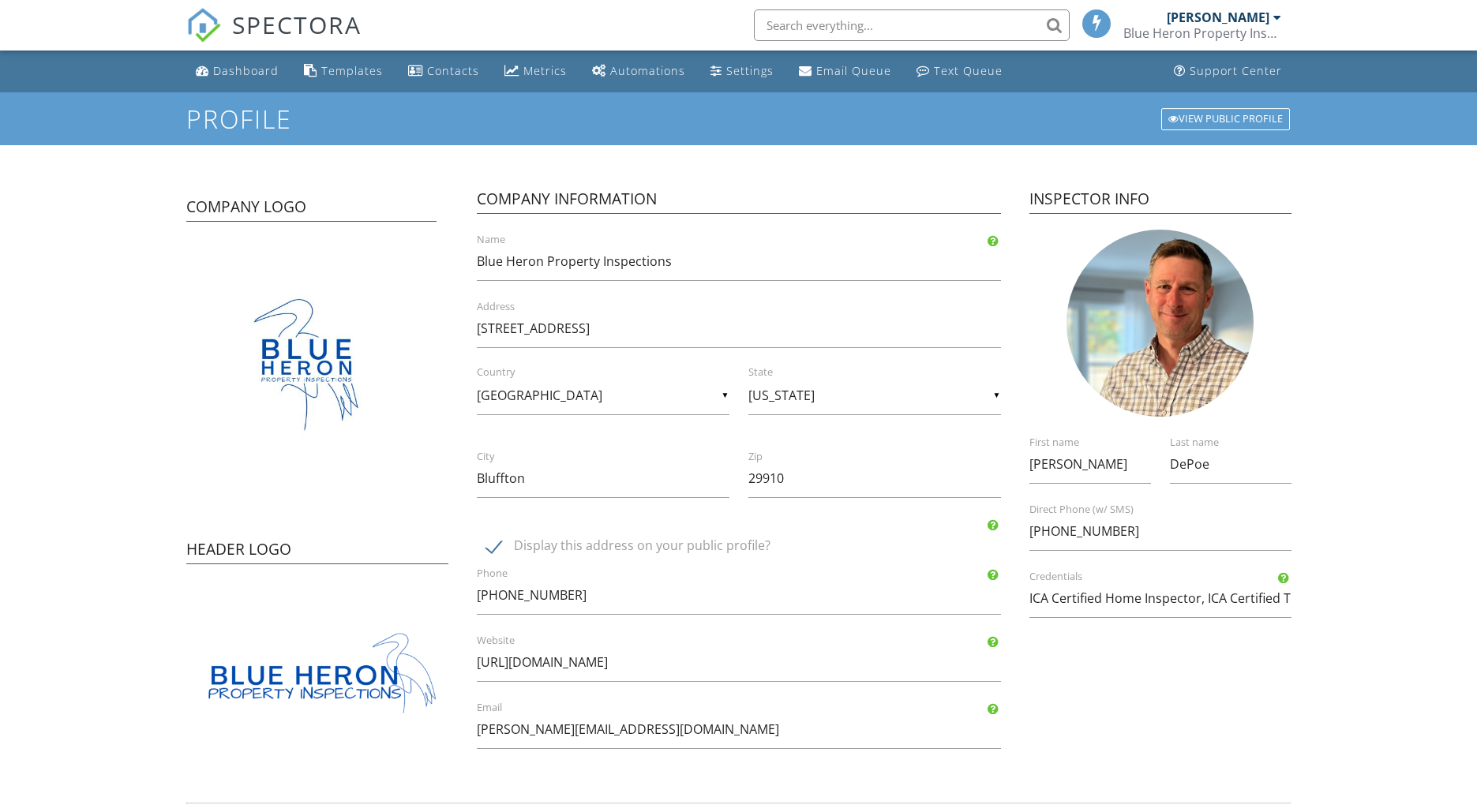 scroll, scrollTop: 0, scrollLeft: 0, axis: both 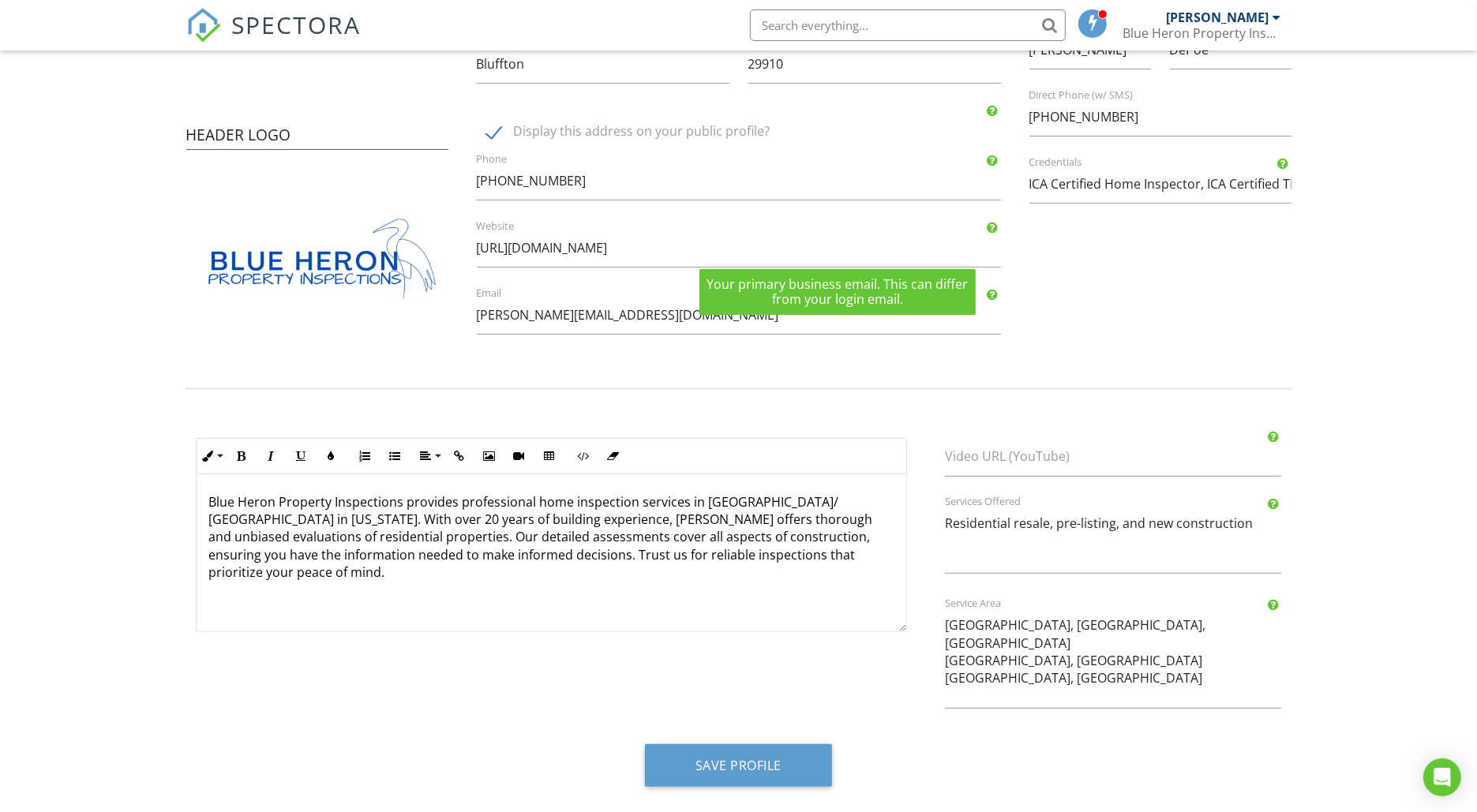 click at bounding box center [993, 294] 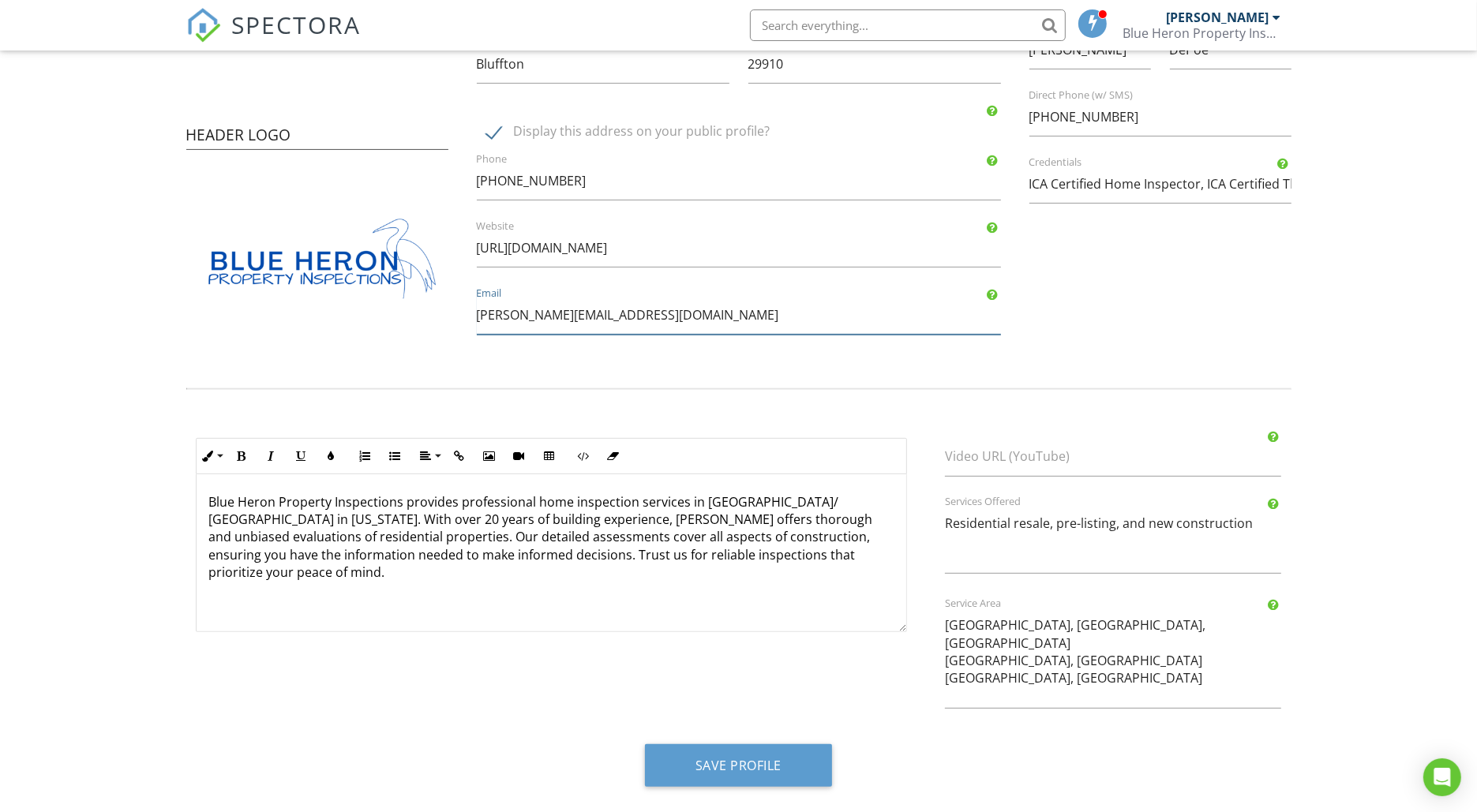click on "shawn@bhpropertyinspections.com" at bounding box center [739, 315] 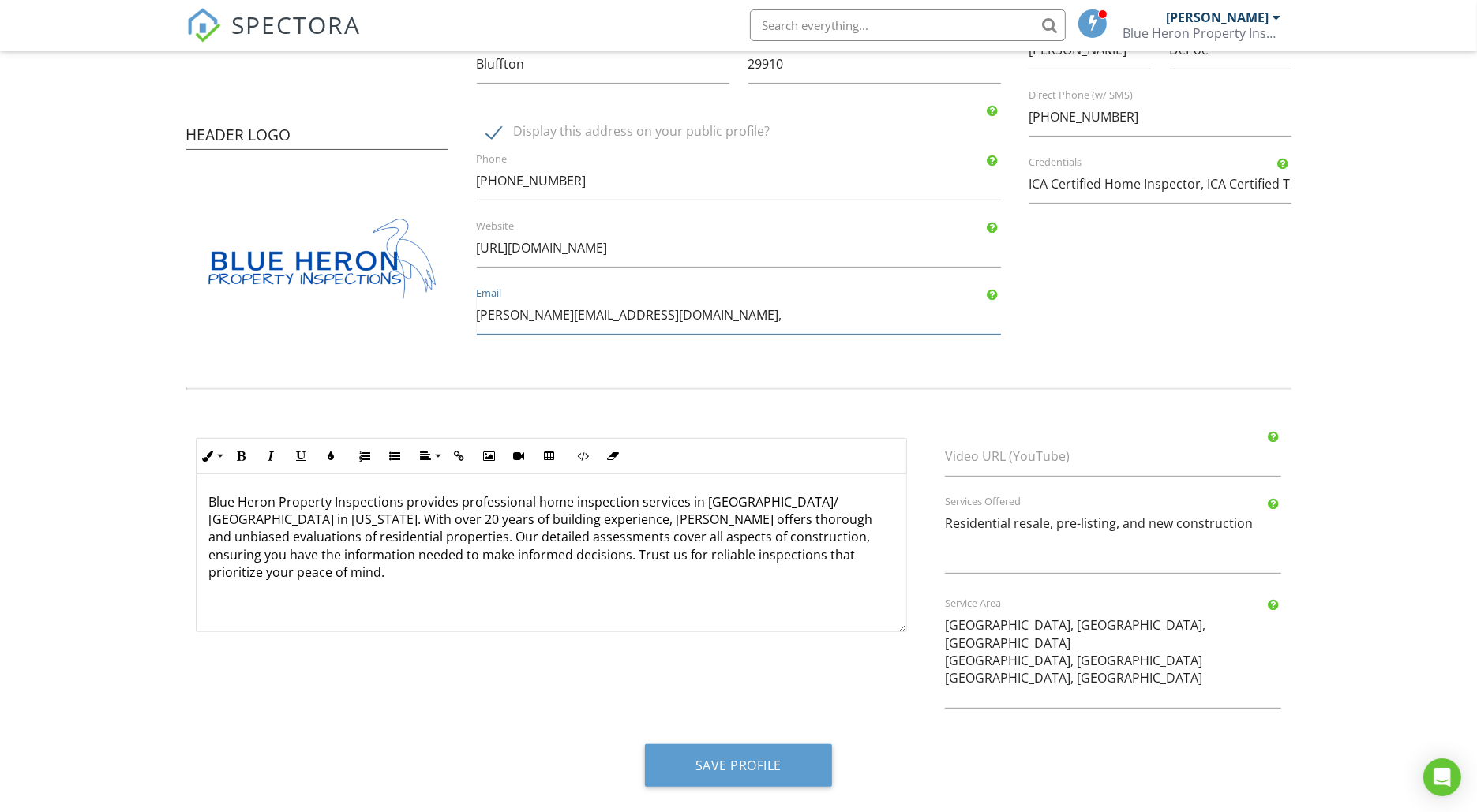 type on "shawn@bhpropertyinspections.com" 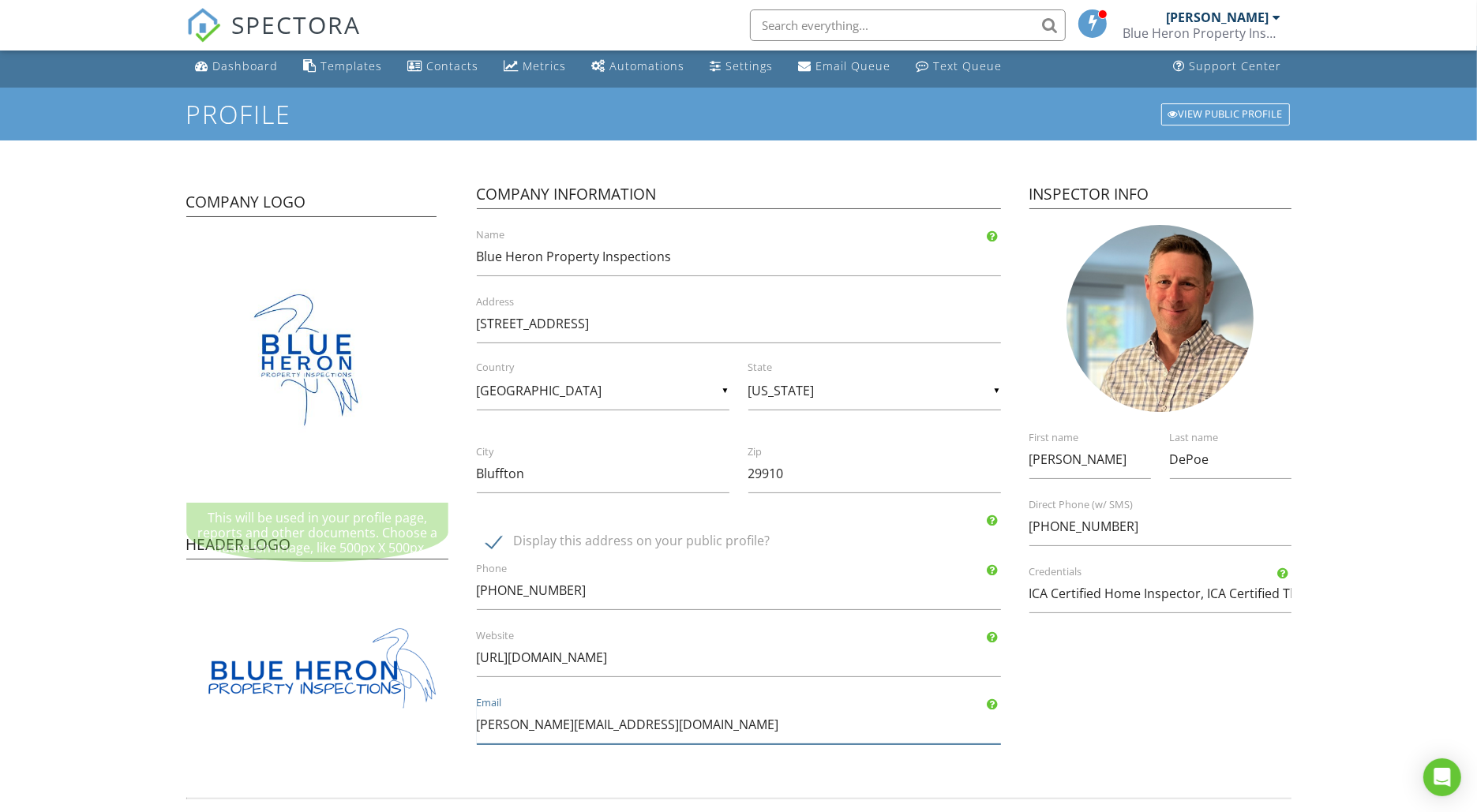 scroll, scrollTop: 0, scrollLeft: 0, axis: both 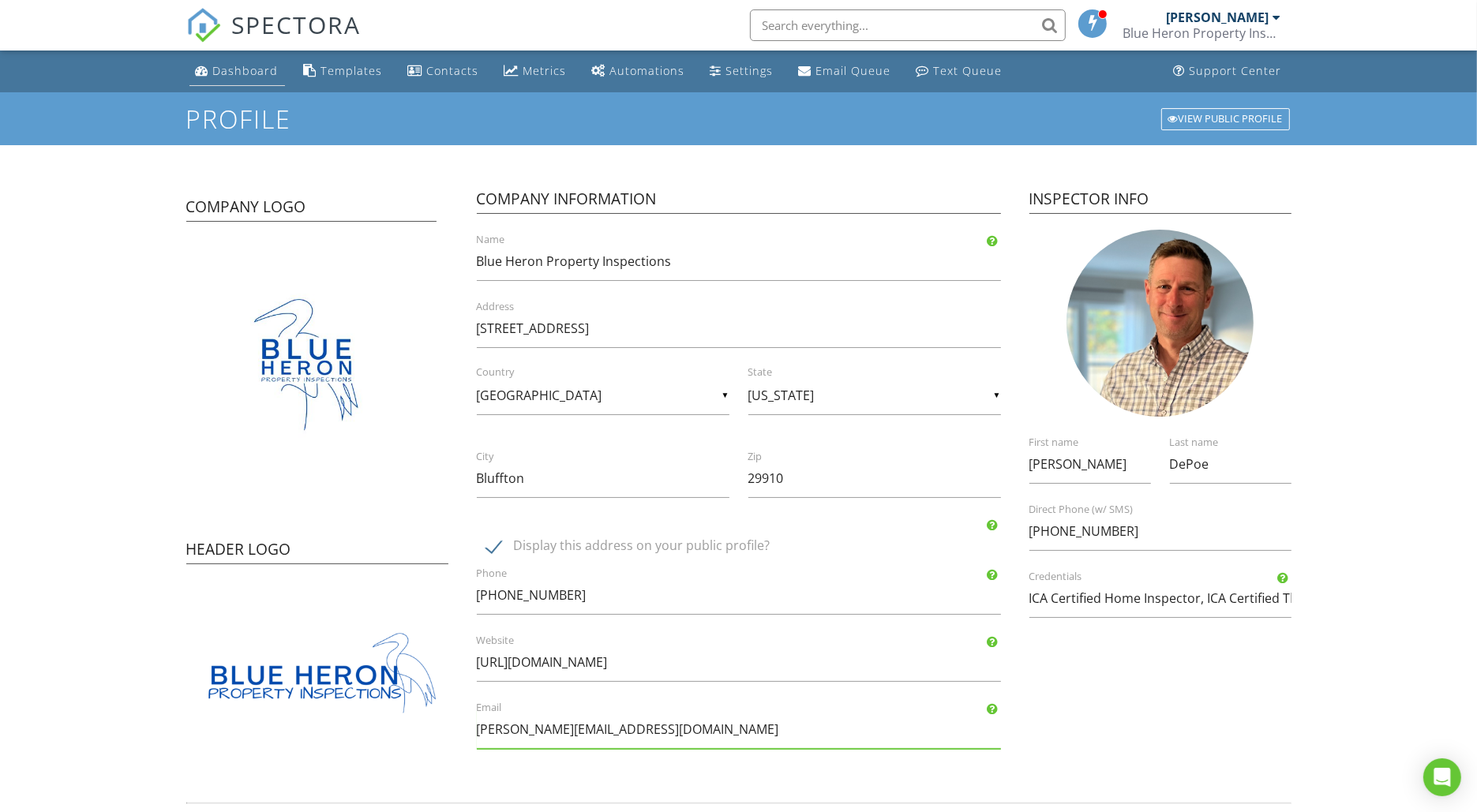 click on "Dashboard" at bounding box center (246, 70) 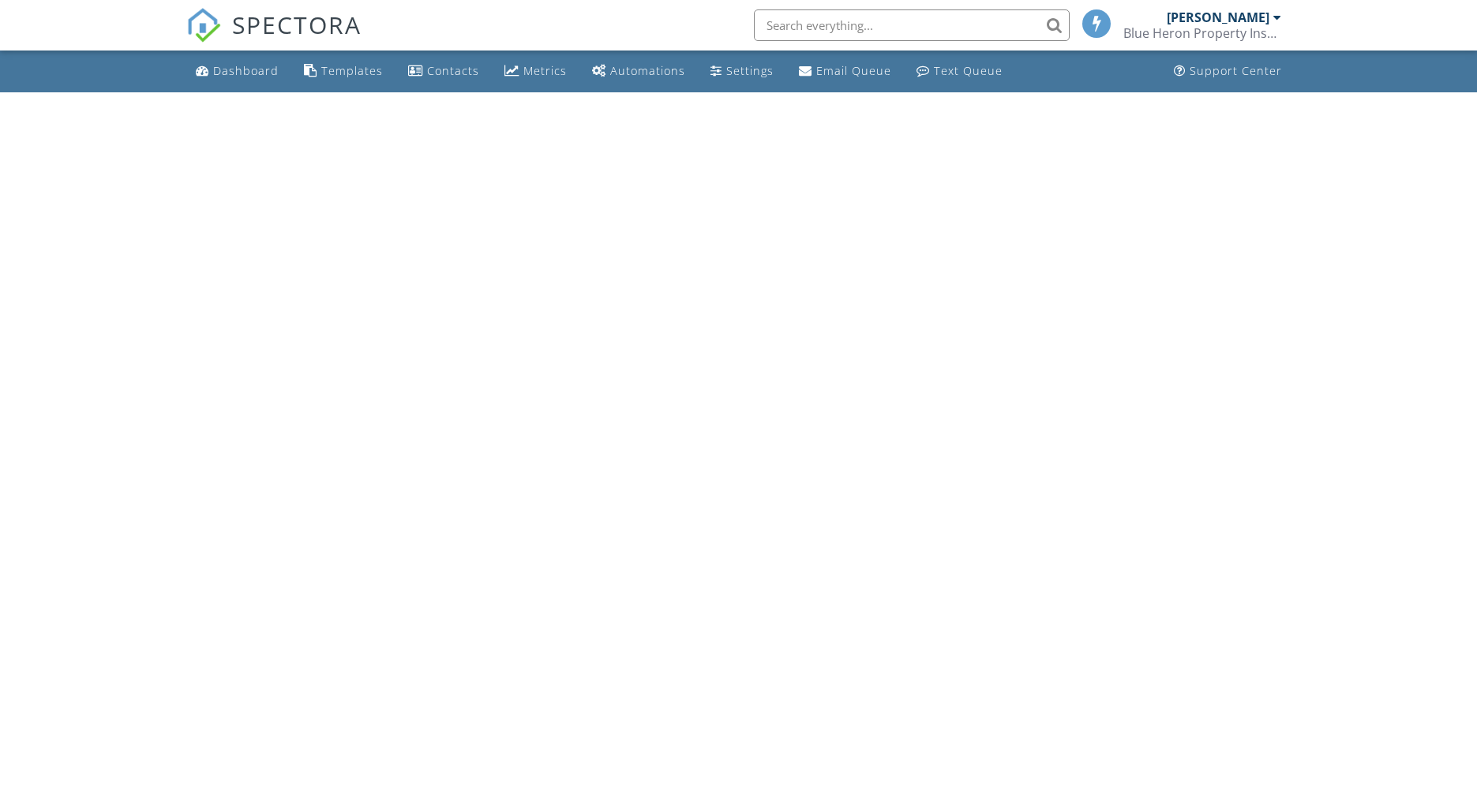 scroll, scrollTop: 0, scrollLeft: 0, axis: both 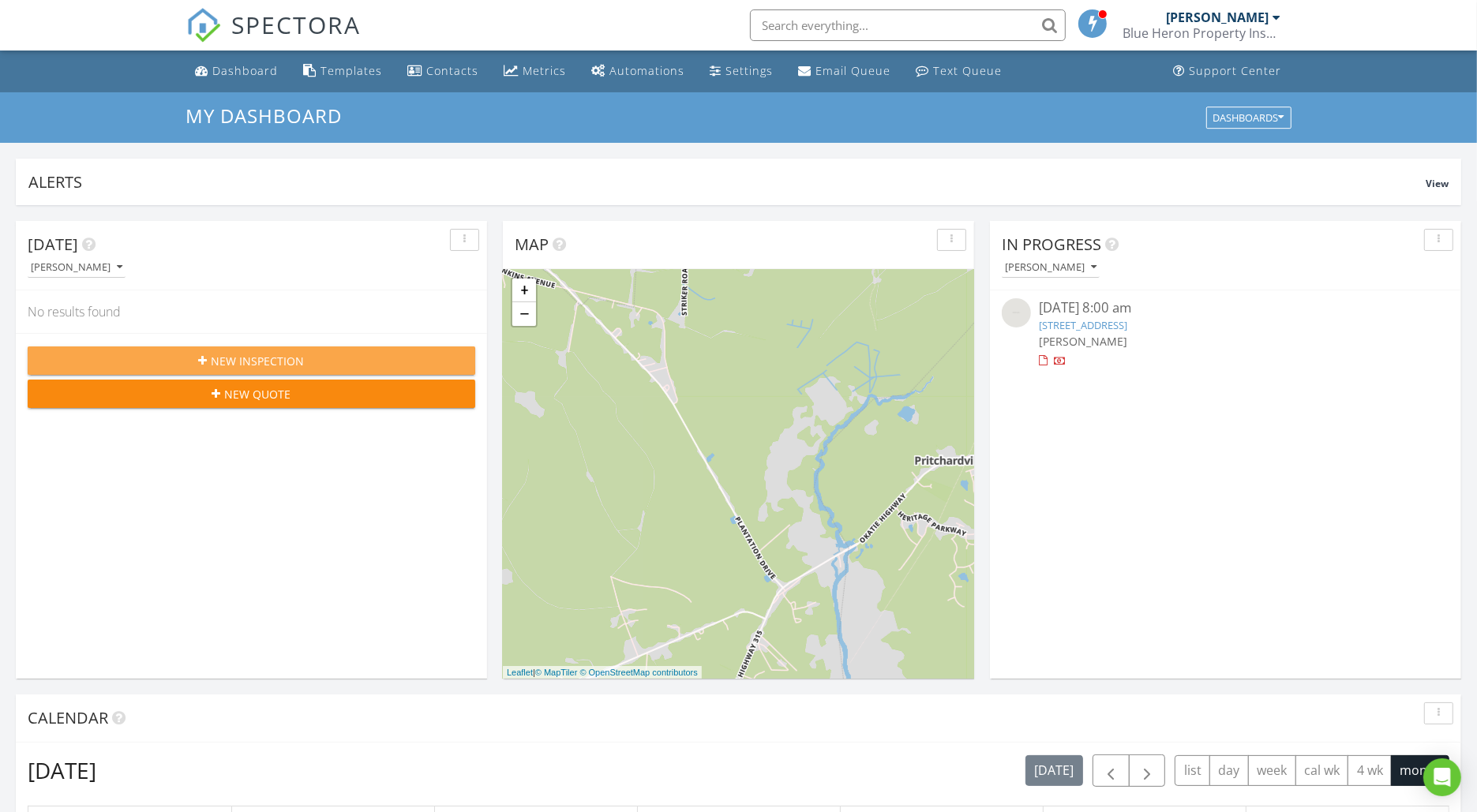 click on "New Inspection" at bounding box center (258, 361) 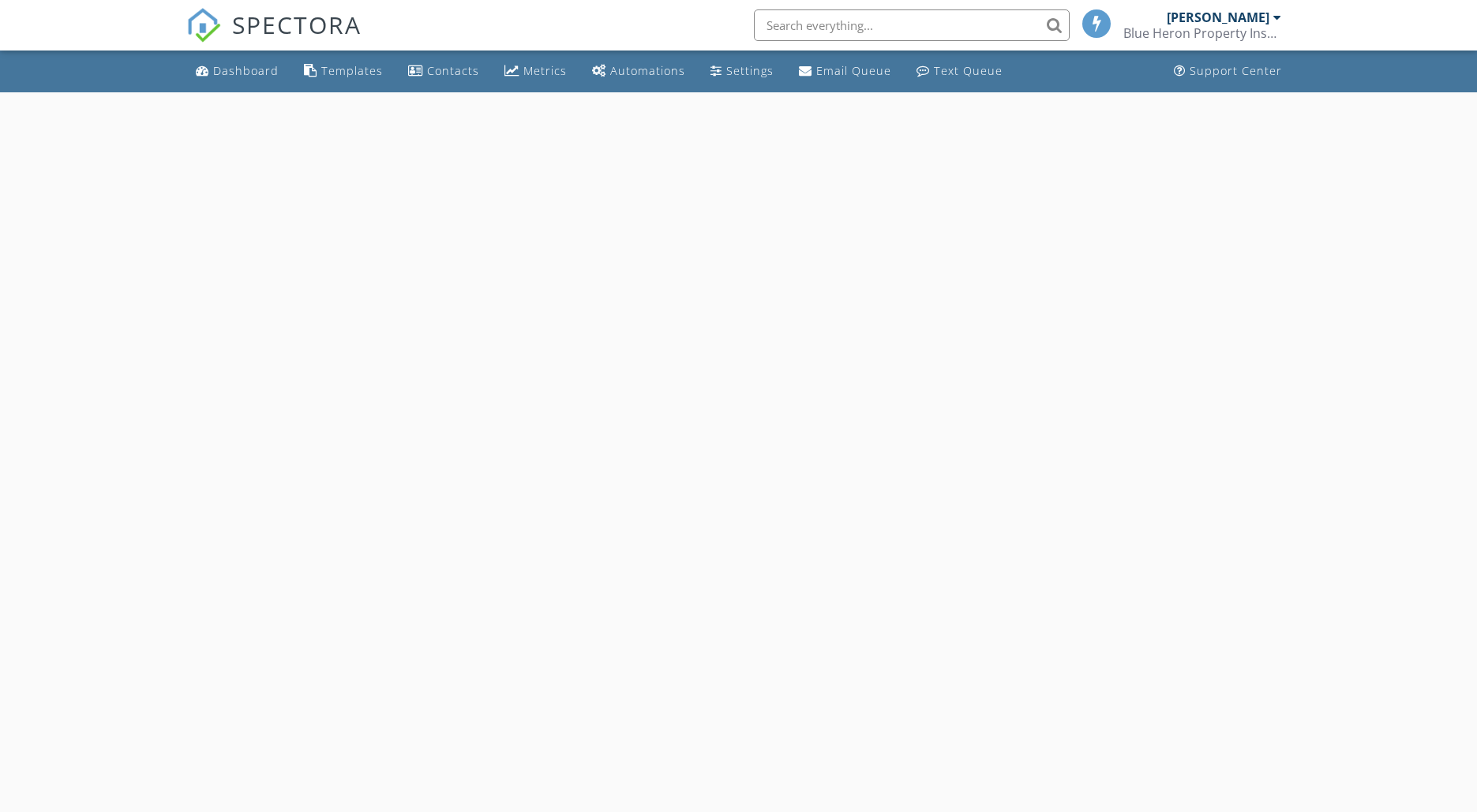 scroll, scrollTop: 0, scrollLeft: 0, axis: both 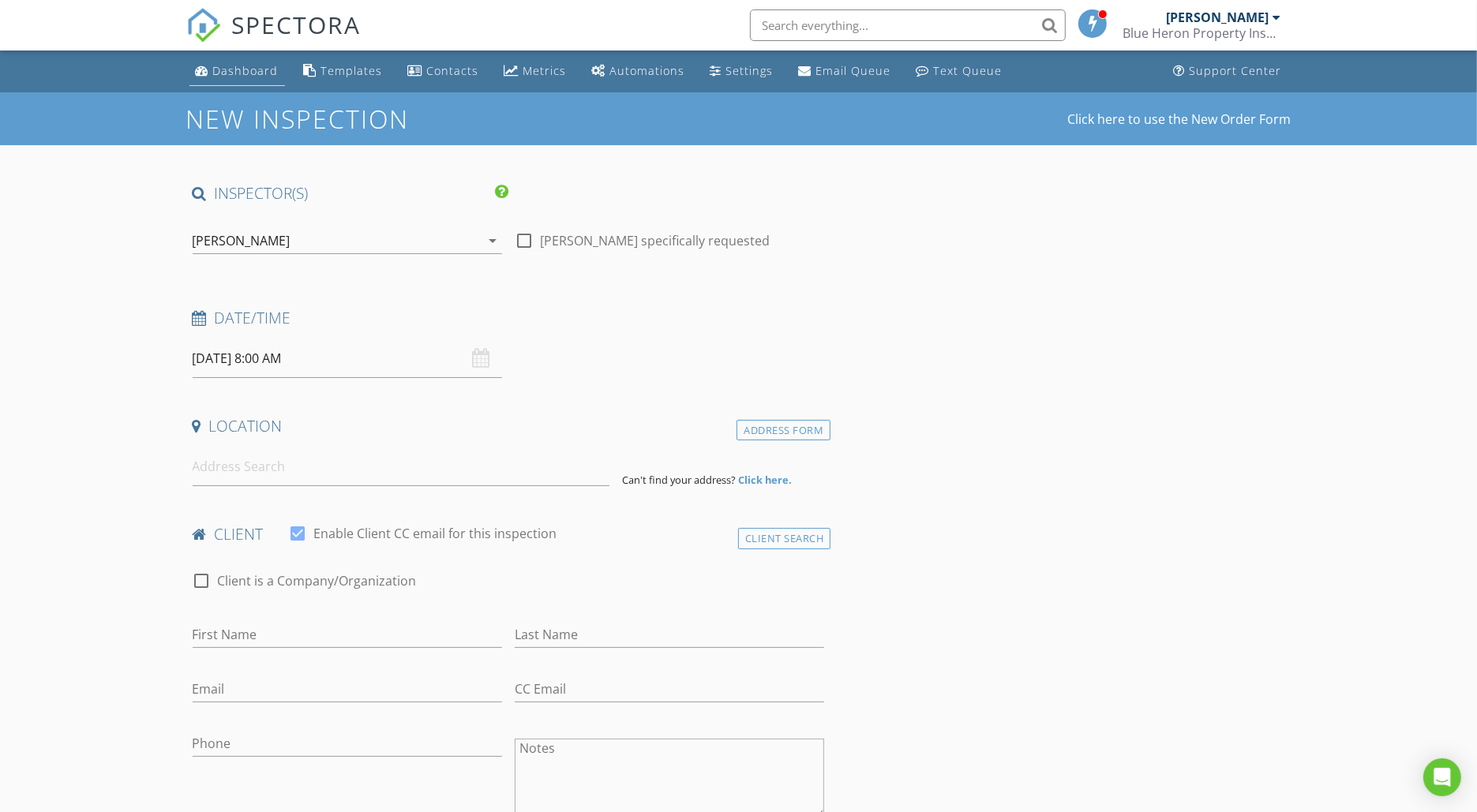 click on "Dashboard" at bounding box center [246, 70] 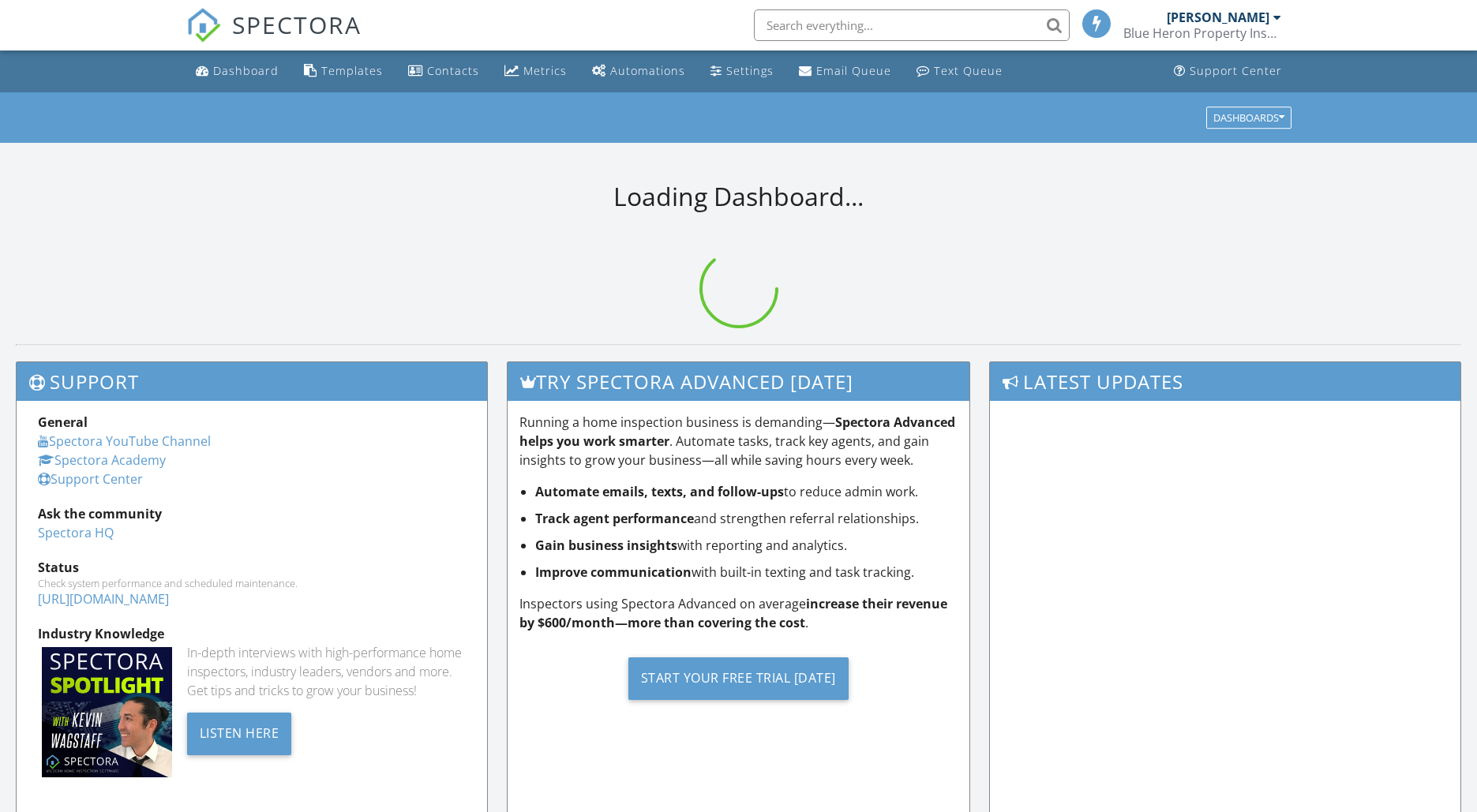 scroll, scrollTop: 0, scrollLeft: 0, axis: both 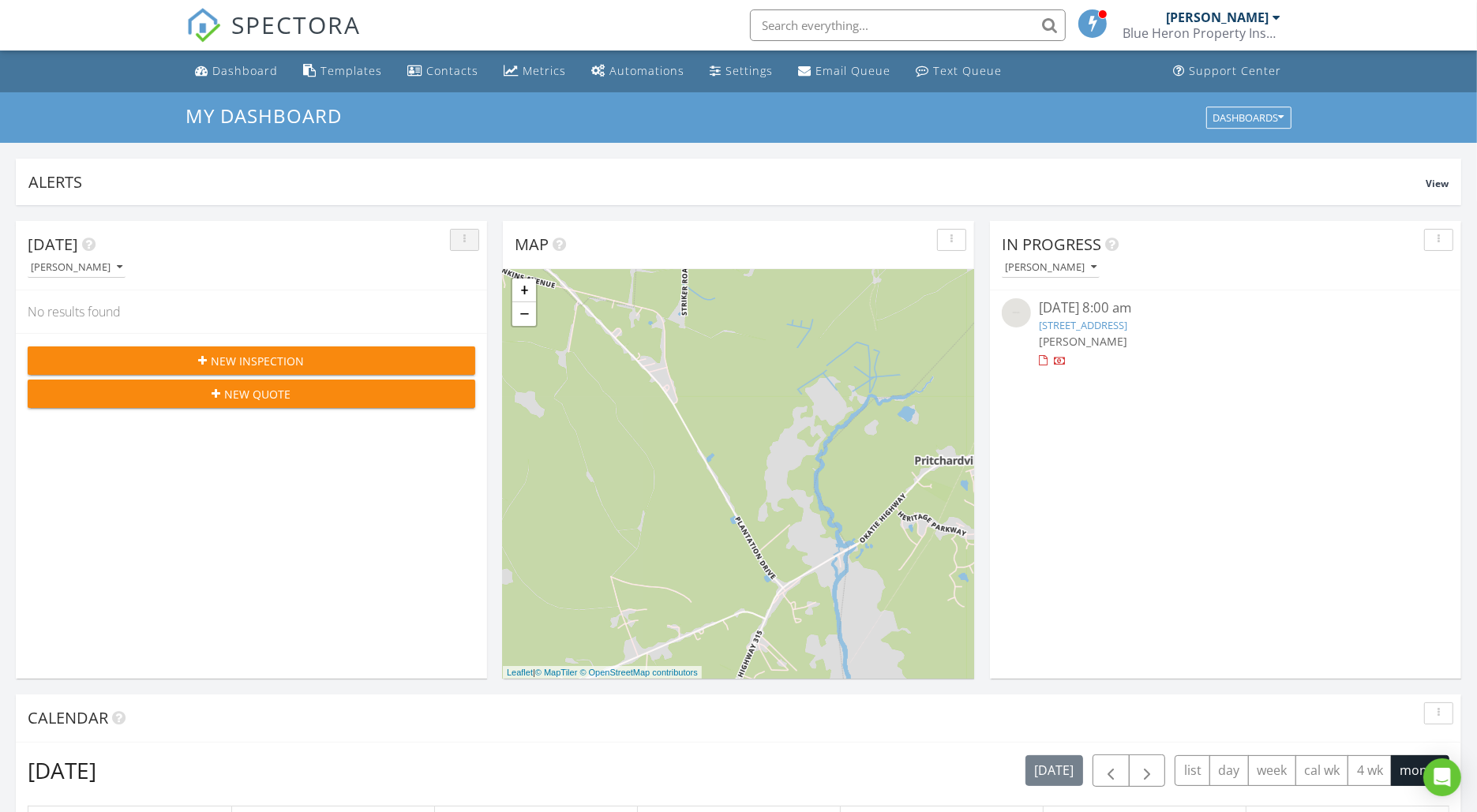 click at bounding box center (464, 240) 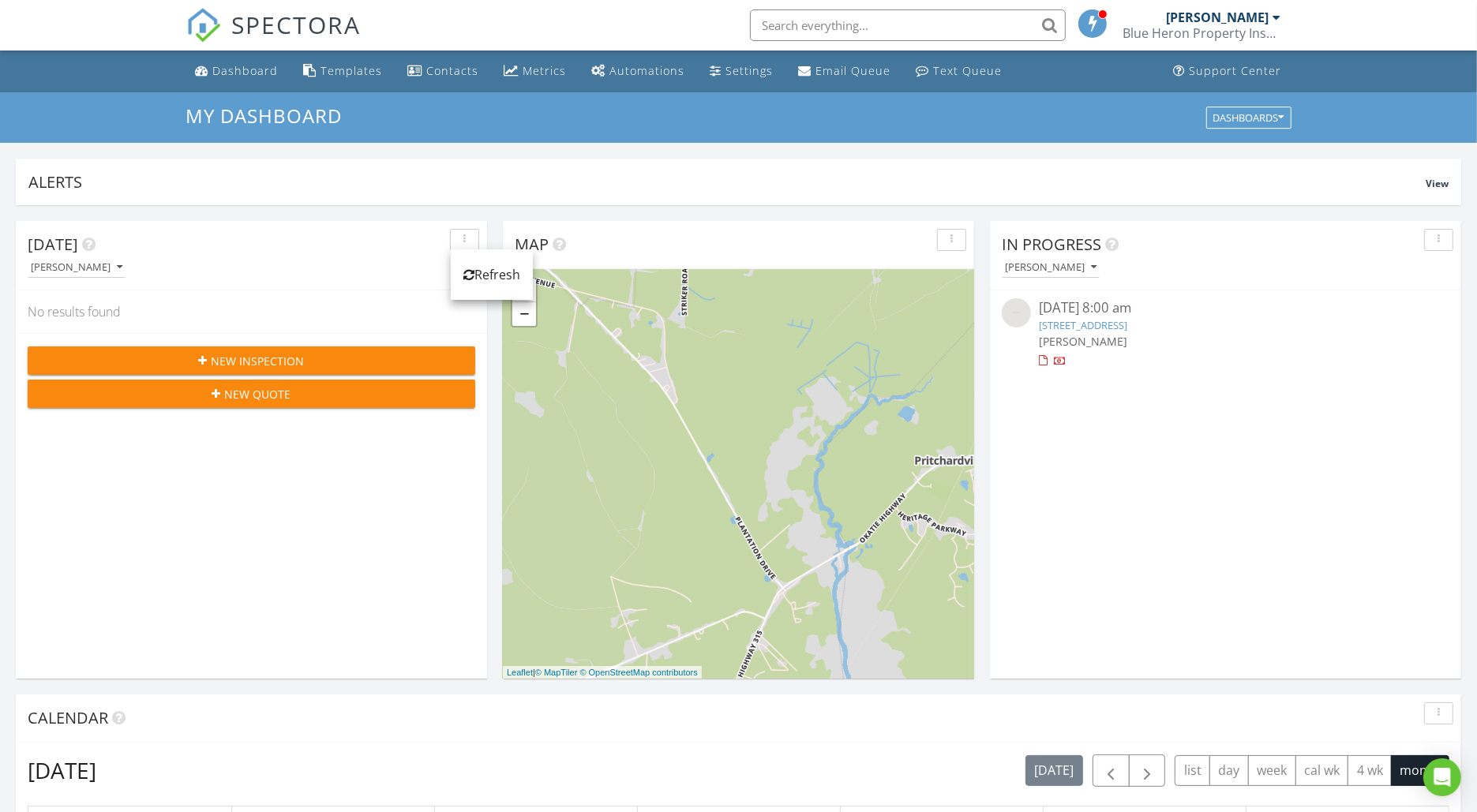 click on "Today" at bounding box center (239, 245) 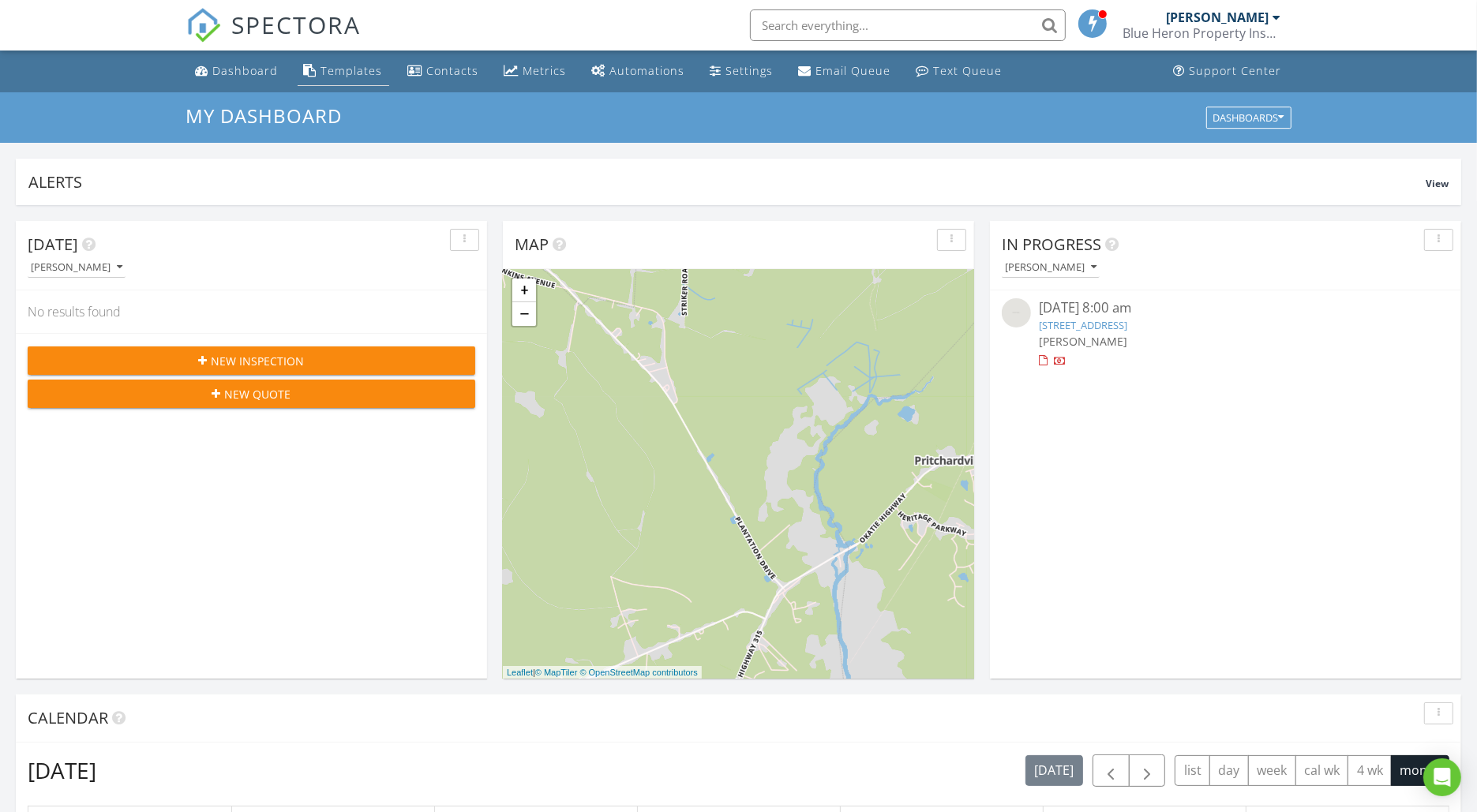 click on "Templates" at bounding box center (352, 70) 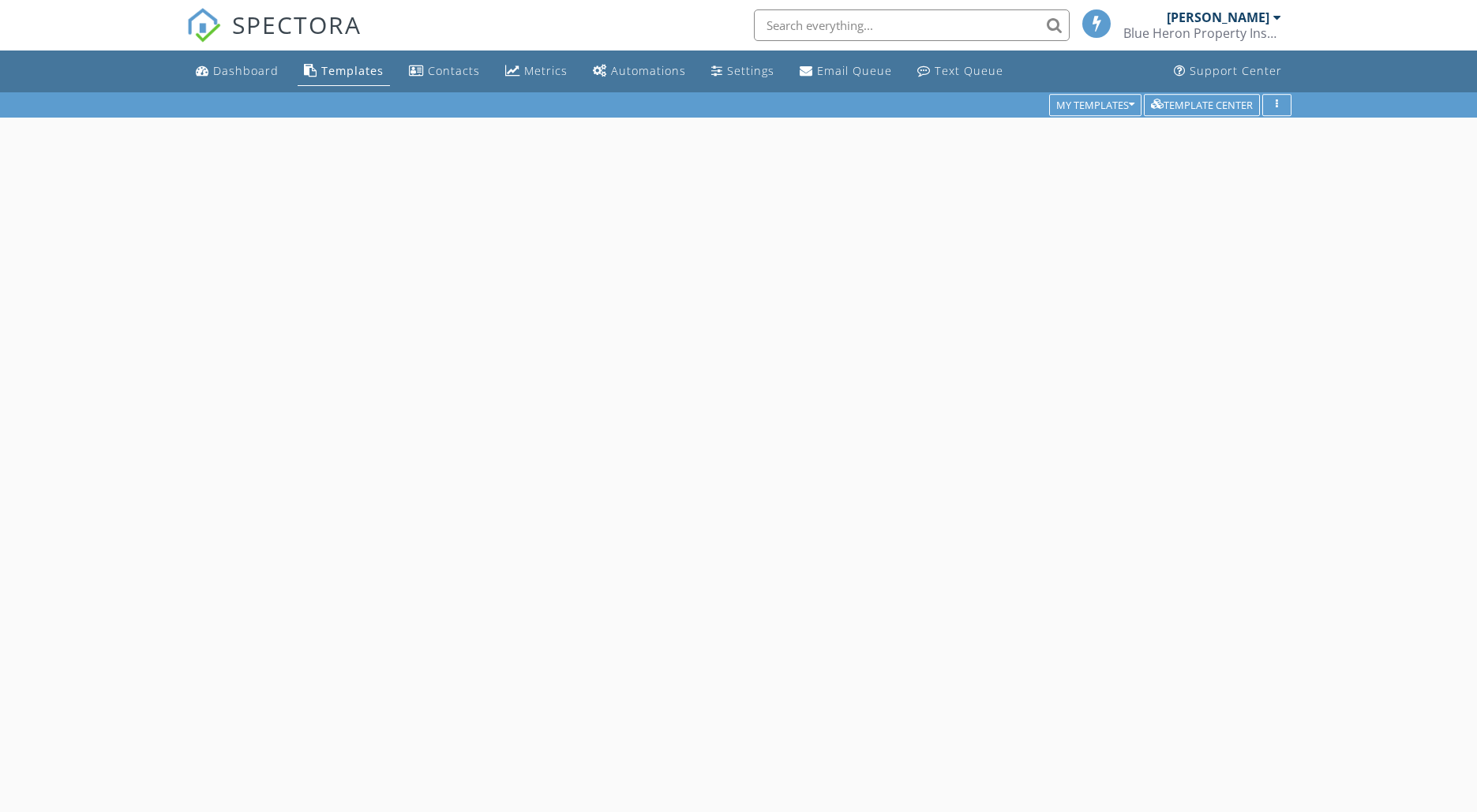 scroll, scrollTop: 0, scrollLeft: 0, axis: both 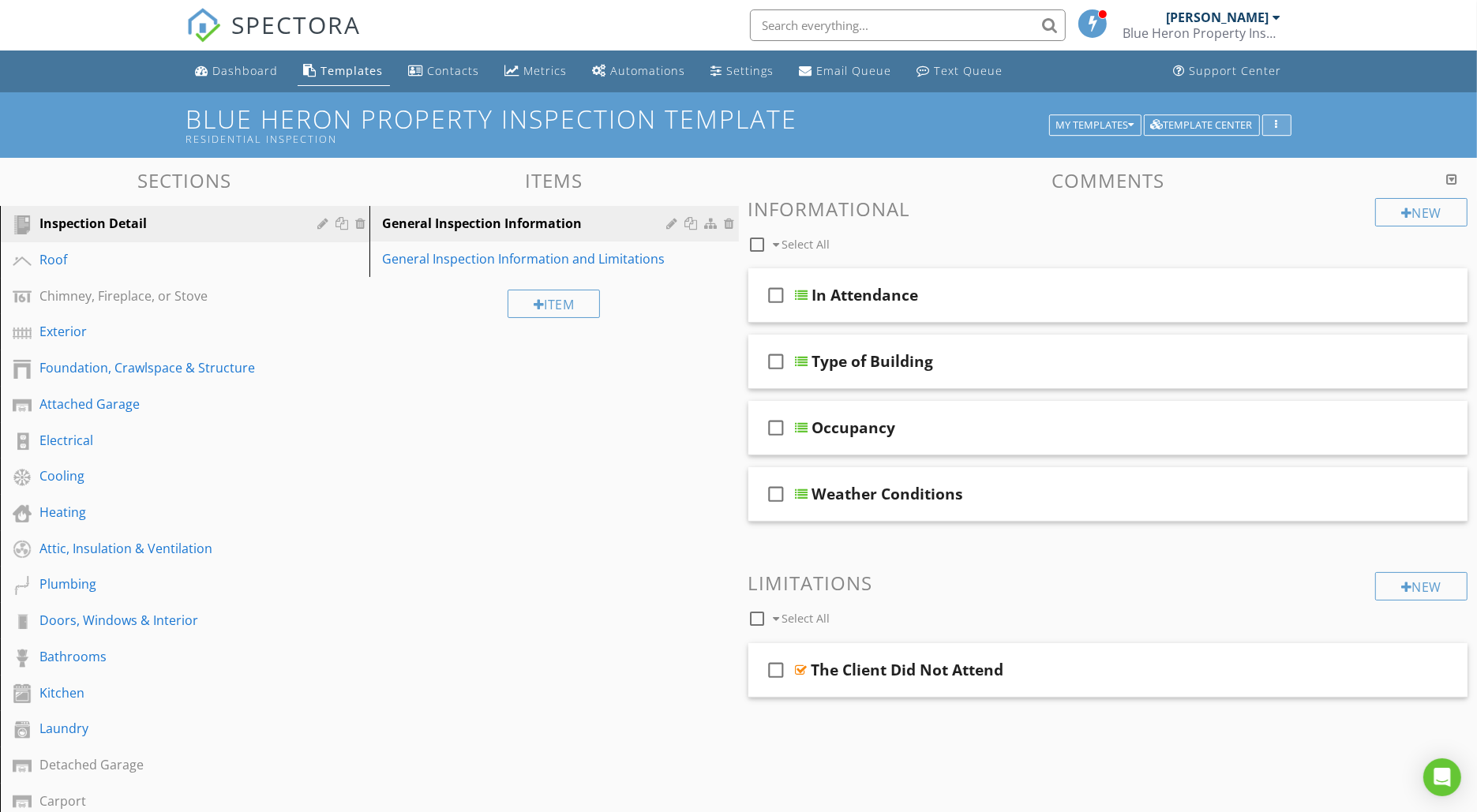 click at bounding box center [1276, 125] 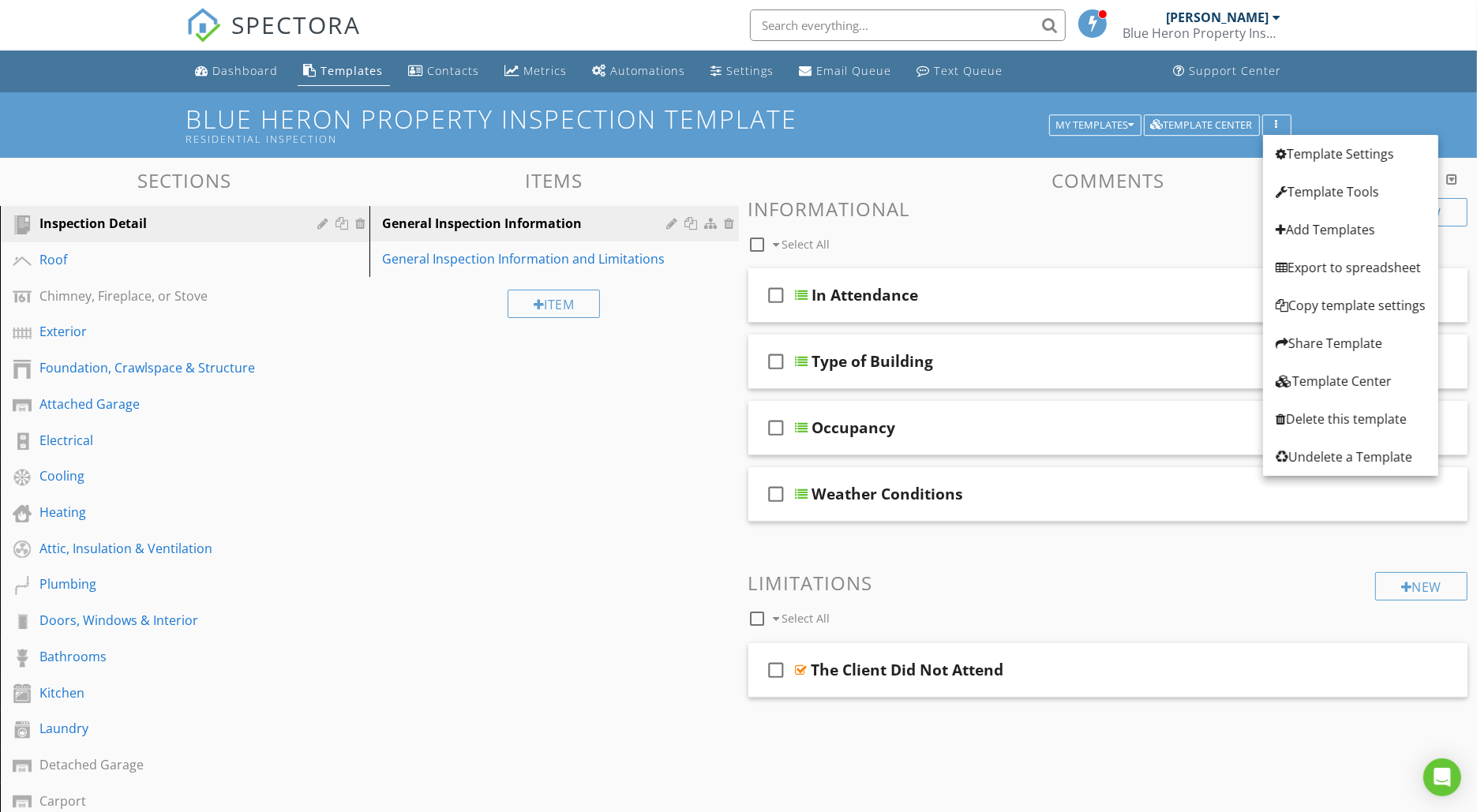 click on "Informational" at bounding box center [1108, 208] 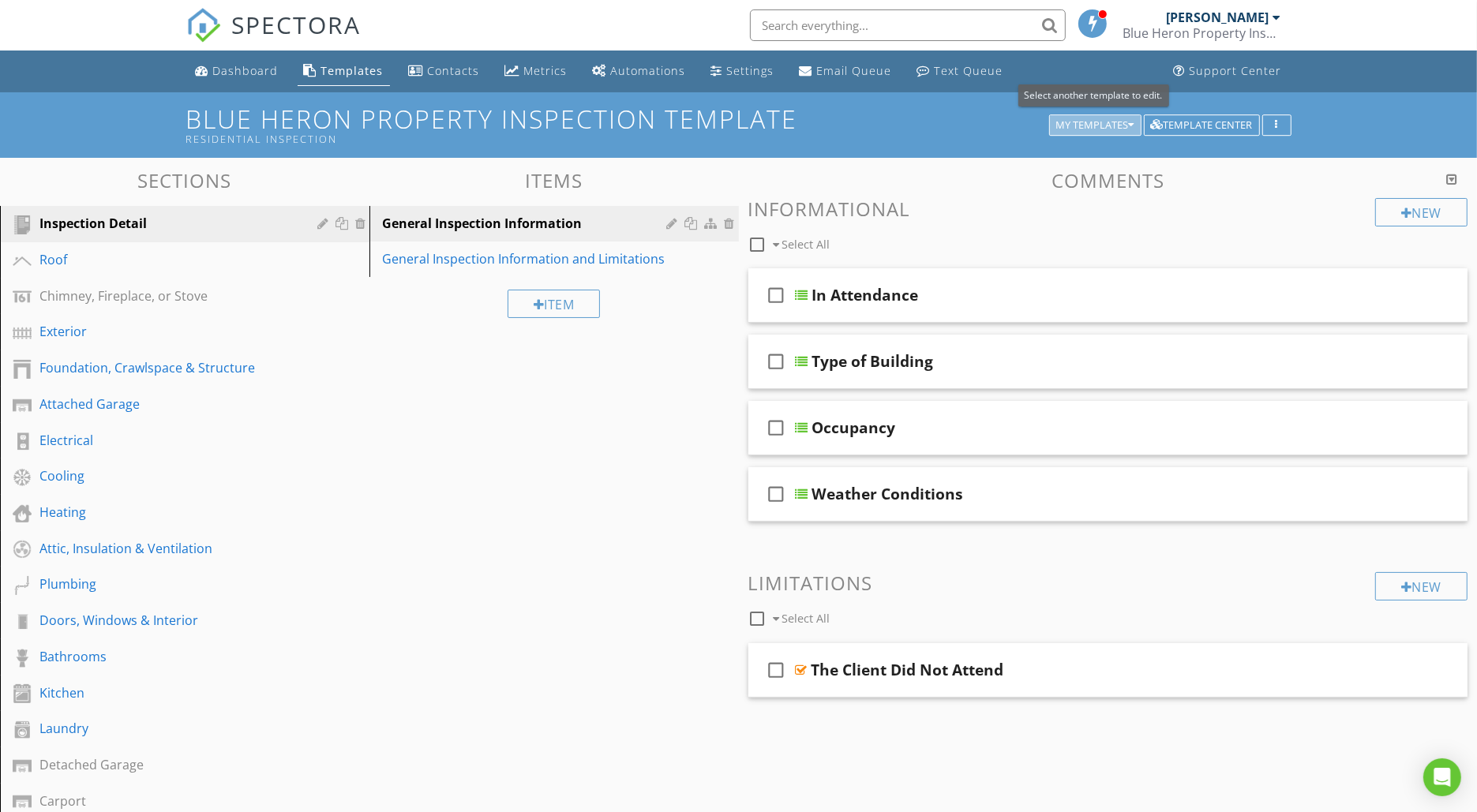 click on "My Templates" at bounding box center (1095, 125) 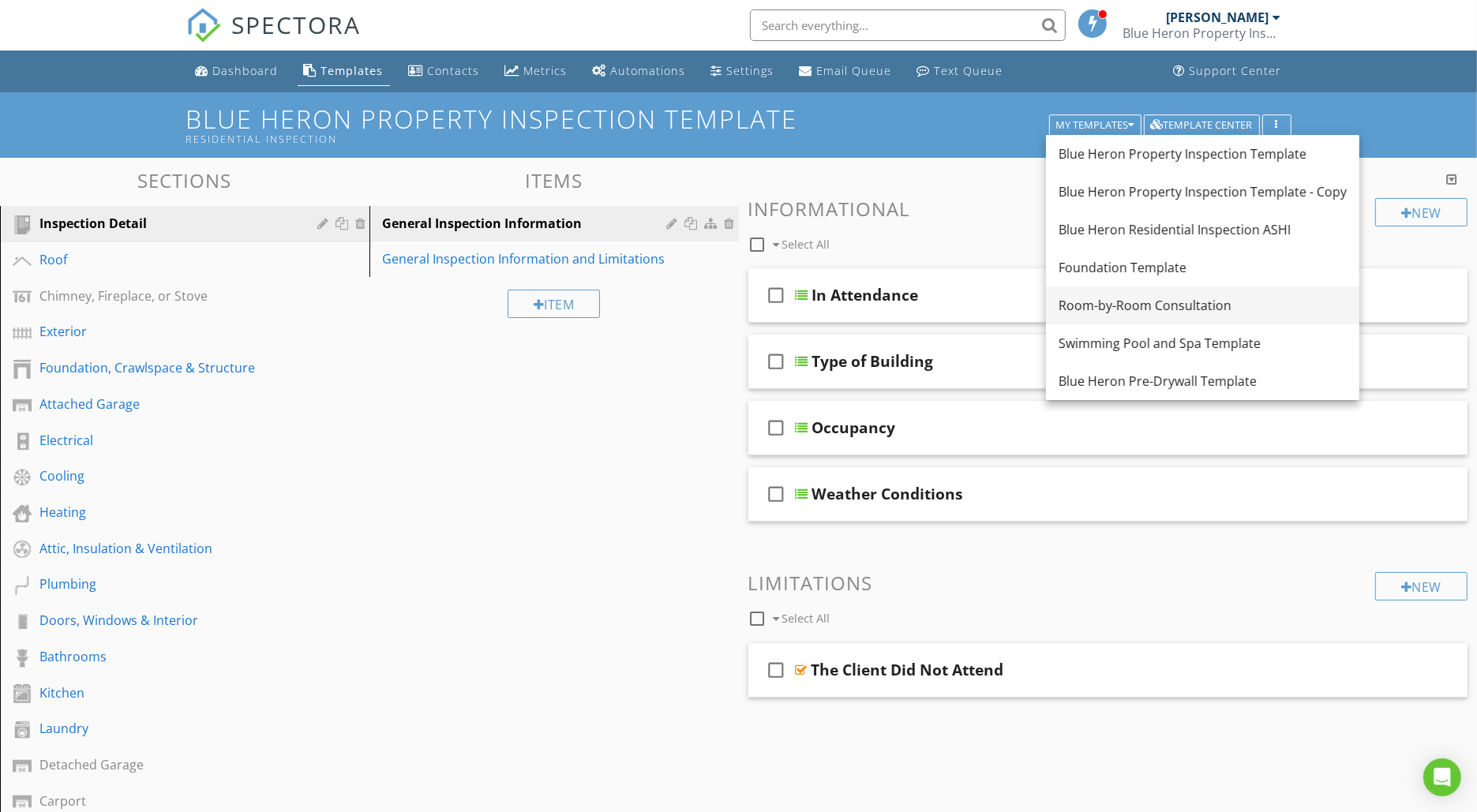 click on "Room-by-Room Consultation" at bounding box center [1202, 305] 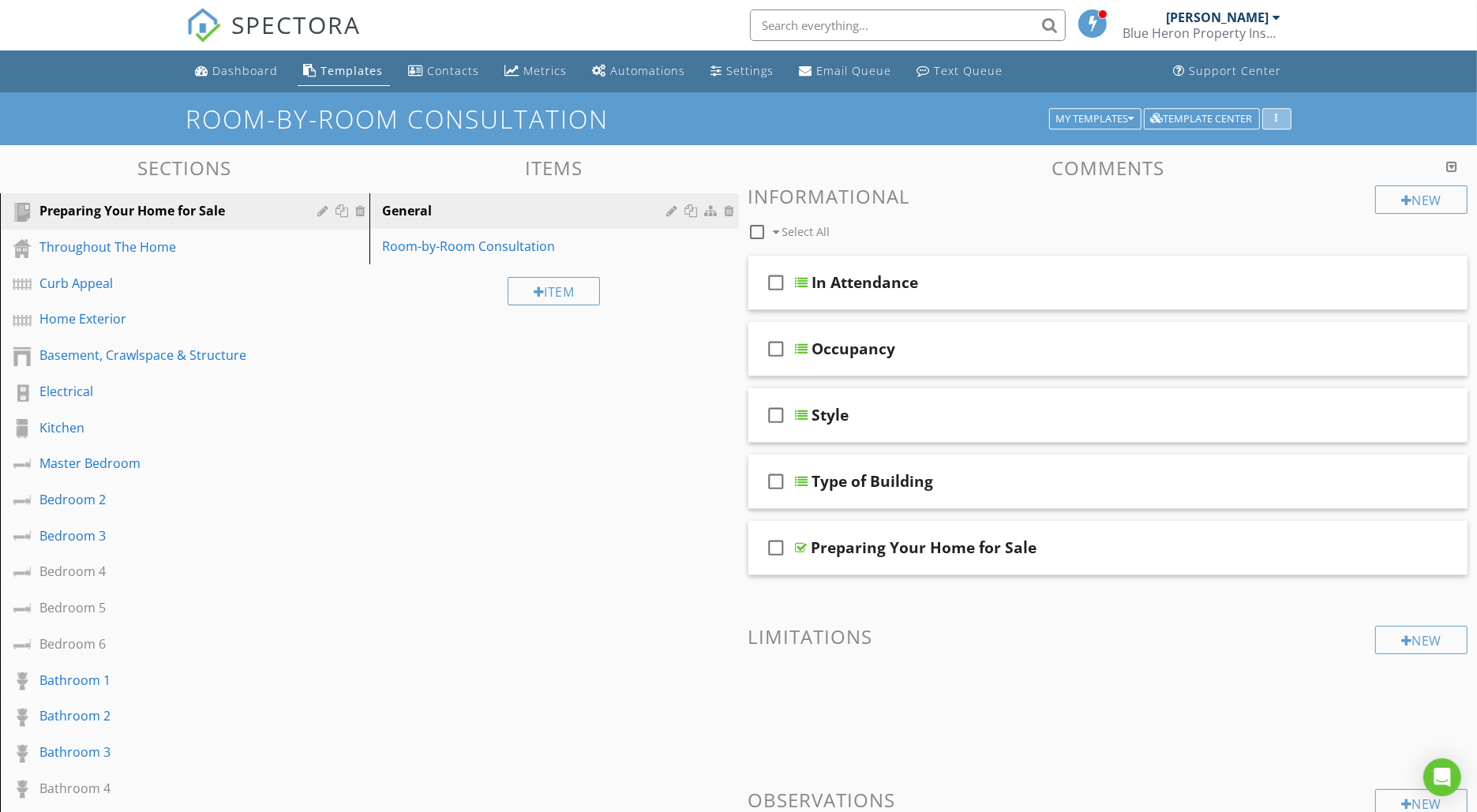 click at bounding box center (1276, 119) 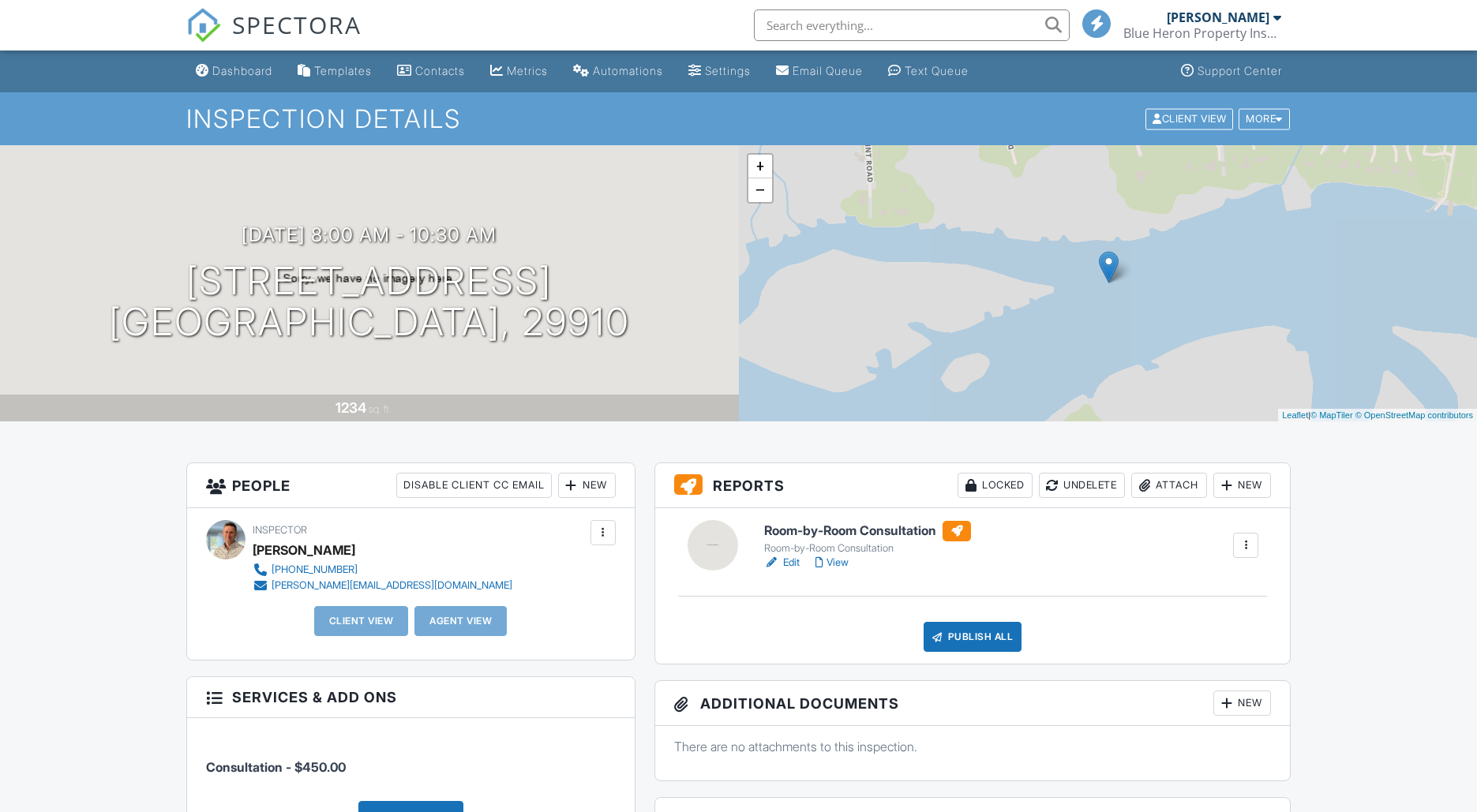 scroll, scrollTop: 0, scrollLeft: 0, axis: both 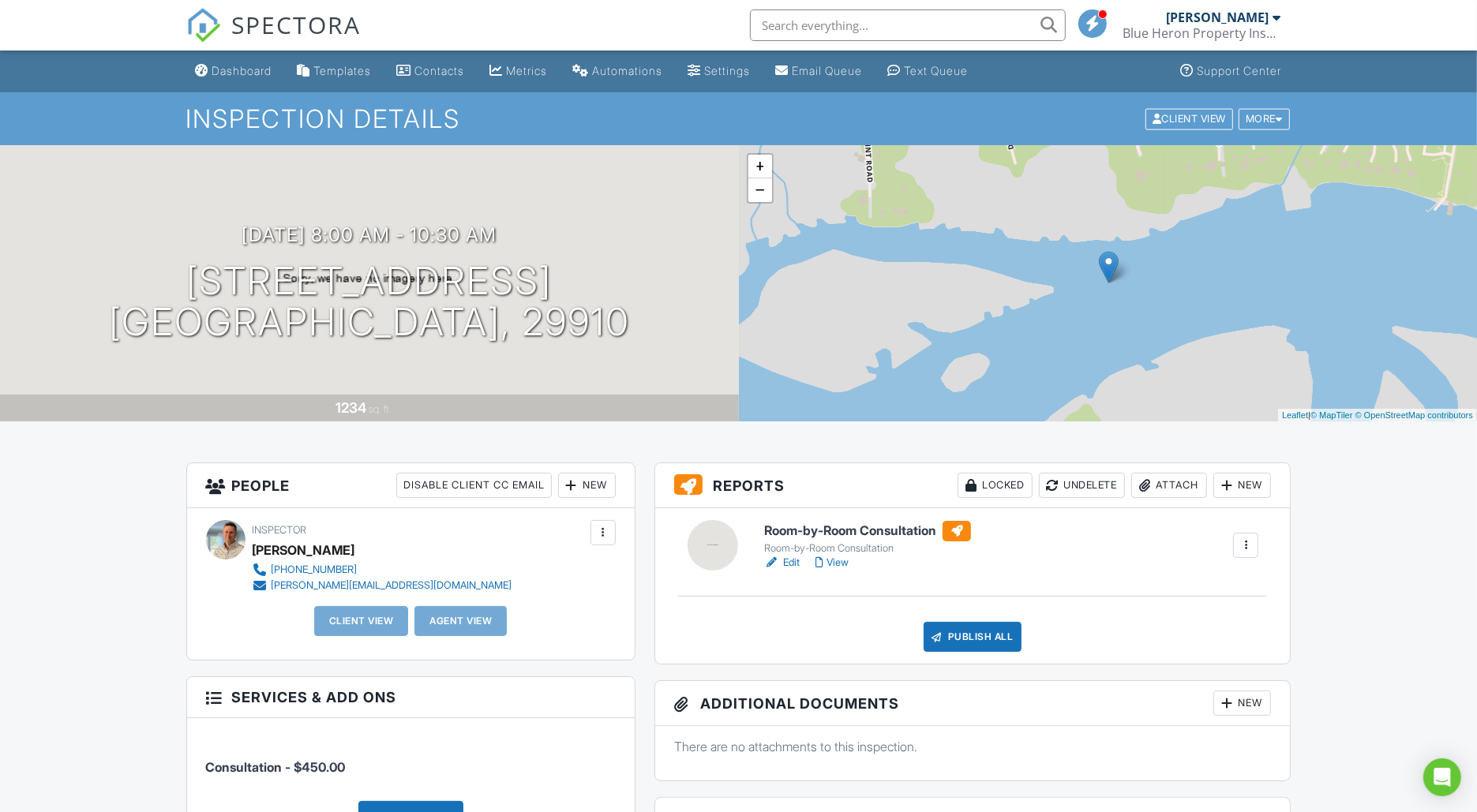 click at bounding box center (603, 533) 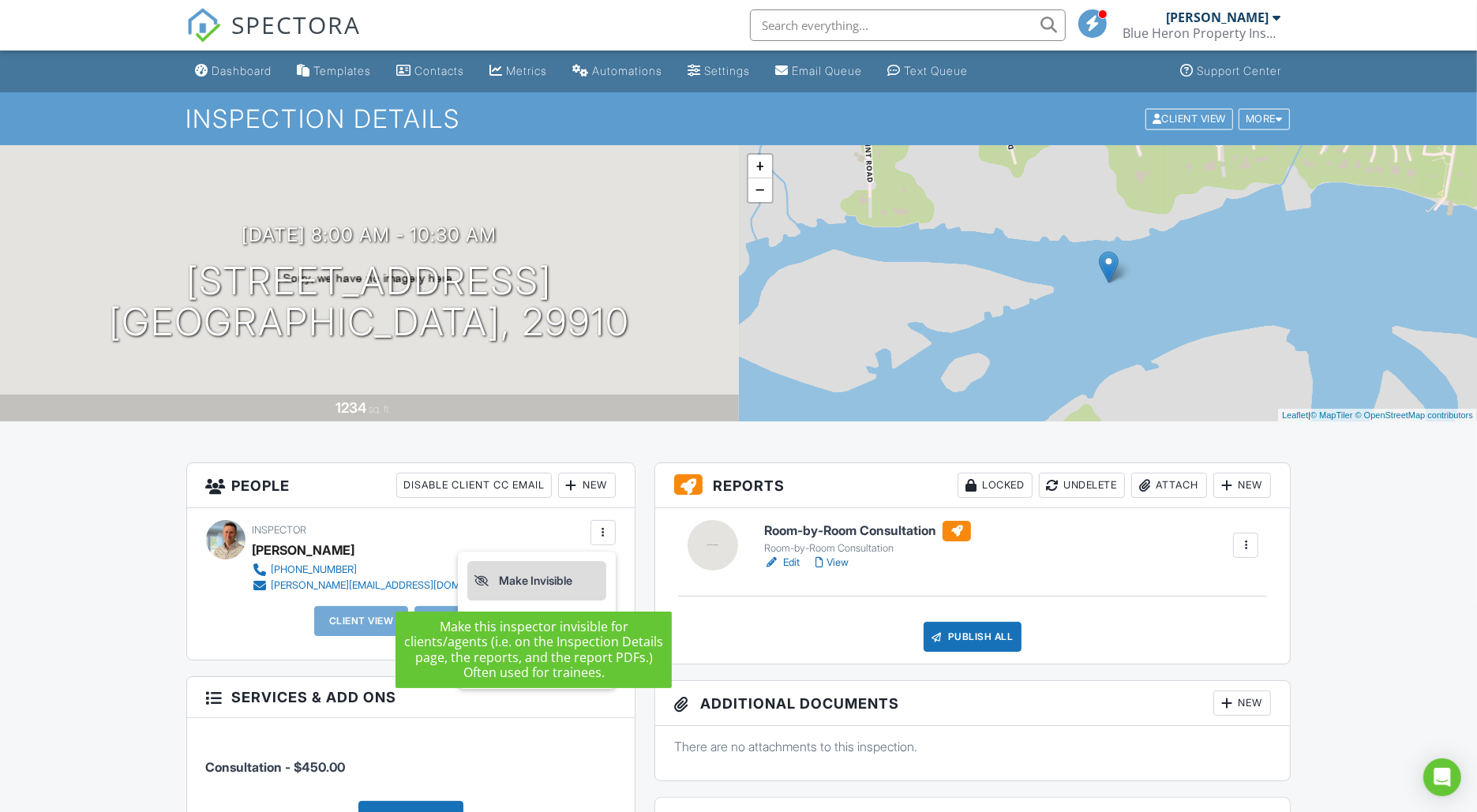 click on "Make Invisible" at bounding box center [537, 581] 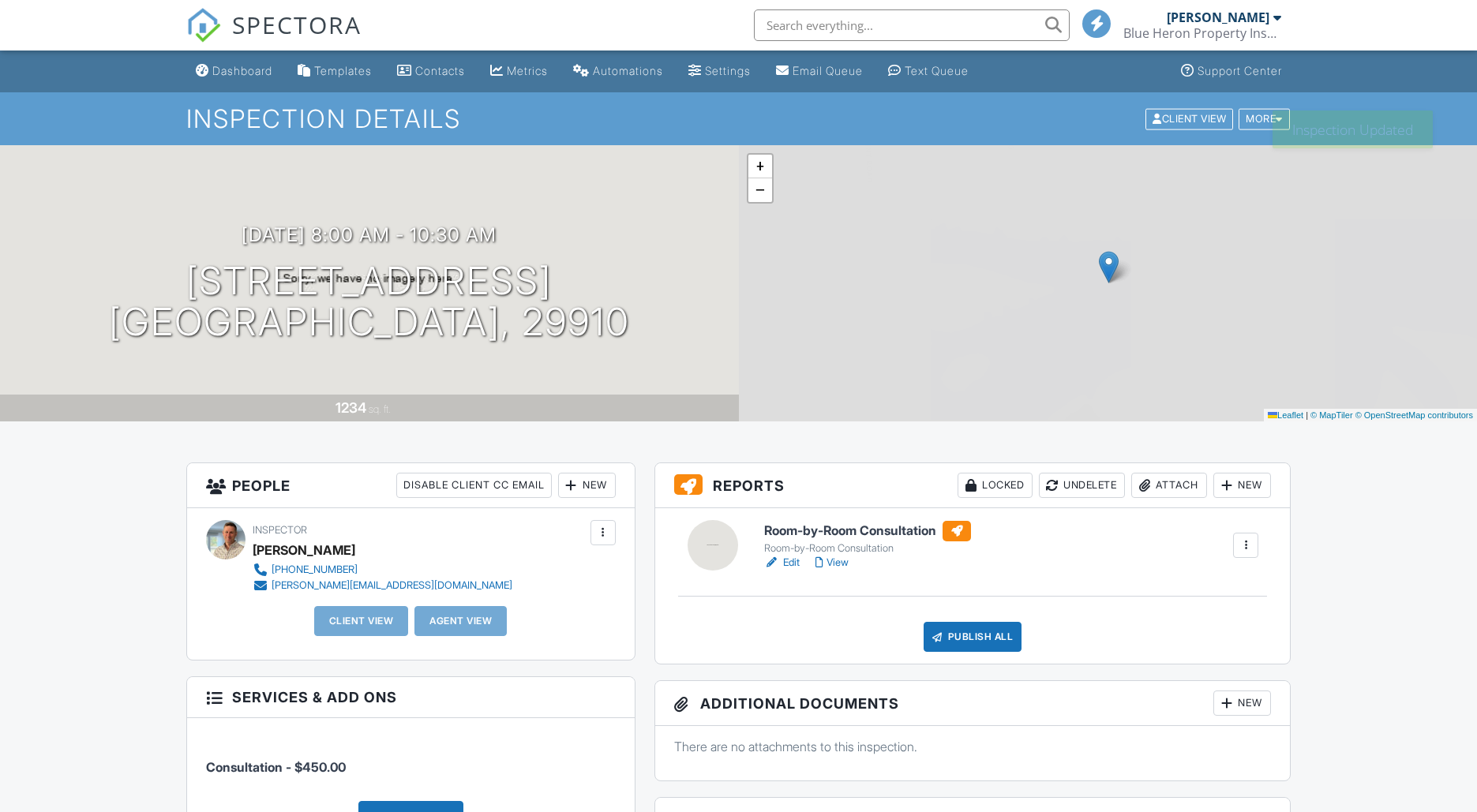 scroll, scrollTop: 0, scrollLeft: 0, axis: both 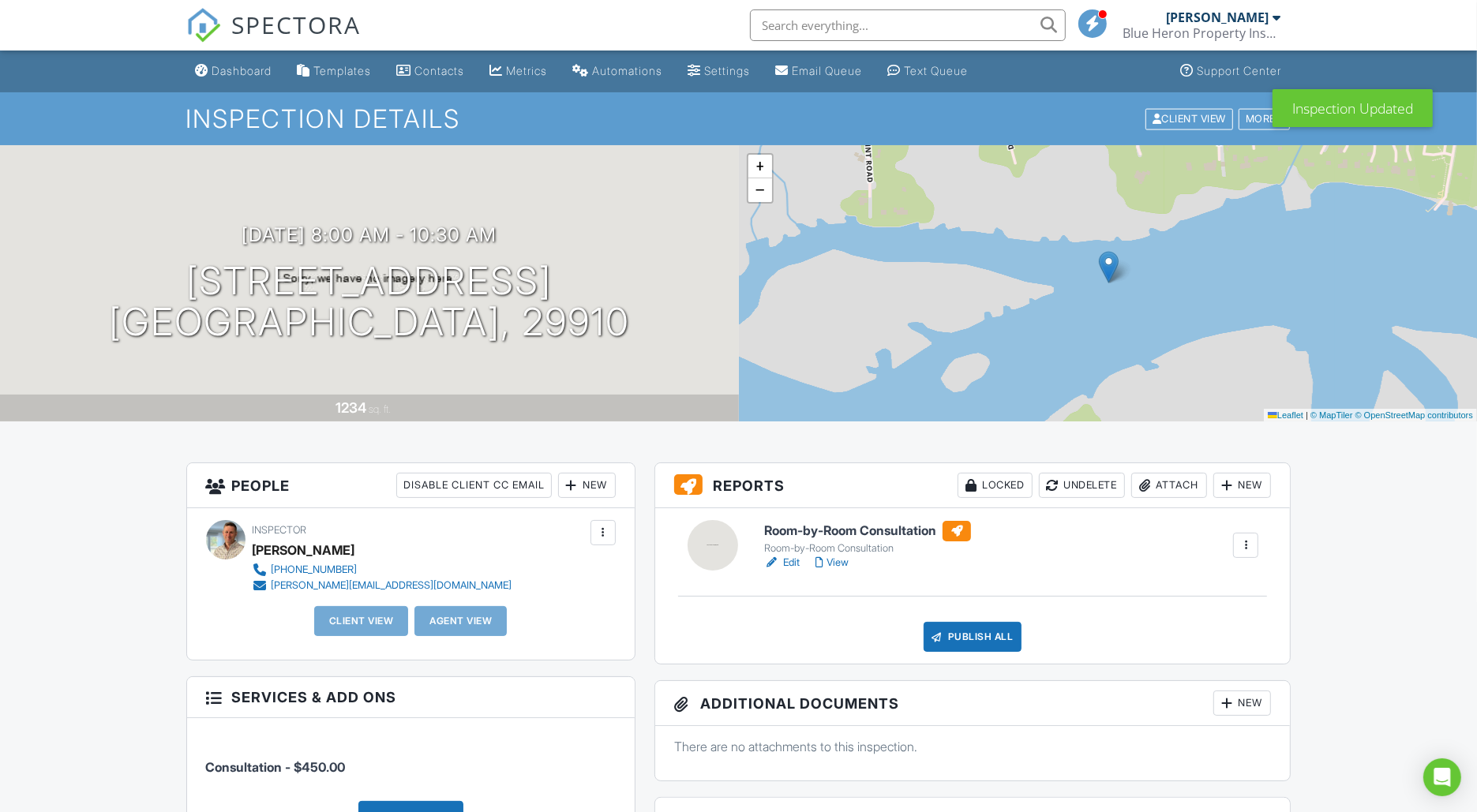 click on "View" at bounding box center [832, 563] 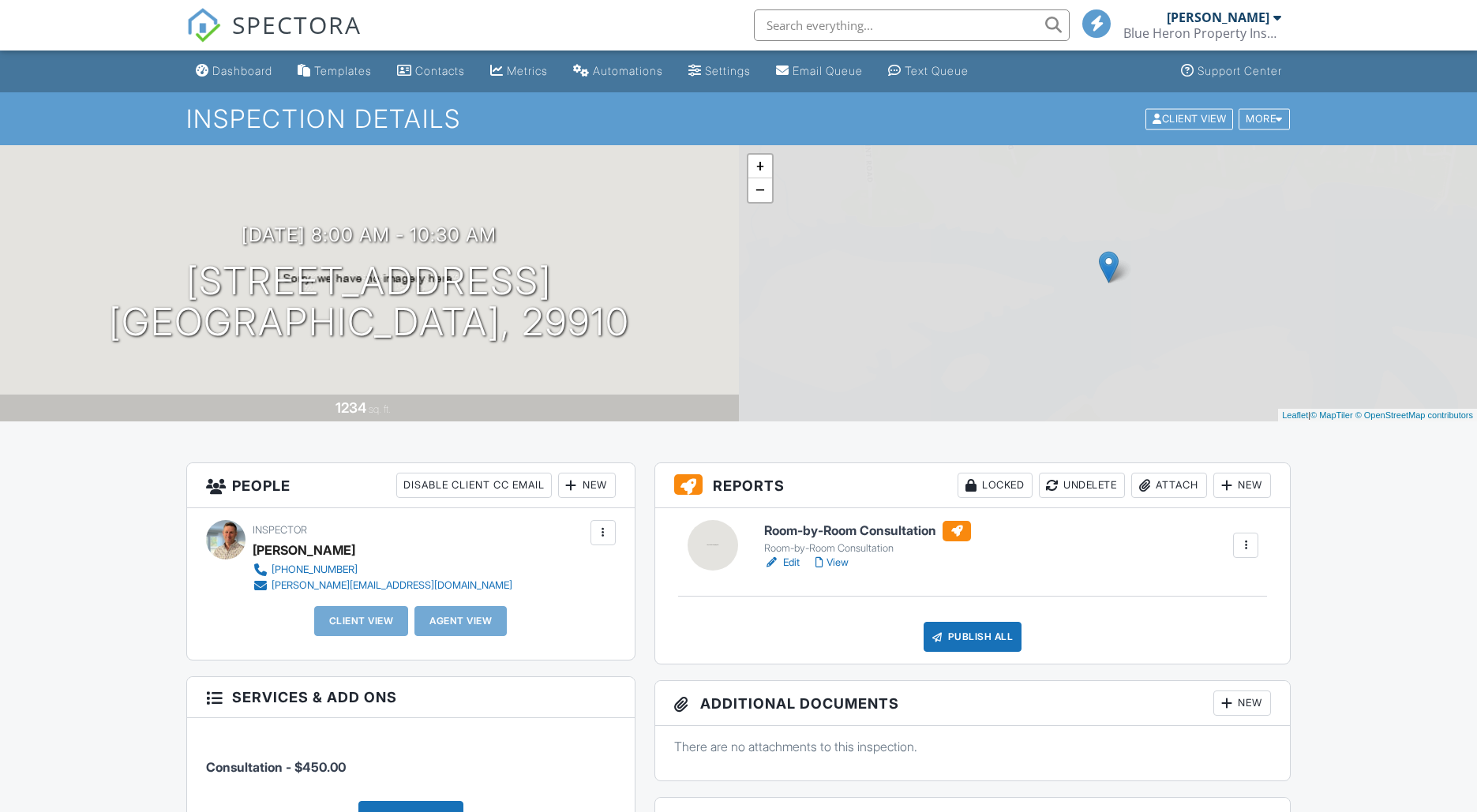 scroll, scrollTop: 0, scrollLeft: 0, axis: both 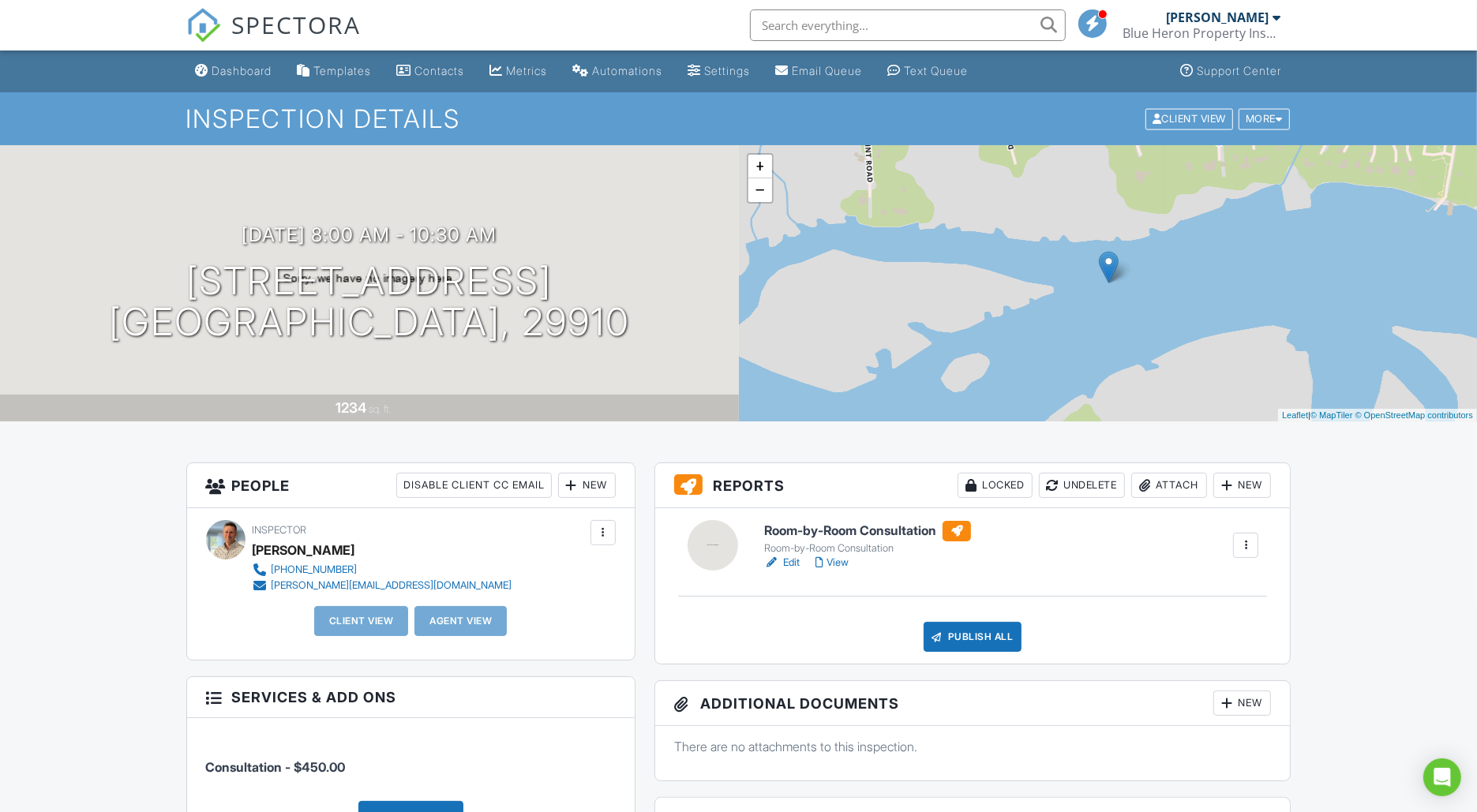 click at bounding box center (603, 533) 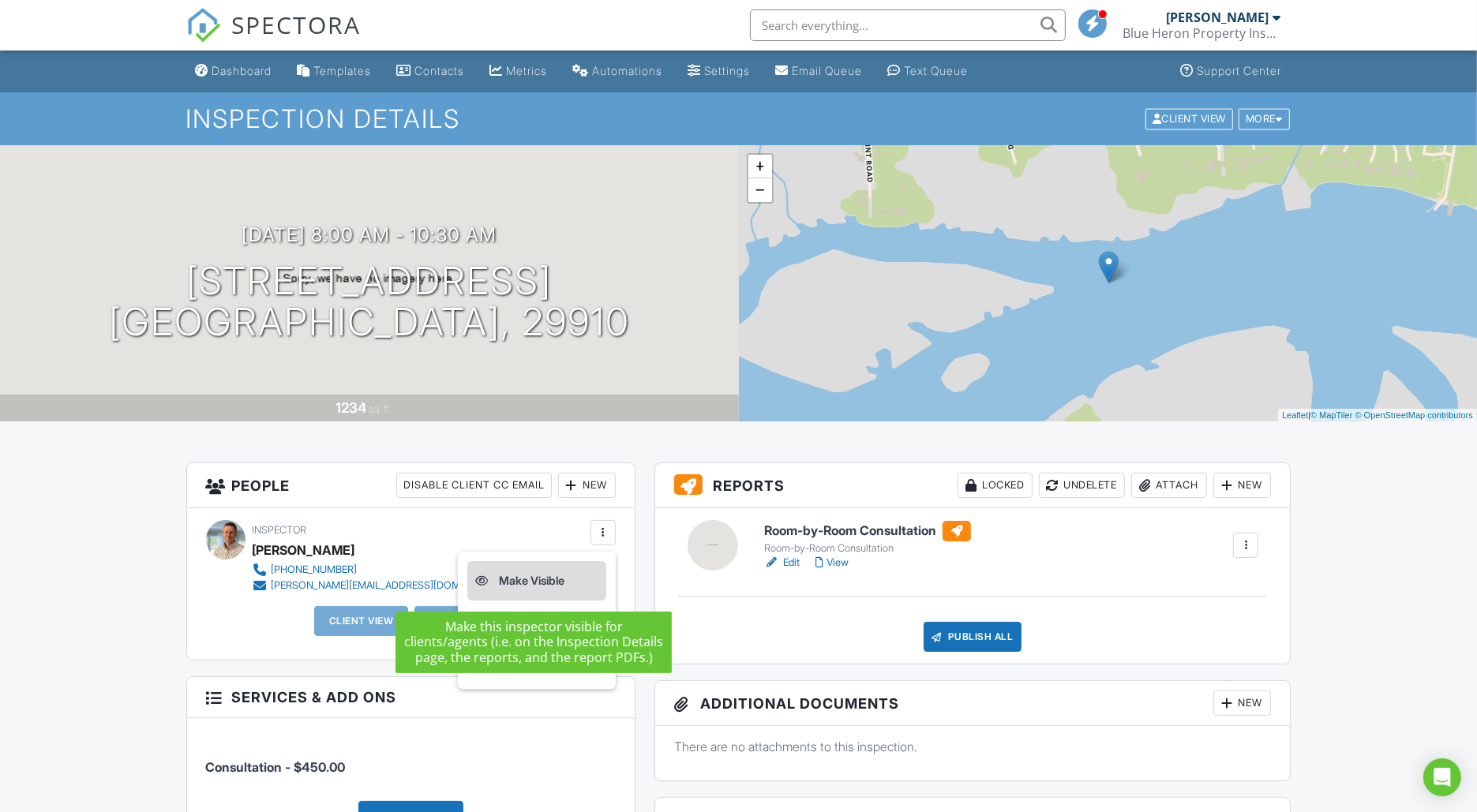 click on "Make Visible" at bounding box center [537, 581] 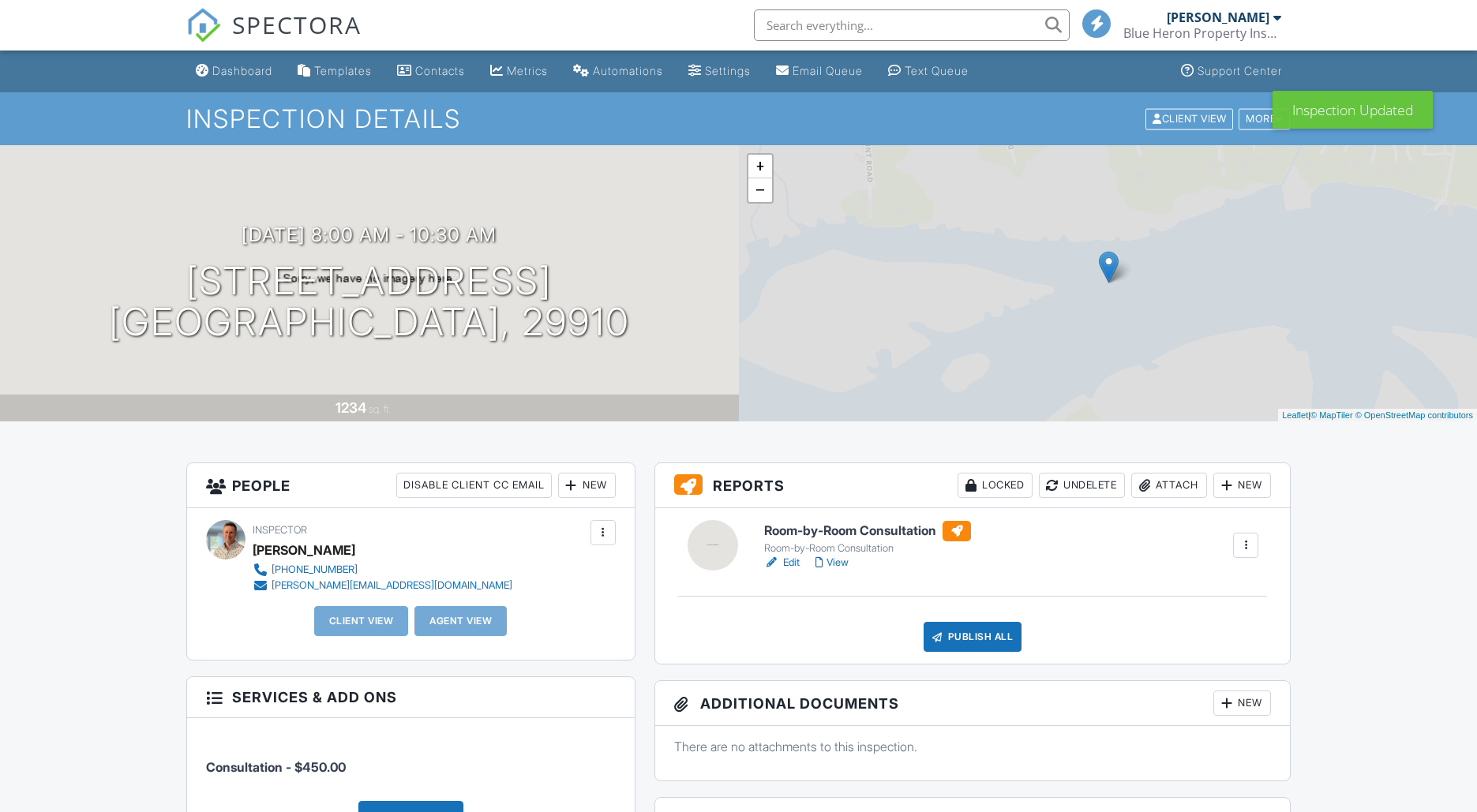 scroll, scrollTop: 0, scrollLeft: 0, axis: both 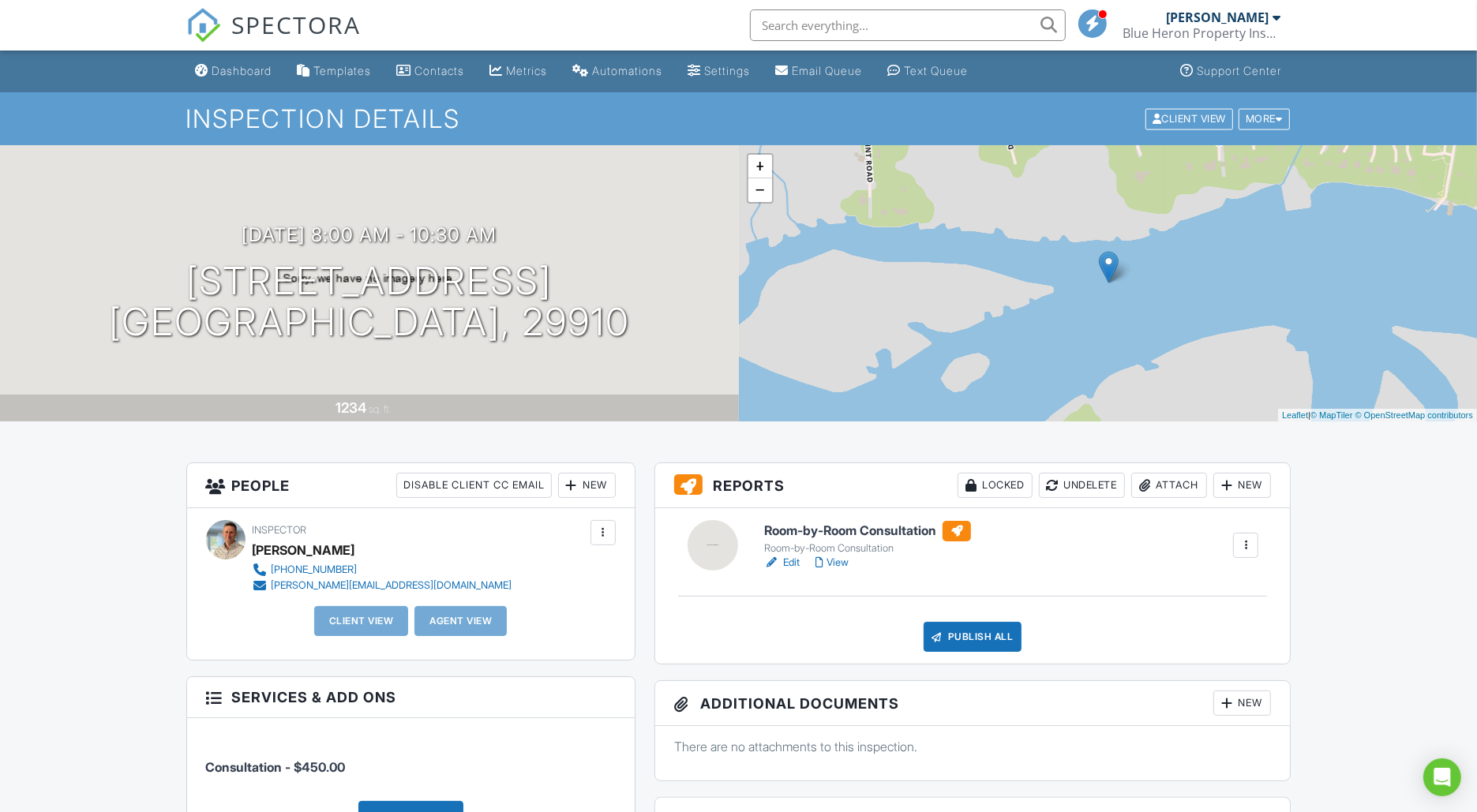 click at bounding box center [603, 533] 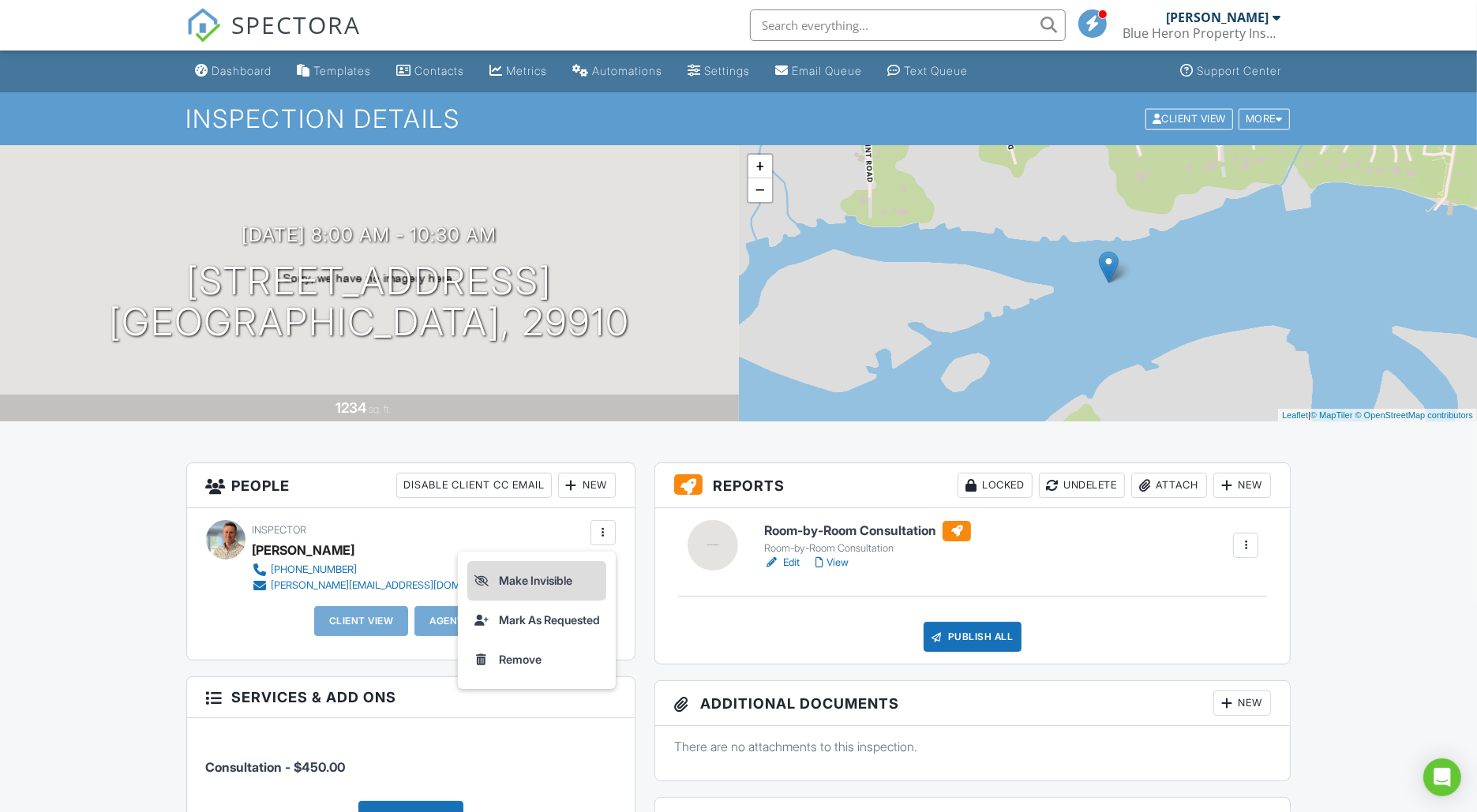 click on "Make Invisible" at bounding box center [537, 581] 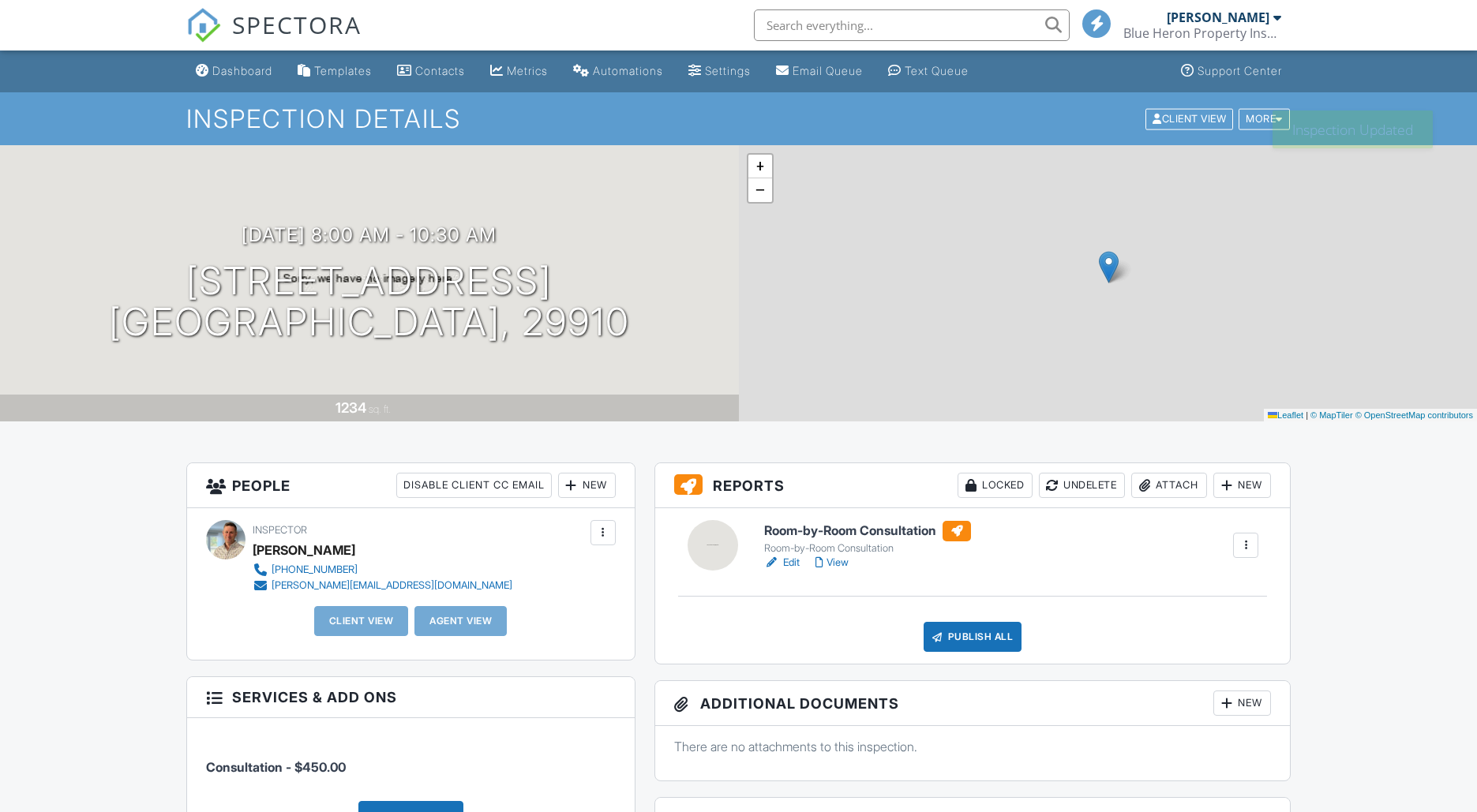 scroll, scrollTop: 0, scrollLeft: 0, axis: both 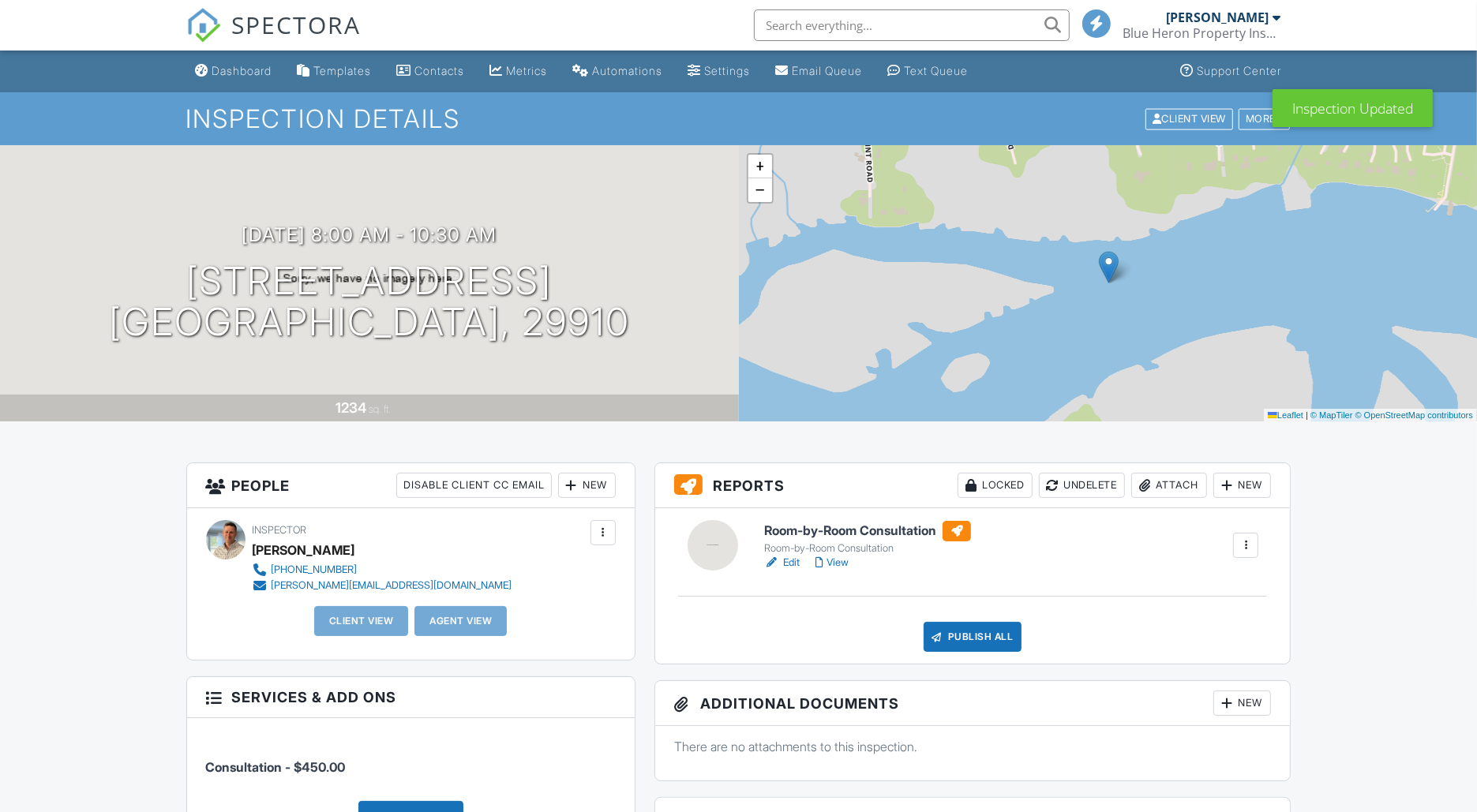 click on "Client View" at bounding box center [362, 621] 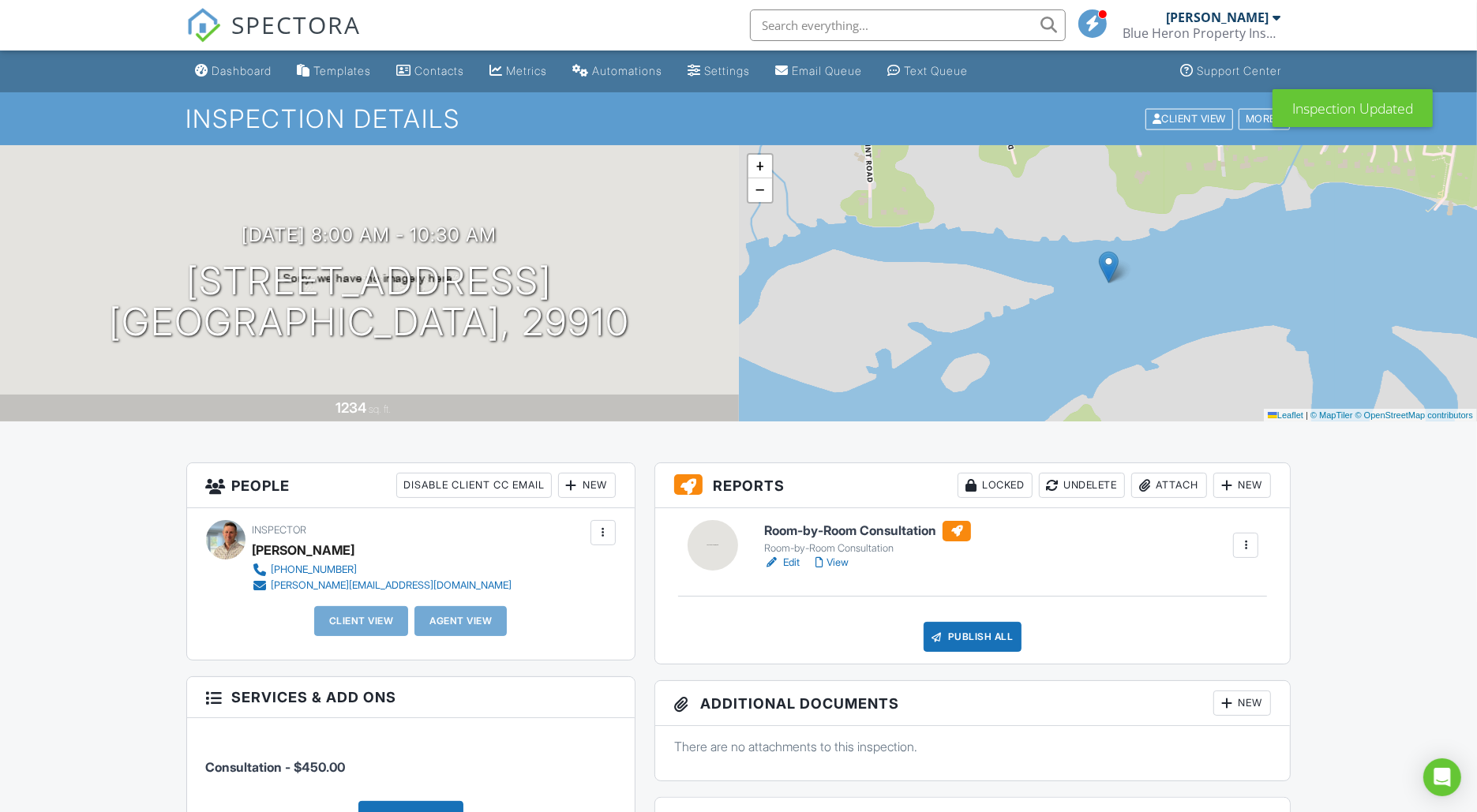 click on "Client View" at bounding box center [362, 621] 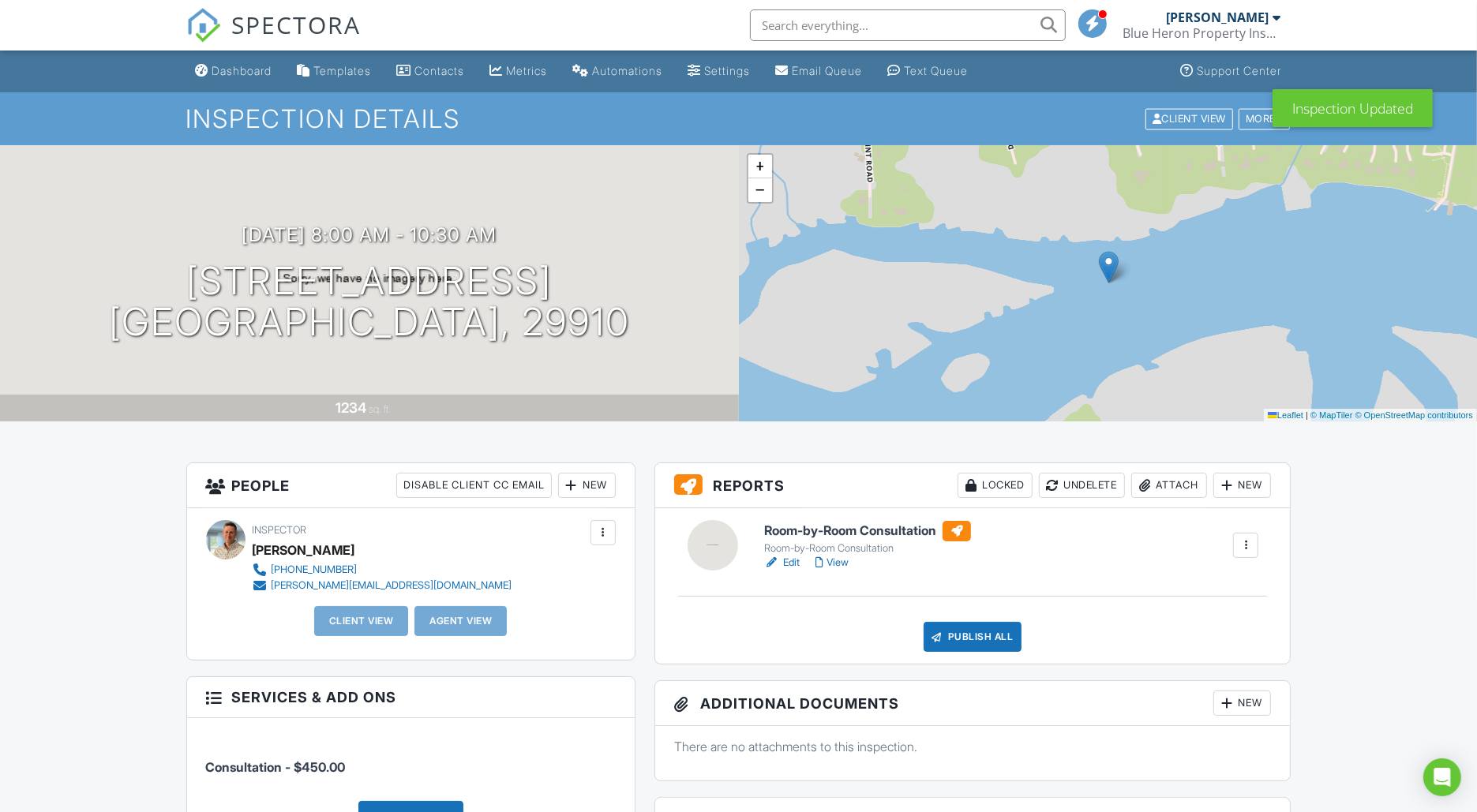 click at bounding box center (603, 533) 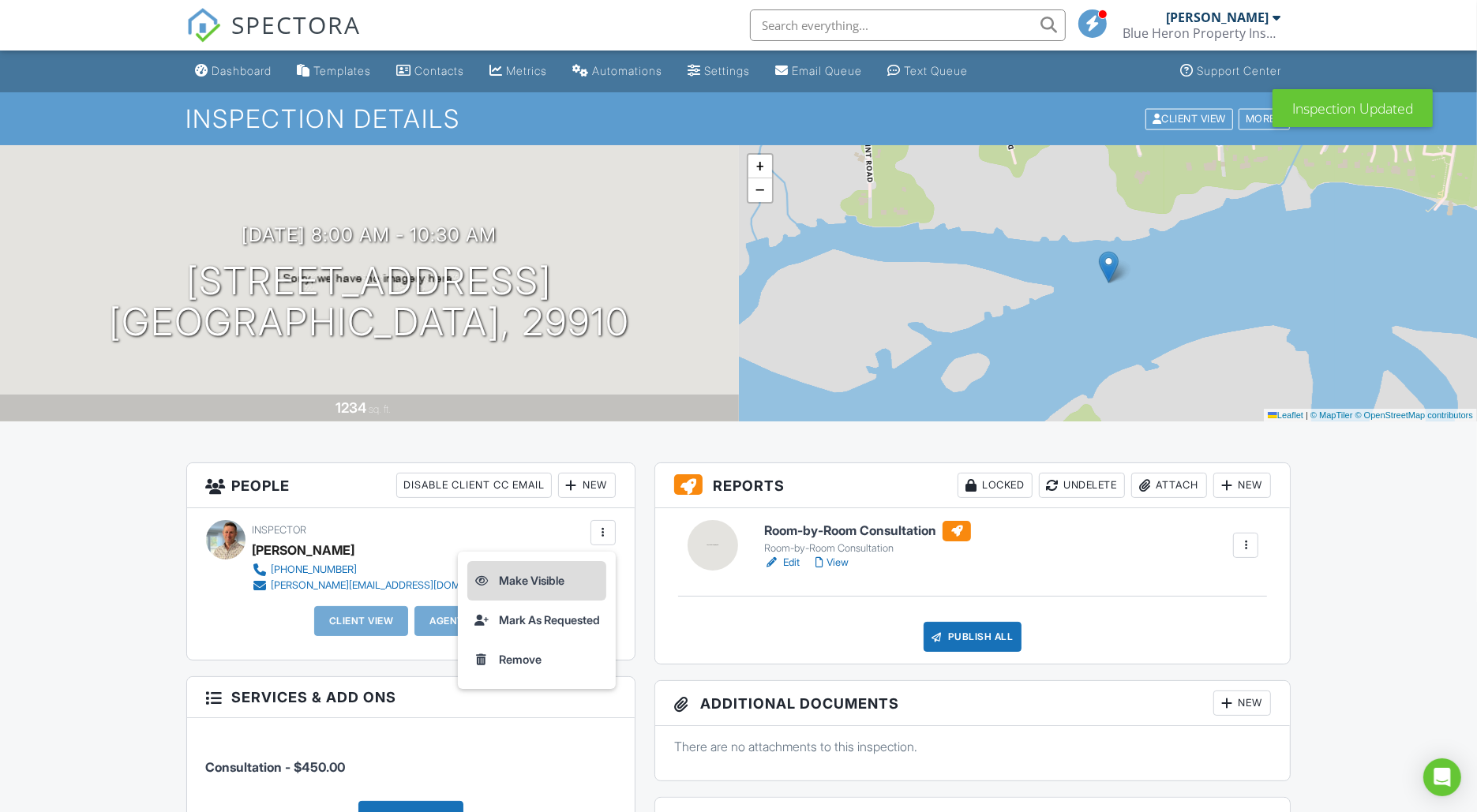 click on "Make Visible" at bounding box center (537, 581) 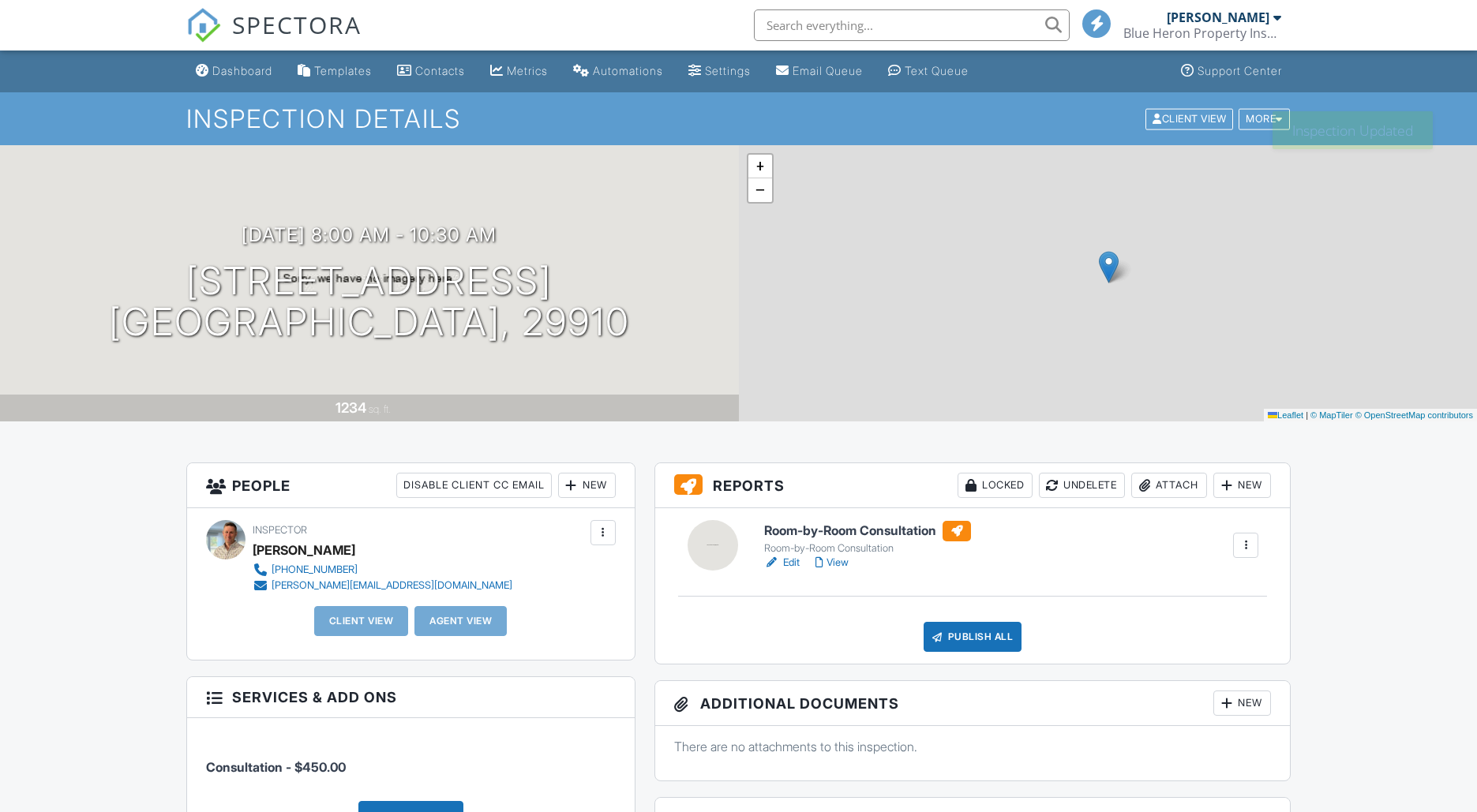 scroll, scrollTop: 0, scrollLeft: 0, axis: both 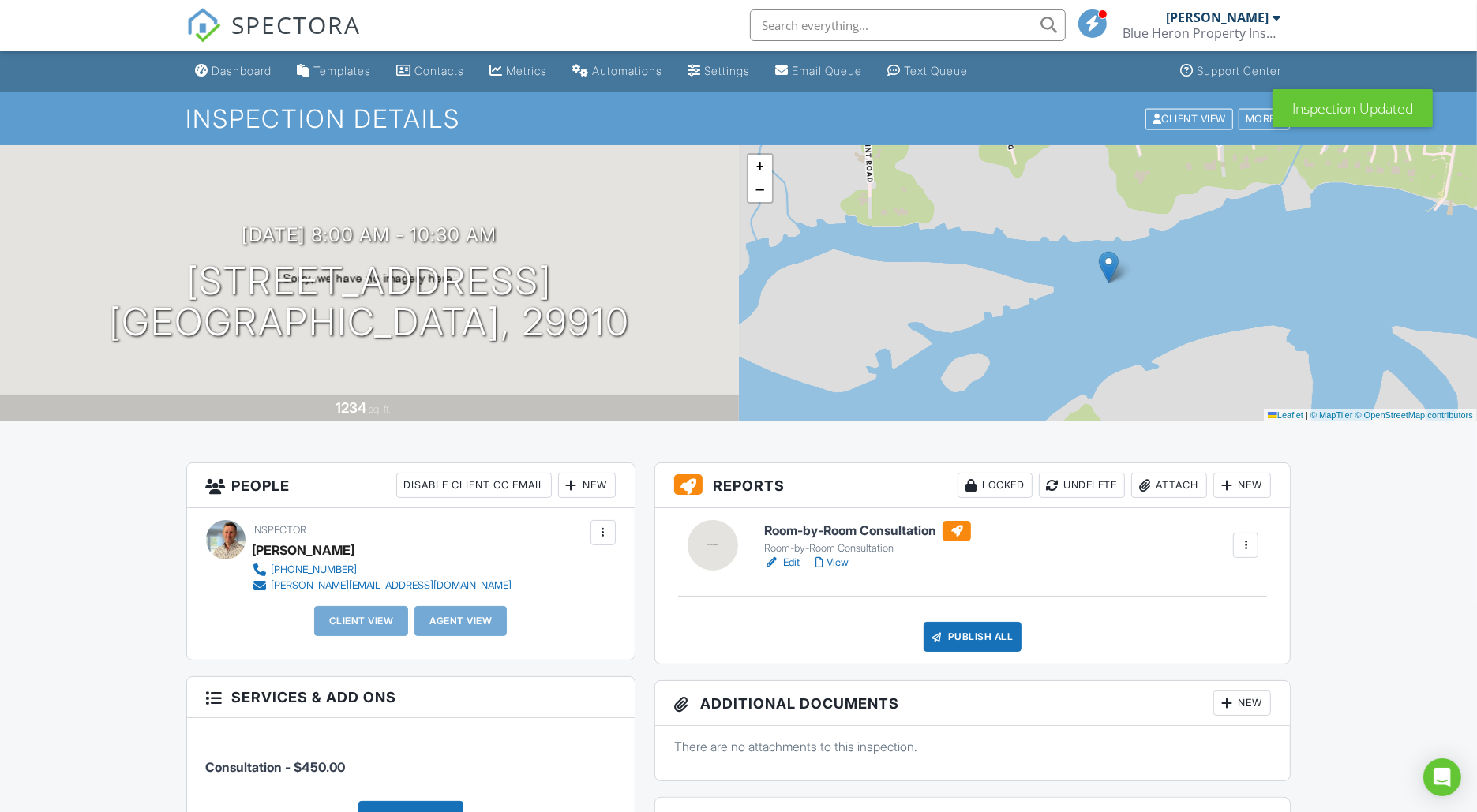click at bounding box center (1246, 545) 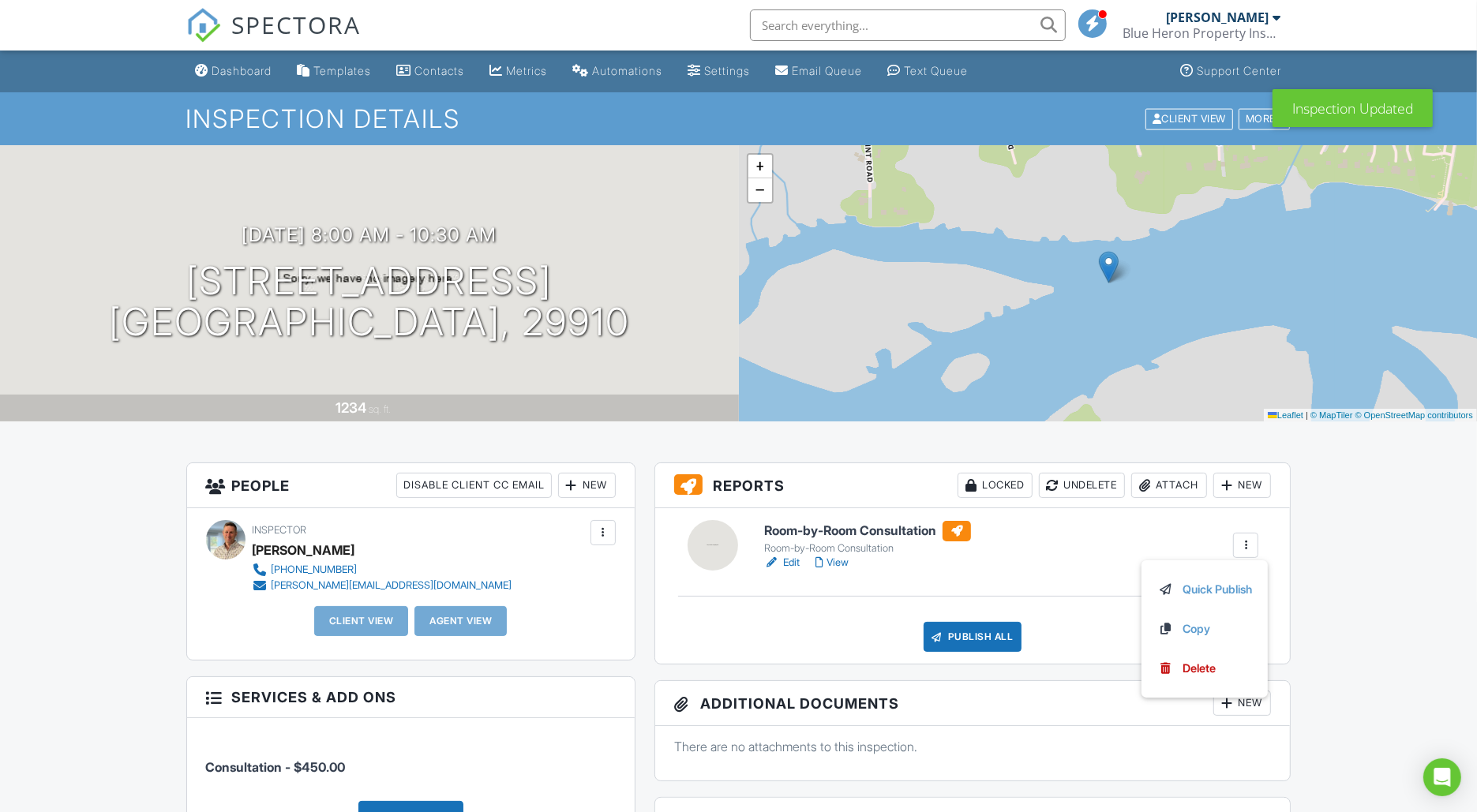 click on "Room-by-Room Consultation
Room-by-Room Consultation
Edit
View
Quick Publish
Copy
Delete" at bounding box center [1011, 546] 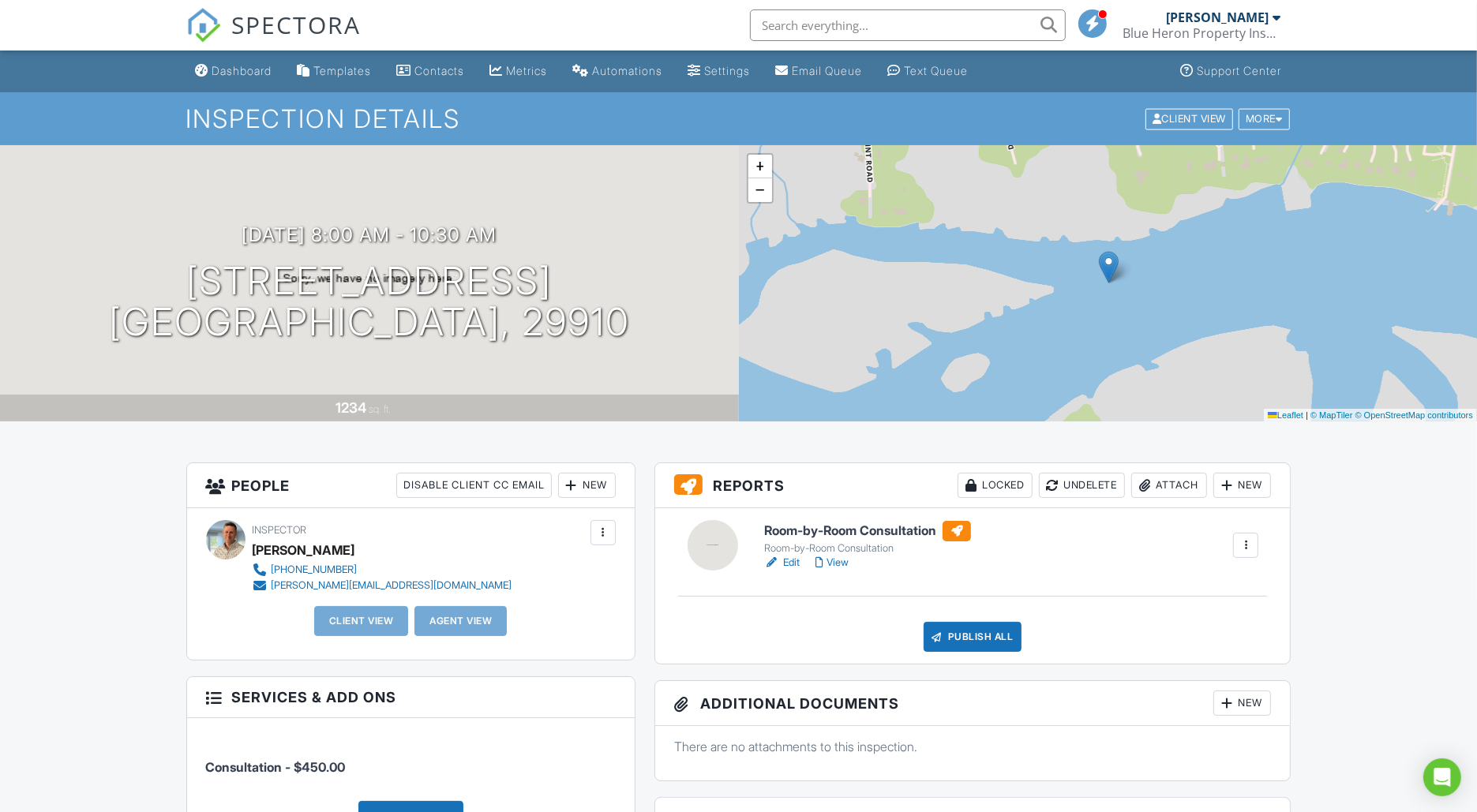 click at bounding box center [603, 533] 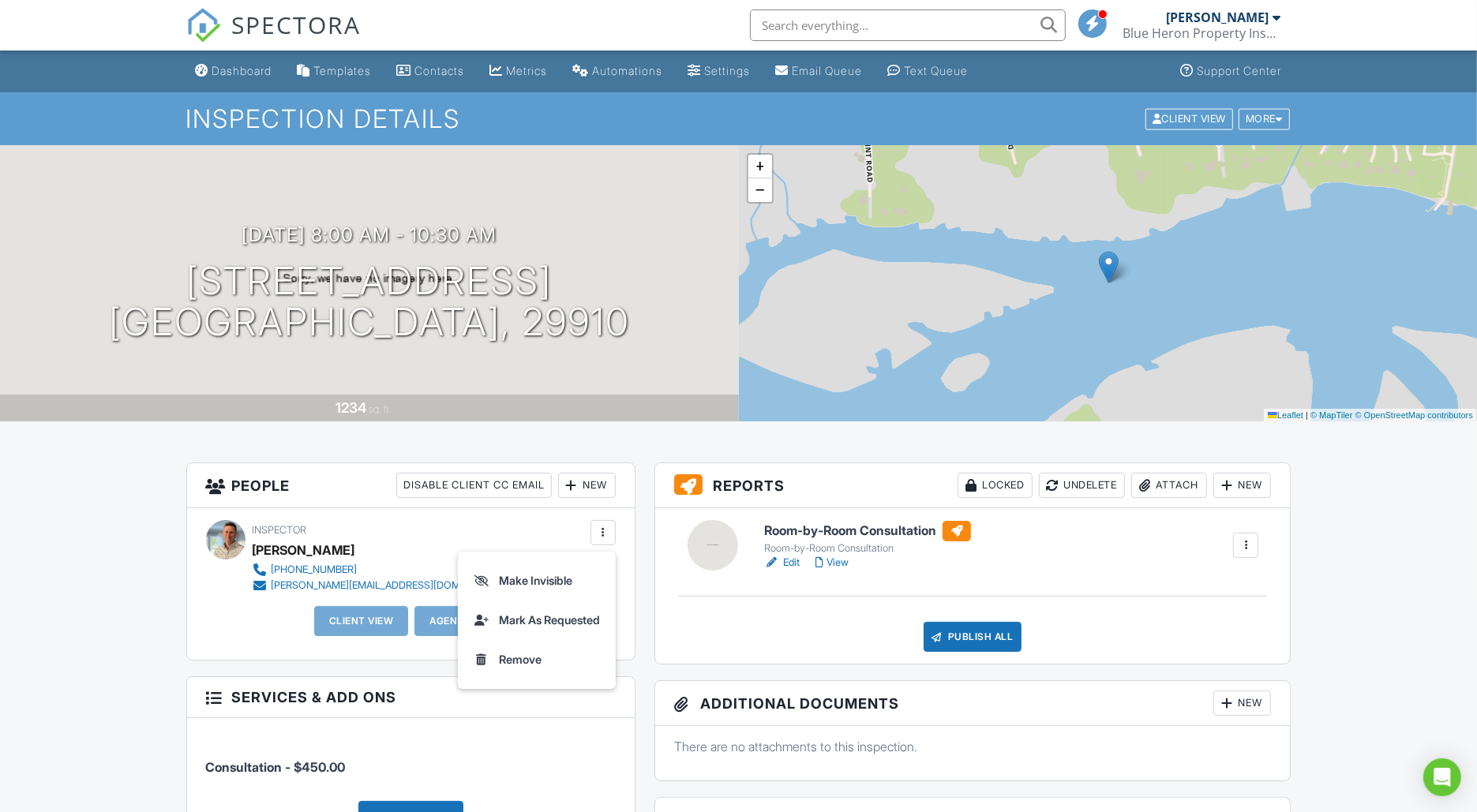 click on "Dashboard" at bounding box center (242, 70) 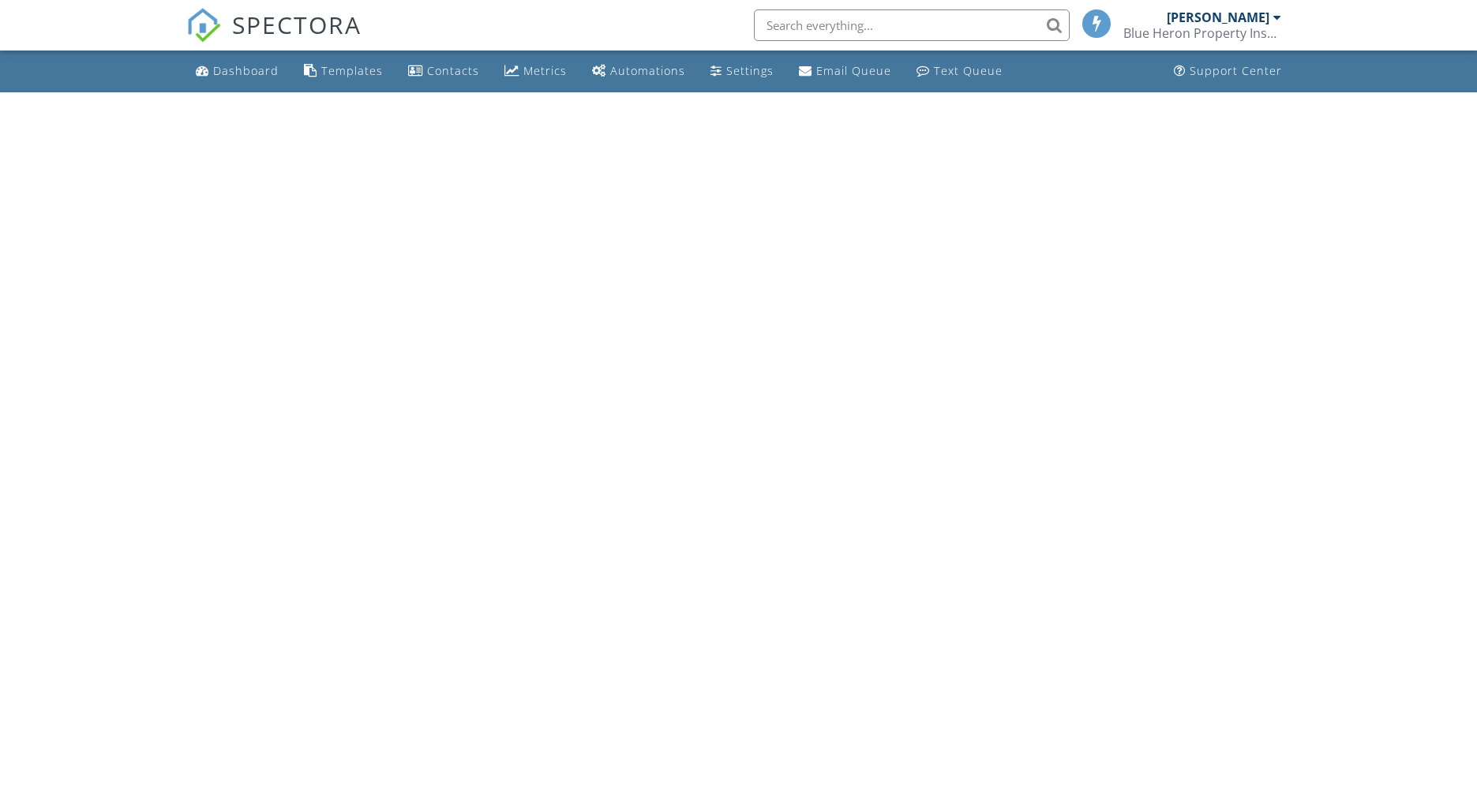 scroll, scrollTop: 0, scrollLeft: 0, axis: both 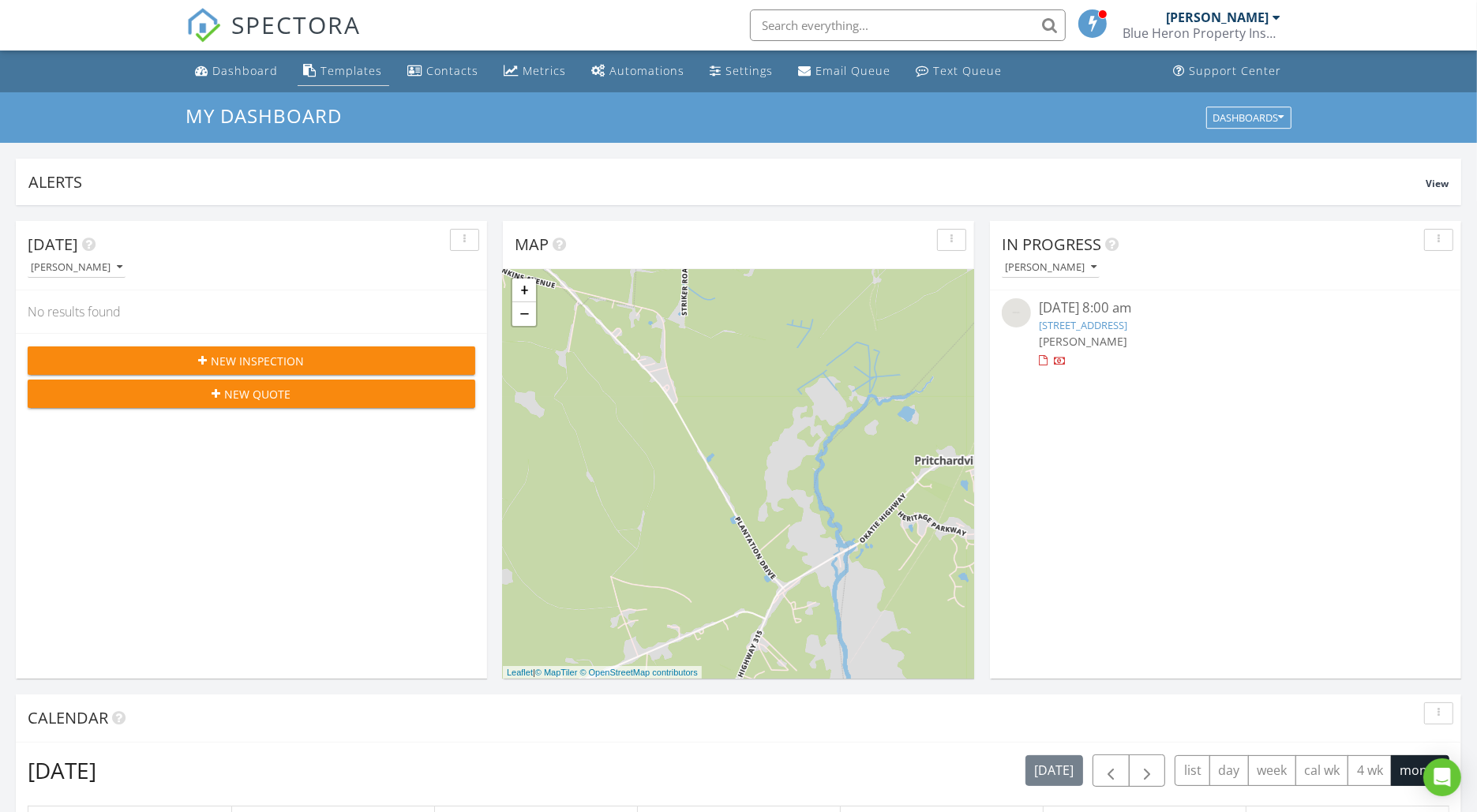 click on "Templates" at bounding box center (352, 70) 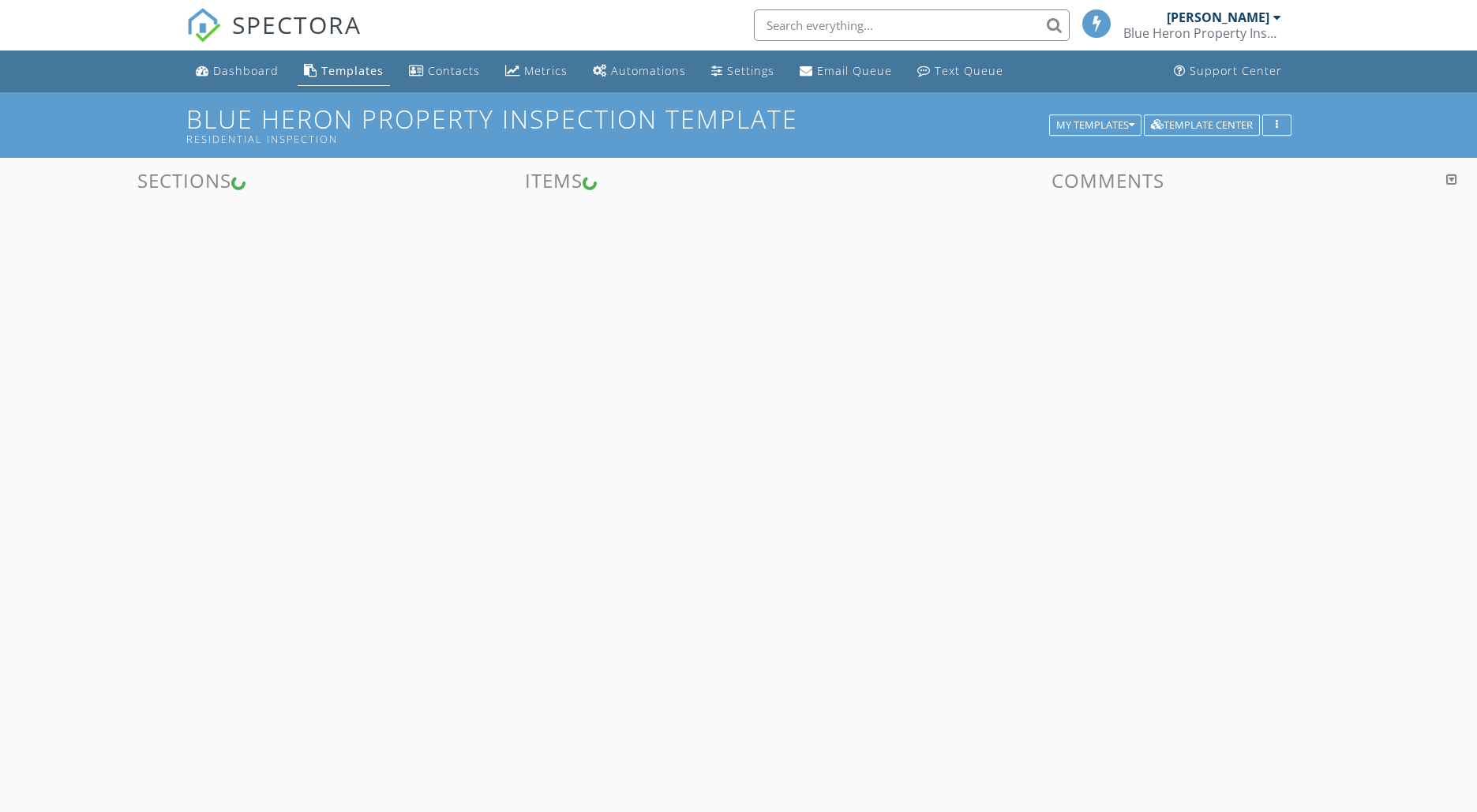 scroll, scrollTop: 0, scrollLeft: 0, axis: both 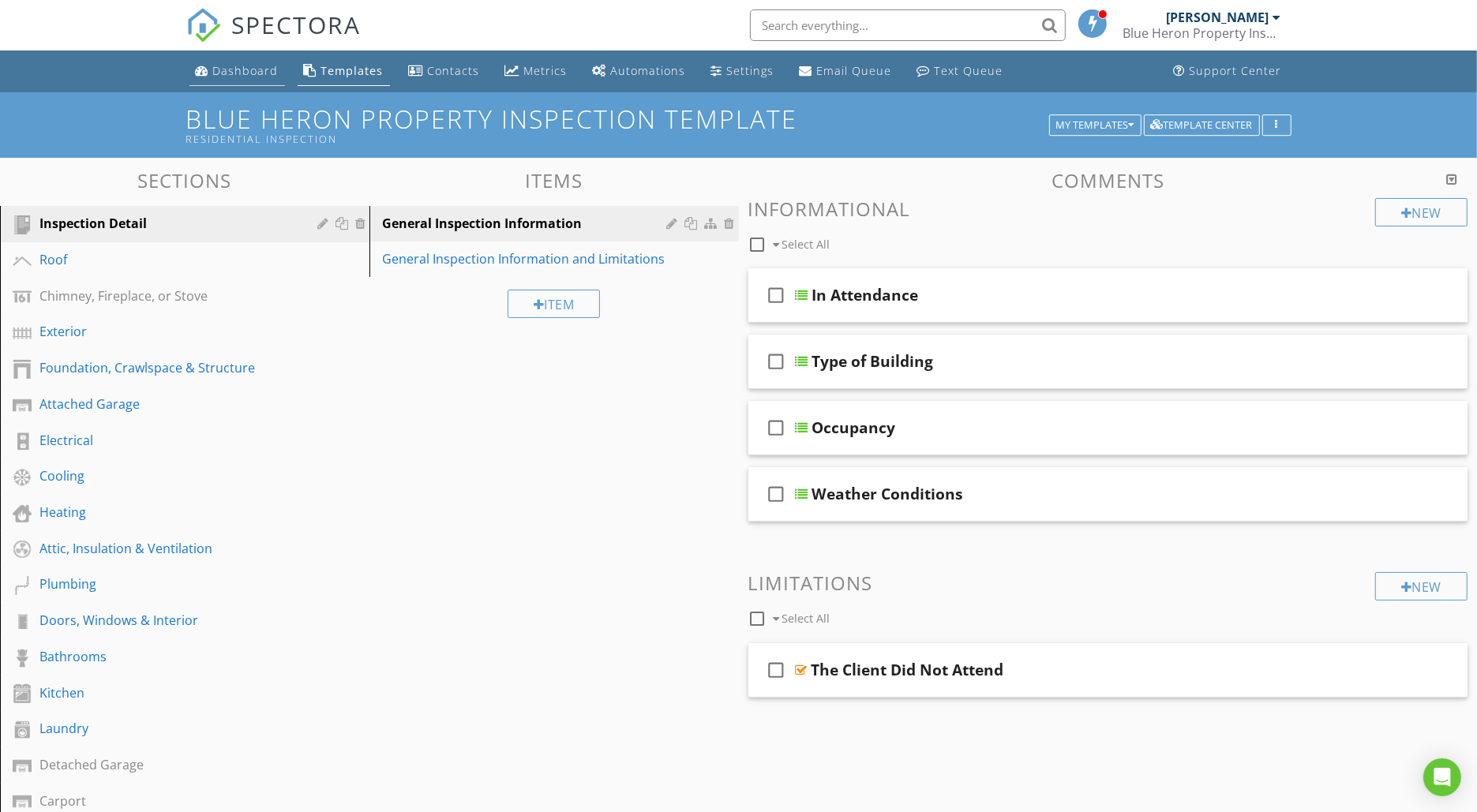 click on "Dashboard" at bounding box center (246, 70) 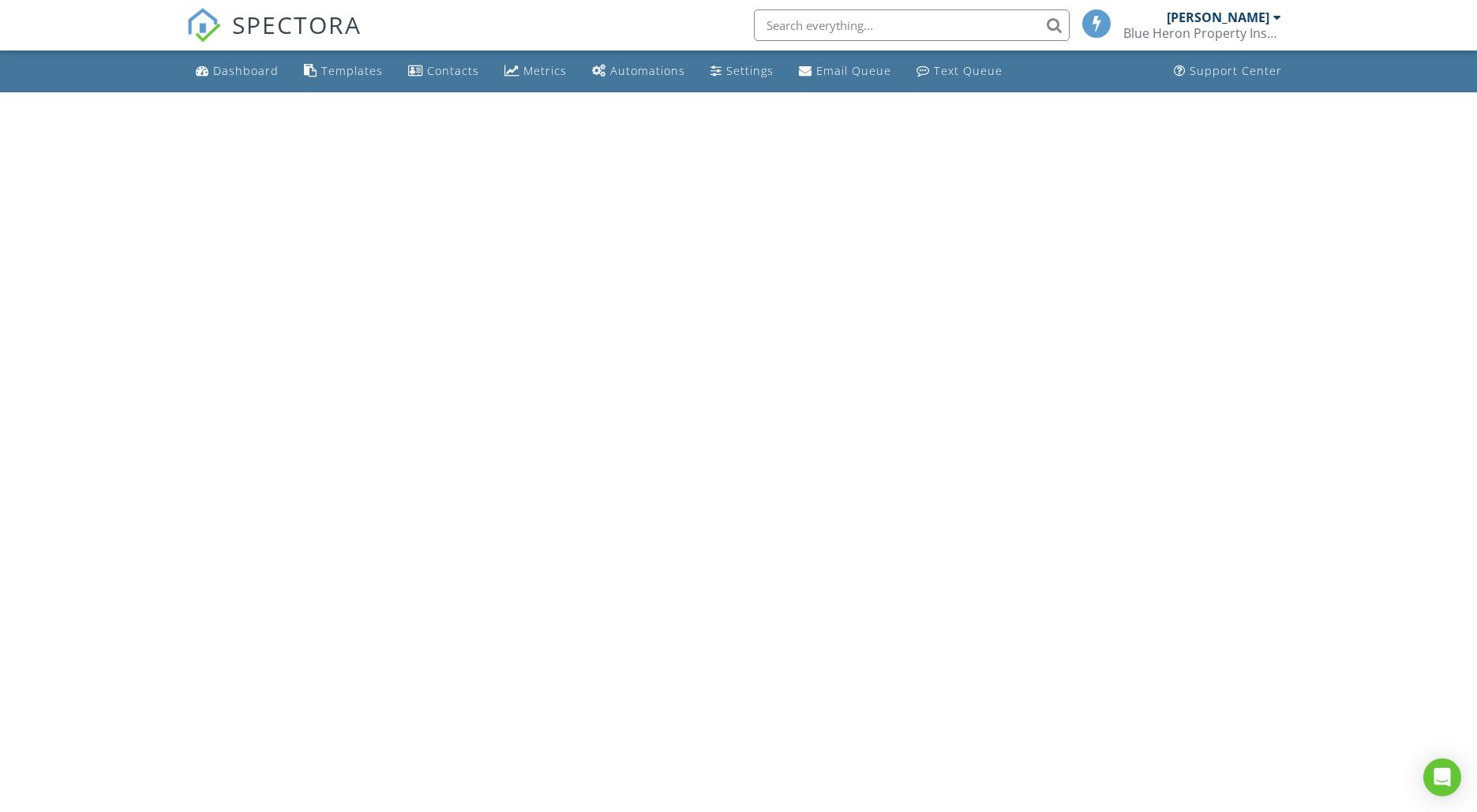 scroll, scrollTop: 0, scrollLeft: 0, axis: both 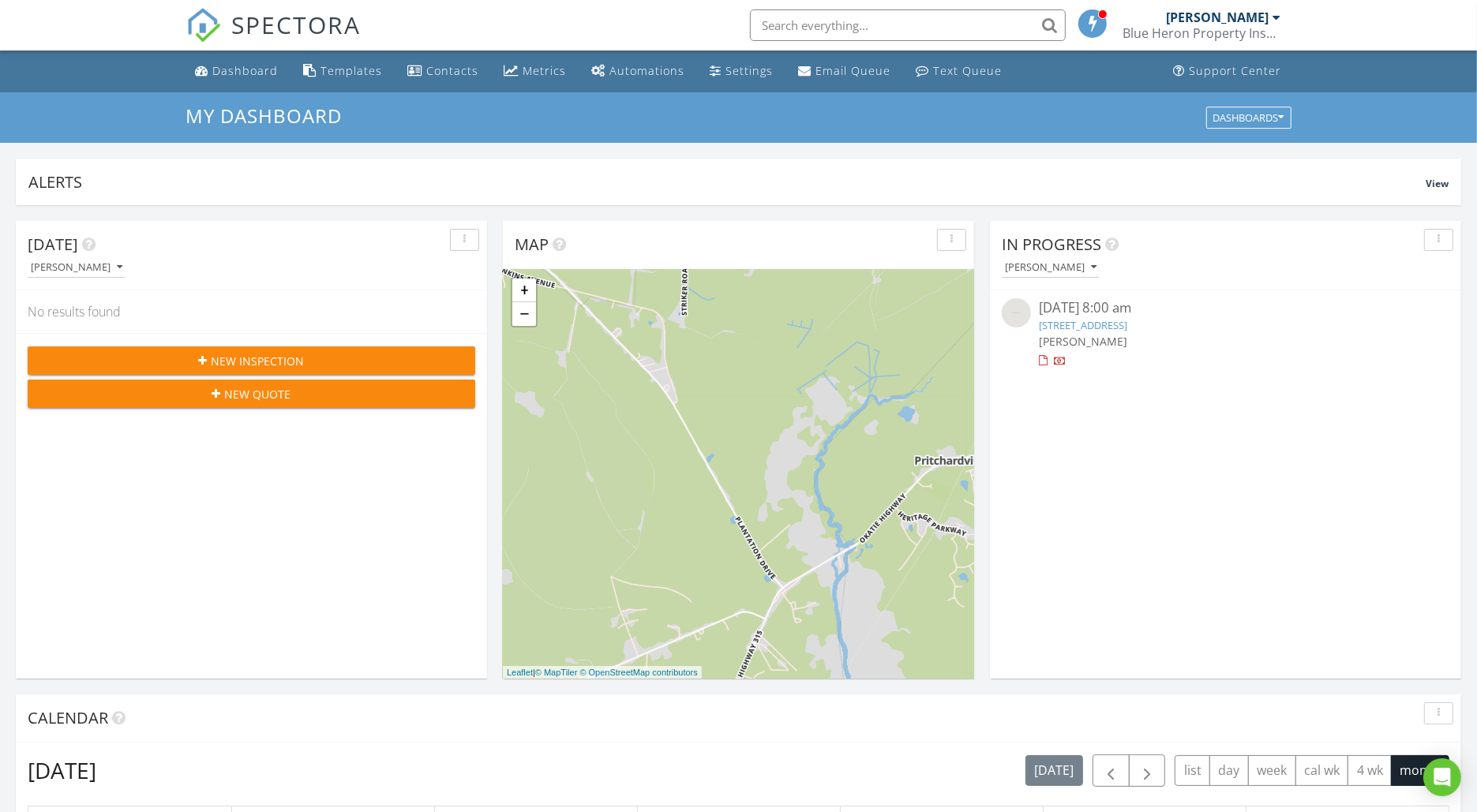 click on "[STREET_ADDRESS]" at bounding box center (1083, 325) 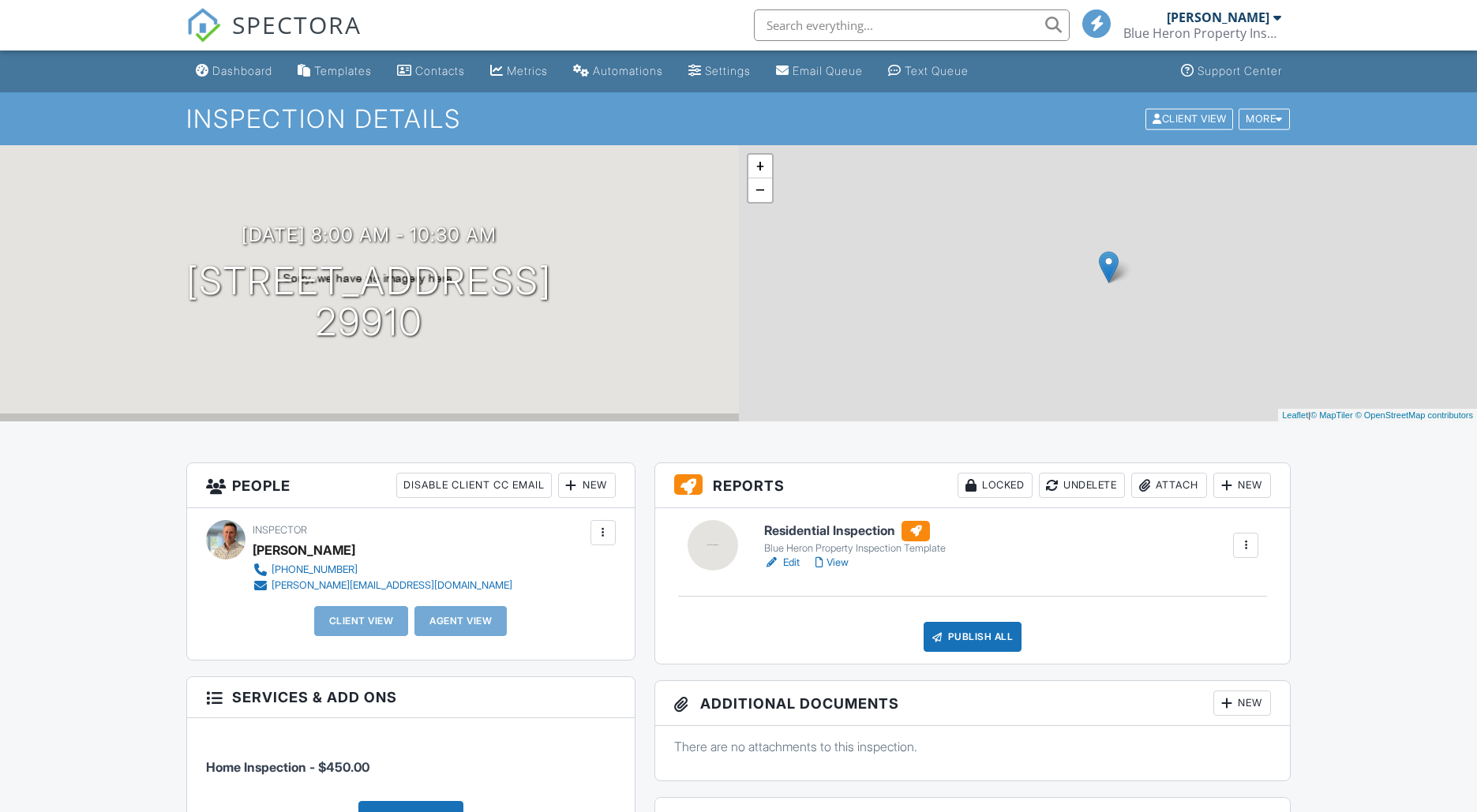 scroll, scrollTop: 0, scrollLeft: 0, axis: both 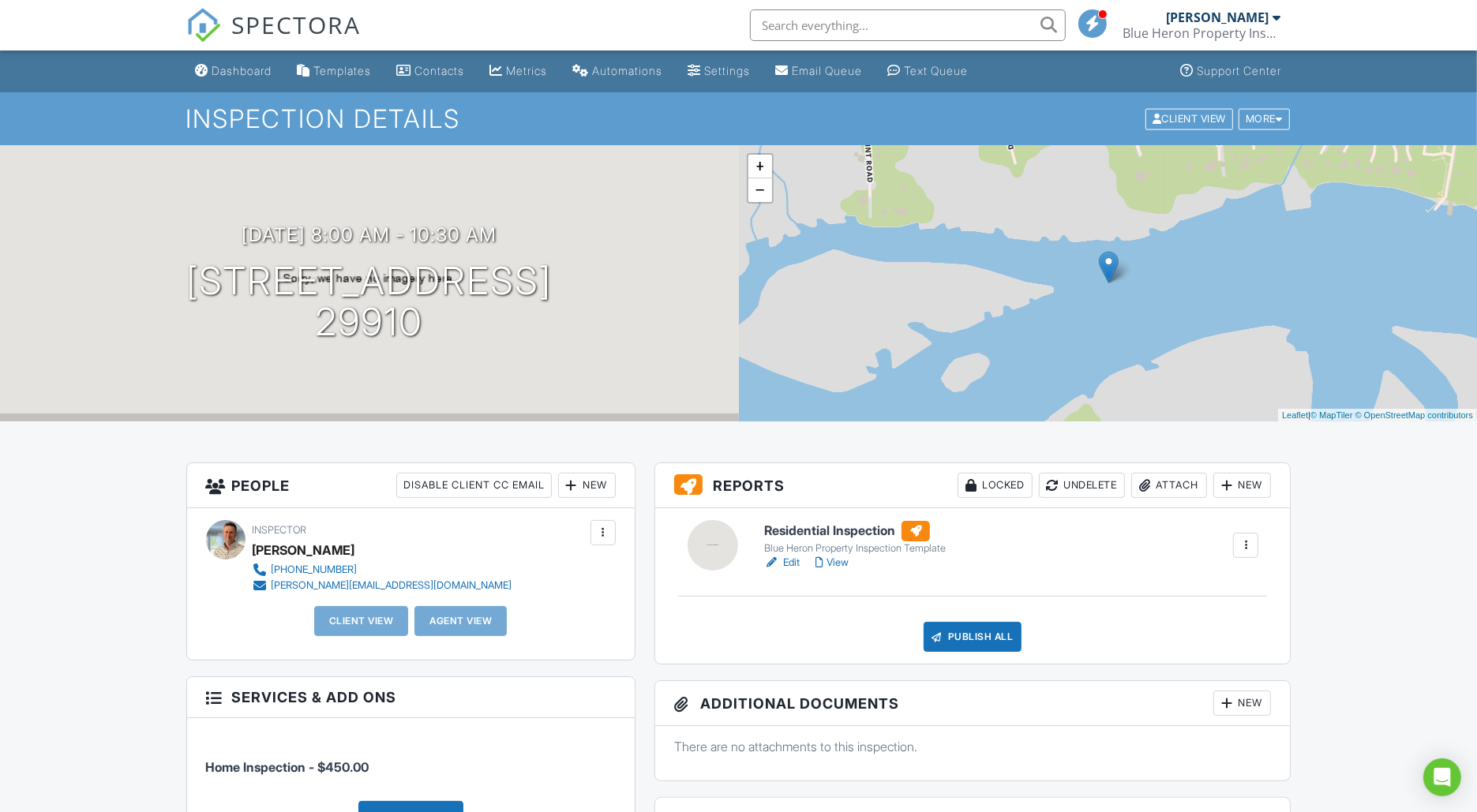 click at bounding box center (1246, 545) 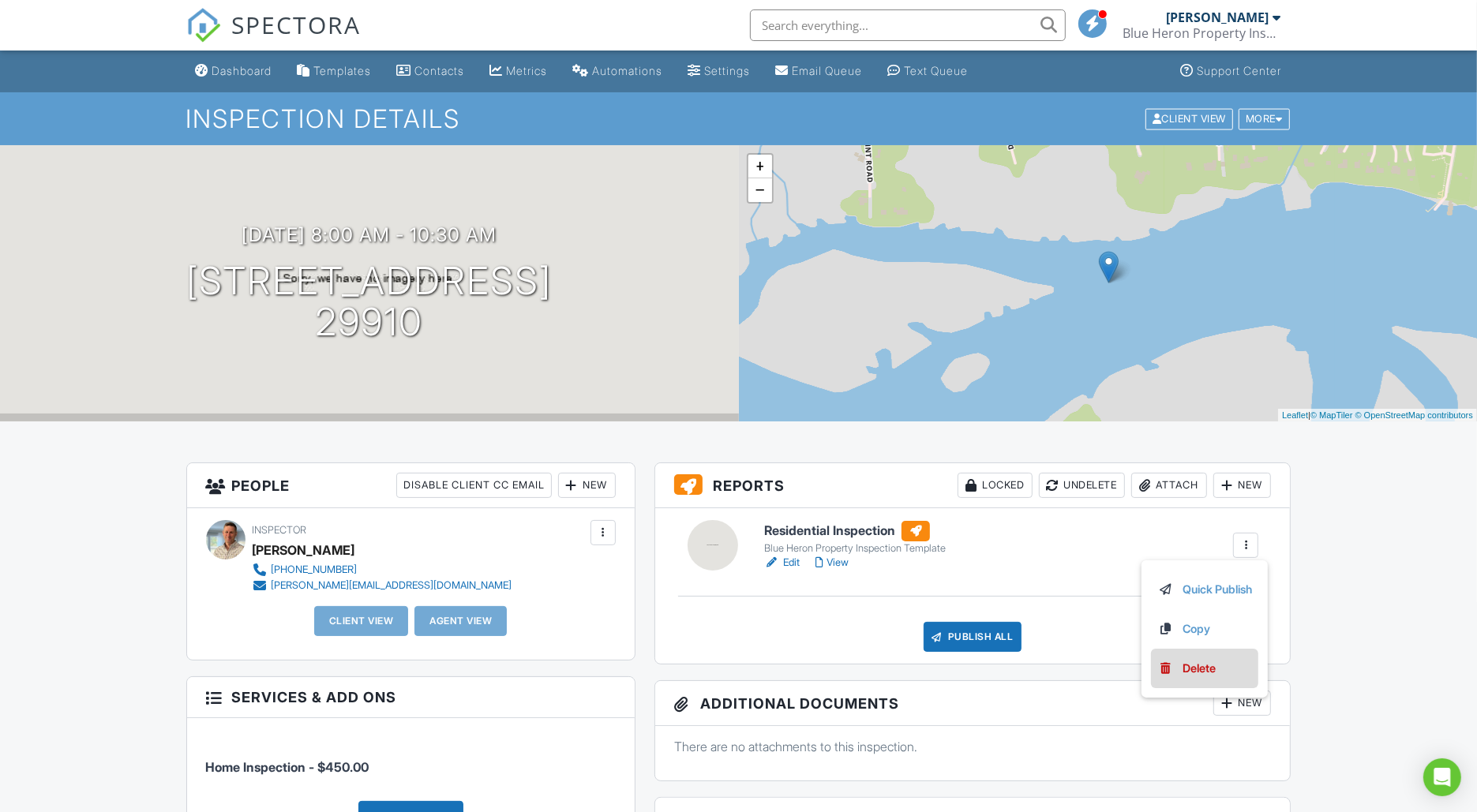 click on "Delete" at bounding box center [1205, 668] 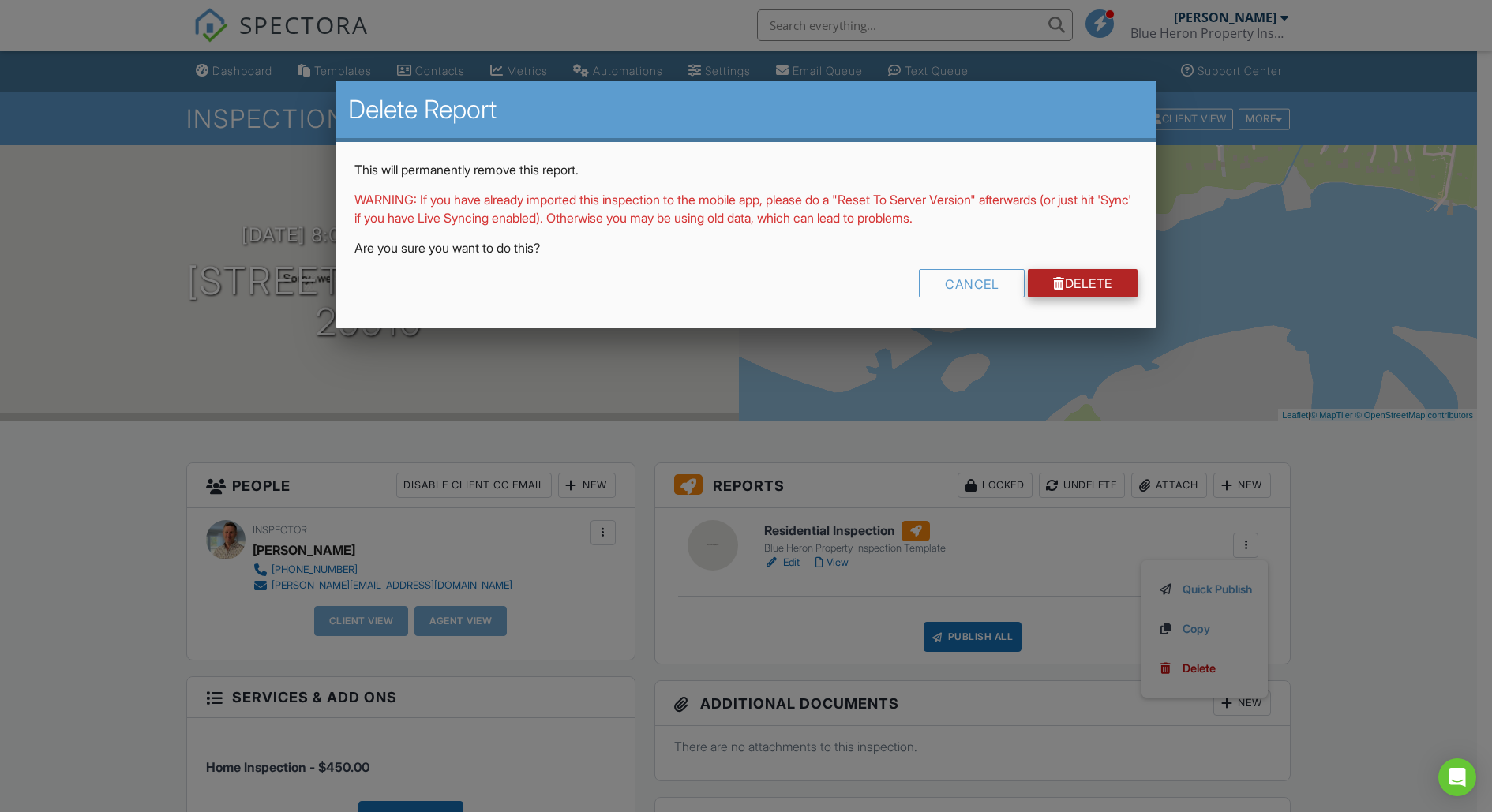 click on "Delete" at bounding box center (1082, 283) 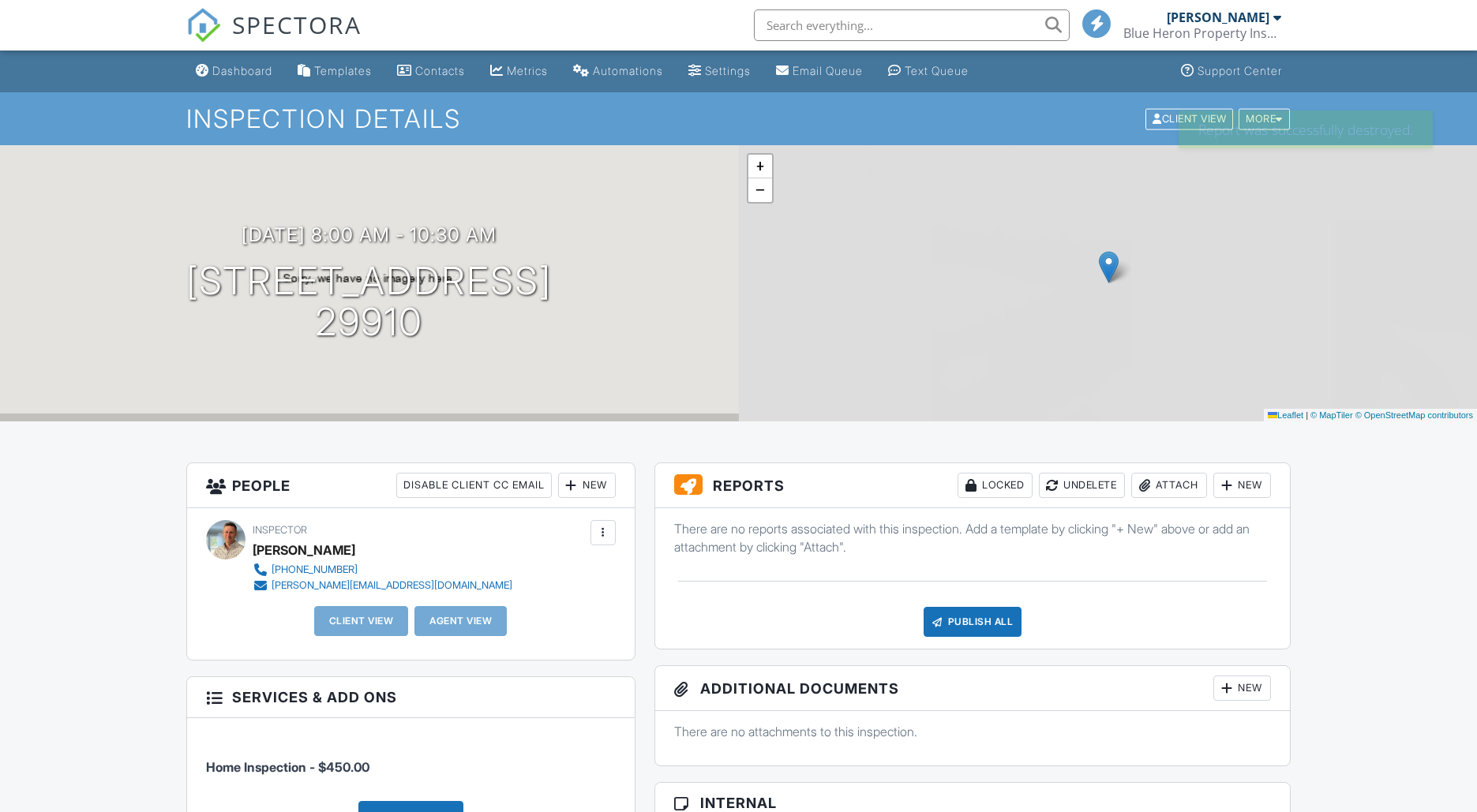 scroll, scrollTop: 0, scrollLeft: 0, axis: both 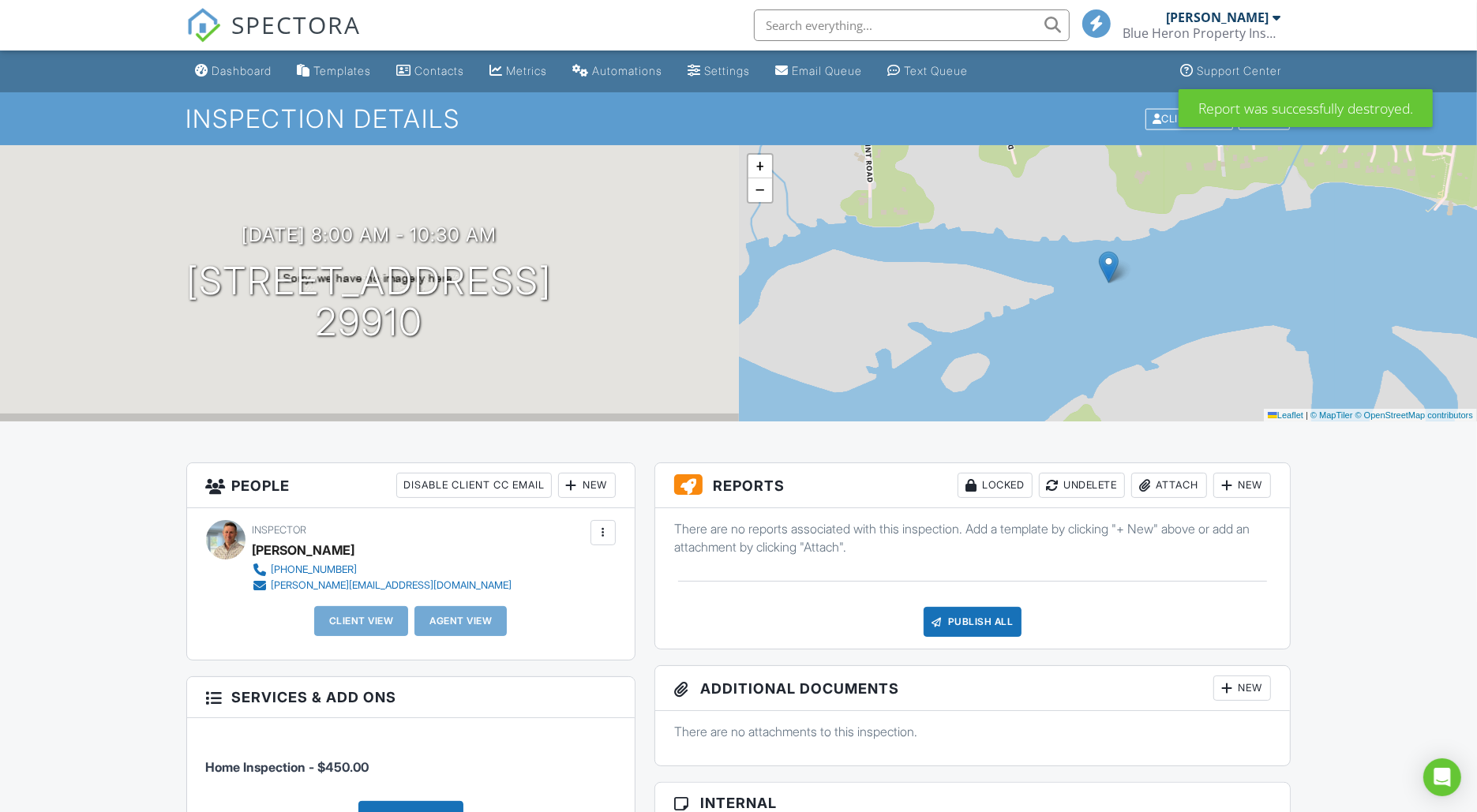 click on "New" at bounding box center (1242, 485) 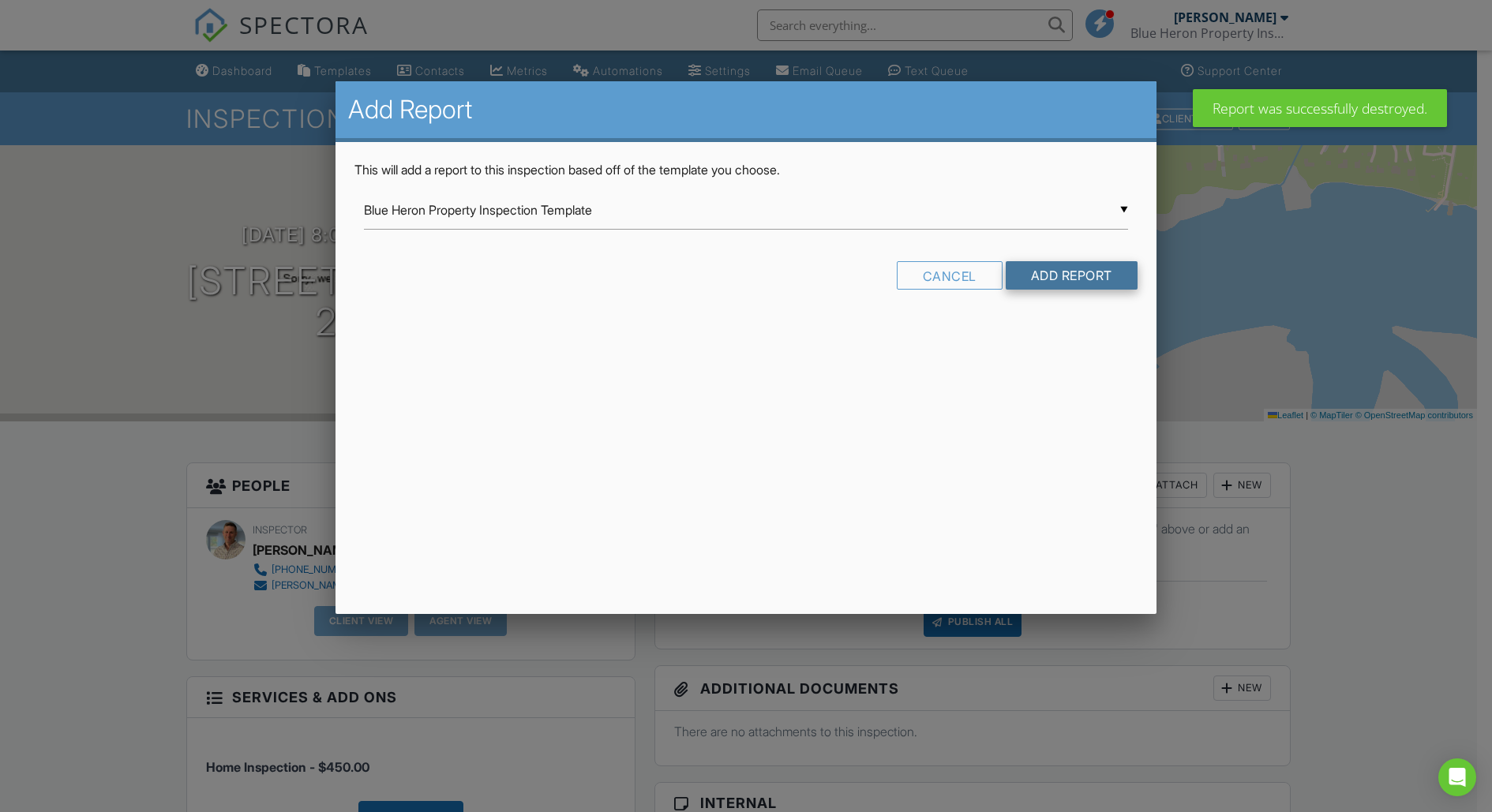 click on "Add Report" at bounding box center (1071, 275) 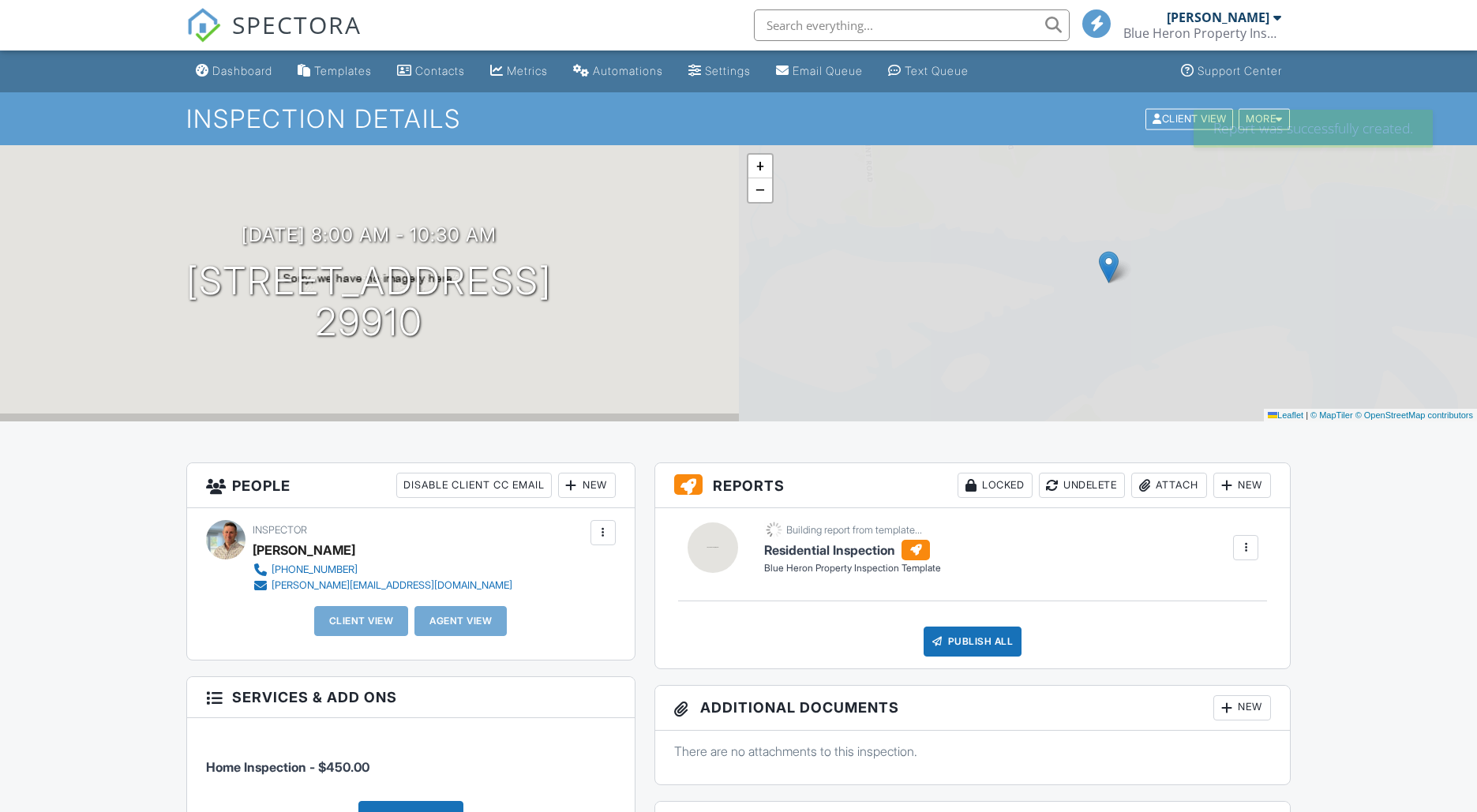 scroll, scrollTop: 0, scrollLeft: 0, axis: both 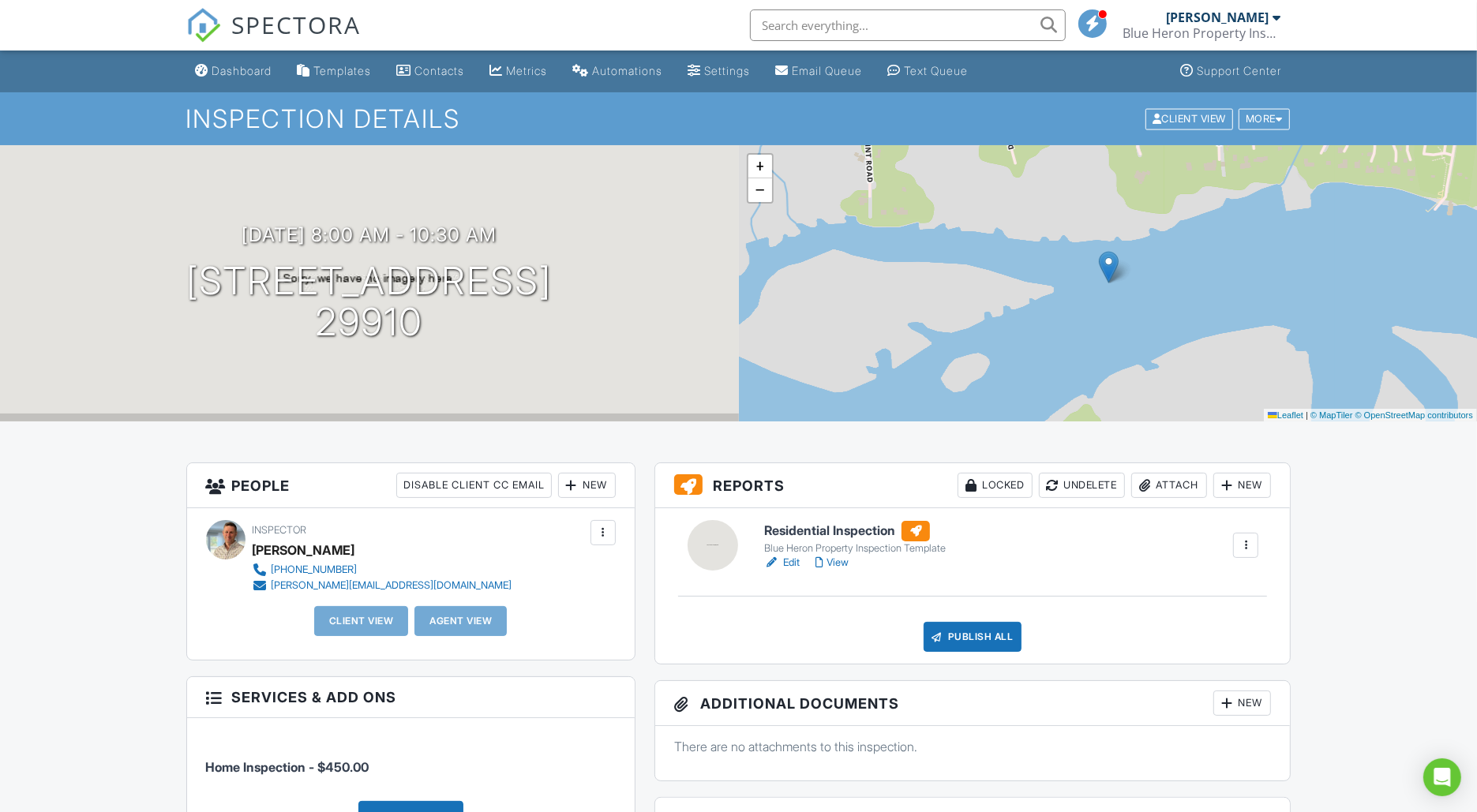 click on "View" at bounding box center [832, 563] 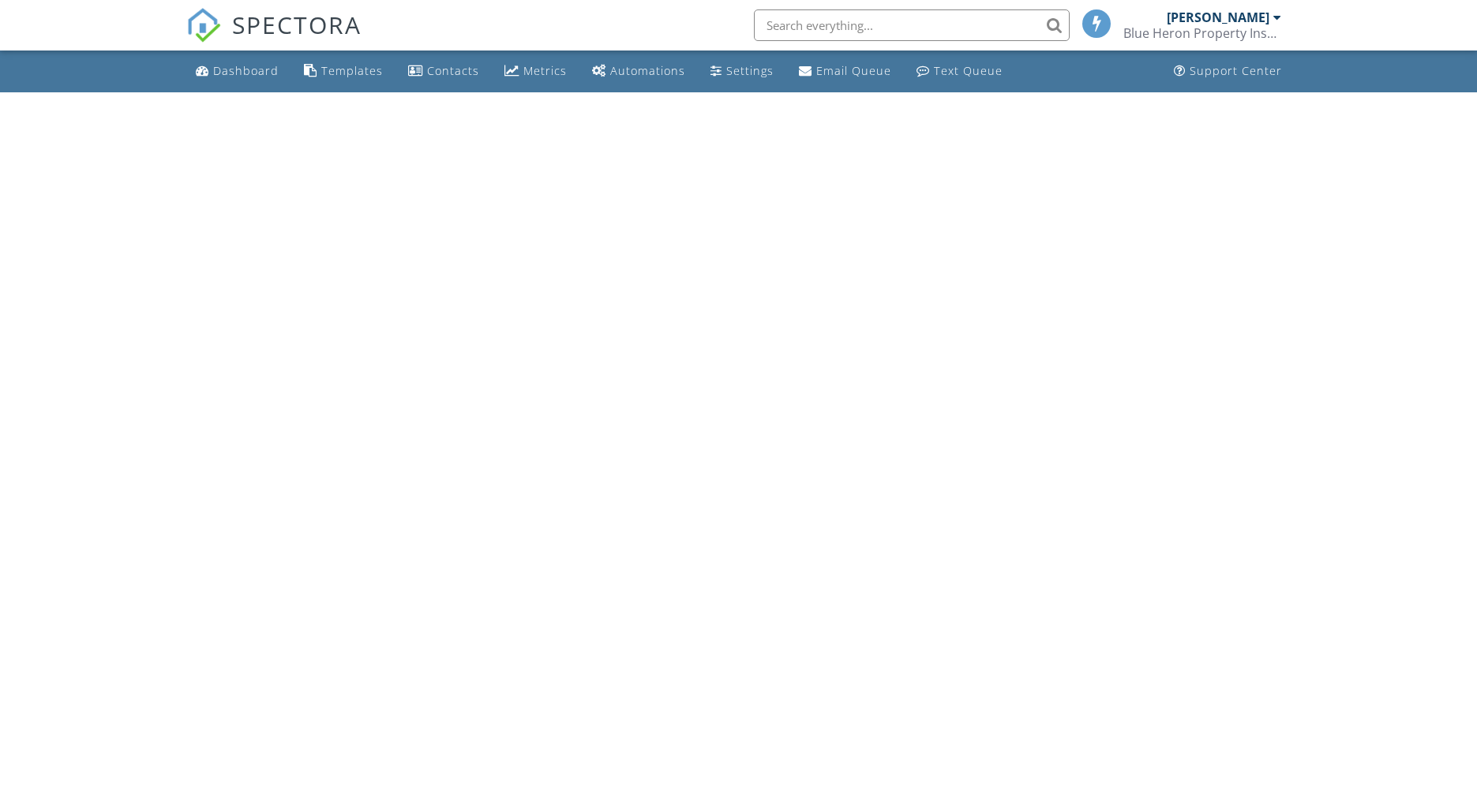 scroll, scrollTop: 0, scrollLeft: 0, axis: both 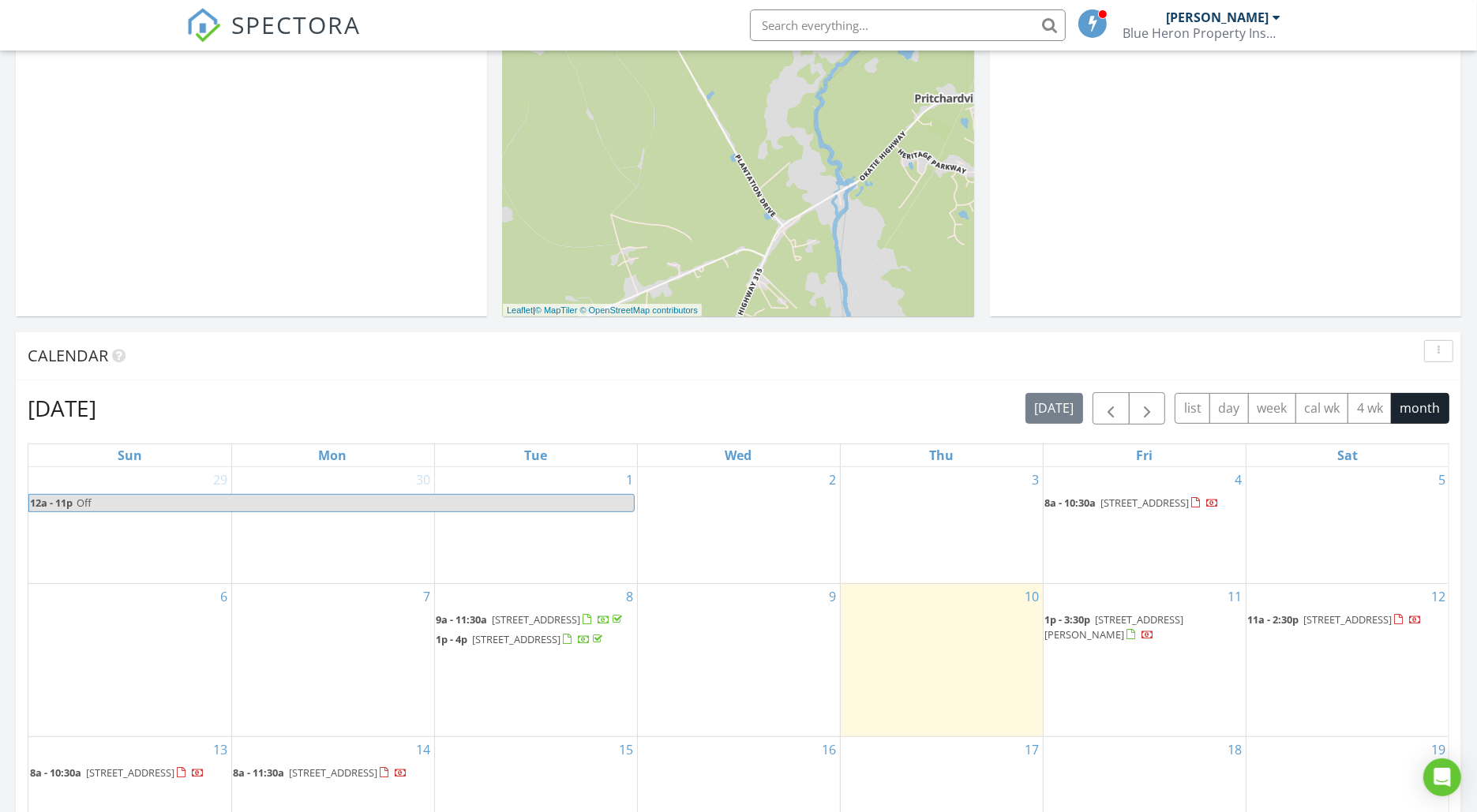 click on "123 Some Place 29910" at bounding box center [1145, 503] 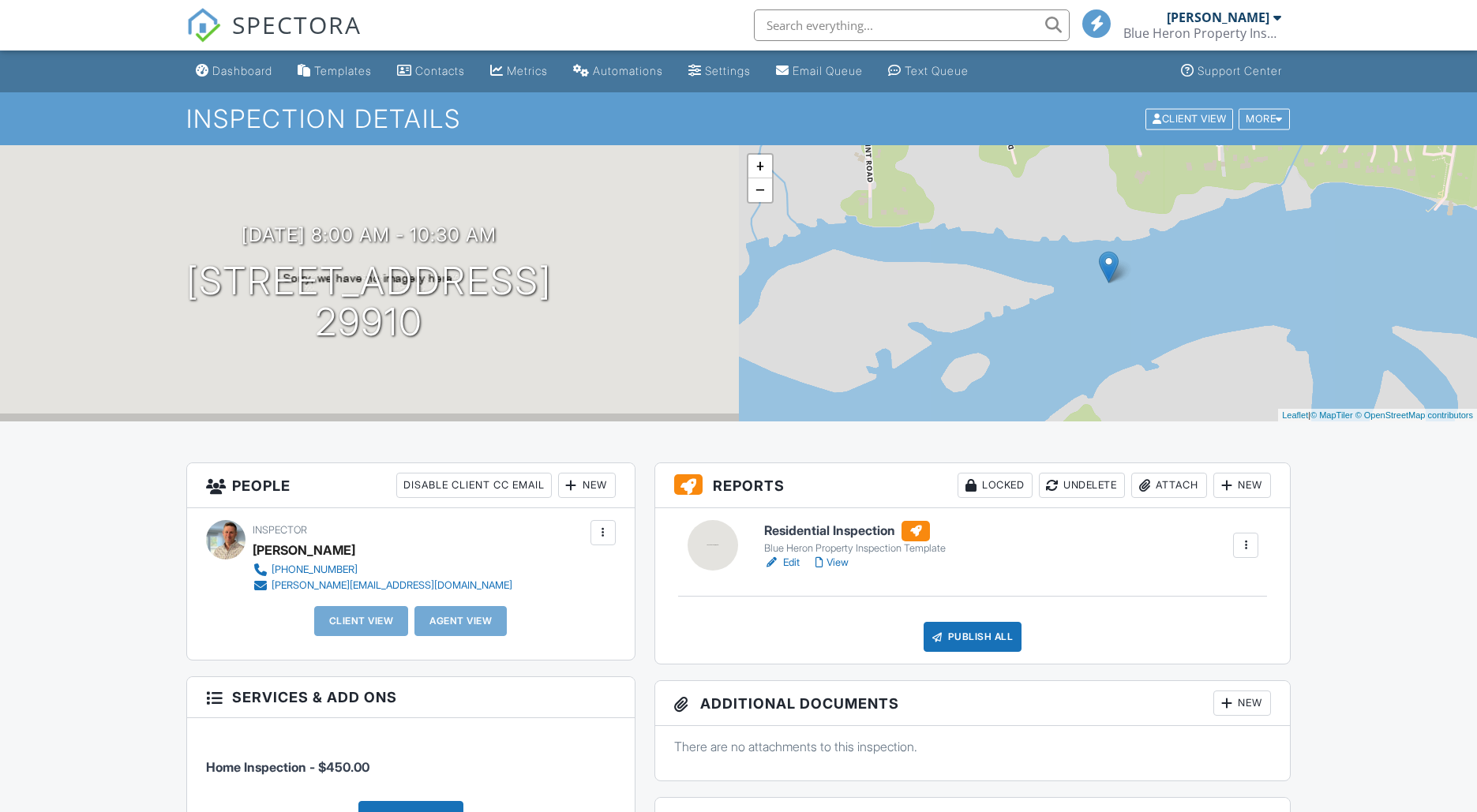 scroll, scrollTop: 0, scrollLeft: 0, axis: both 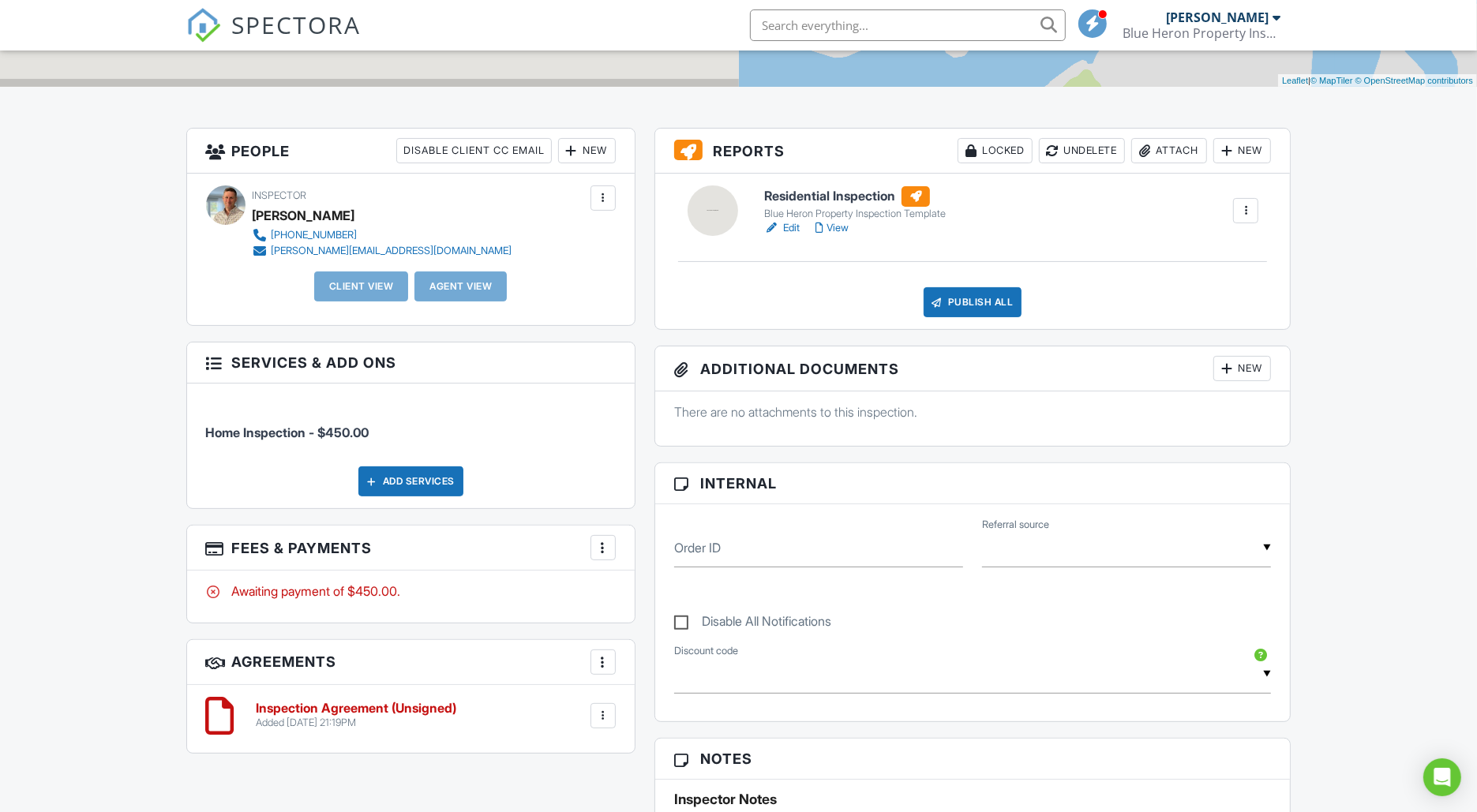 click on "View" at bounding box center (832, 228) 